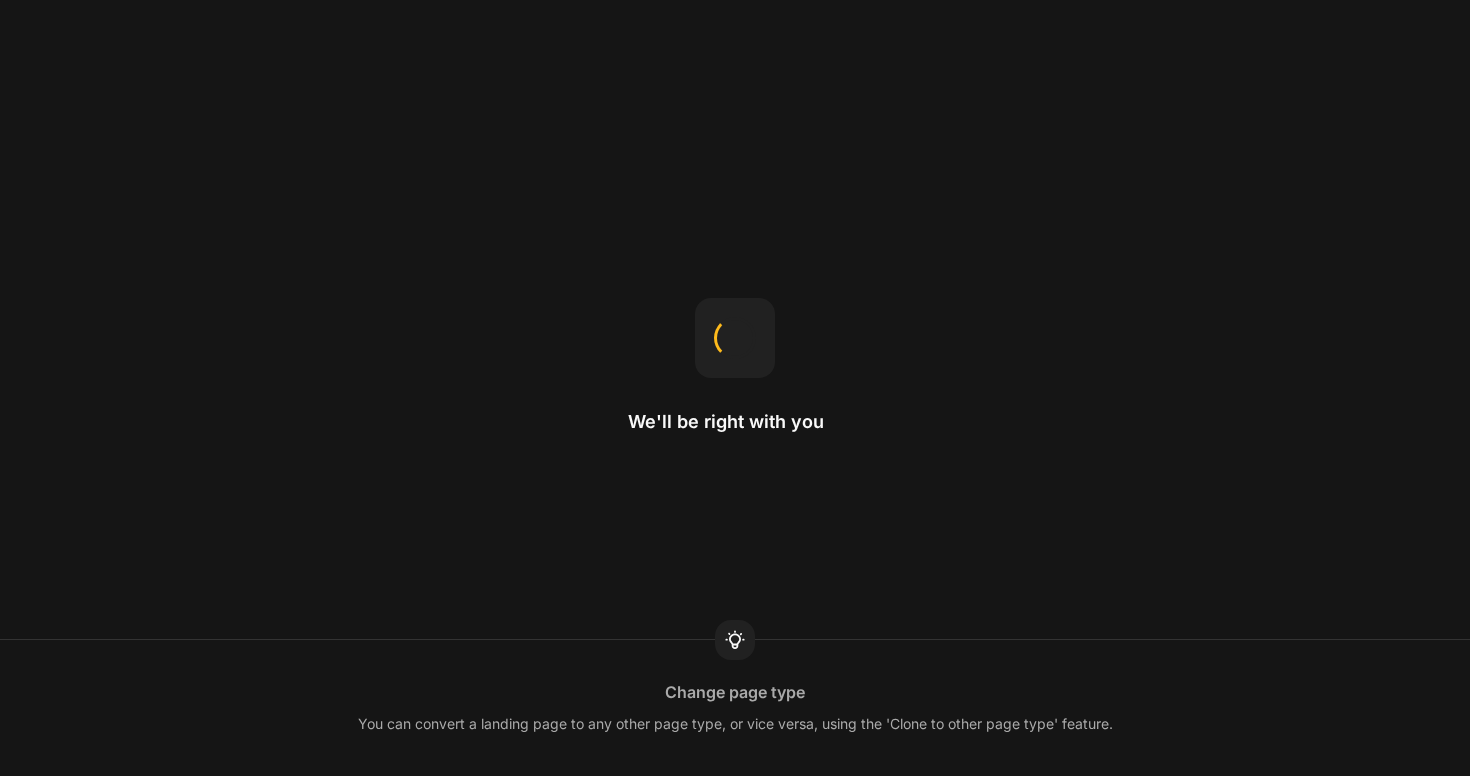 scroll, scrollTop: 0, scrollLeft: 0, axis: both 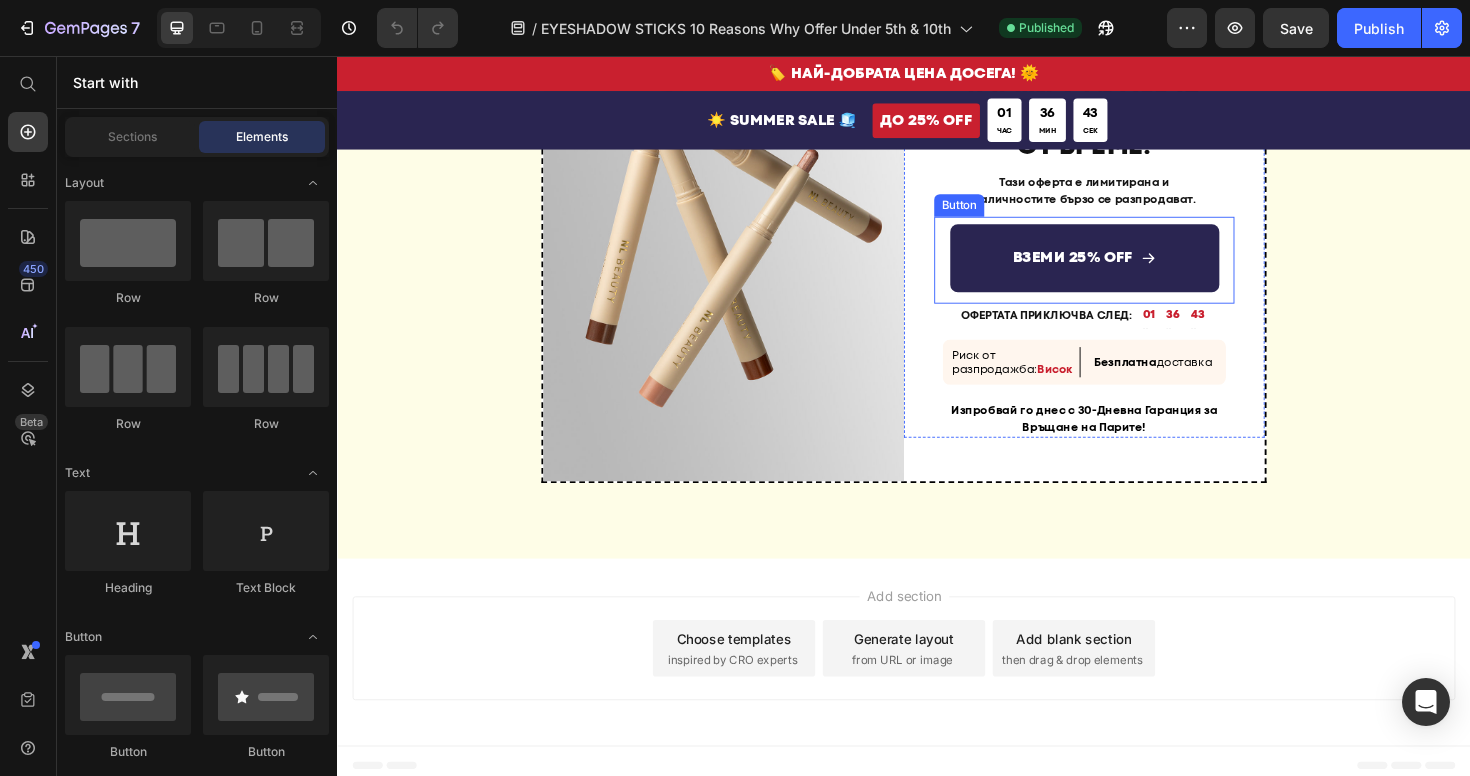 click on "ВЗЕМИ 25% OFF" at bounding box center (1128, 270) 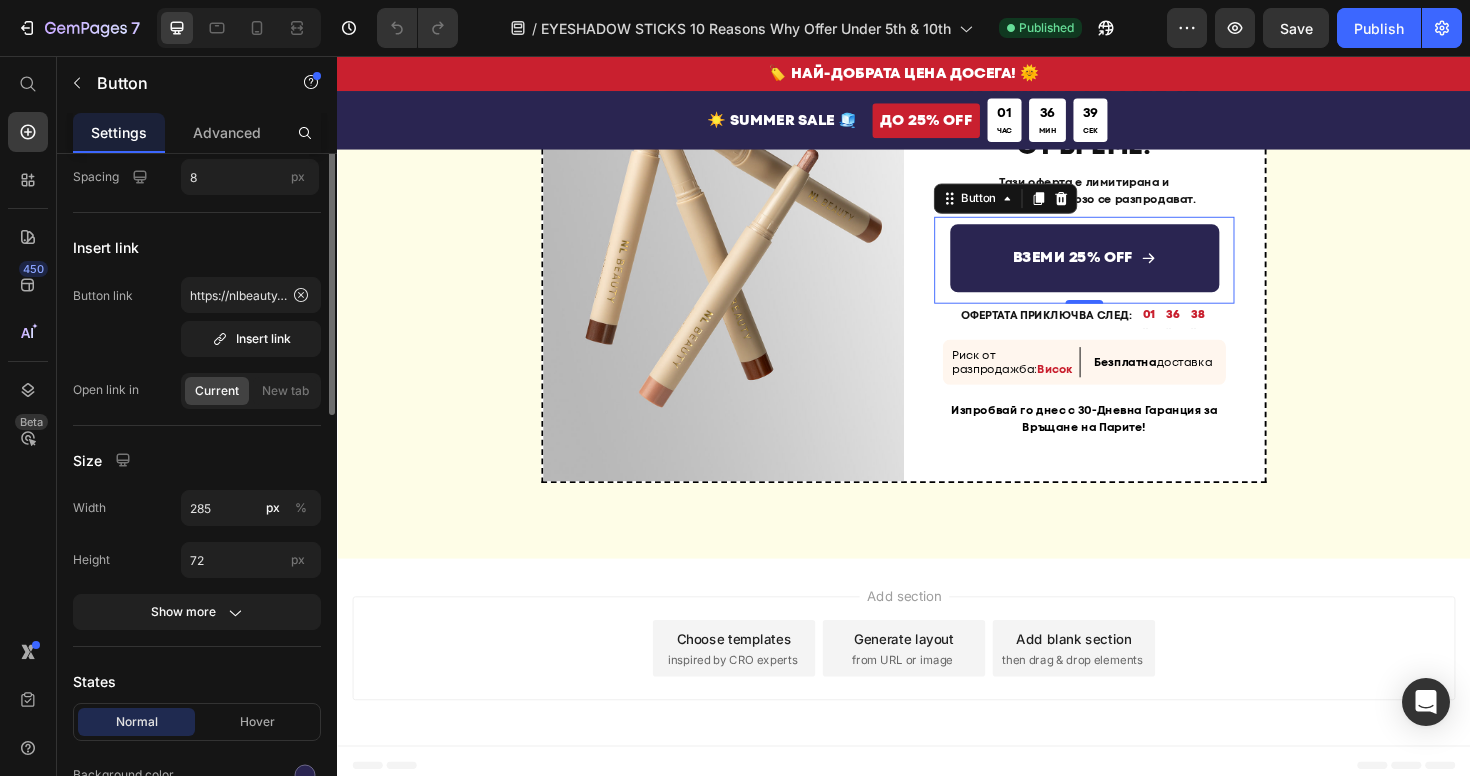 scroll, scrollTop: 0, scrollLeft: 0, axis: both 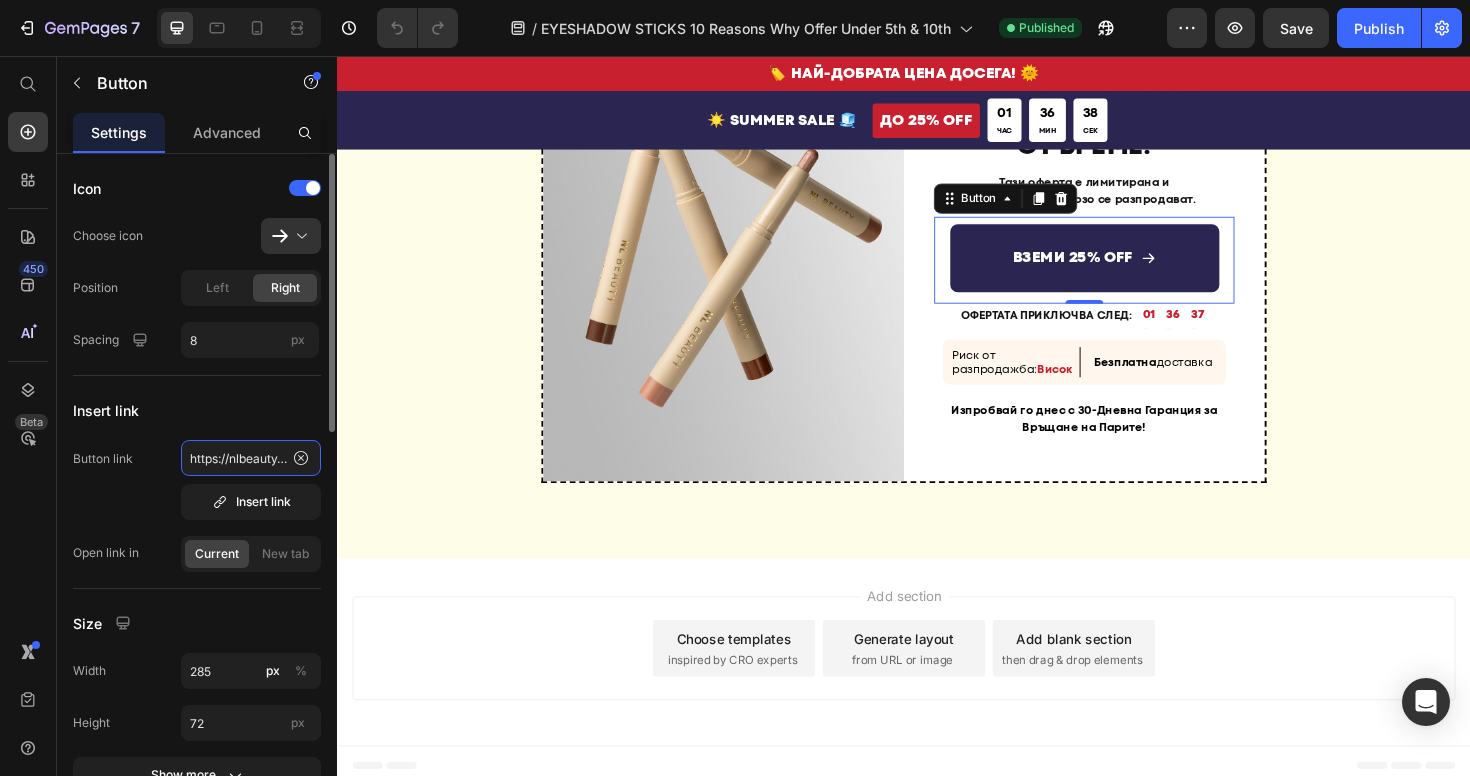 click on "https://nlbeauty.bg/discount/SECRET25?redirect=%2Fproducts%2F%D1%81%D1%82%D0%B8%D0%BA-%D1%81%D0%B5%D0%BD%D0%BA%D0%B8-%D0%B7%D0%B0-%D0%BE%D1%87%D0%B8-masterpiece-glow" 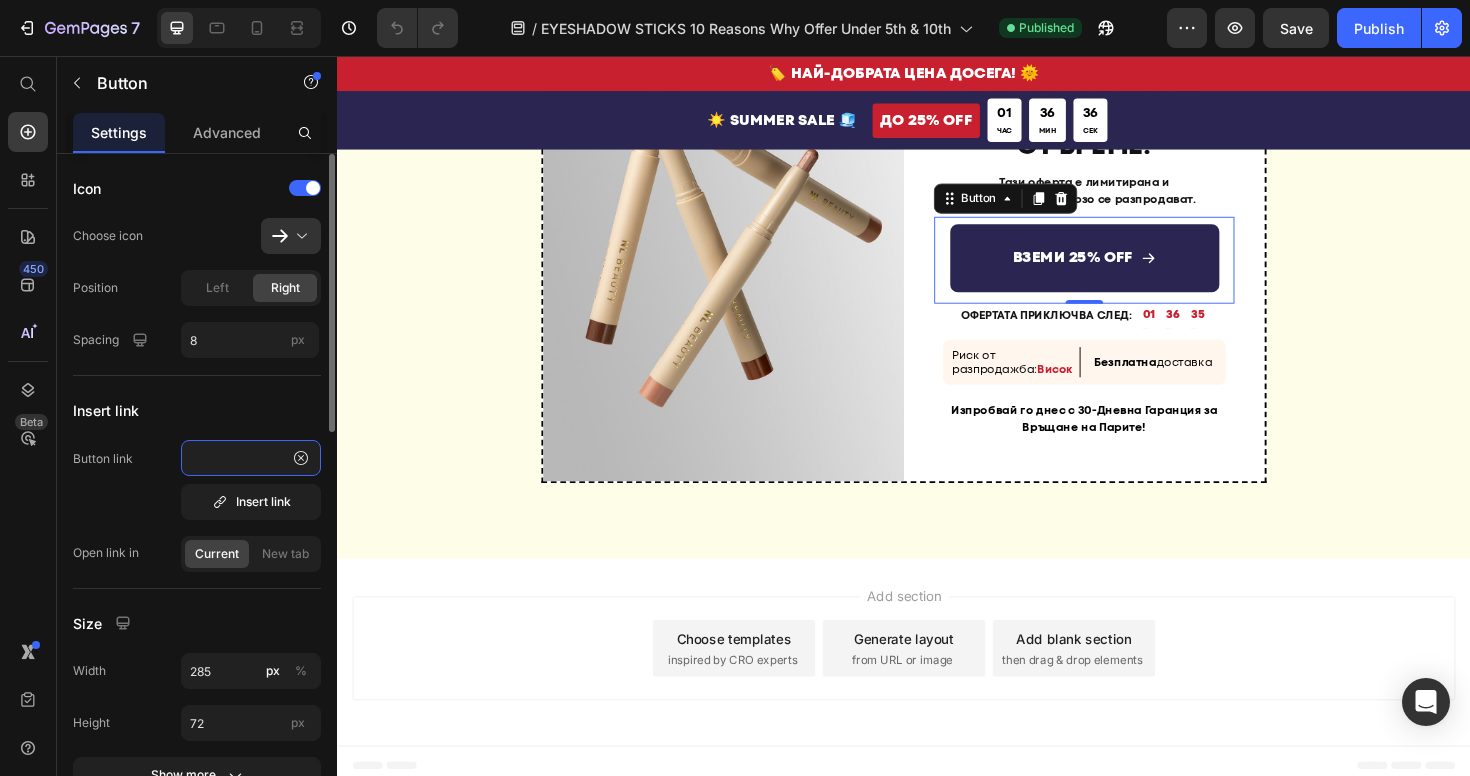 scroll, scrollTop: 0, scrollLeft: 0, axis: both 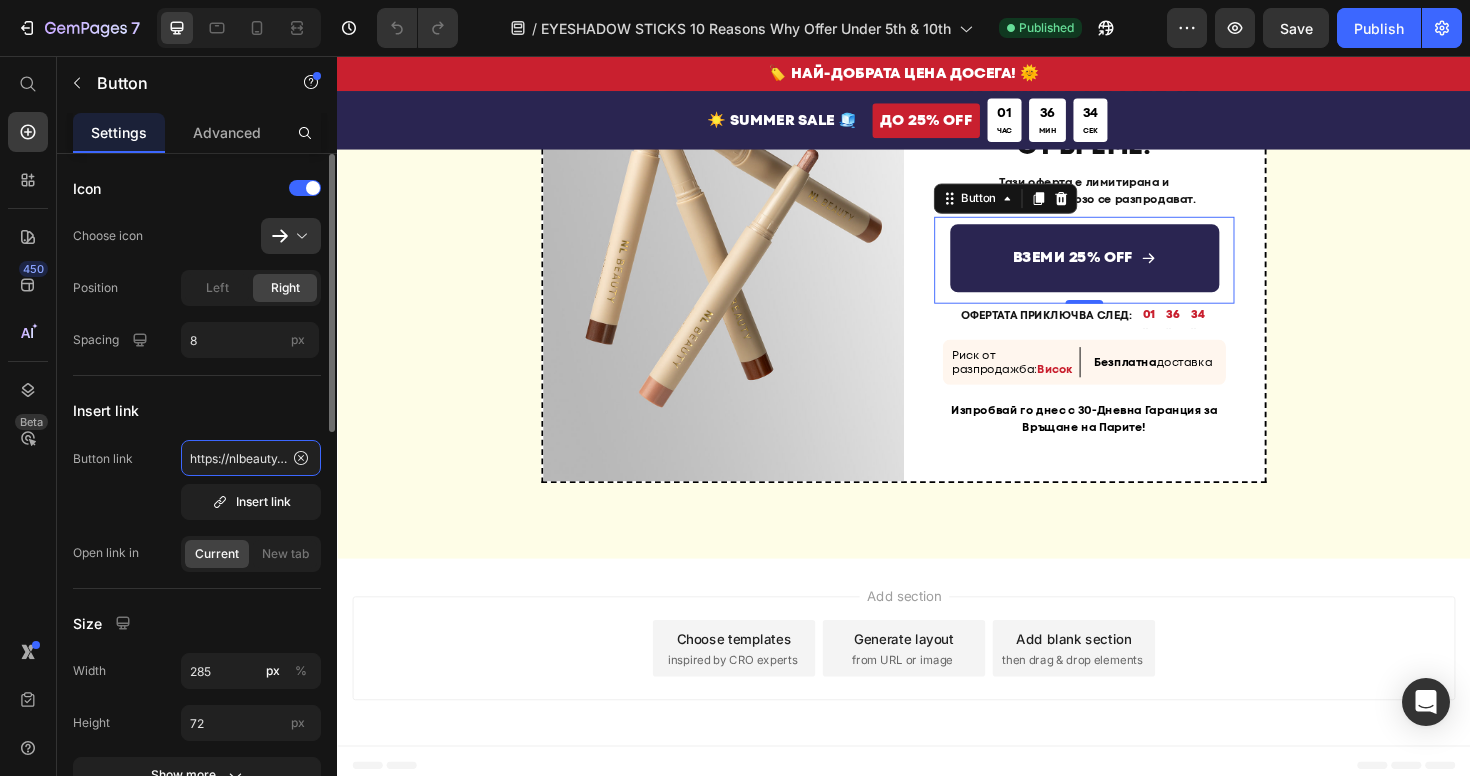 click on "https://nlbeauty.bg/discount/SECRET25?redirect=%2Fproducts%2F%D1%81%D1%82%D0%B8%D0%BA-%D1%81%D0%B5%D0%BD%D0%BA%D0%B8-%D0%B7%D0%B0-%D0%BE%D1%87%D0%B8-masterpiece-glow" 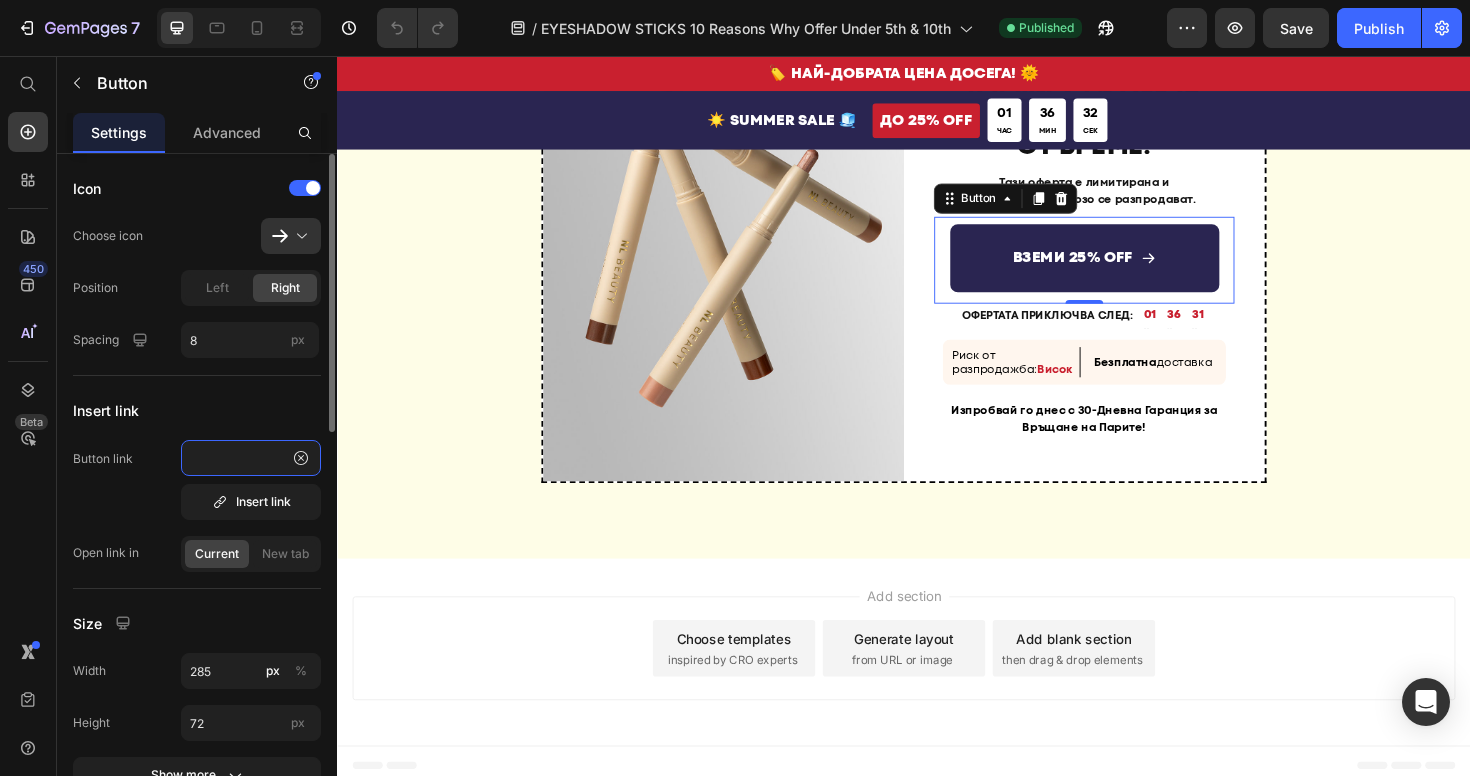 scroll, scrollTop: 0, scrollLeft: 154, axis: horizontal 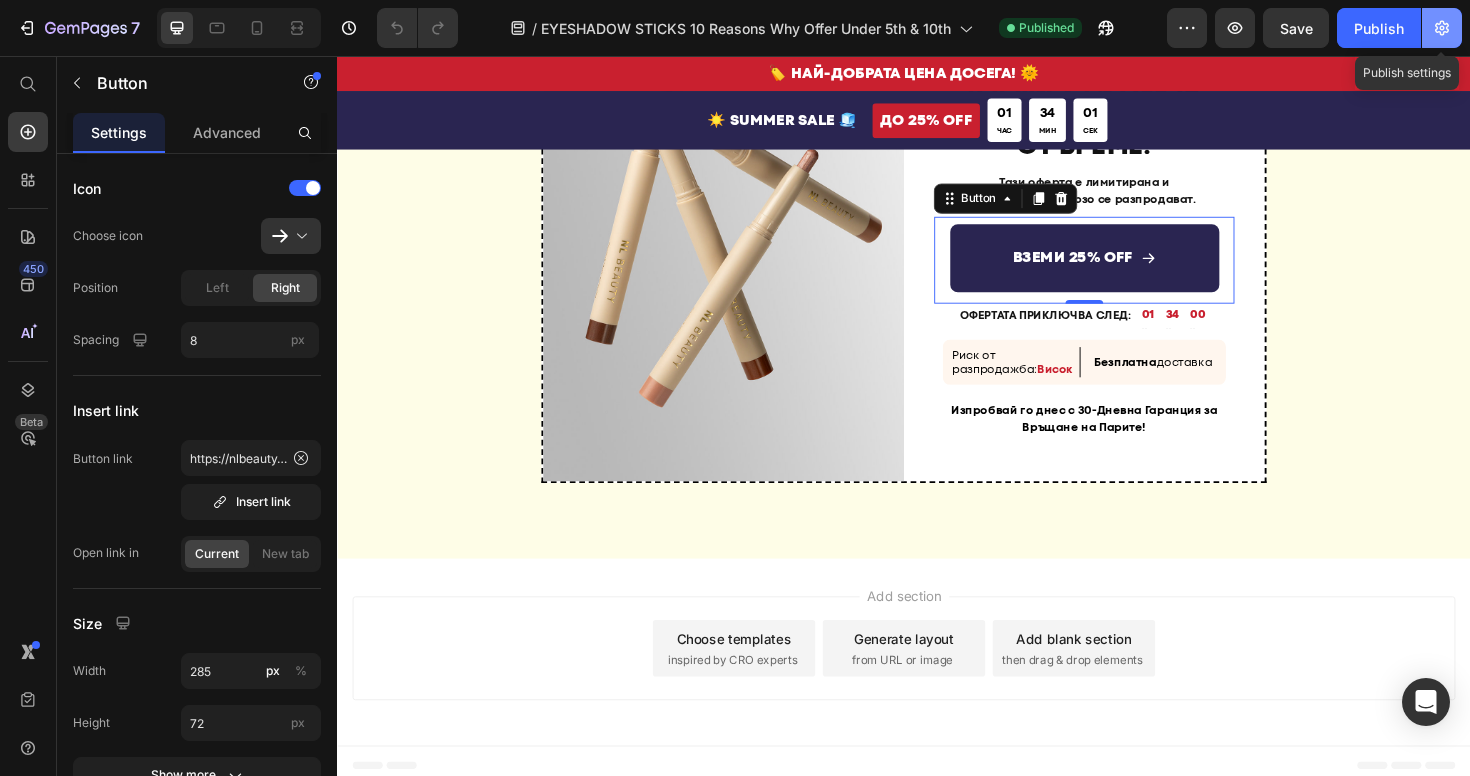 click 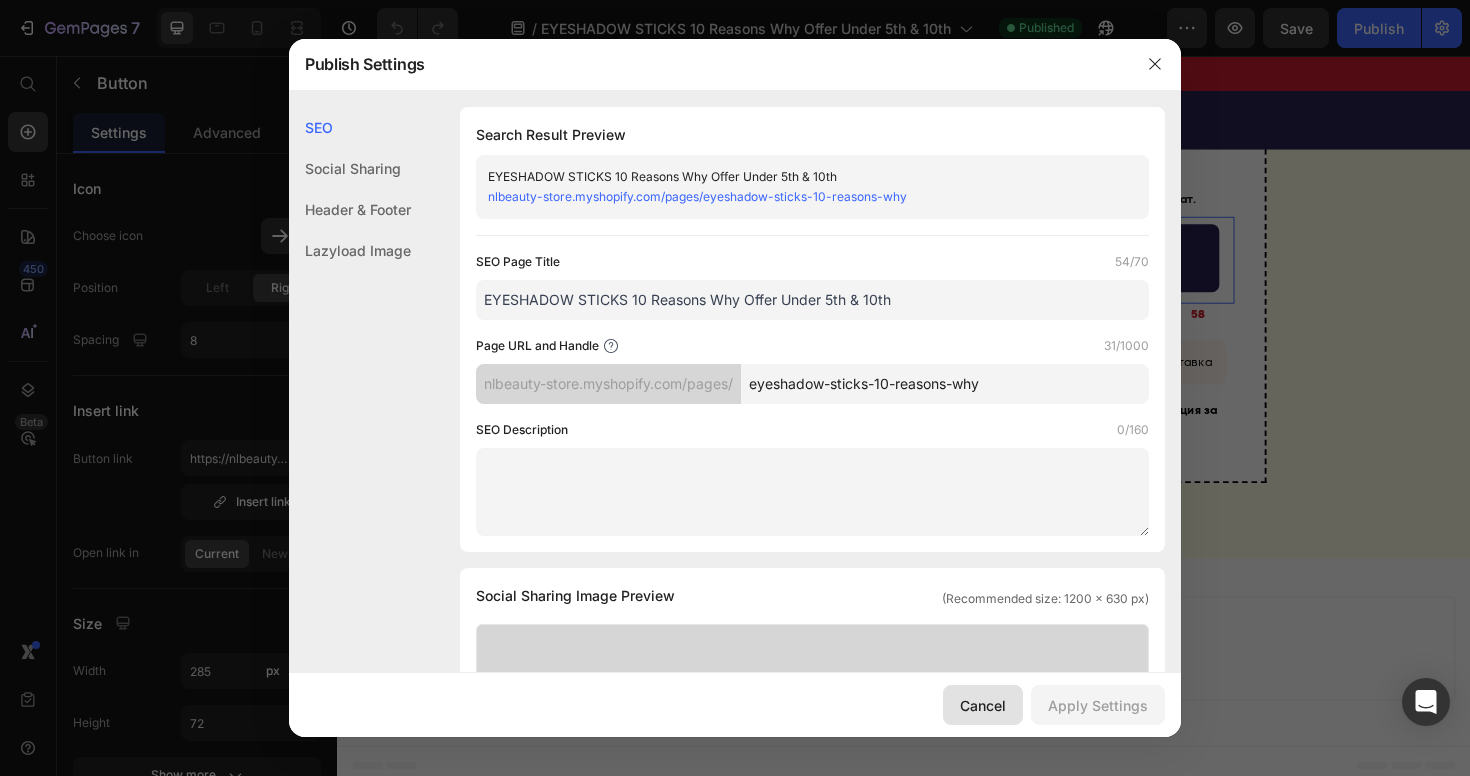 click on "Cancel" at bounding box center [983, 705] 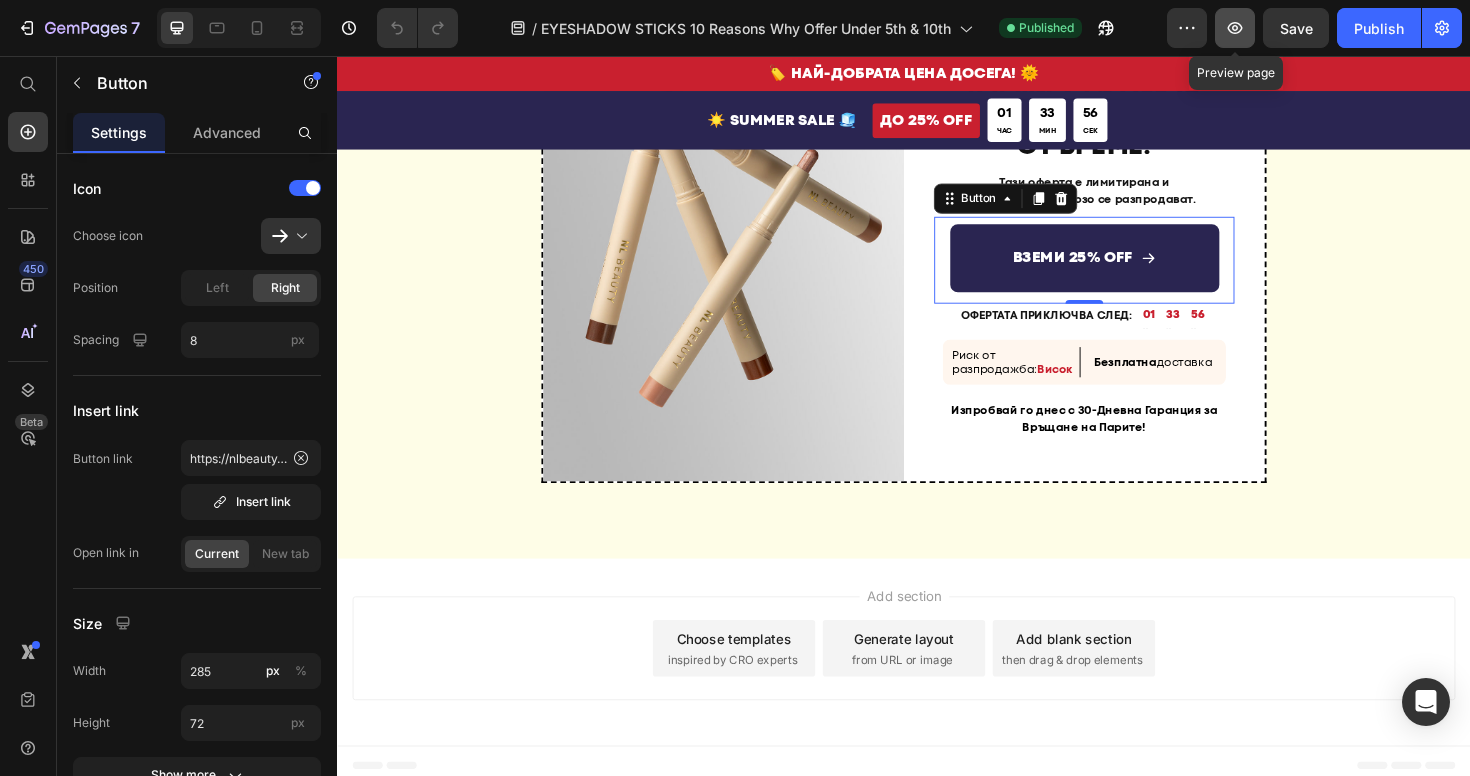 click 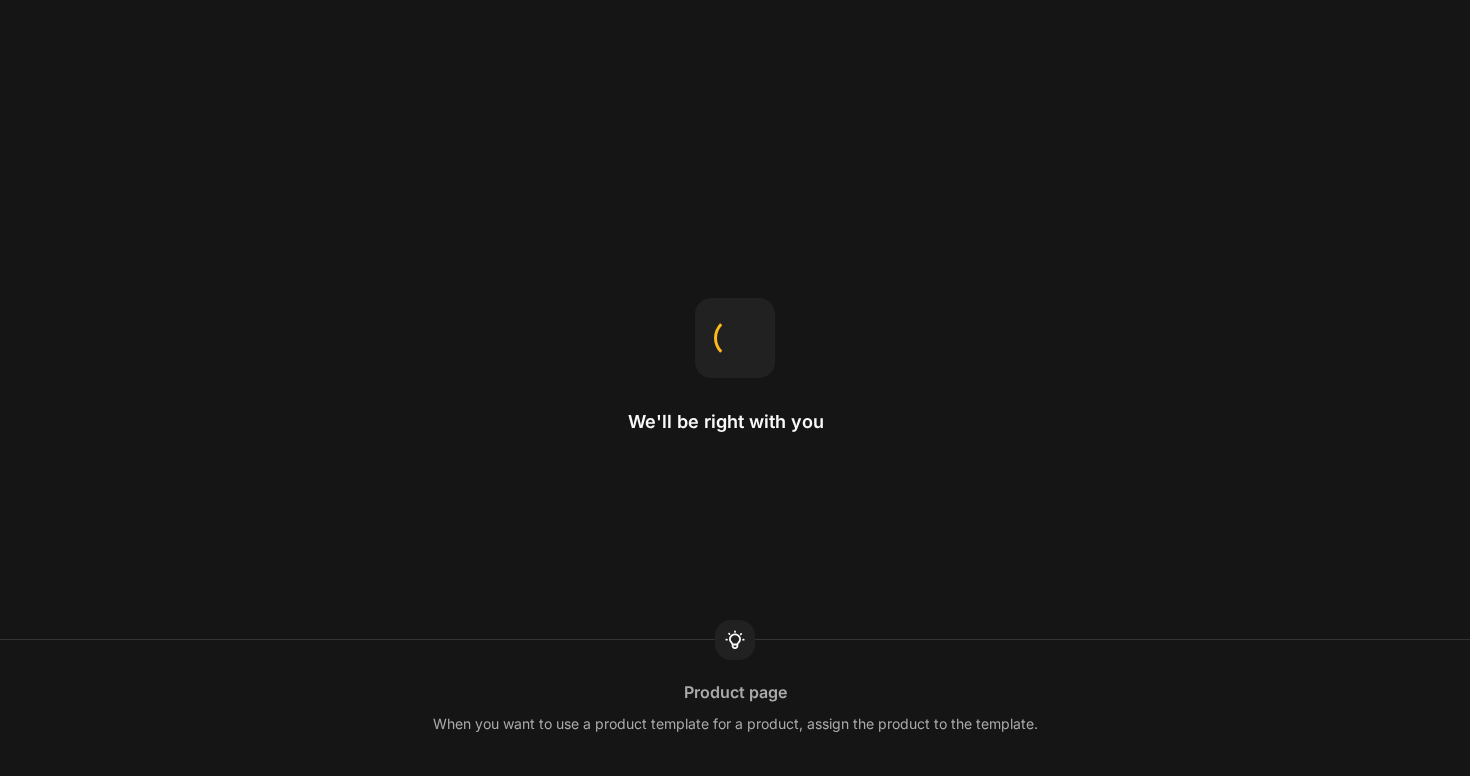 scroll, scrollTop: 0, scrollLeft: 0, axis: both 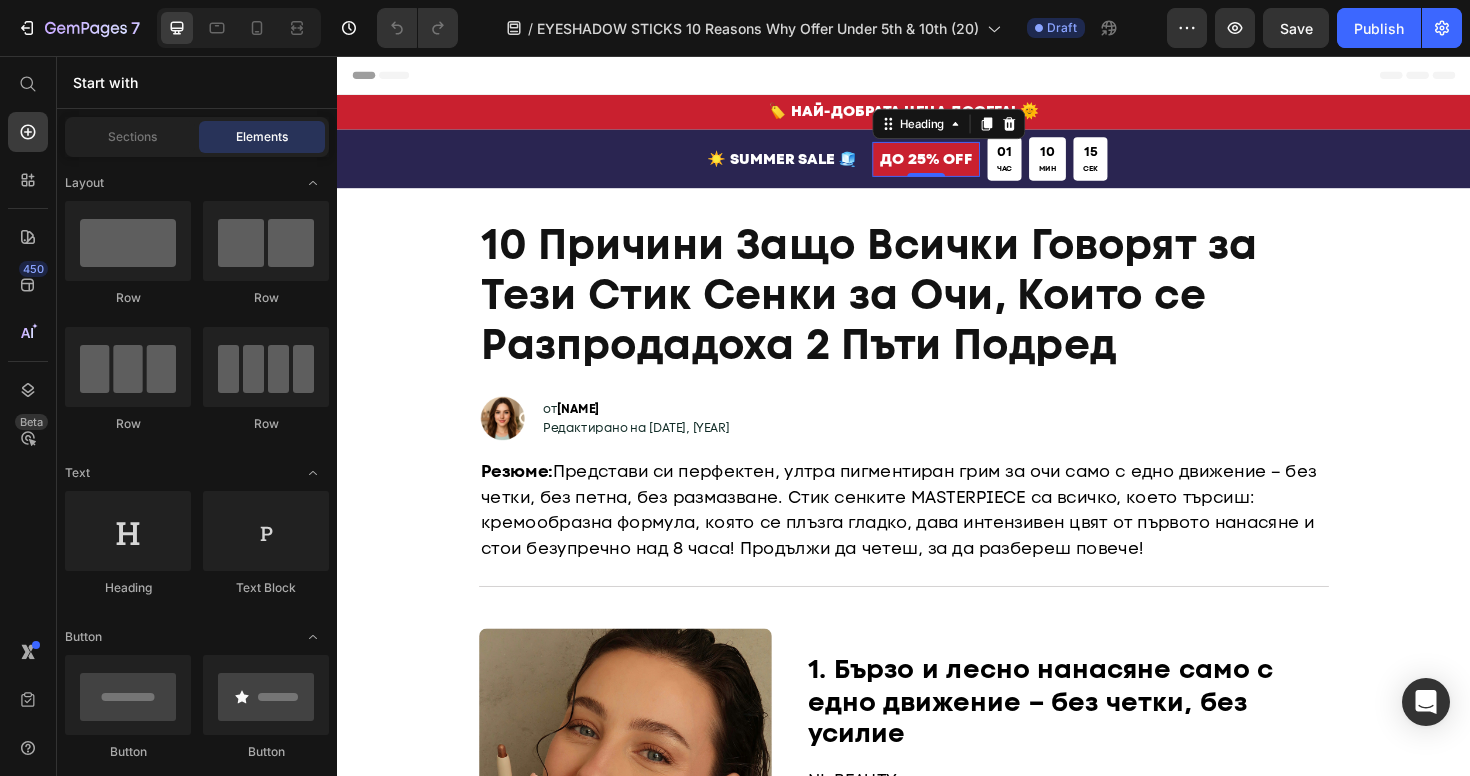 click on "ДО 25% OFF" at bounding box center (961, 165) 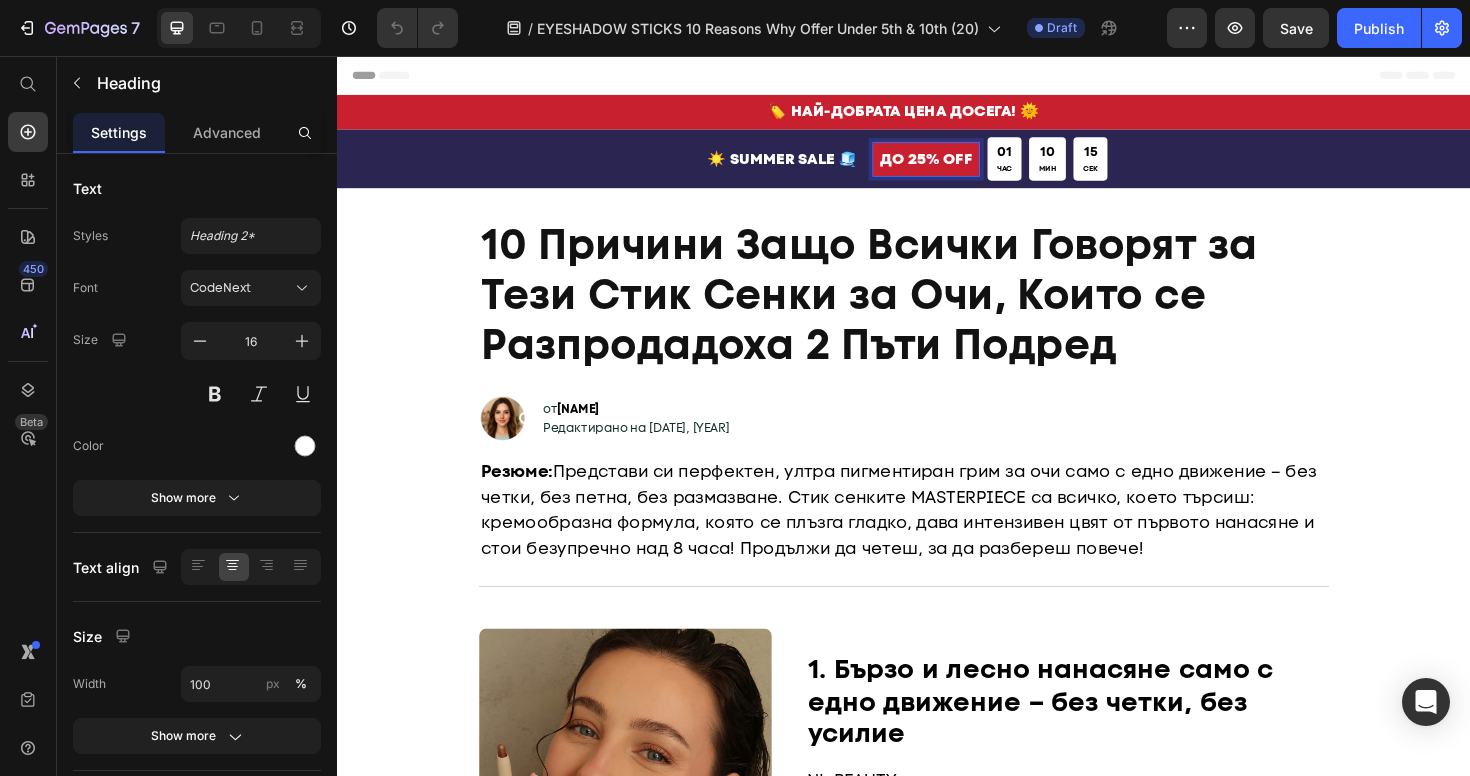 click on "ДО 25% OFF" at bounding box center (961, 165) 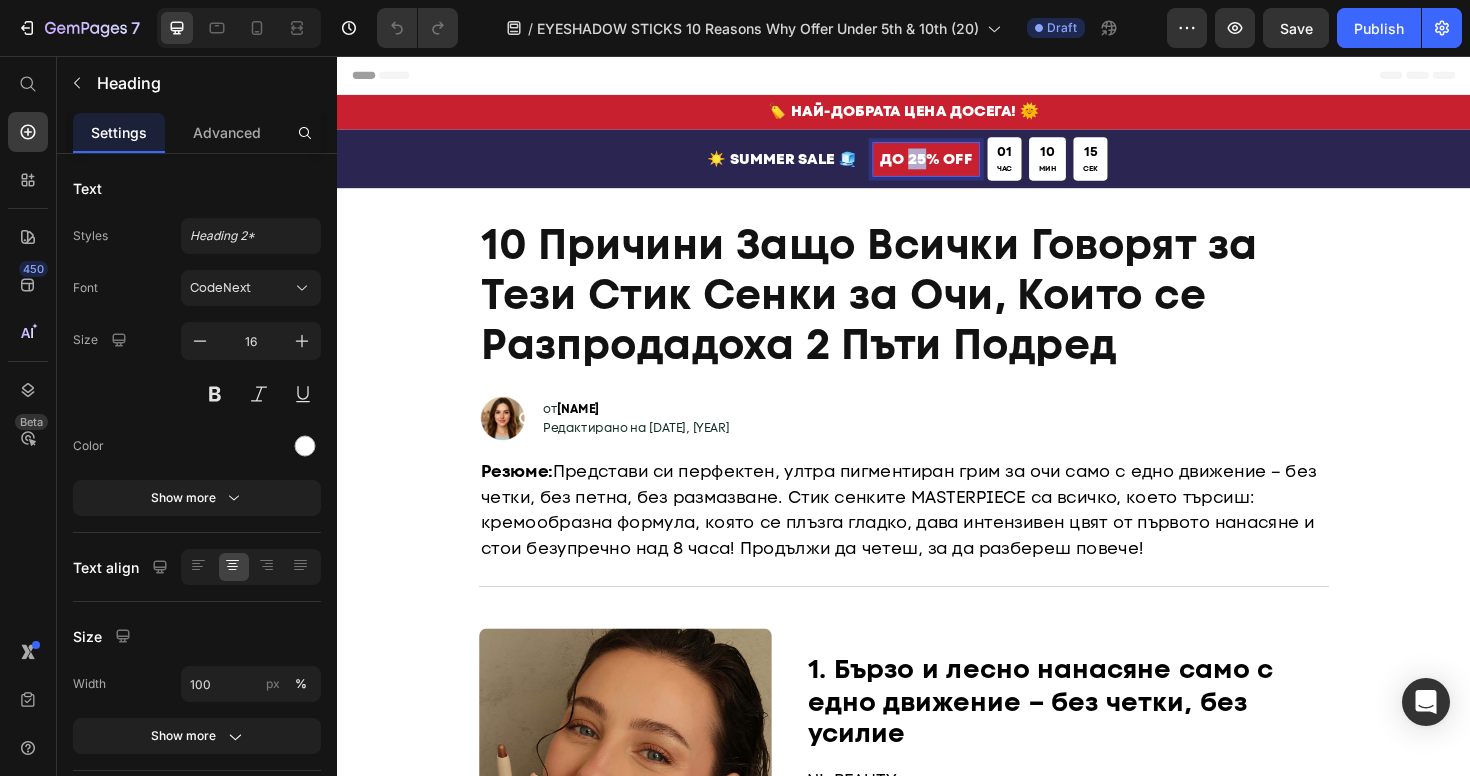 click on "ДО 25% OFF" at bounding box center [961, 165] 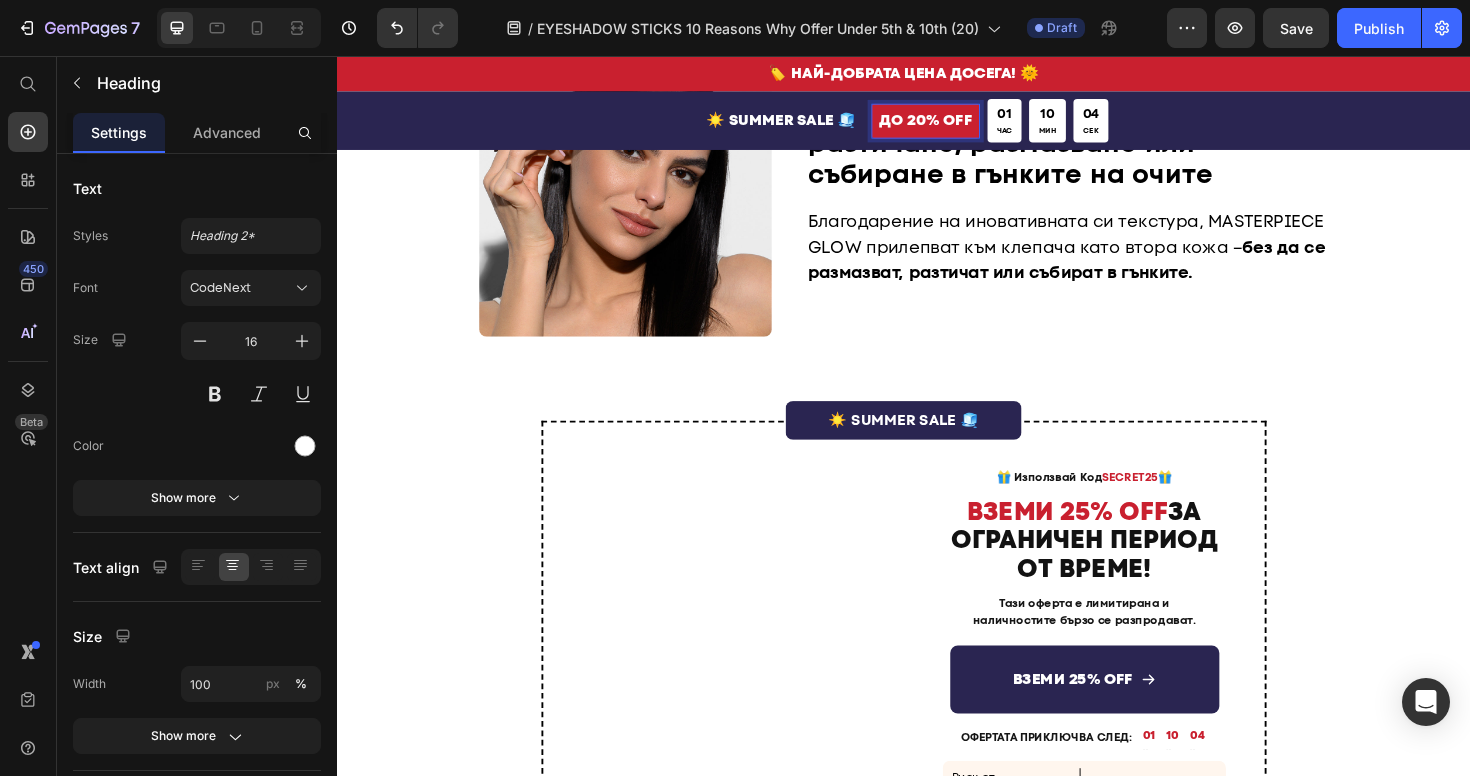scroll, scrollTop: 2080, scrollLeft: 0, axis: vertical 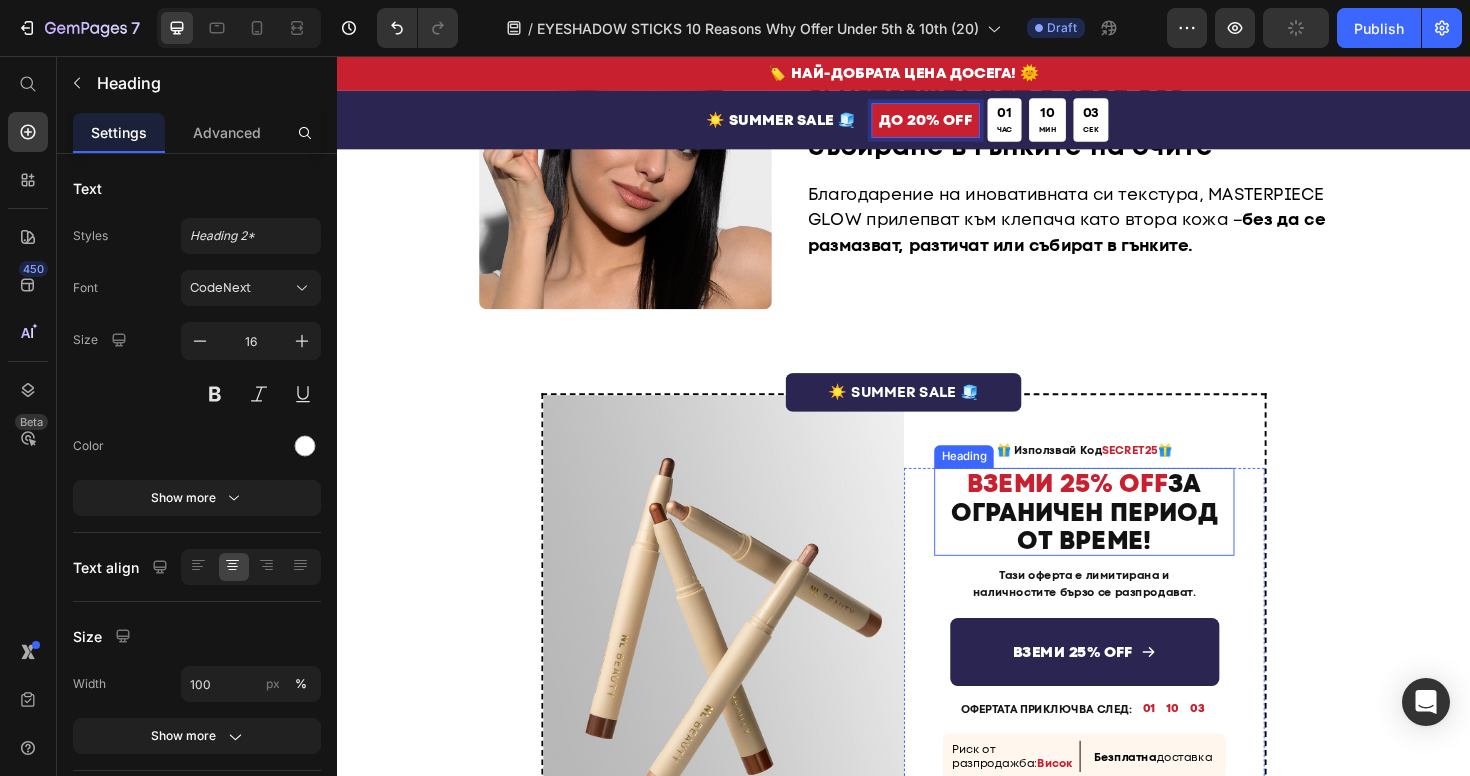 click on "ВЗЕМИ 25% OFF" at bounding box center [1110, 508] 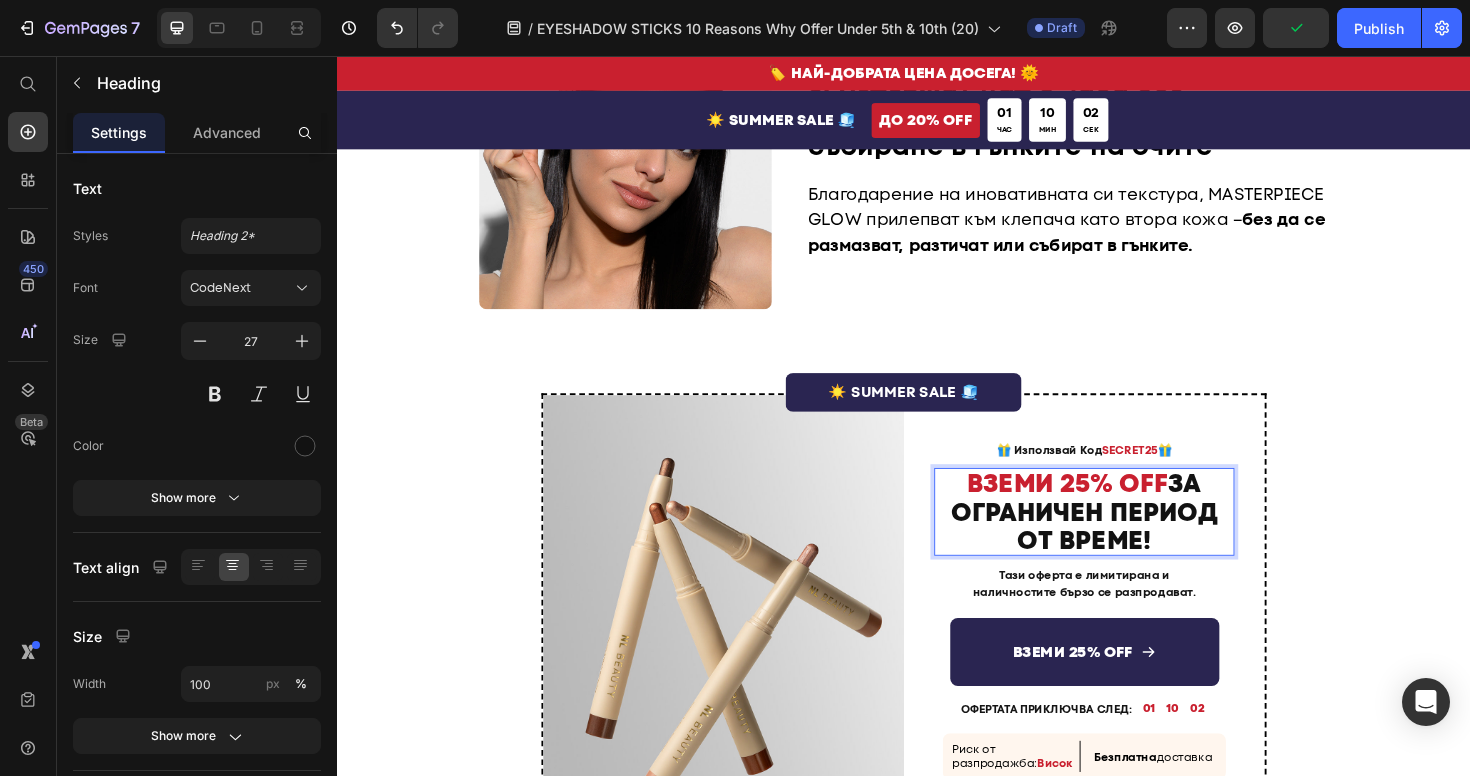 click on "ВЗЕМИ 25% OFF" at bounding box center [1110, 508] 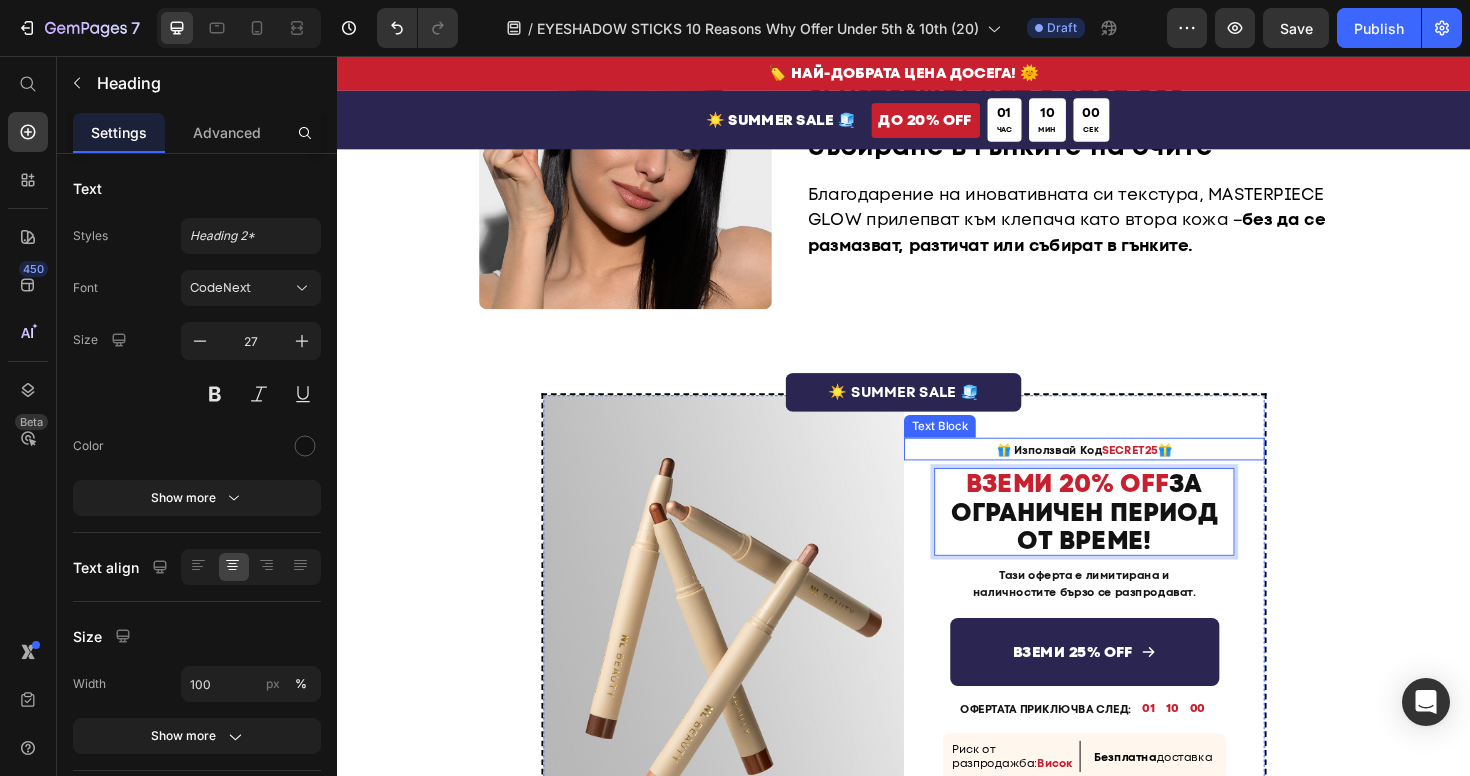 click on "SECRET25" at bounding box center (1176, 473) 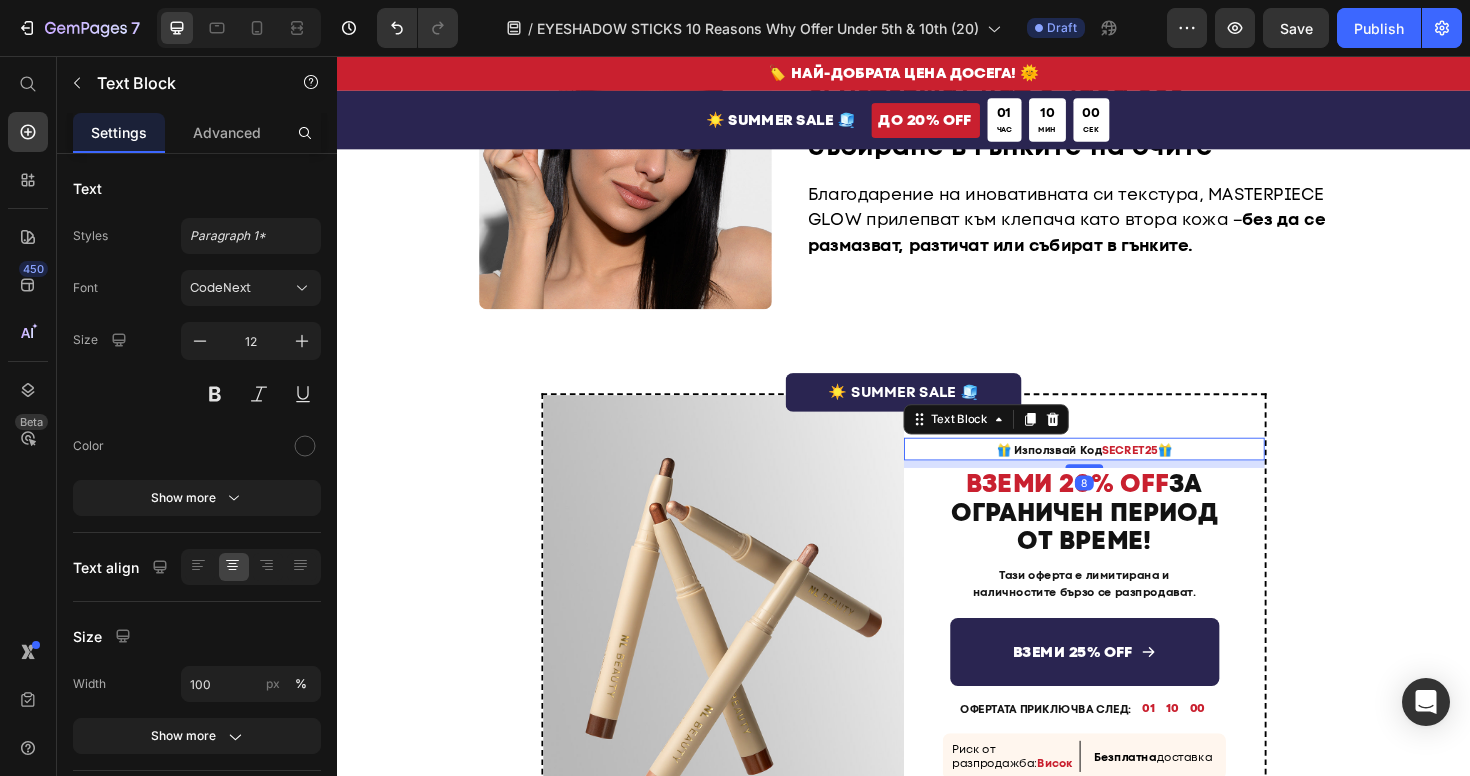 click on "SECRET25" at bounding box center [1176, 473] 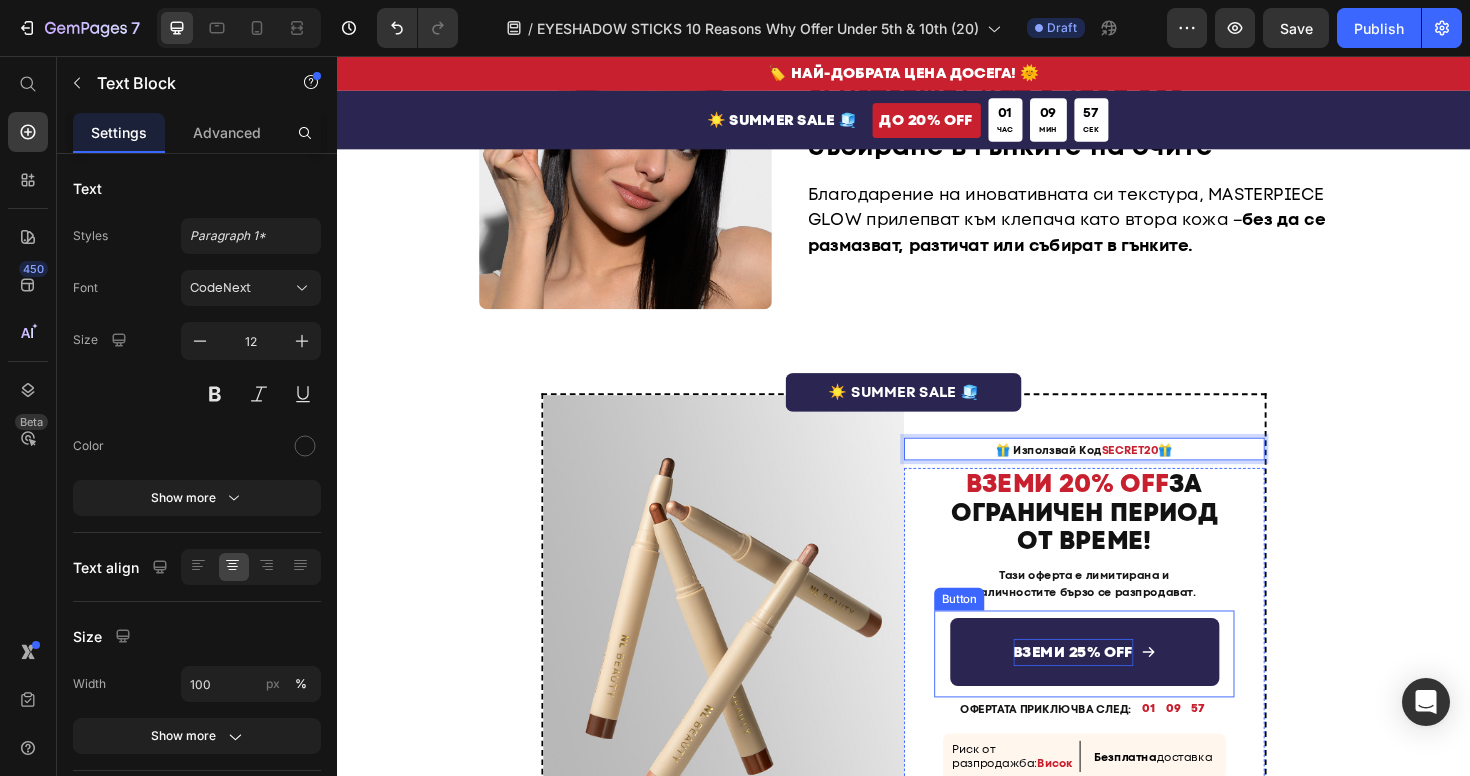 click on "ВЗЕМИ 25% OFF" at bounding box center [1116, 687] 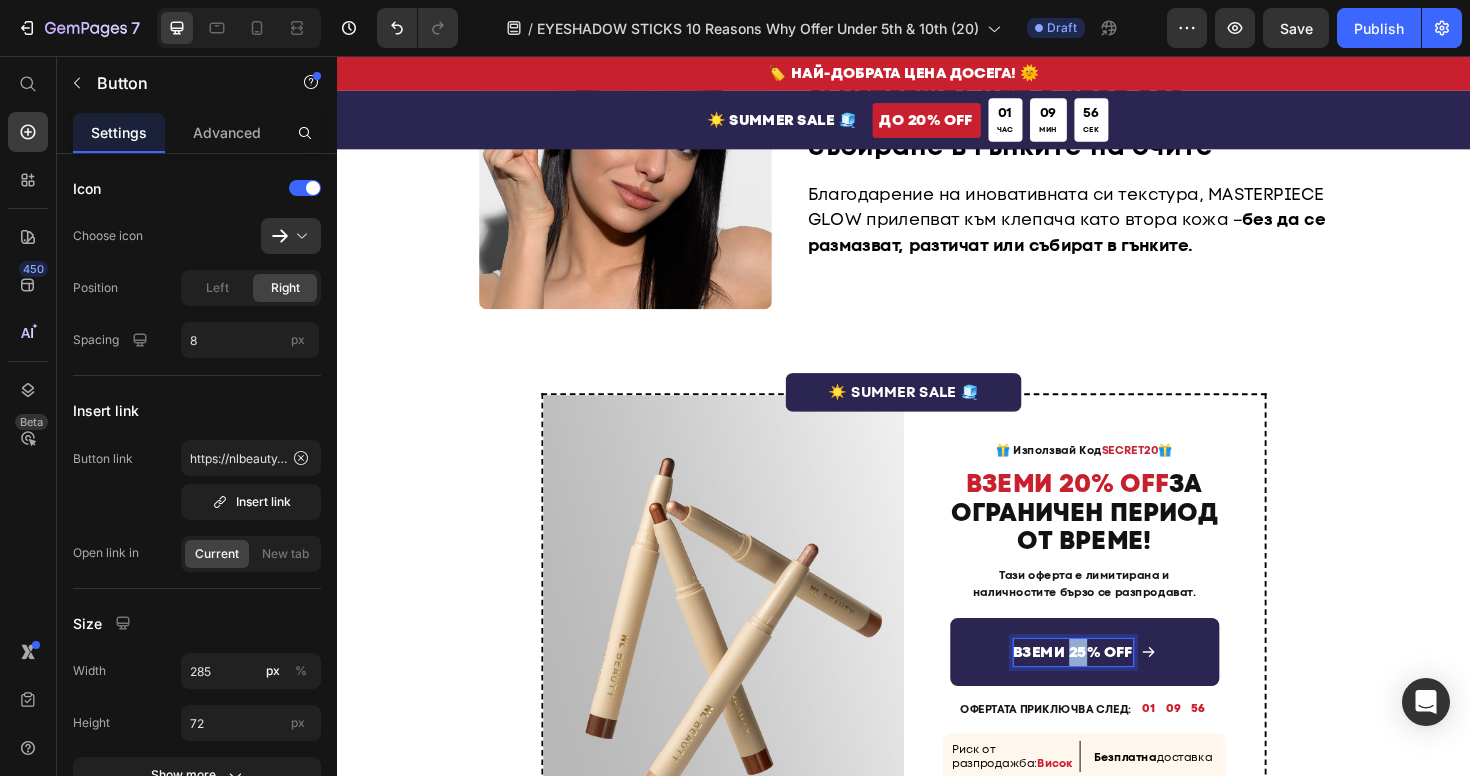 click on "ВЗЕМИ 25% OFF" at bounding box center (1116, 687) 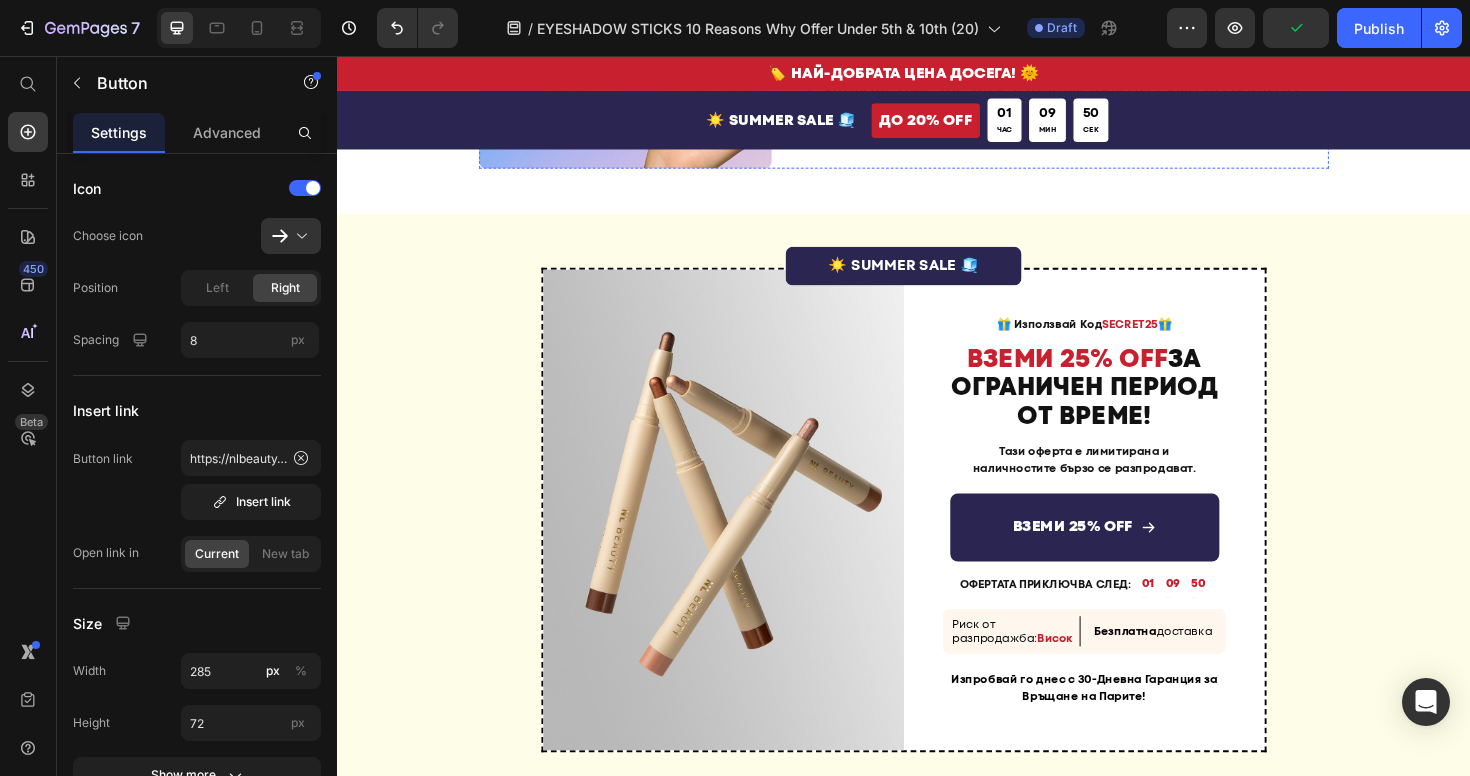 scroll, scrollTop: 4682, scrollLeft: 0, axis: vertical 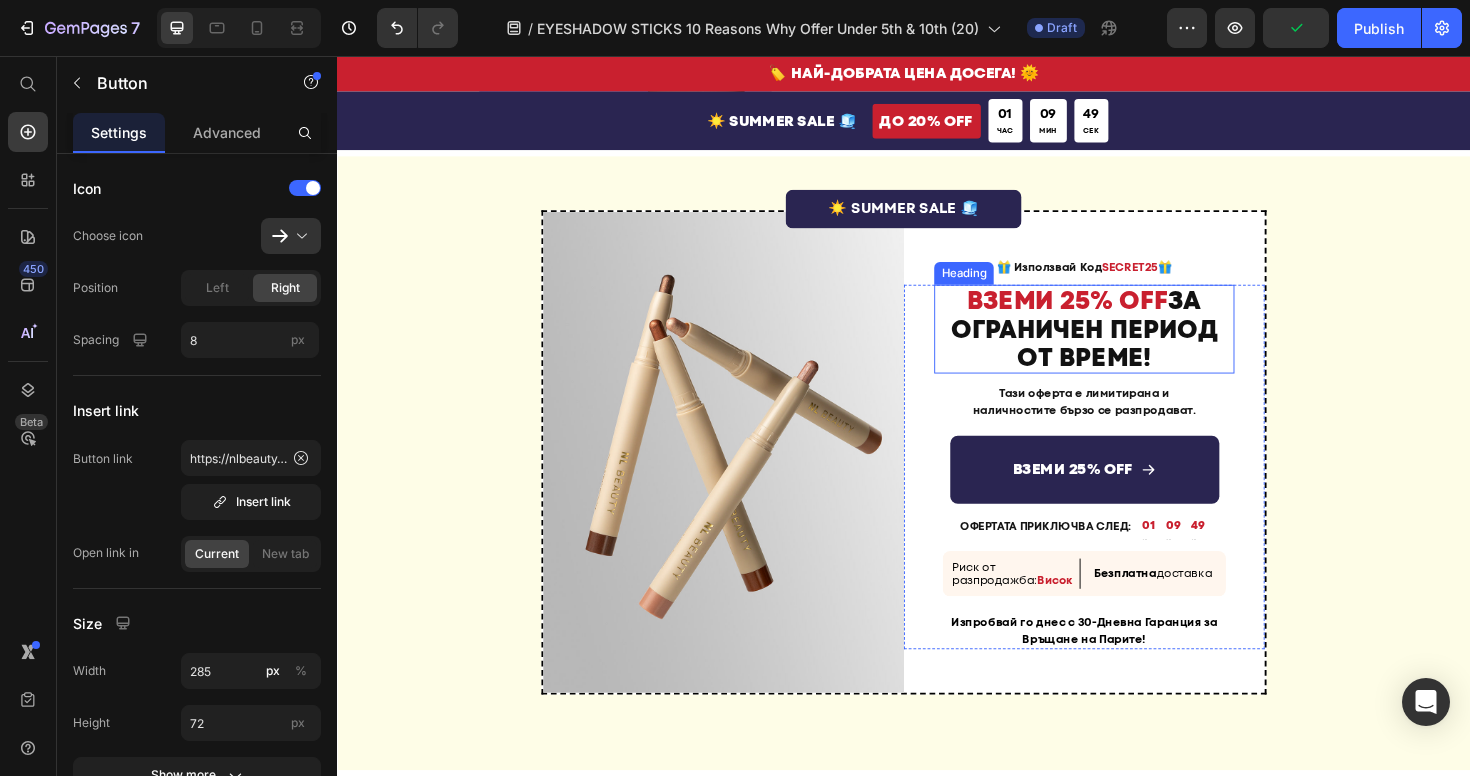 click on "ВЗЕМИ 25% OFF" at bounding box center (1110, 314) 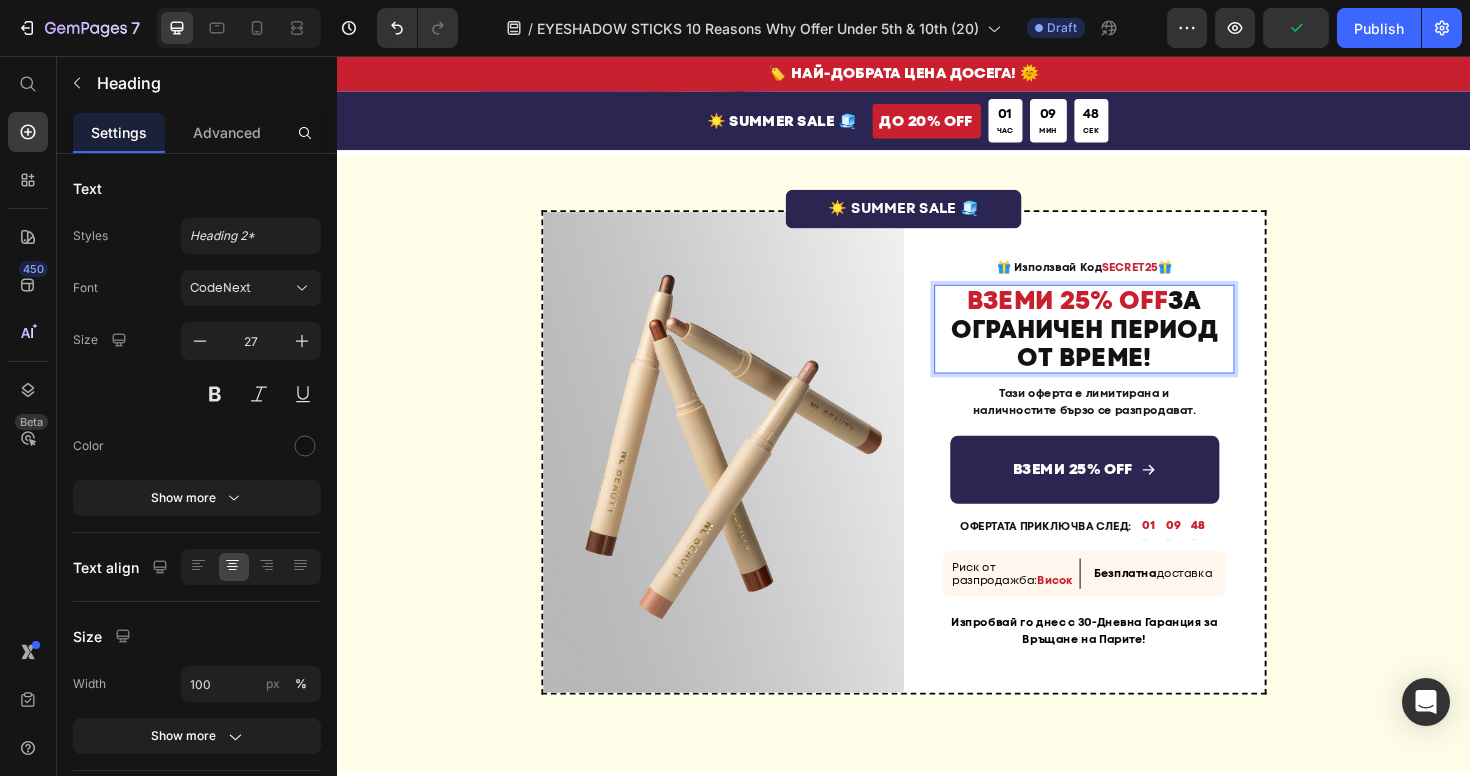 click on "ВЗЕМИ 25% OFF" at bounding box center [1110, 314] 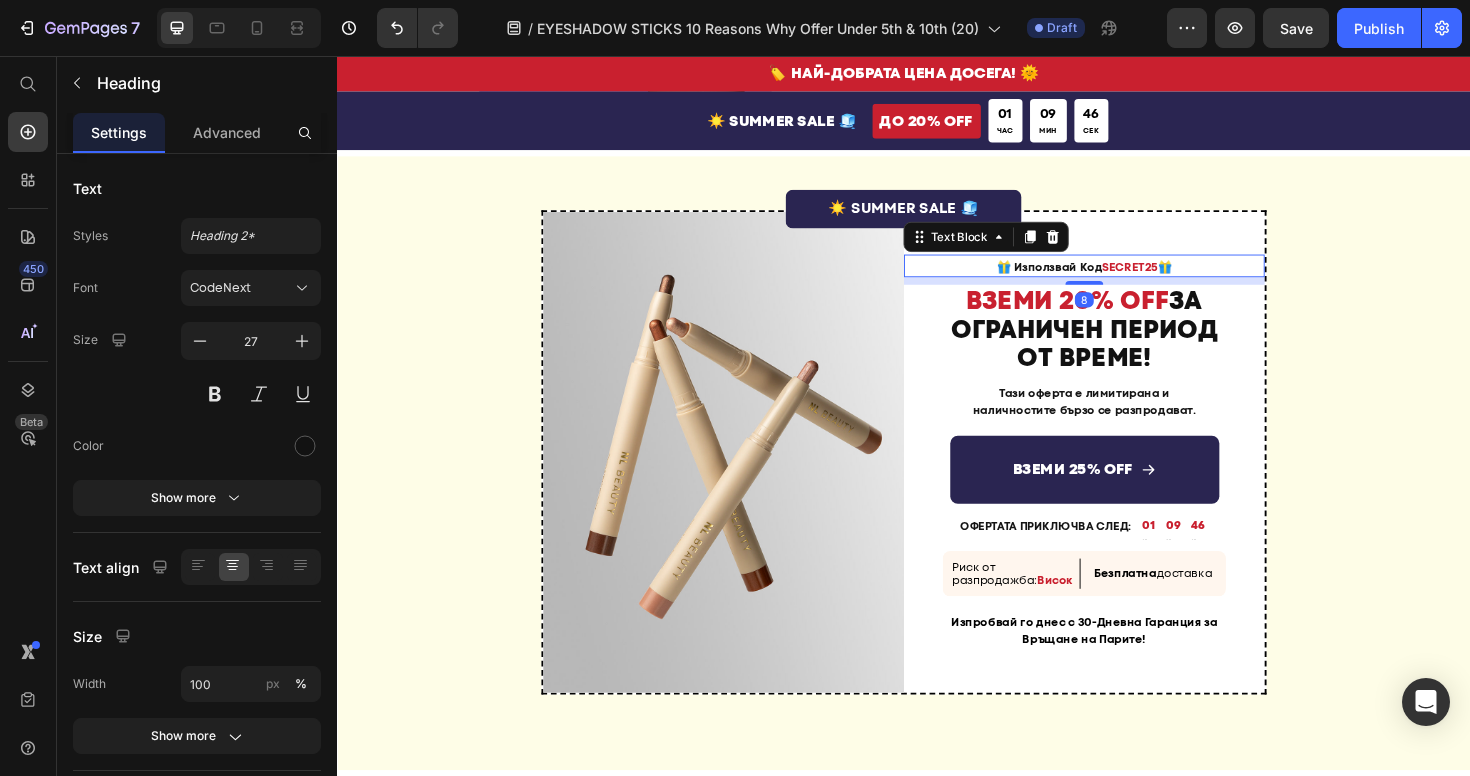 click on "SECRET25" at bounding box center (1176, 279) 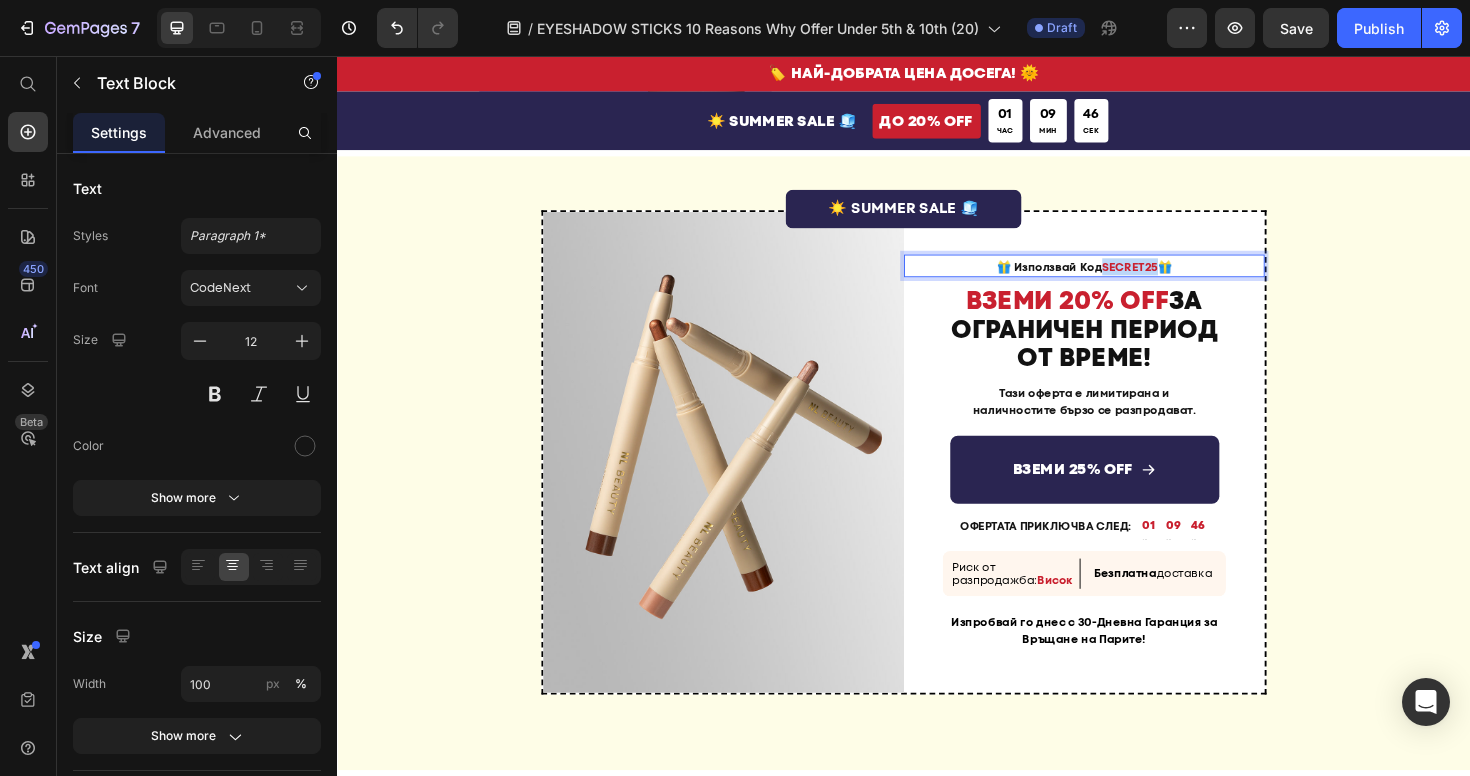 click on "SECRET25" at bounding box center (1176, 279) 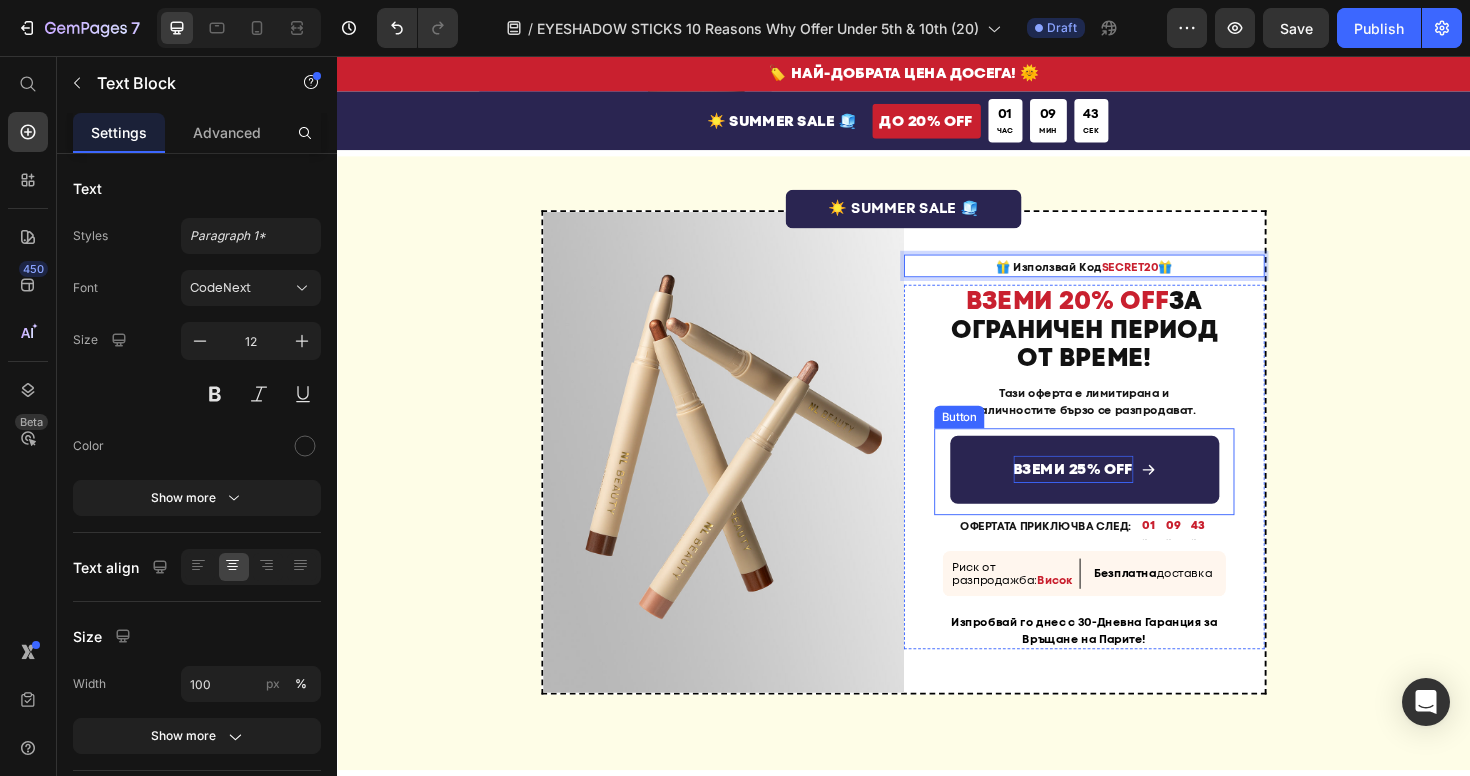 click on "ВЗЕМИ 25% OFF" at bounding box center [1116, 493] 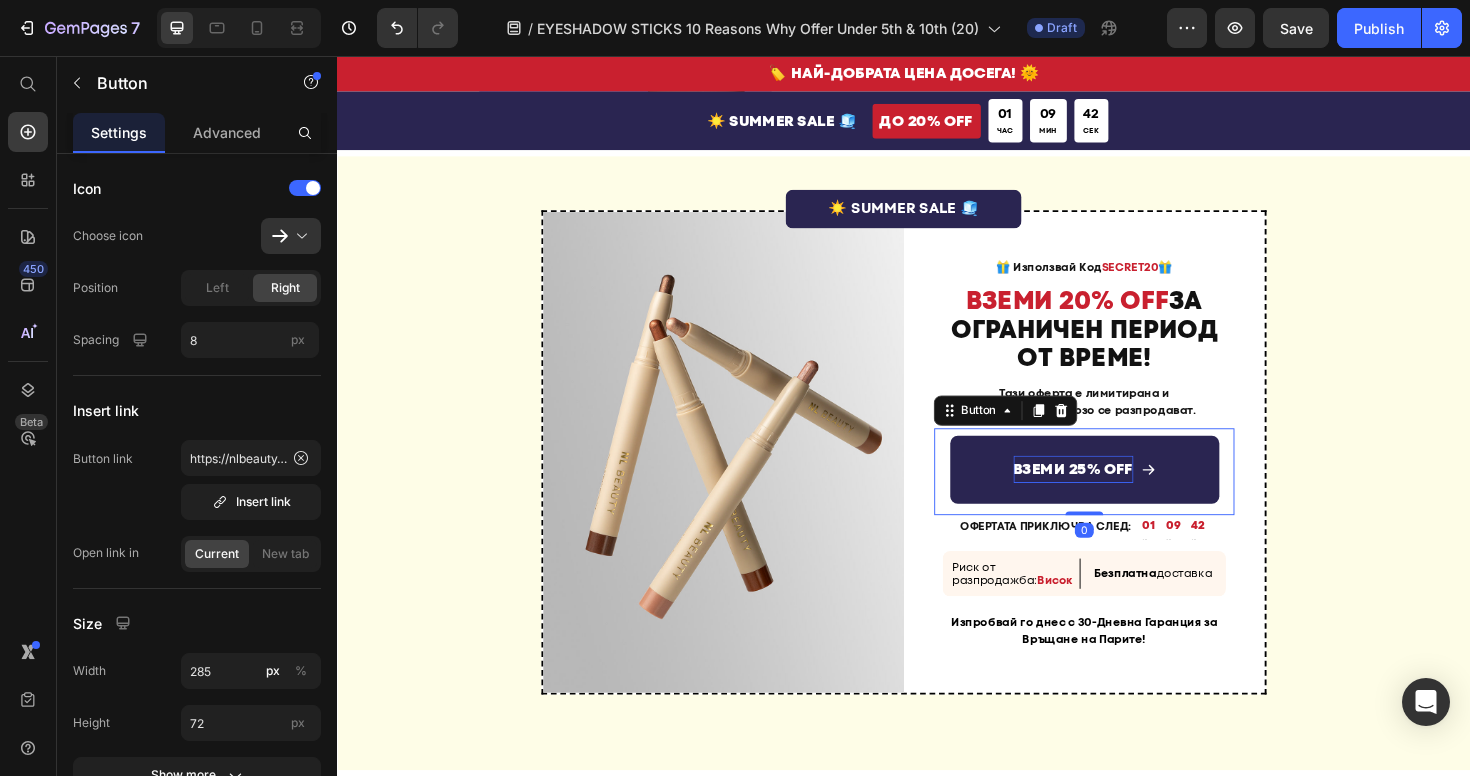 click on "ВЗЕМИ 25% OFF" at bounding box center (1116, 493) 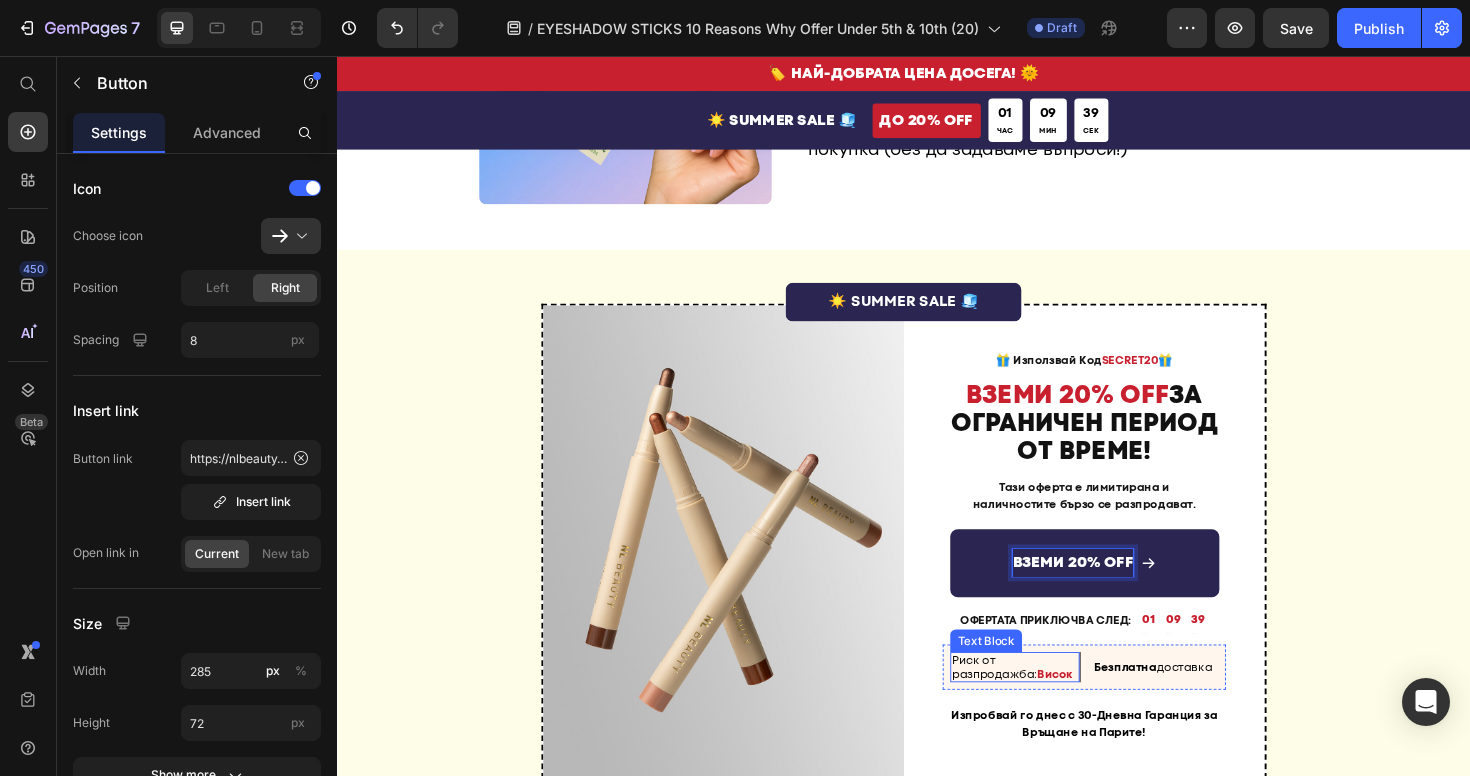 scroll, scrollTop: 4570, scrollLeft: 0, axis: vertical 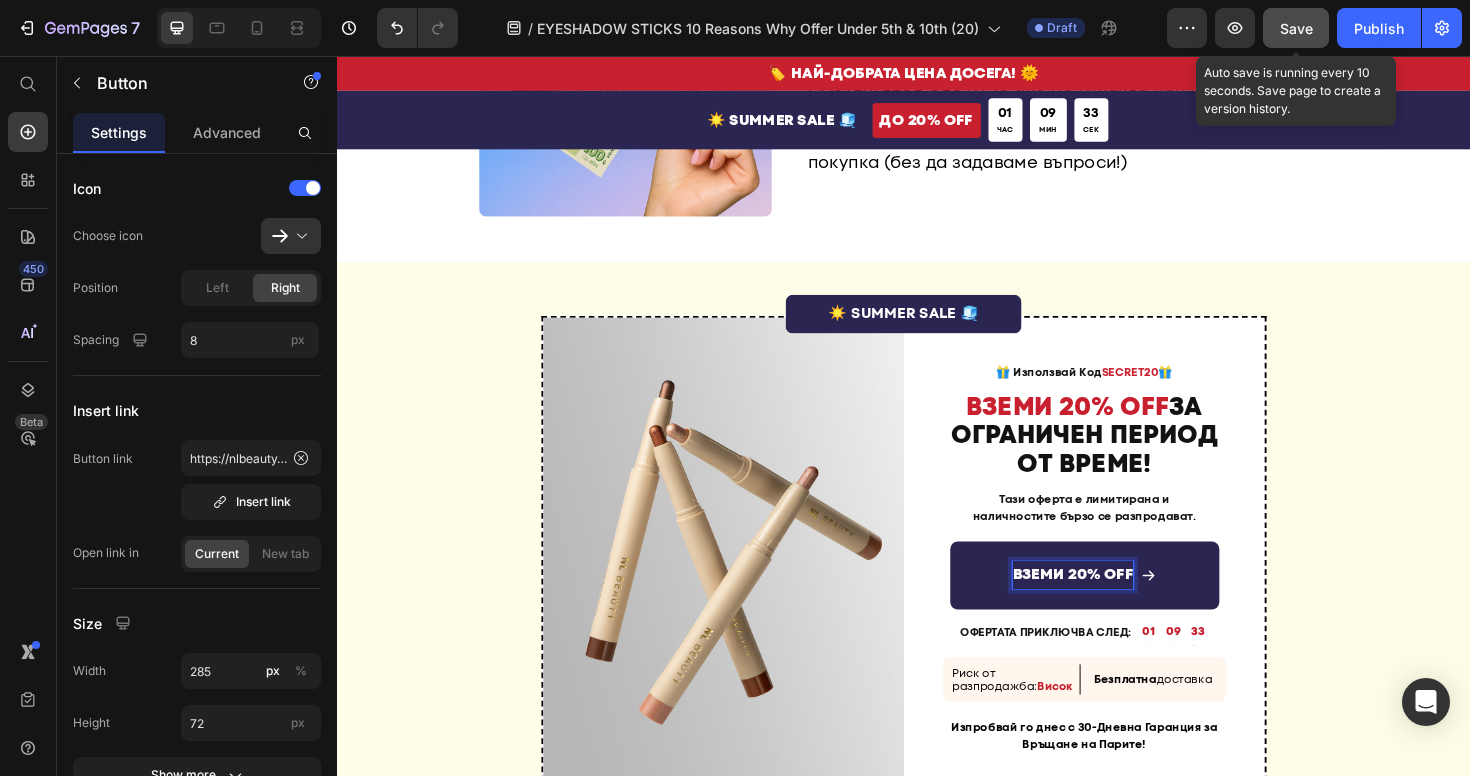 click on "Save" at bounding box center [1296, 28] 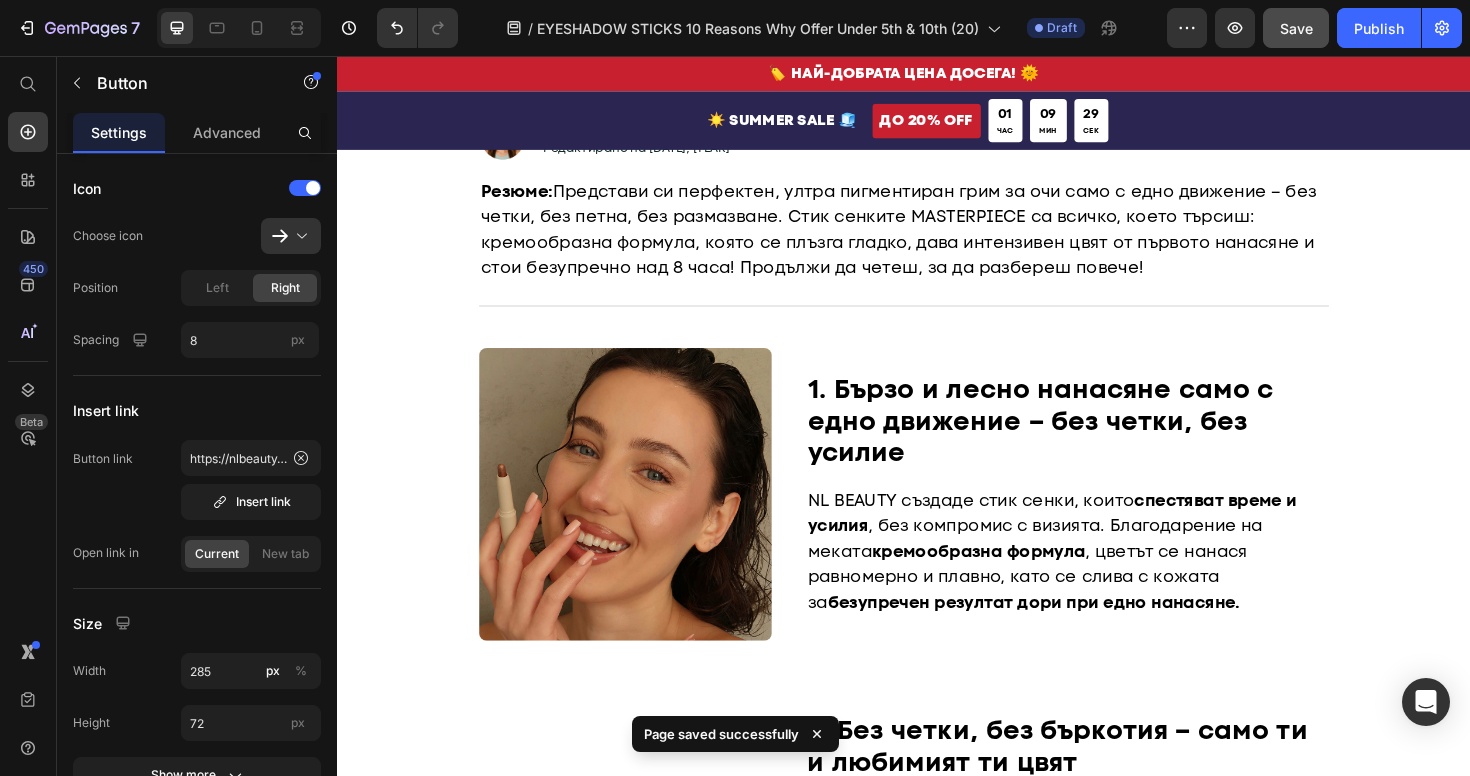 scroll, scrollTop: 295, scrollLeft: 0, axis: vertical 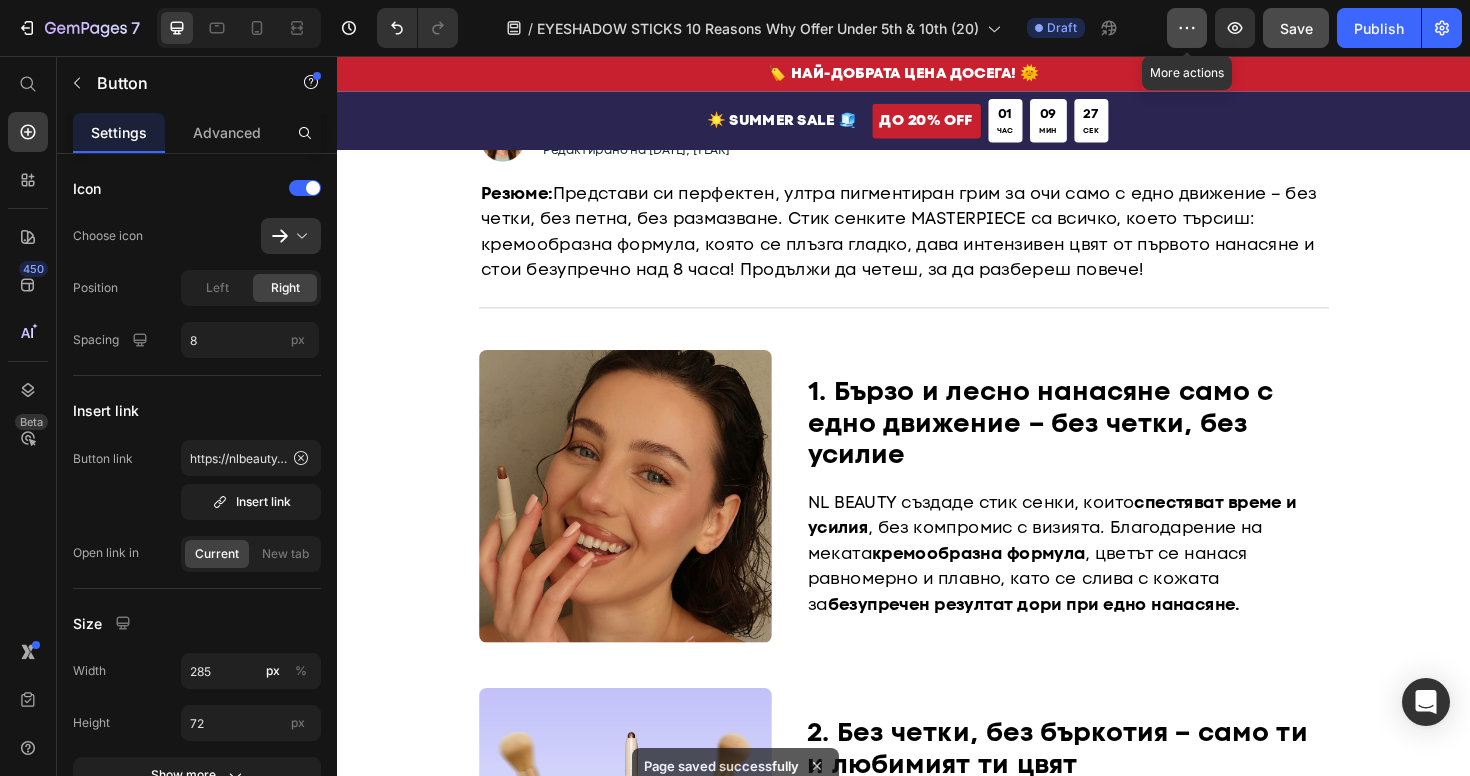 click 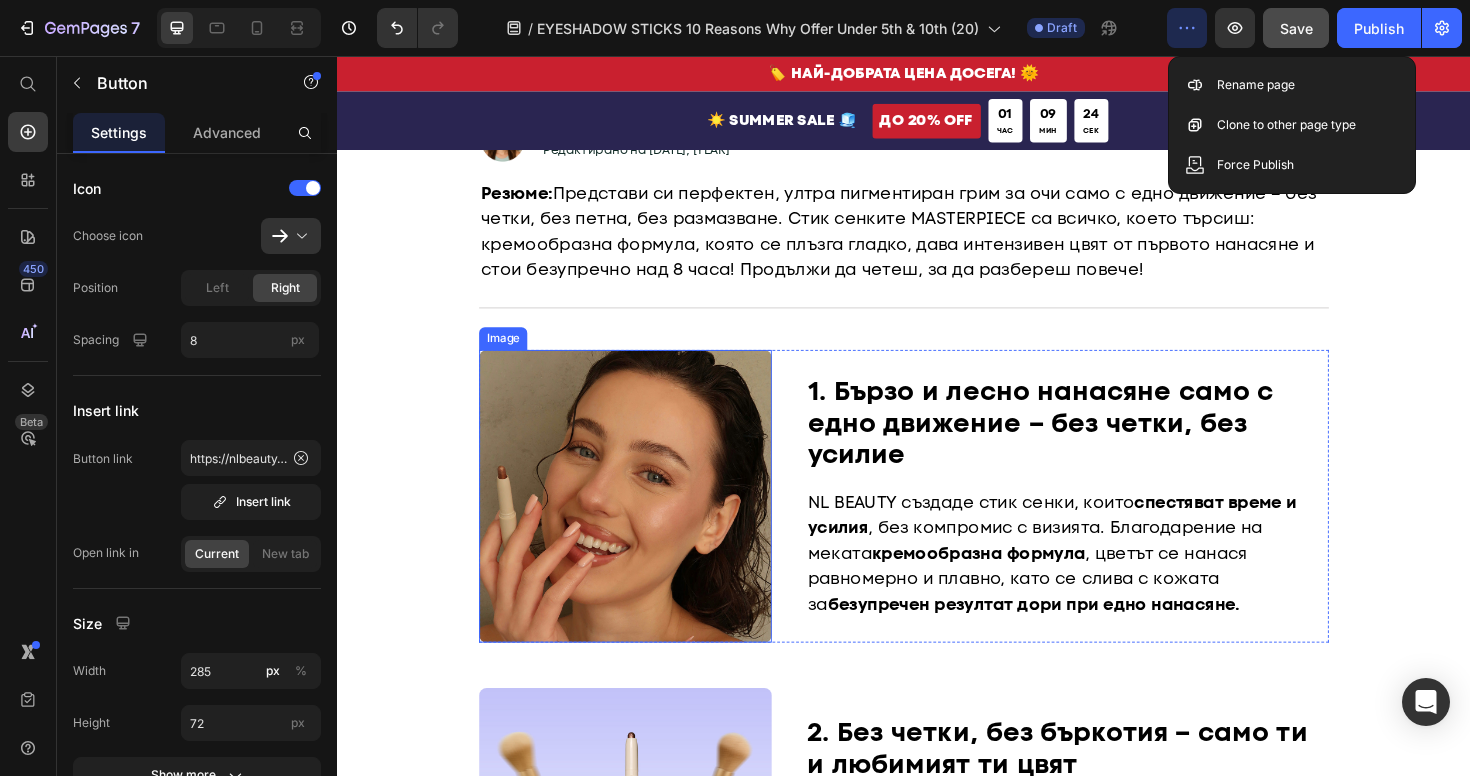scroll, scrollTop: 0, scrollLeft: 0, axis: both 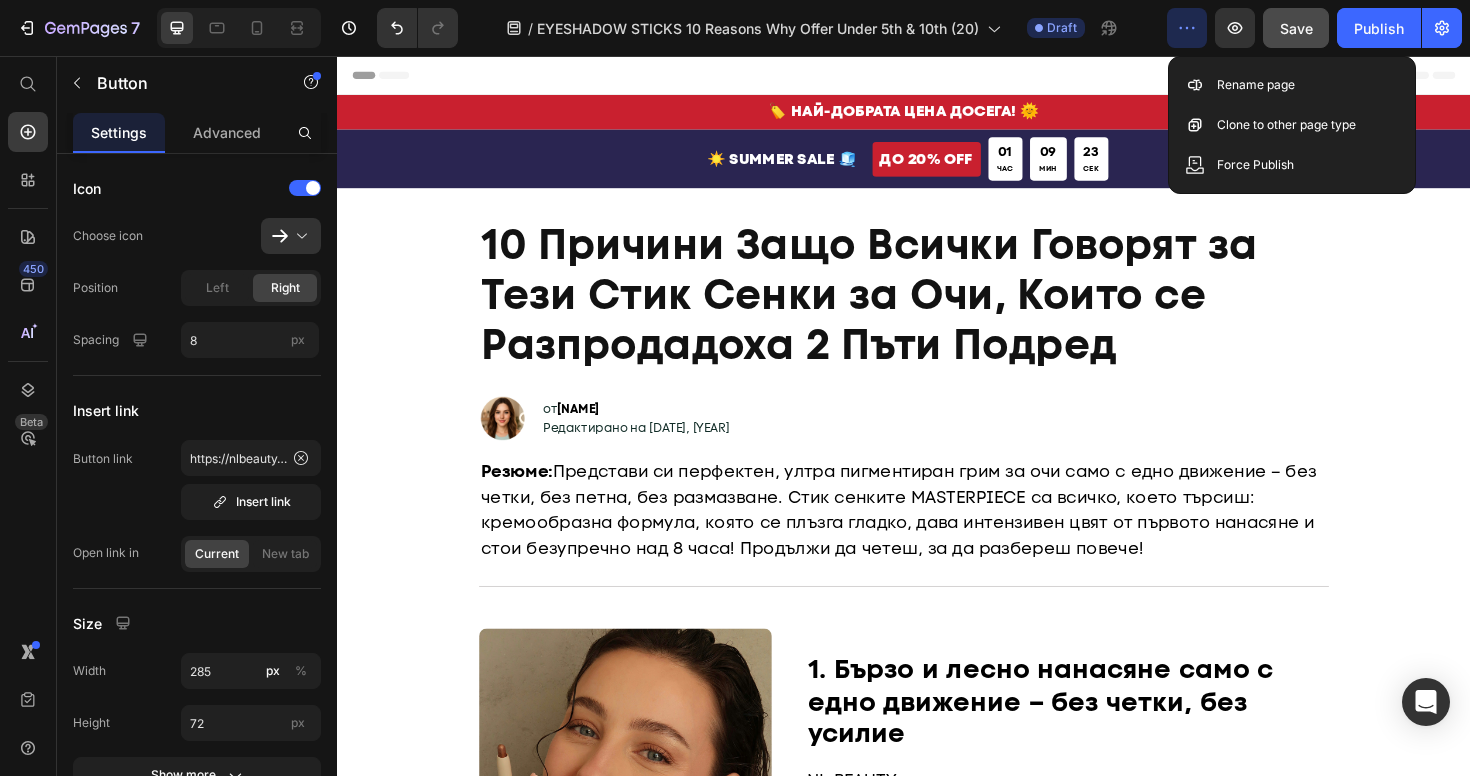 click on "🏷️ НАЙ-ДОБРАТА ЦЕНА ДОСЕГА! 🌞 Heading Row ☀️ summer SALE 🧊 Heading ДО 20% OFF Heading 01 ЧАС 09 МИН 23 СЕК Countdown Timer Row Header 10 Причини Защо Всички Говорят за Тези Стик Сенки за Очи, Които се Разпродадоха 2 Пъти Подред Heading Image от  Изабел Редактирано на 24 Юни, 2025 Text Block Row Row Row Резюме: Text Block                Title Line Row Headline 1. Бързо и лесно нанасяне само с едно движение – без четки, без усилие Heading Image NL BEAUTY създаде стик сенки, които  спестяват време и усилия , без компромис с визията. Благодарение на меката  кремообразна формула , цветът се нанася равномерно и плавно, като се слива с кожата за  Text Block Row Image" at bounding box center [937, 2795] 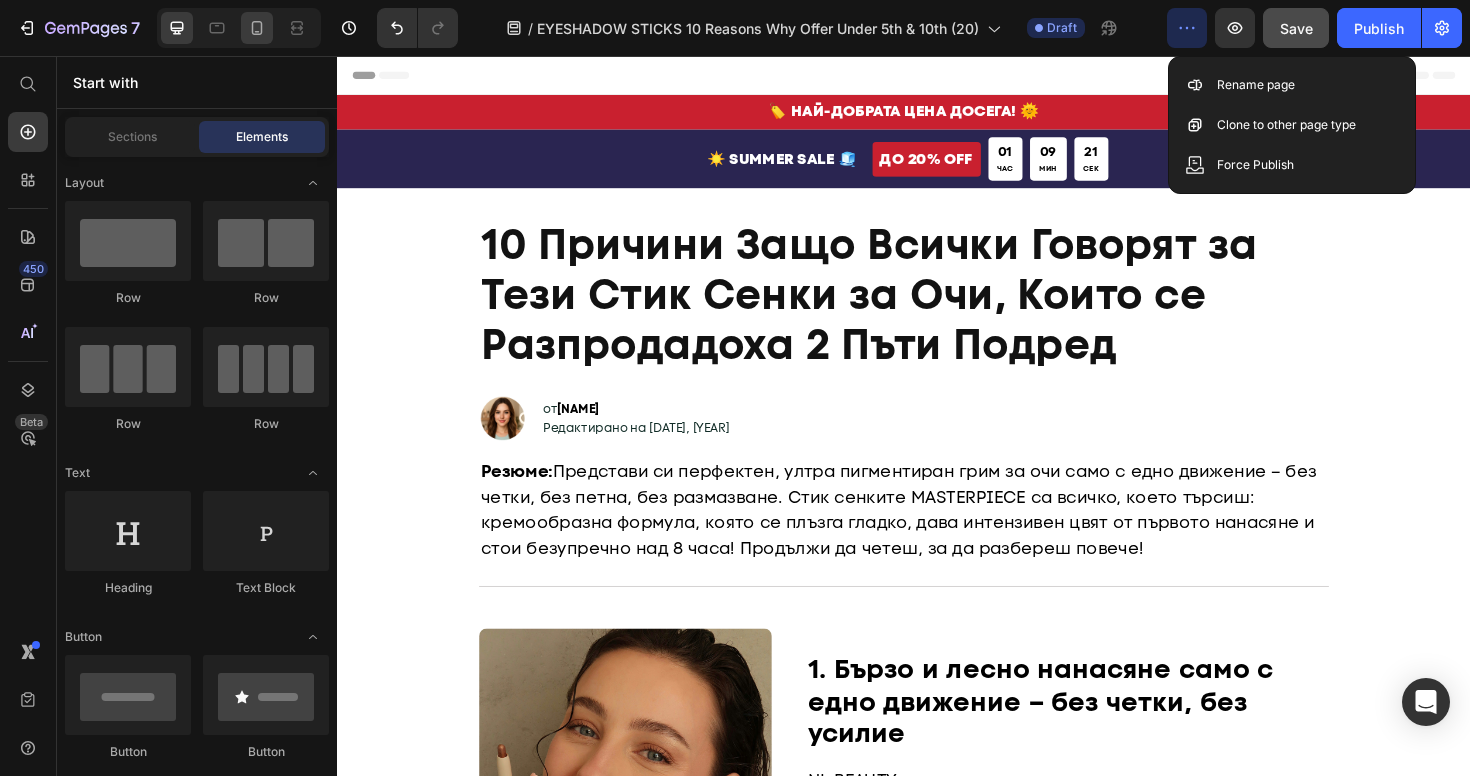 click 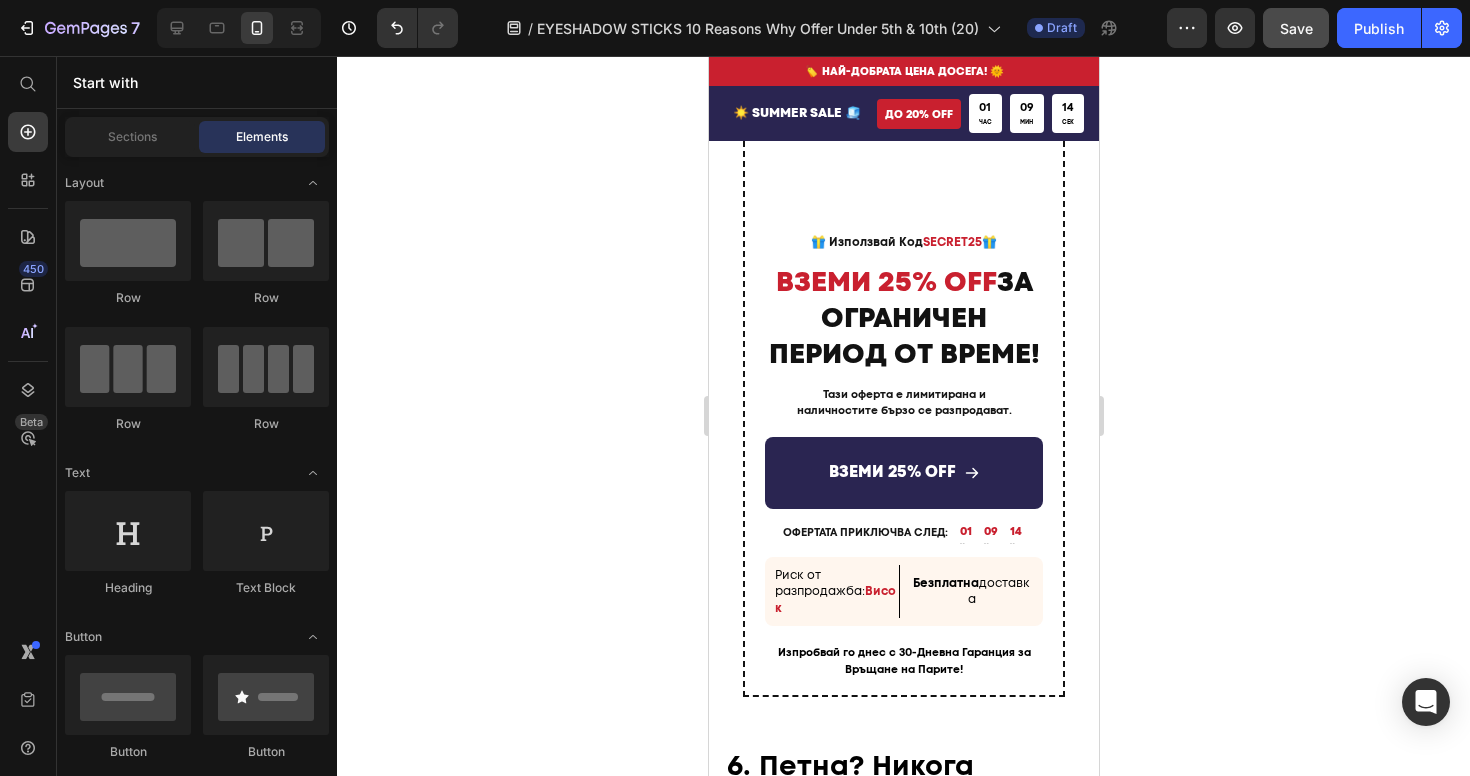 scroll, scrollTop: 4864, scrollLeft: 0, axis: vertical 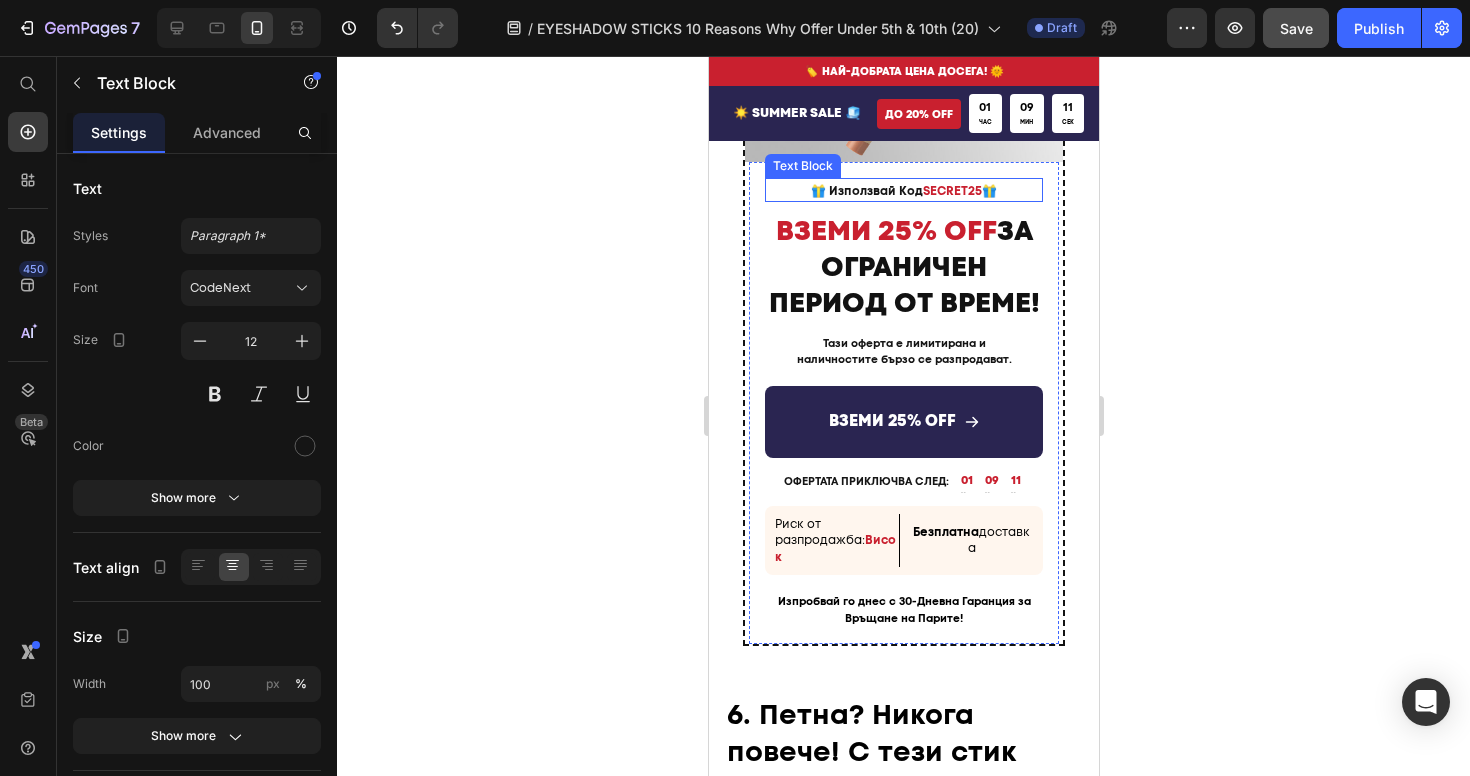 click on "SECRET25" at bounding box center (951, 191) 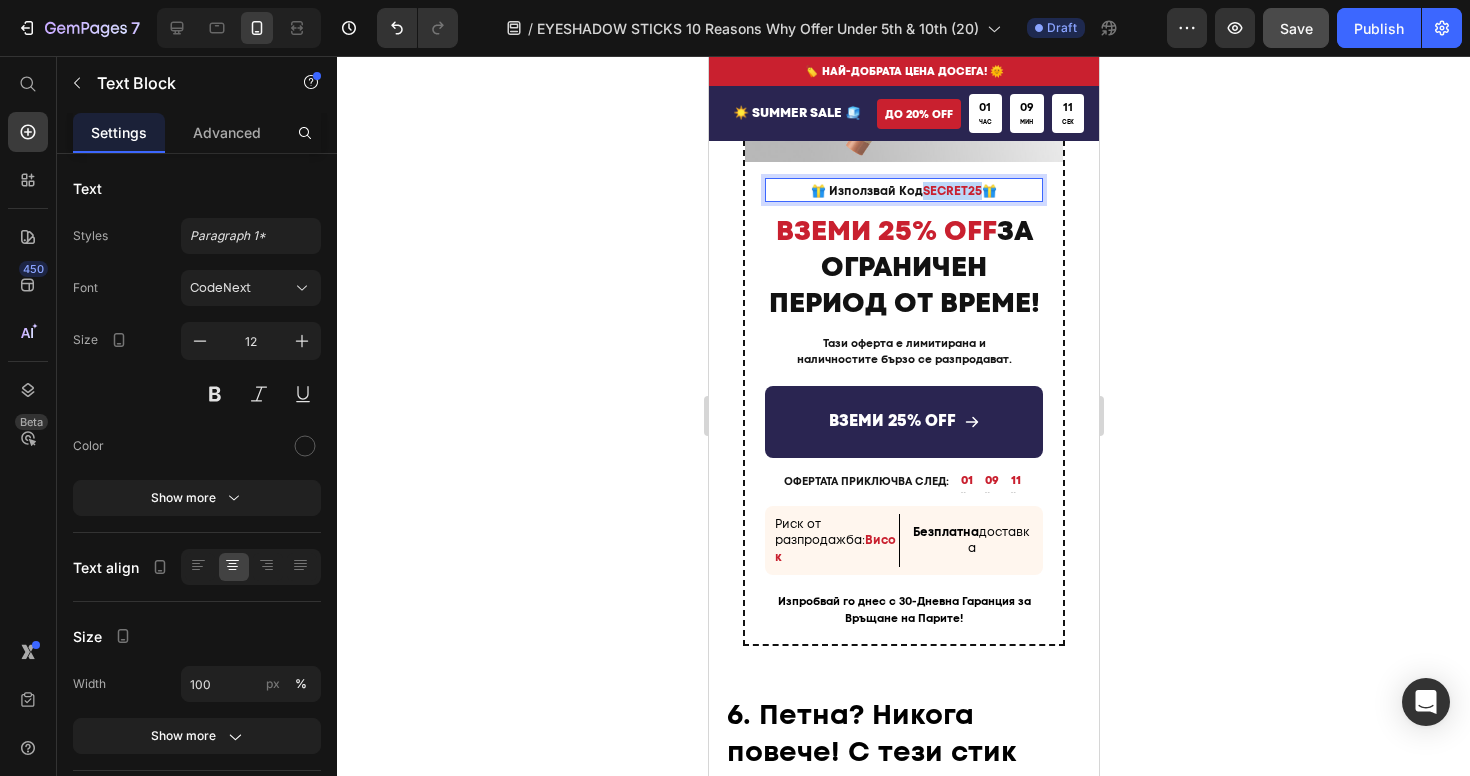 click on "SECRET25" at bounding box center [951, 191] 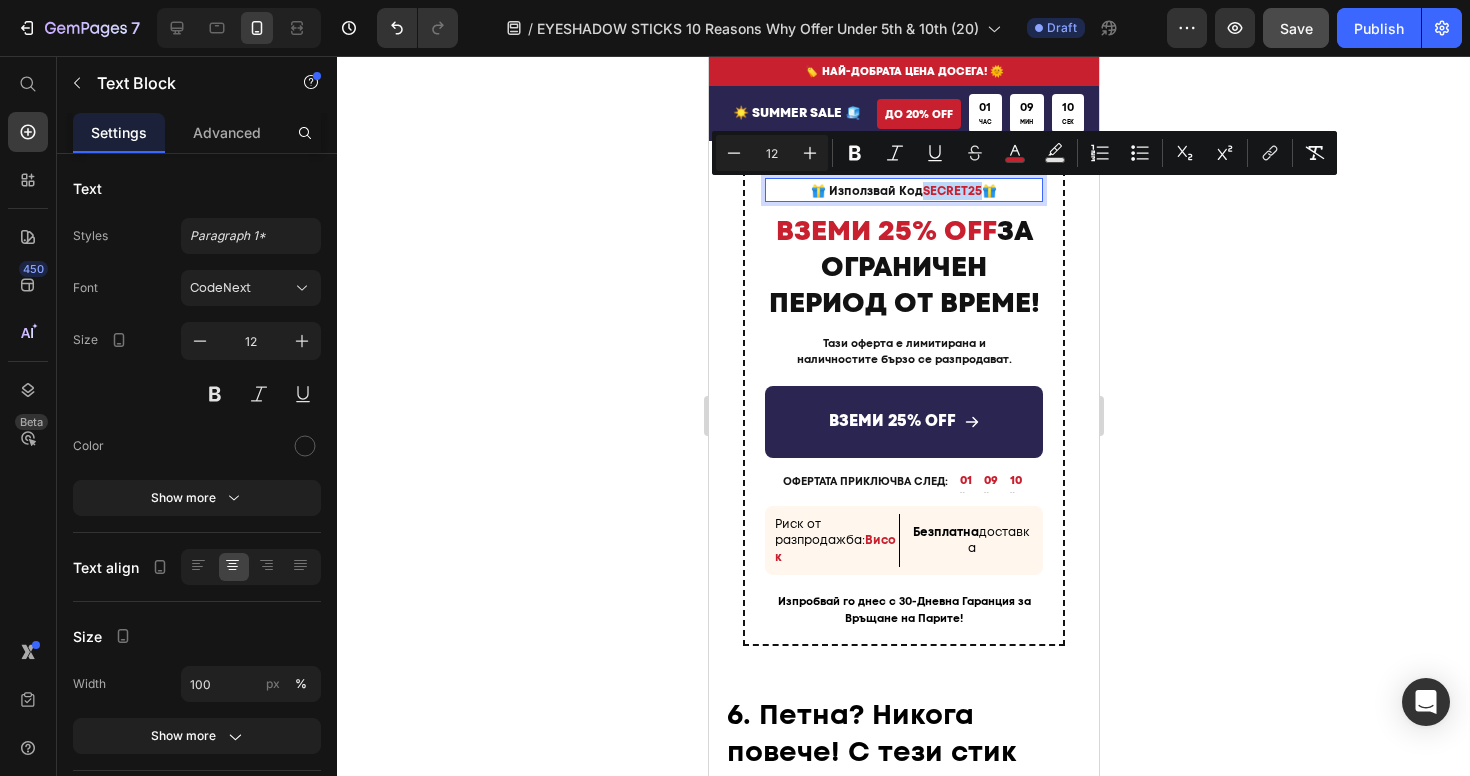 click on "SECRET25" at bounding box center [951, 191] 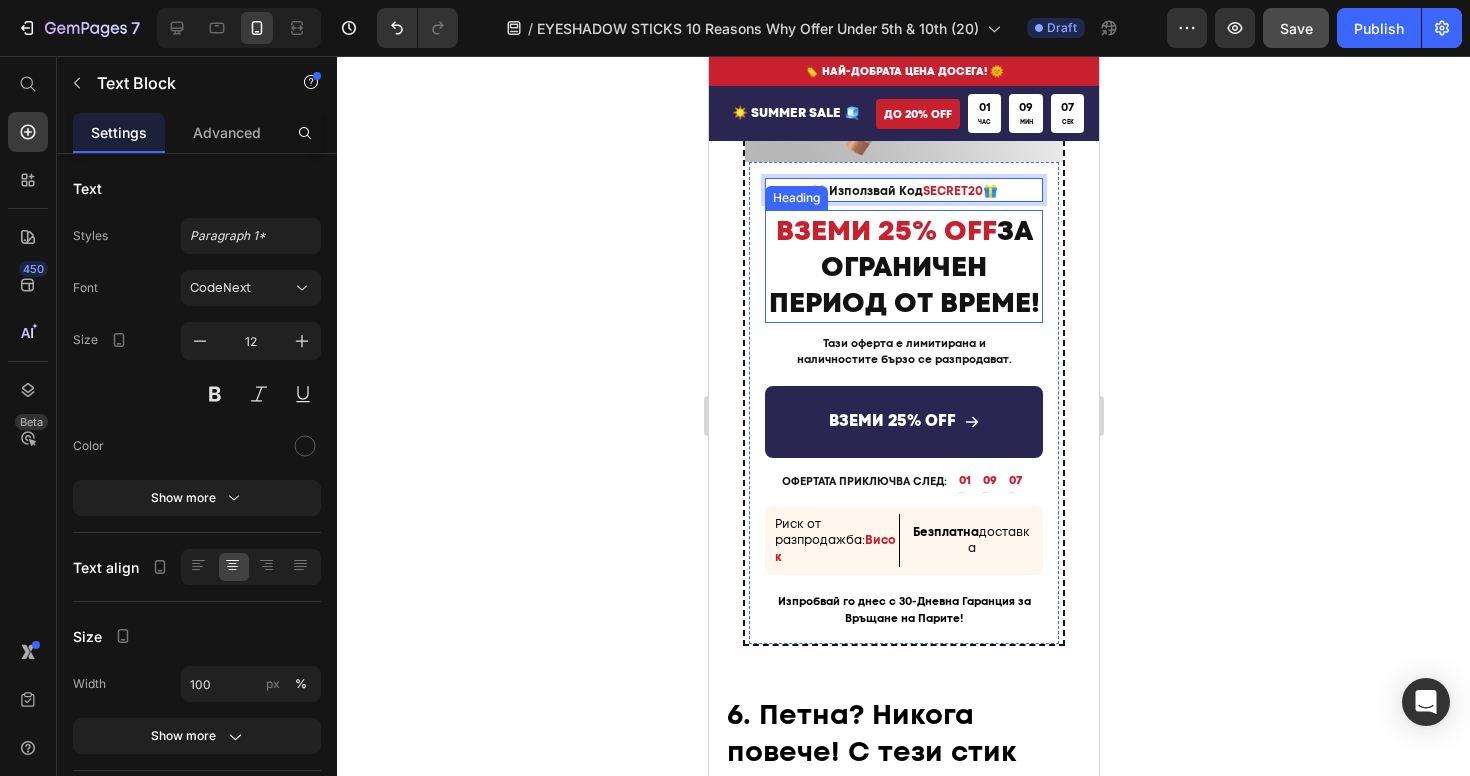 click on "ВЗЕМИ 25% OFF" at bounding box center [885, 230] 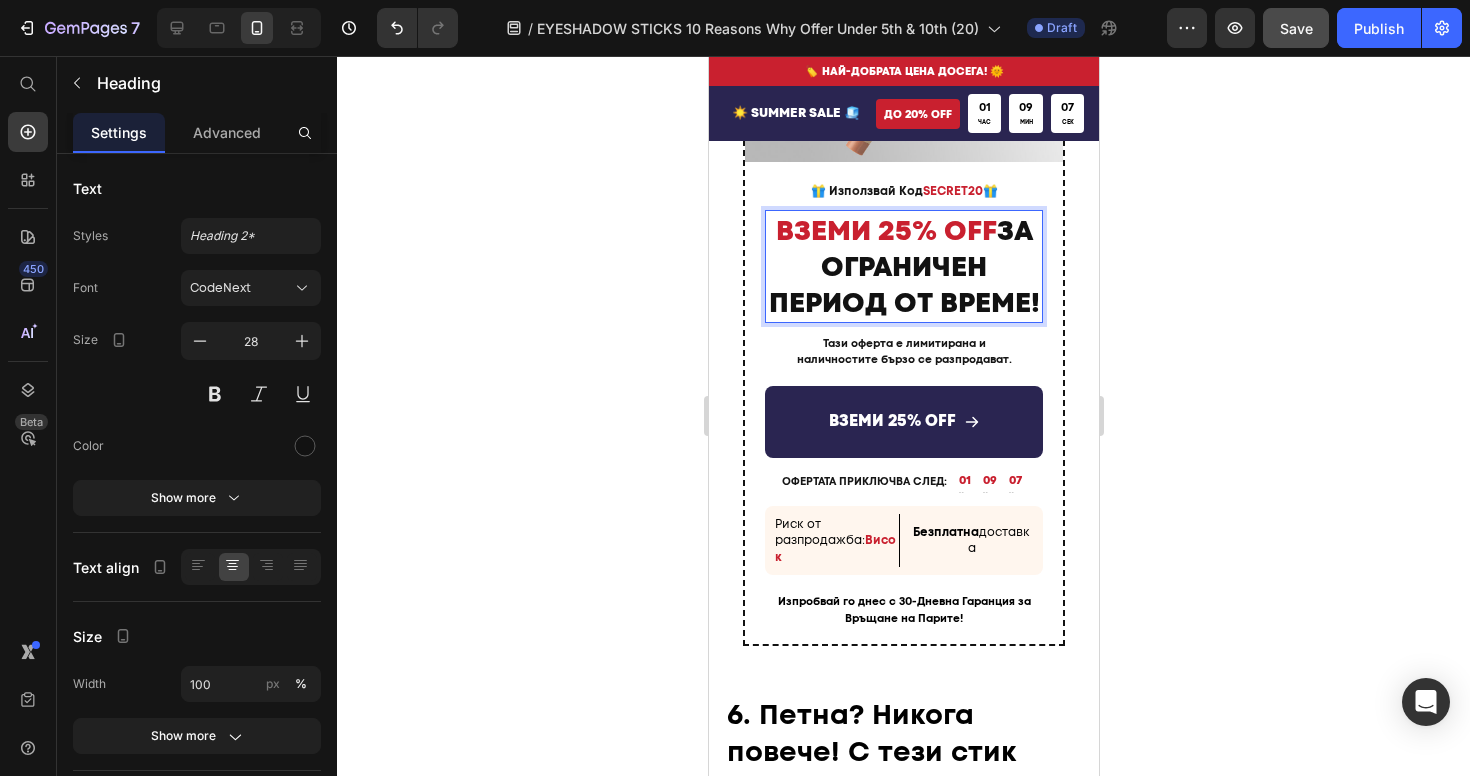 click on "ВЗЕМИ 25% OFF" at bounding box center [885, 230] 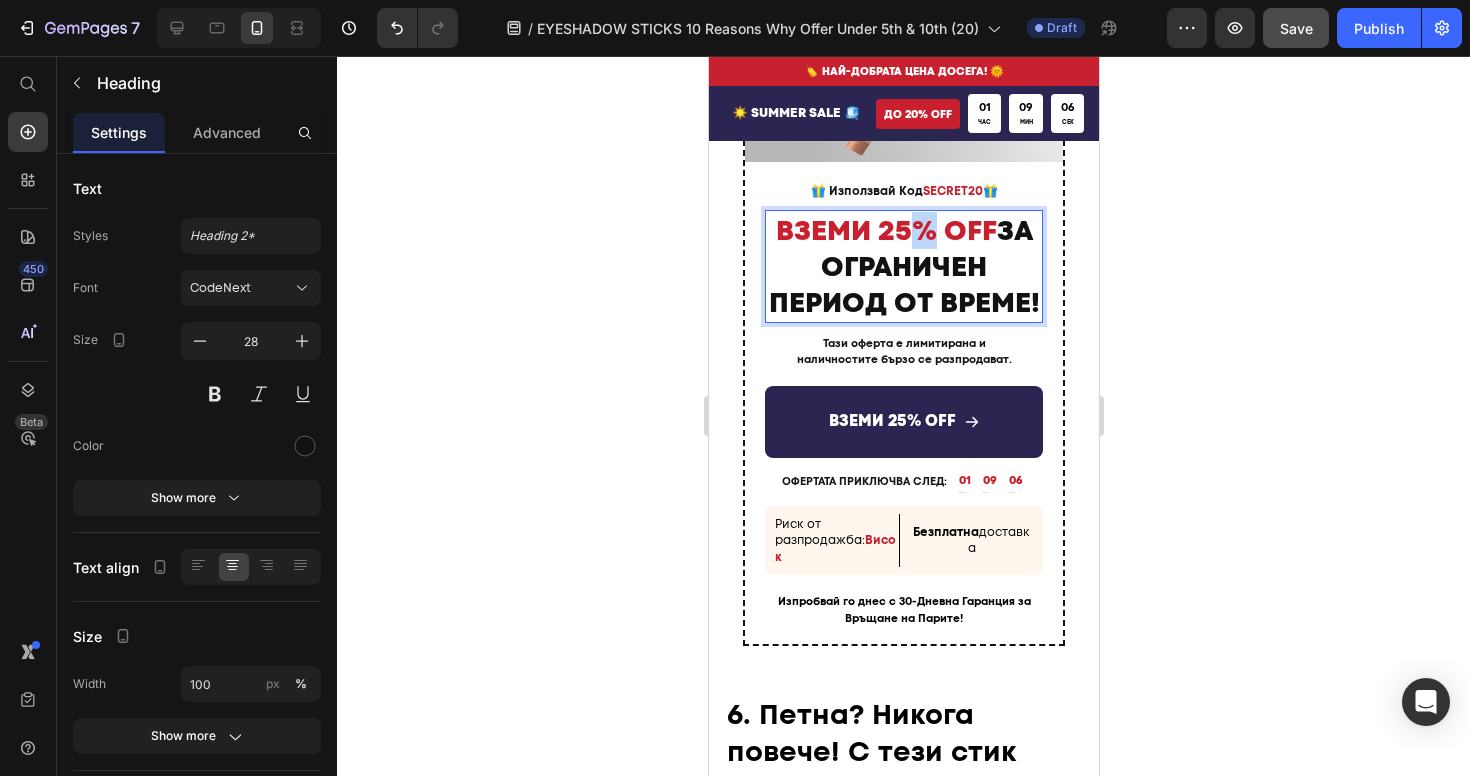 click on "ВЗЕМИ 25% OFF" at bounding box center (885, 230) 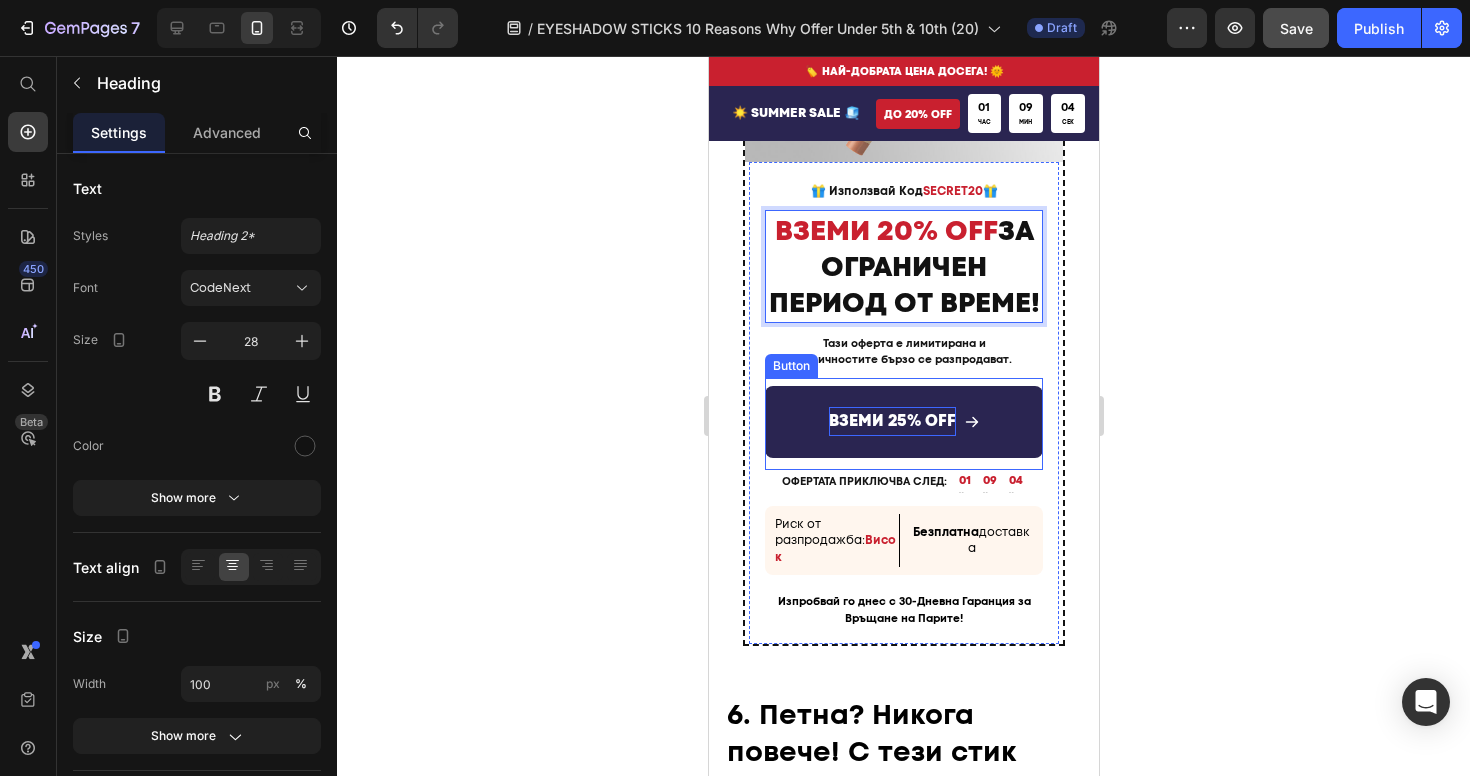 click on "ВЗЕМИ 25% OFF" at bounding box center (891, 421) 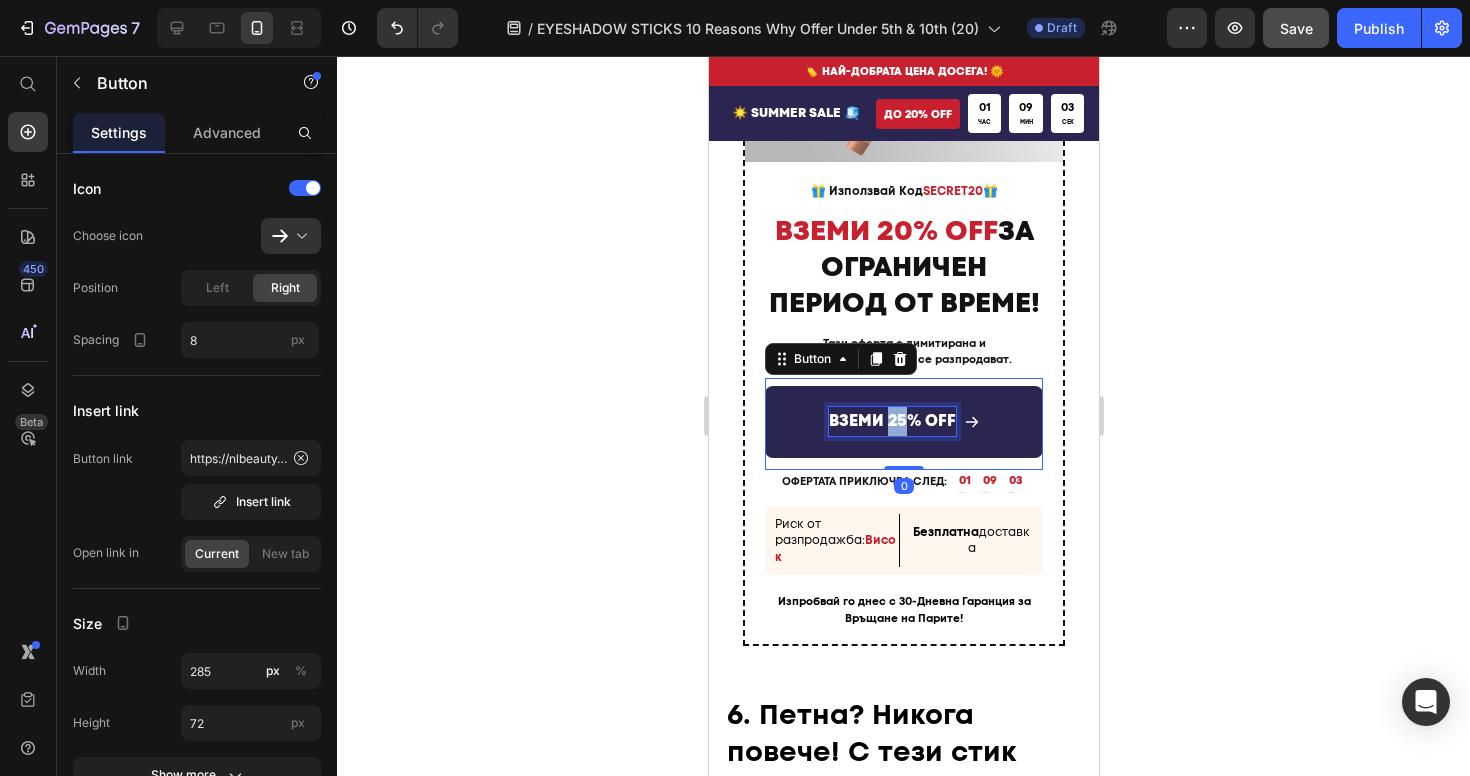 click on "ВЗЕМИ 25% OFF" at bounding box center [891, 421] 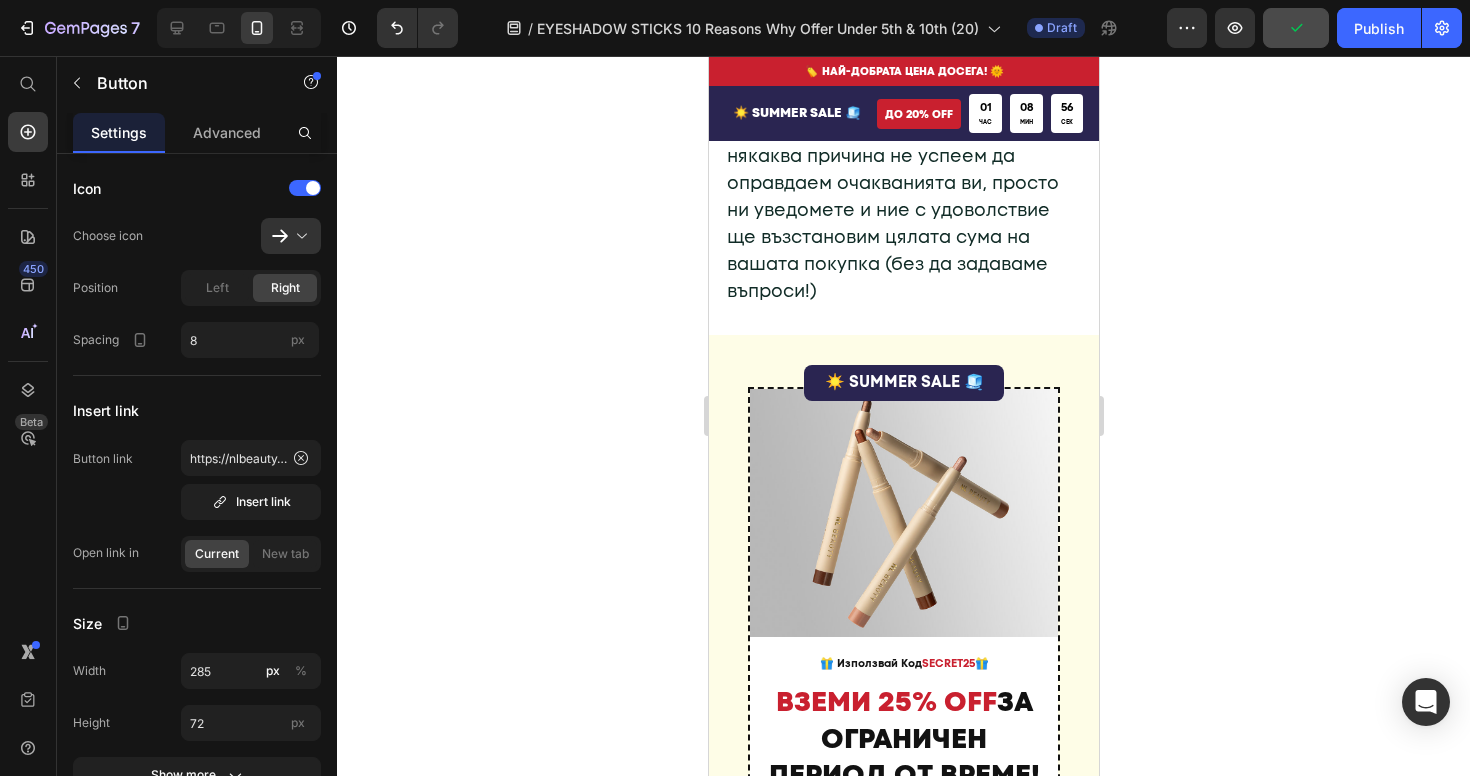 scroll, scrollTop: 9340, scrollLeft: 0, axis: vertical 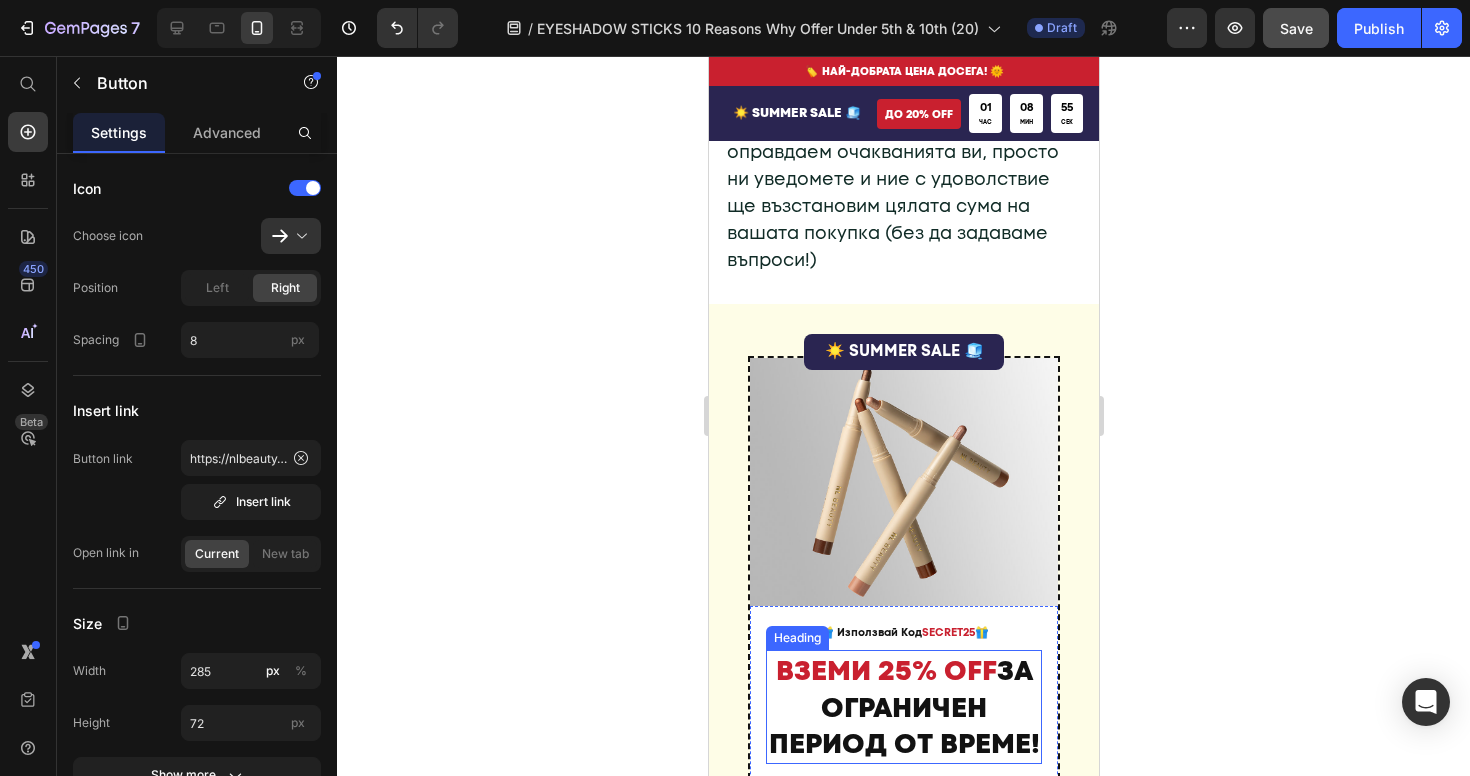 click on "ВЗЕМИ 25% OFF" at bounding box center (885, 670) 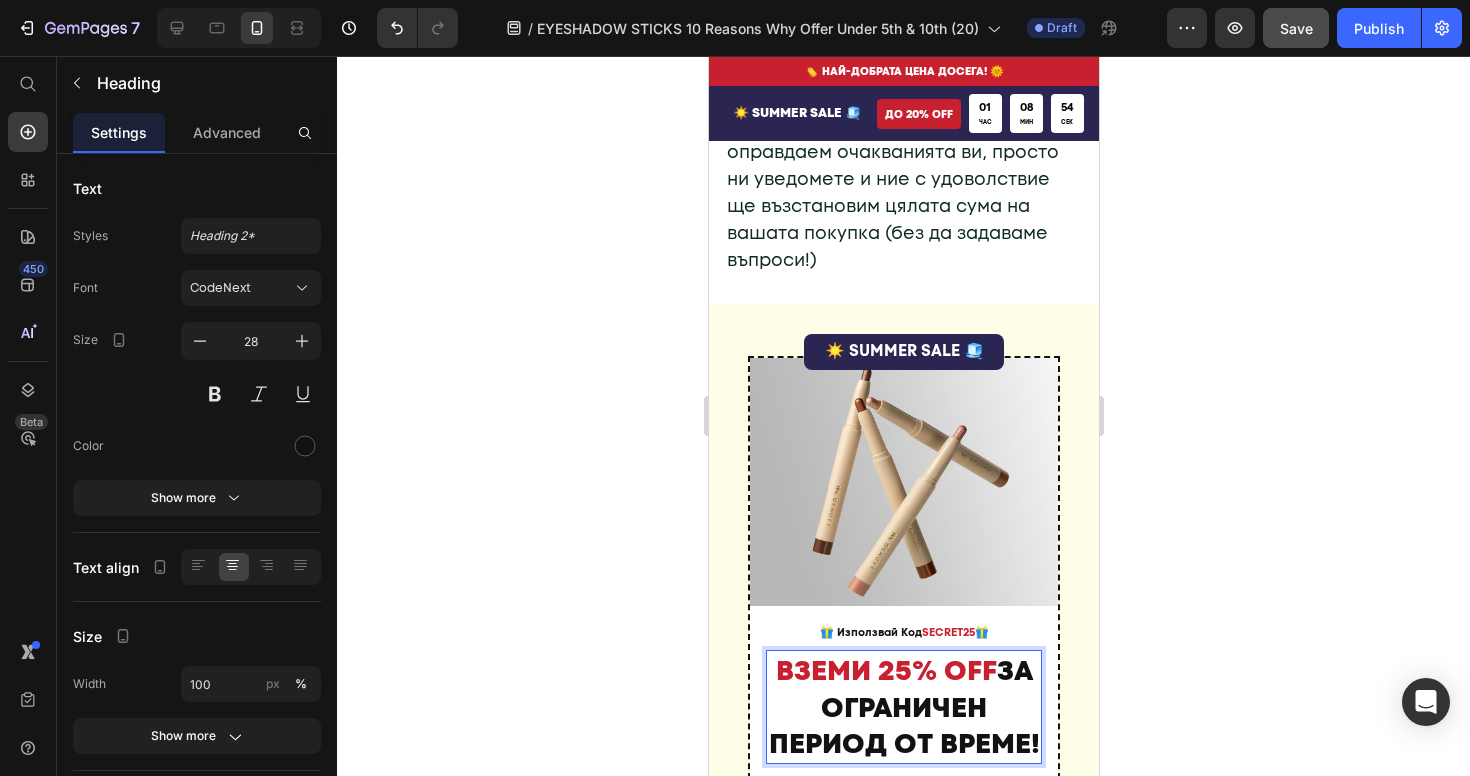 click on "ВЗЕМИ 25% OFF" at bounding box center [885, 670] 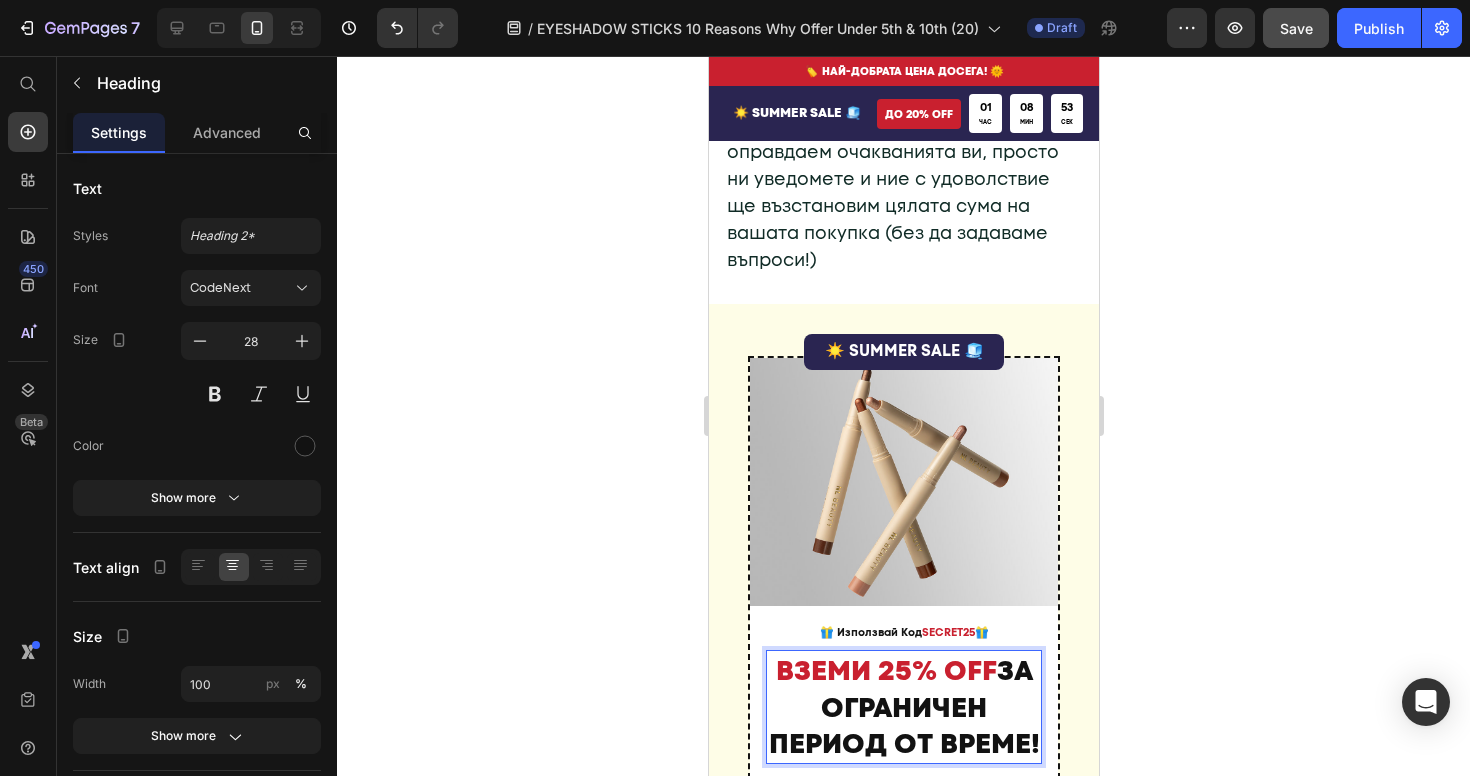 click on "ВЗЕМИ 25% OFF" at bounding box center [885, 670] 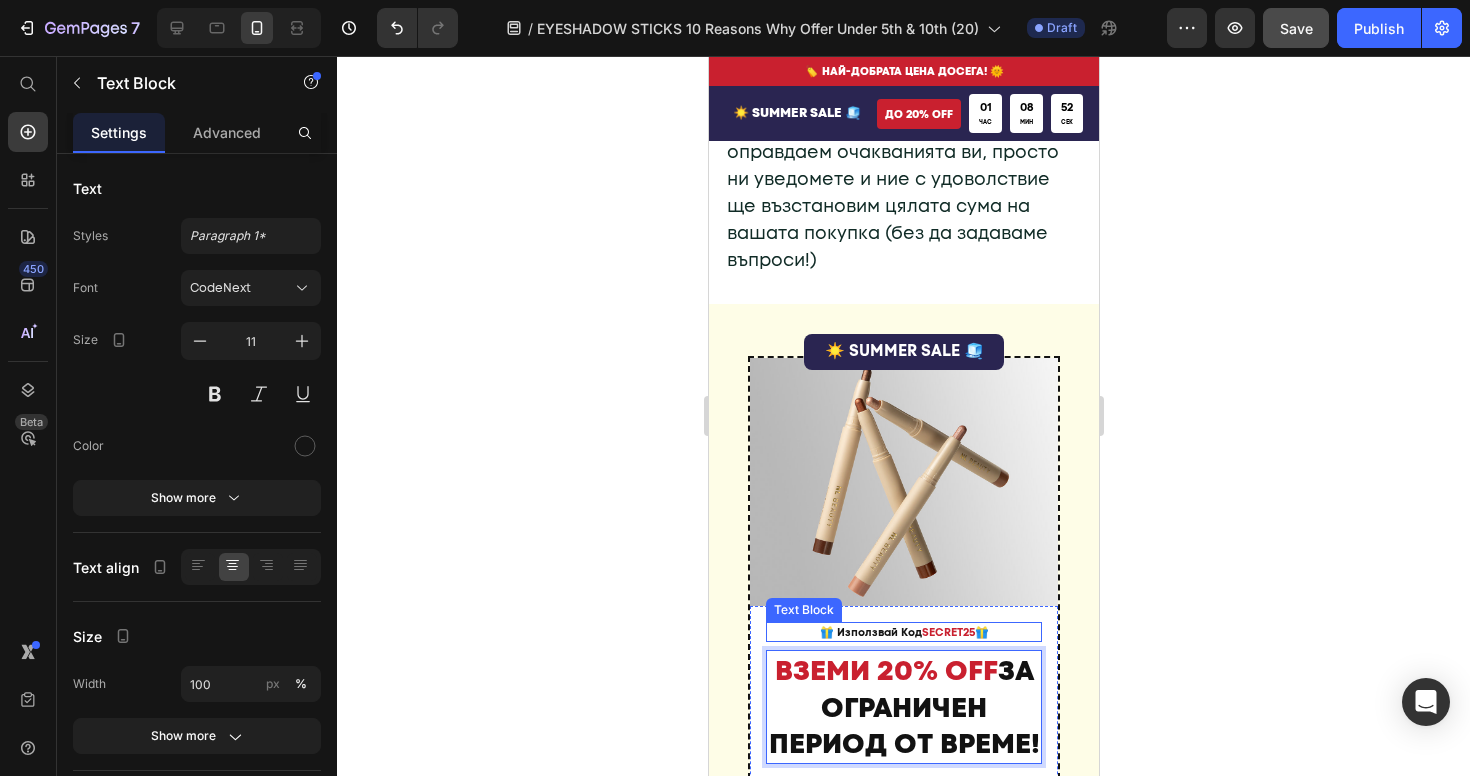 click on "SECRET25" at bounding box center (947, 632) 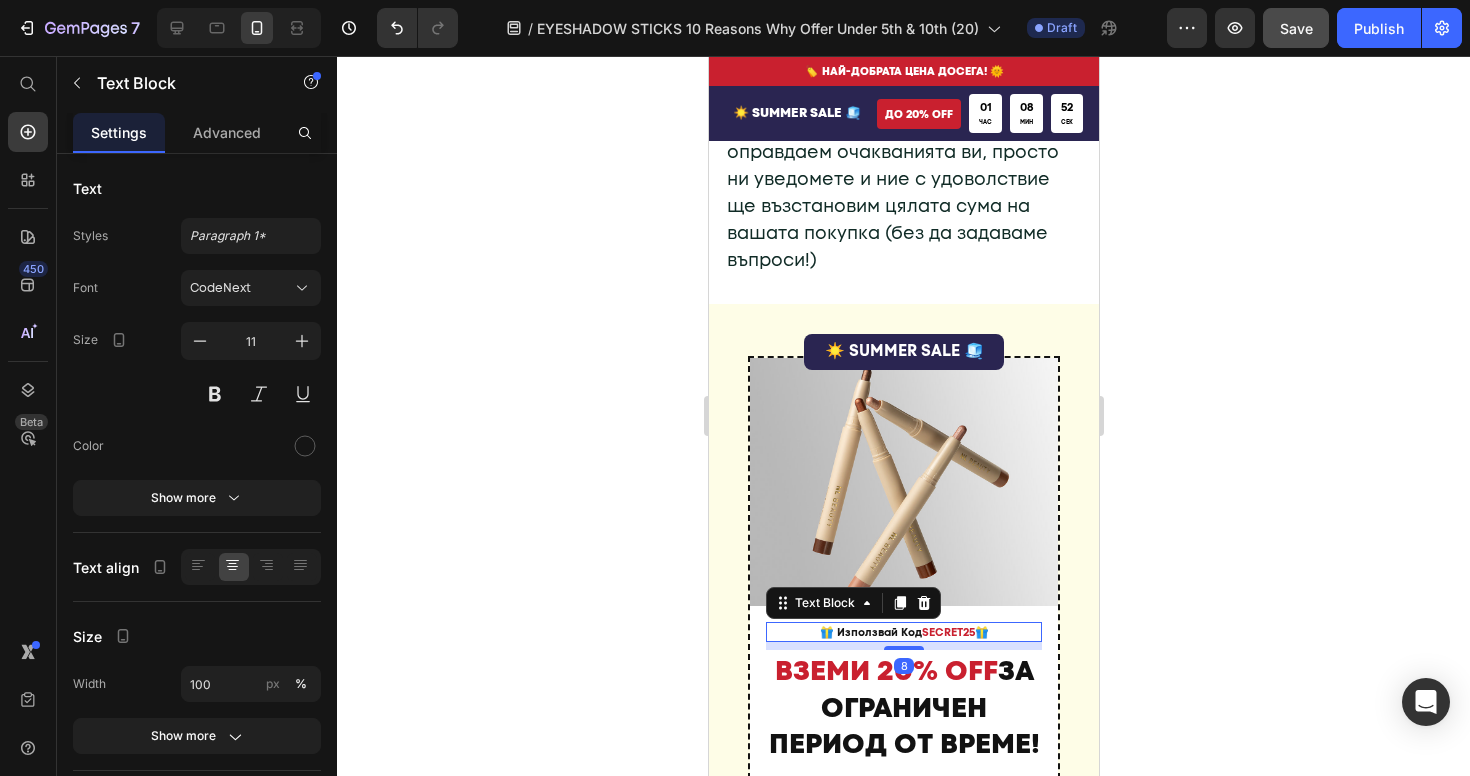 click on "SECRET25" at bounding box center (947, 632) 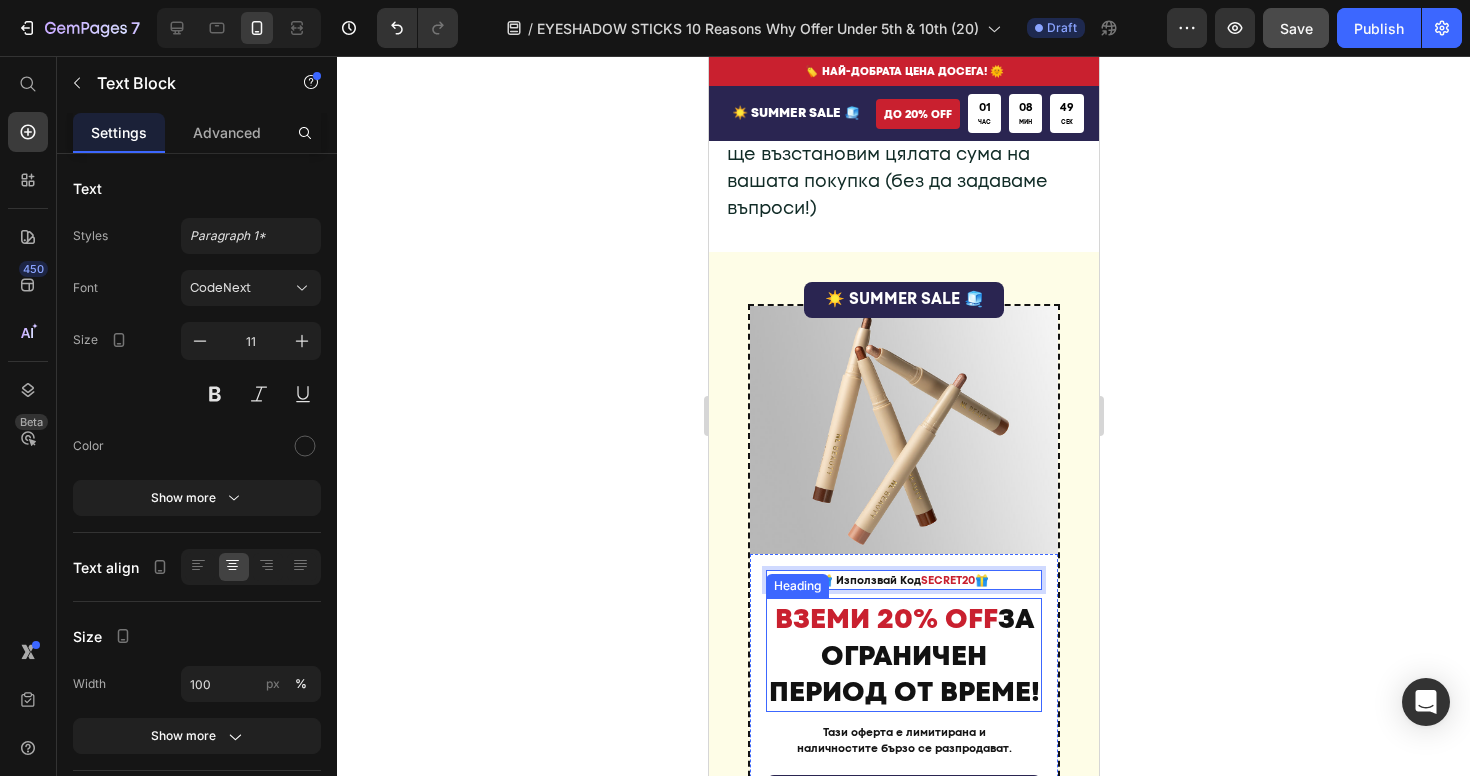 scroll, scrollTop: 9443, scrollLeft: 0, axis: vertical 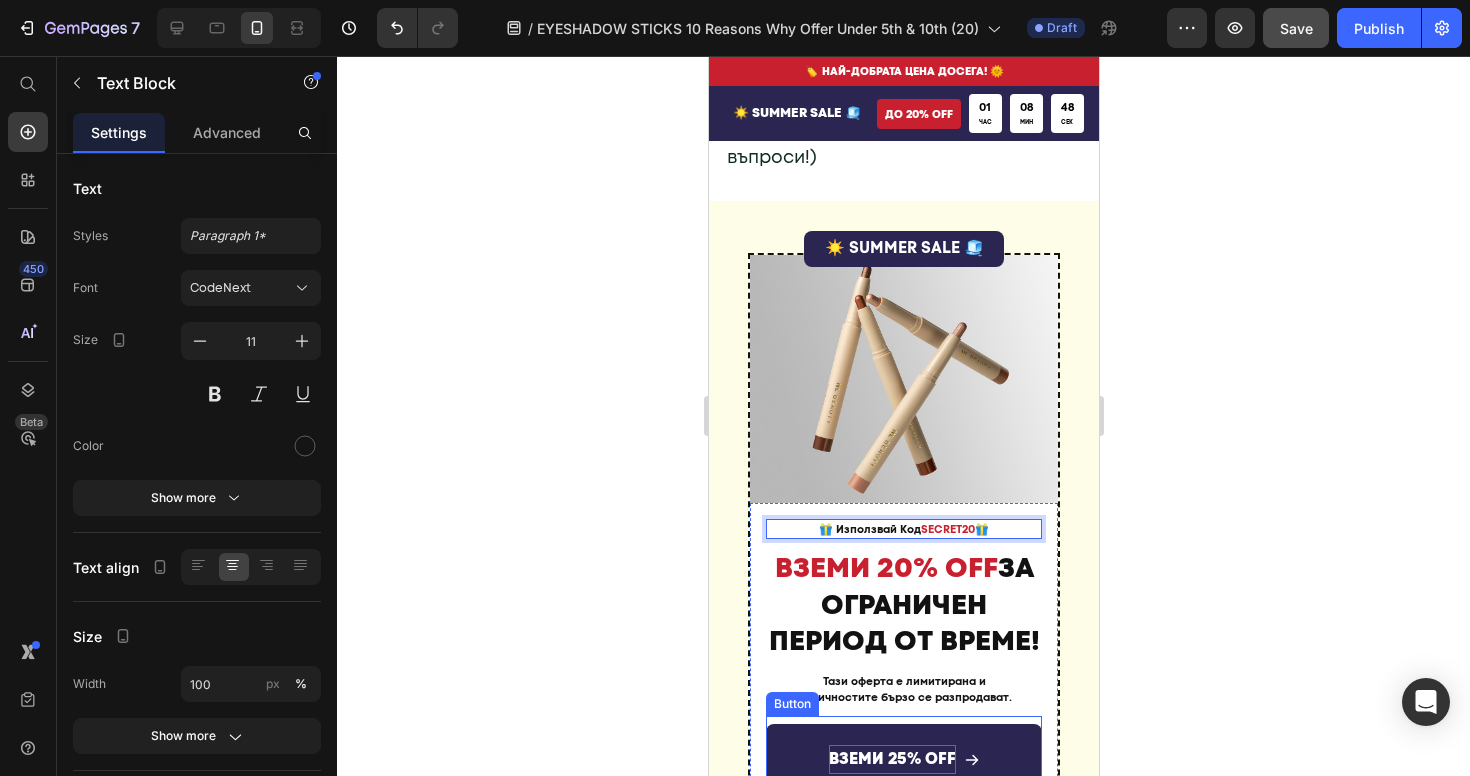 click on "ВЗЕМИ 25% OFF" at bounding box center [891, 759] 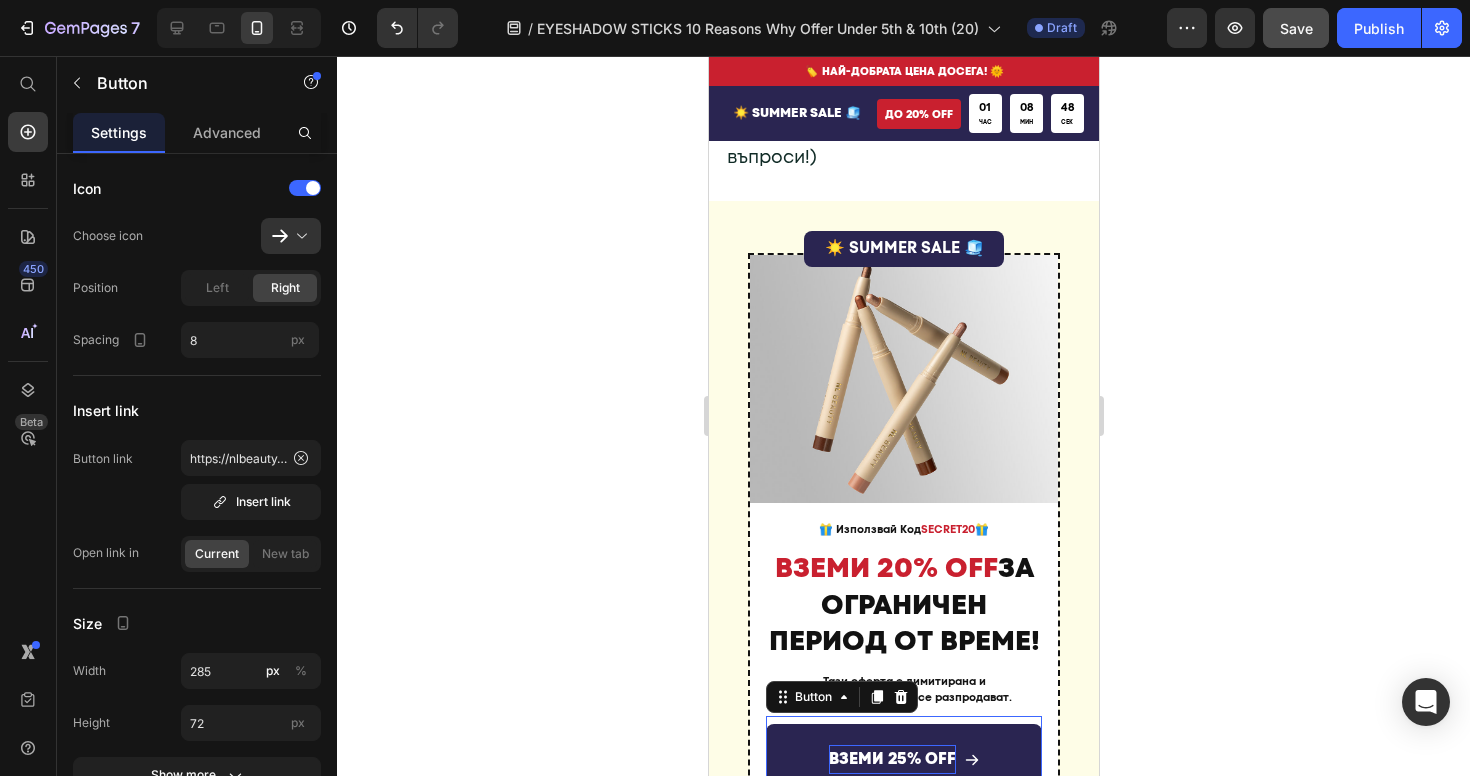 click on "ВЗЕМИ 25% OFF" at bounding box center [891, 759] 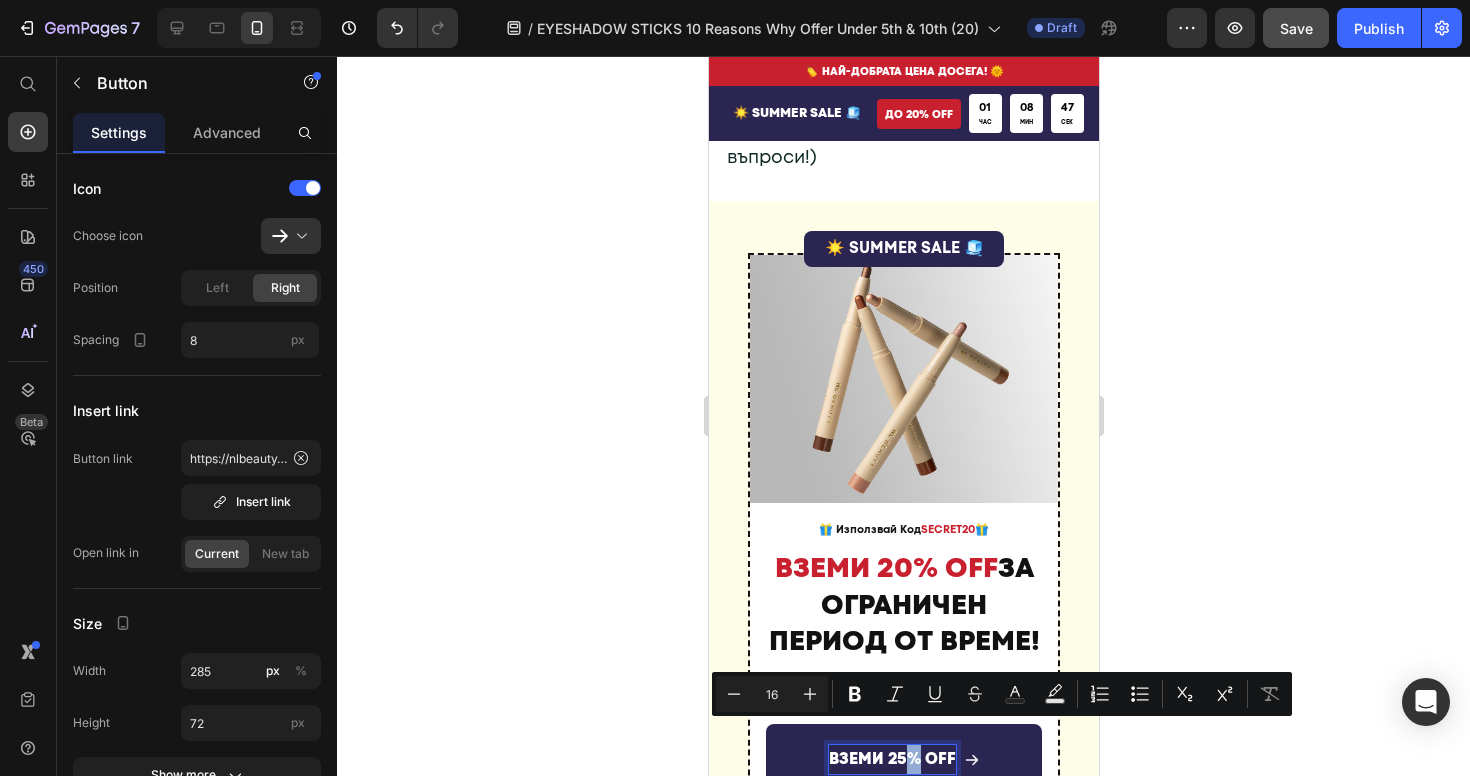 click on "ВЗЕМИ 25% OFF" at bounding box center [891, 759] 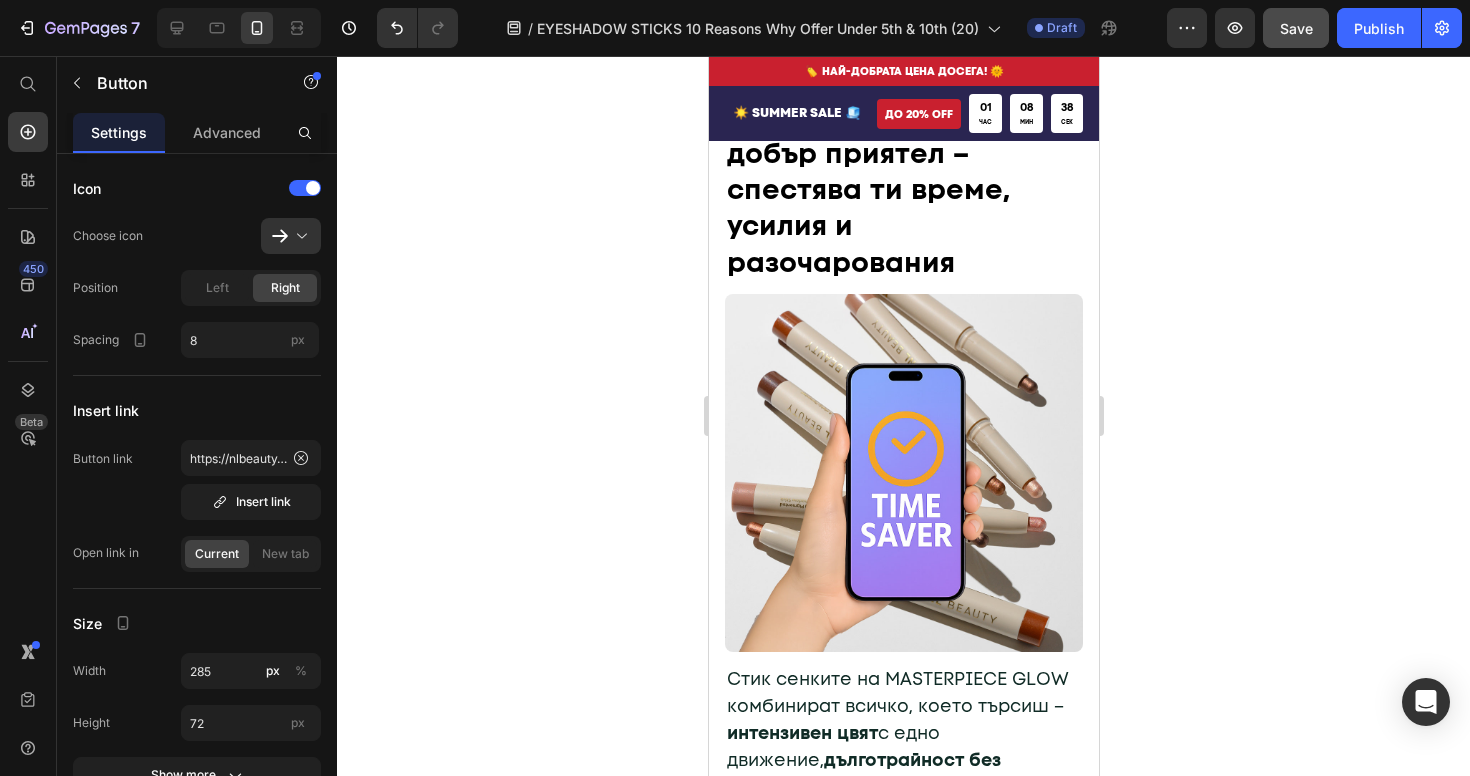 scroll, scrollTop: 2978, scrollLeft: 0, axis: vertical 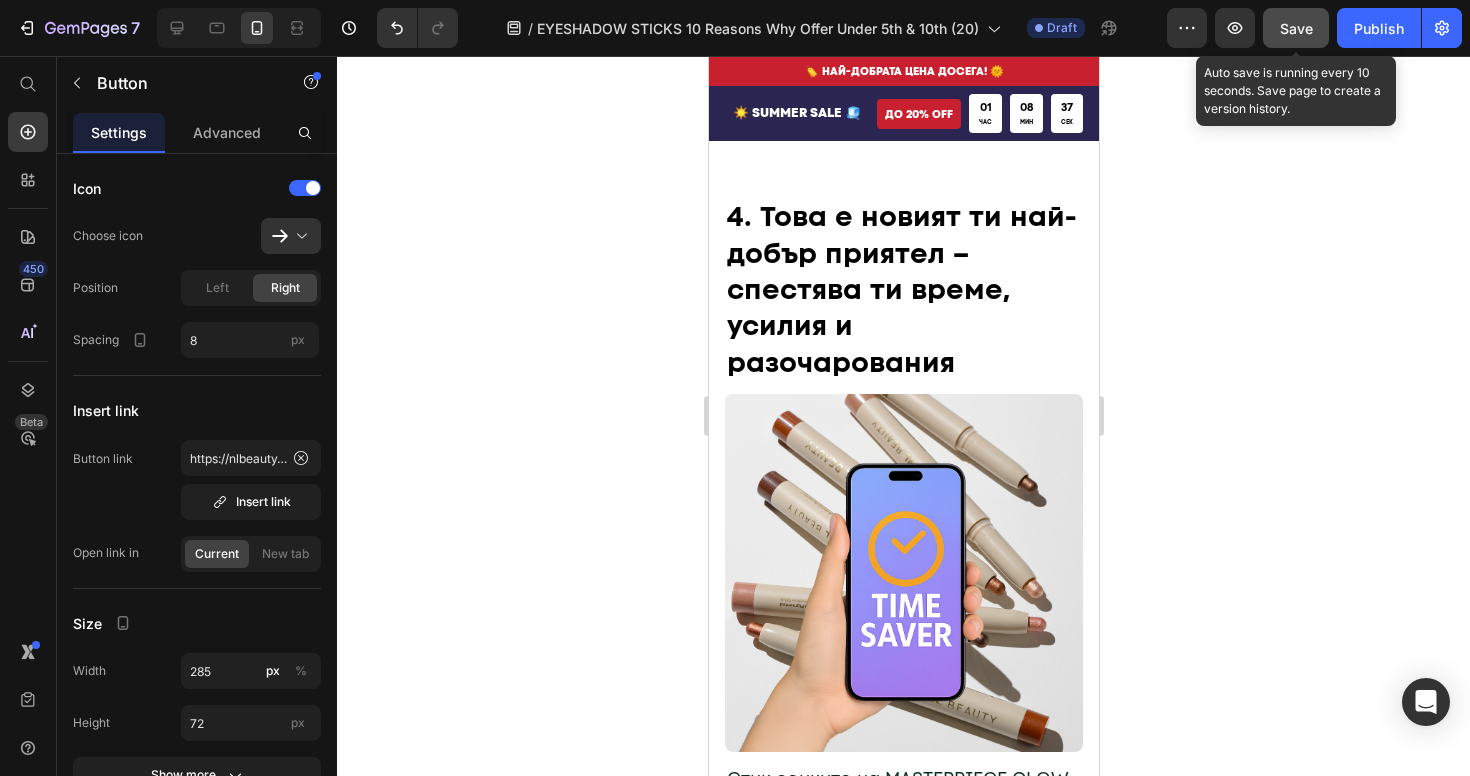 click on "Save" 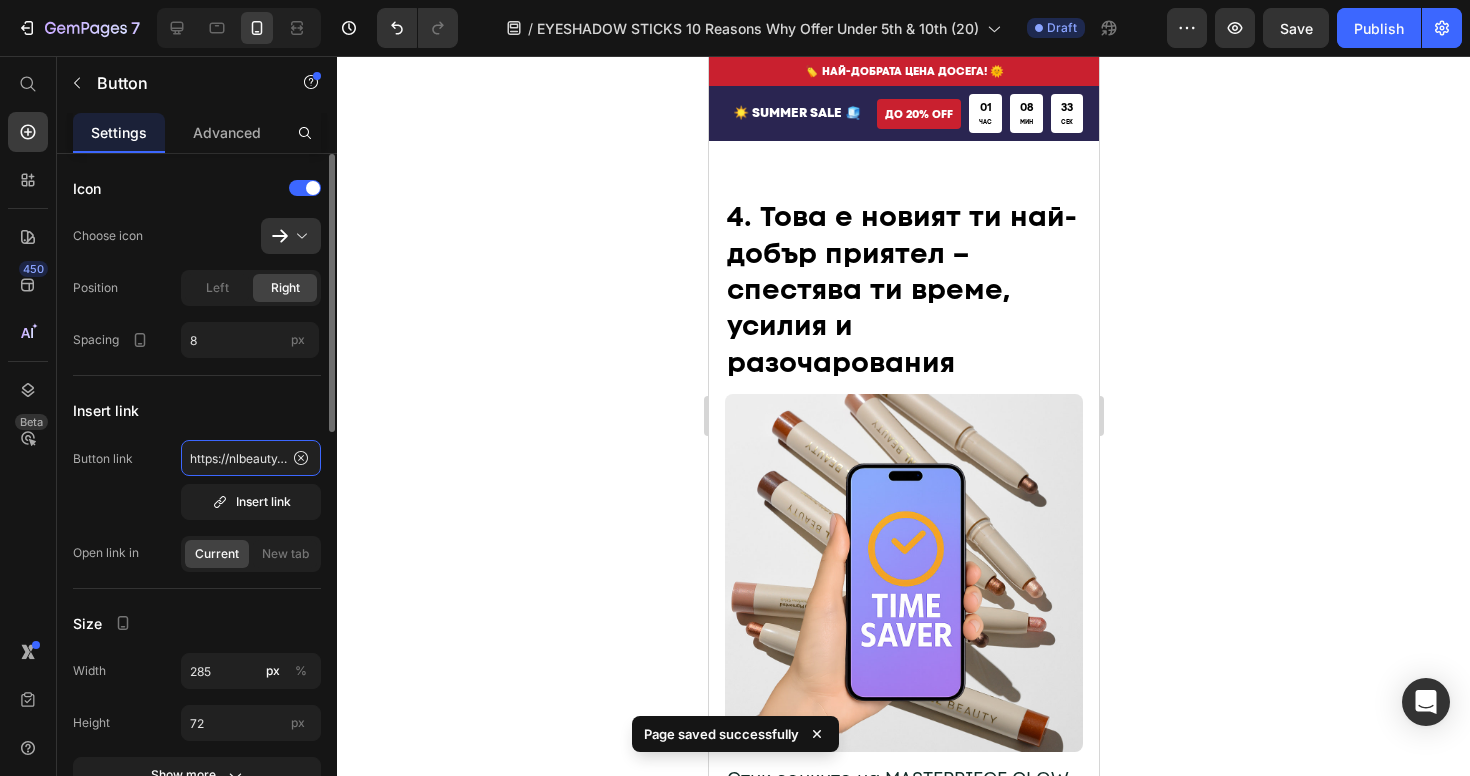 click on "https://nlbeauty.bg/discount/SECRET25?redirect=%2Fproducts%2F%D1%81%D1%82%D0%B8%D0%BA-%D1%81%D0%B5%D0%BD%D0%BA%D0%B8-%D0%B7%D0%B0-%D0%BE%D1%87%D0%B8-masterpiece-glow" 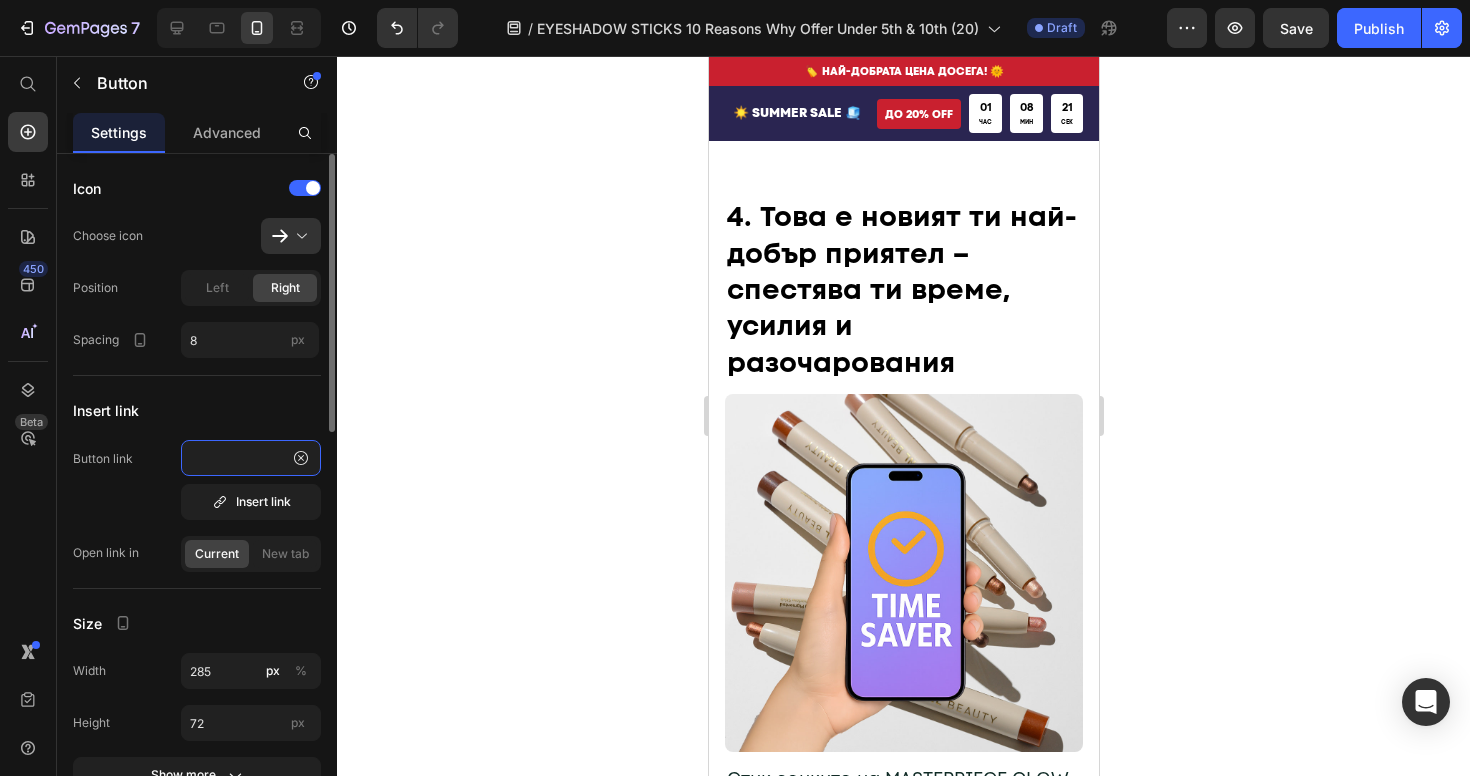 scroll, scrollTop: 0, scrollLeft: 154, axis: horizontal 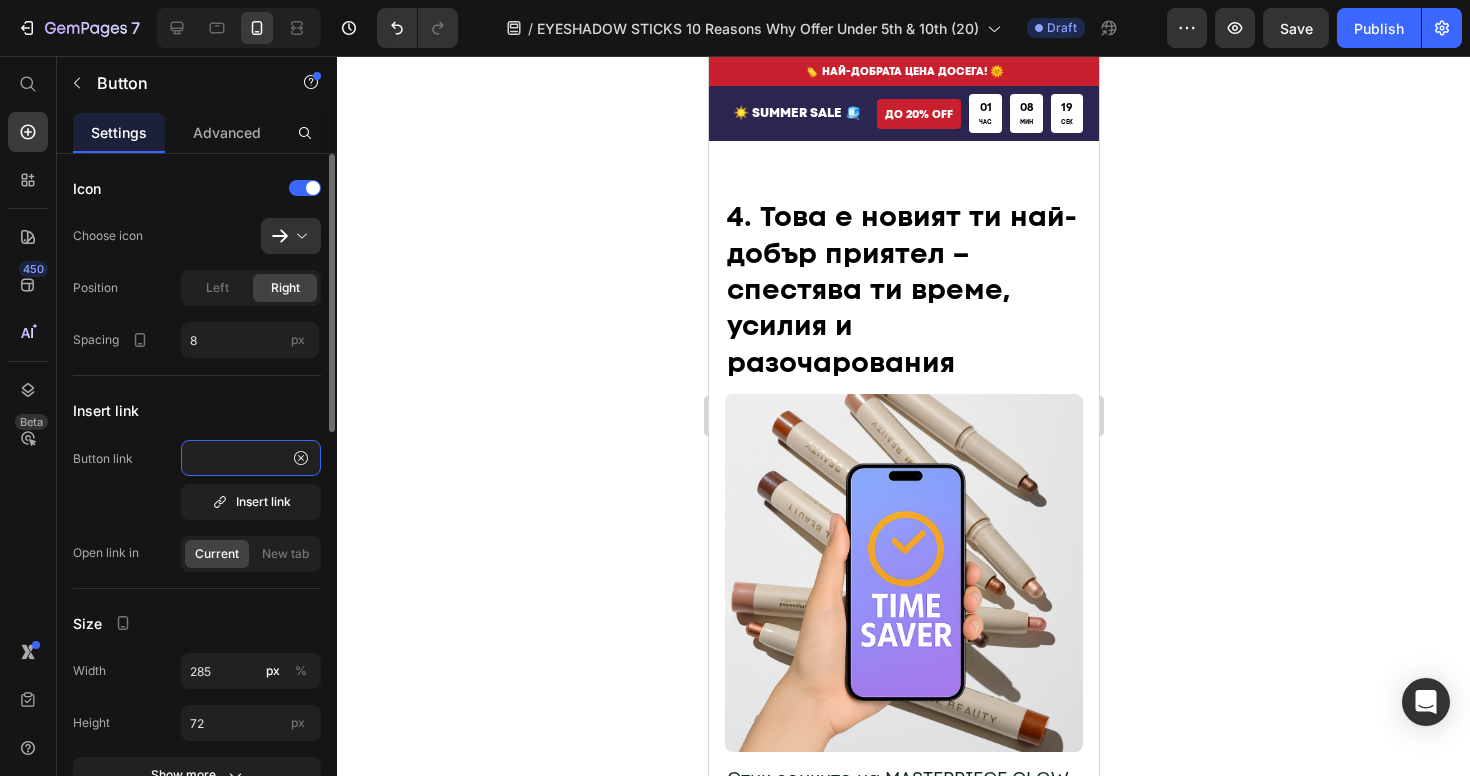 type on "https://nlbeauty.bg/discount/SECRET20?redirect=%2Fproducts%2F%D1%81%D1%82%D0%B8%D0%BA-%D1%81%D0%B5%D0%BD%D0%BA%D0%B8-%D0%B7%D0%B0-%D0%BE%D1%87%D0%B8-masterpiece-glow" 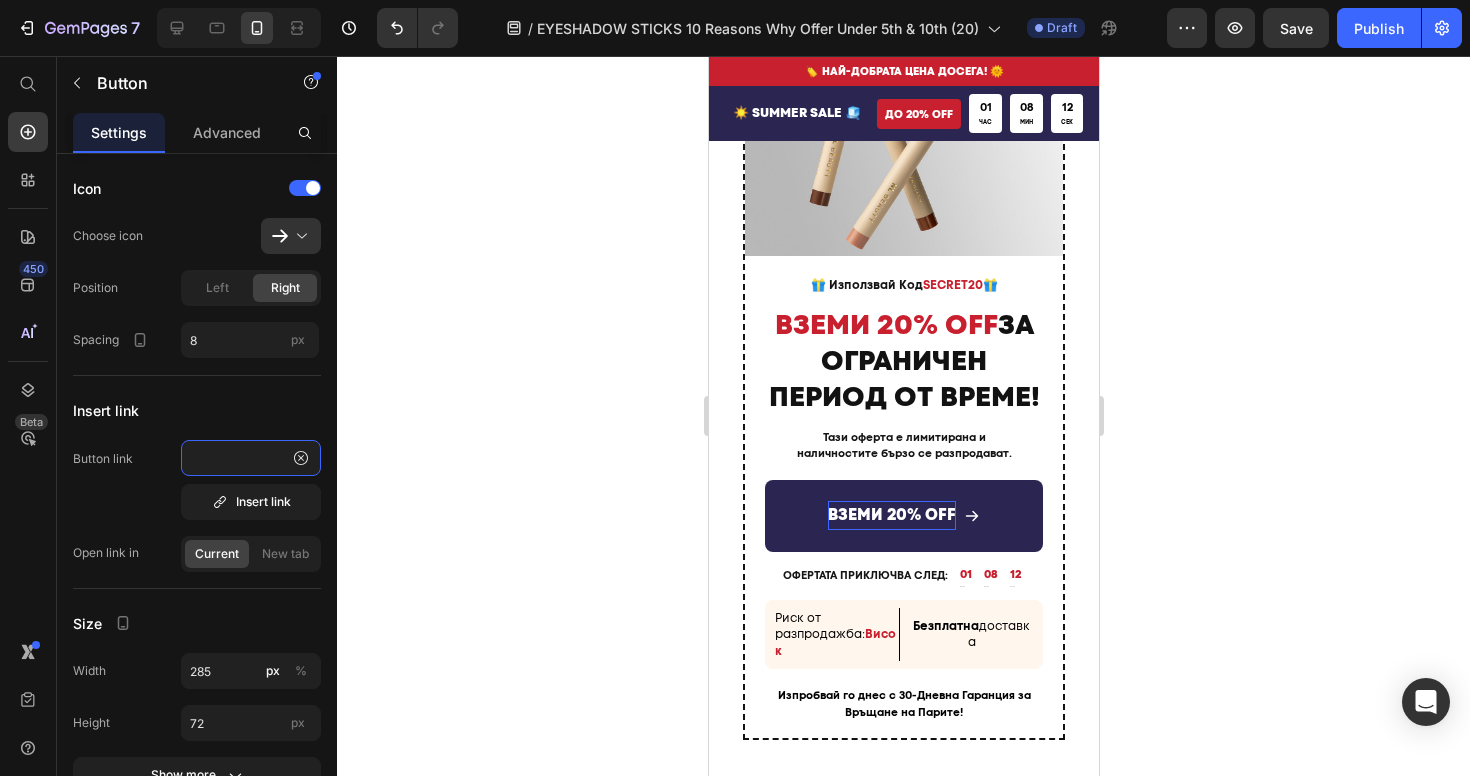 scroll, scrollTop: 4728, scrollLeft: 0, axis: vertical 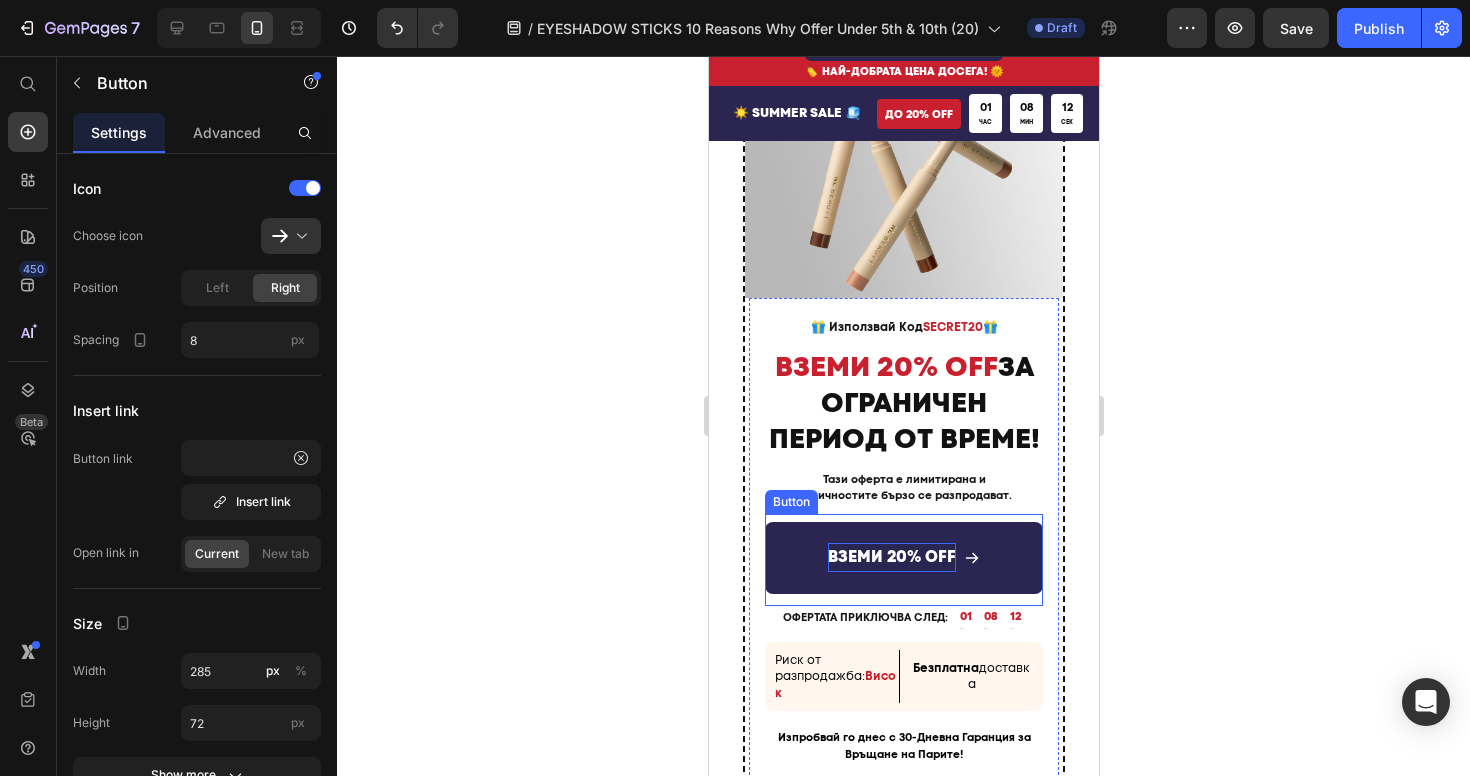 click on "ВЗЕМИ 20% OFF" at bounding box center [903, 558] 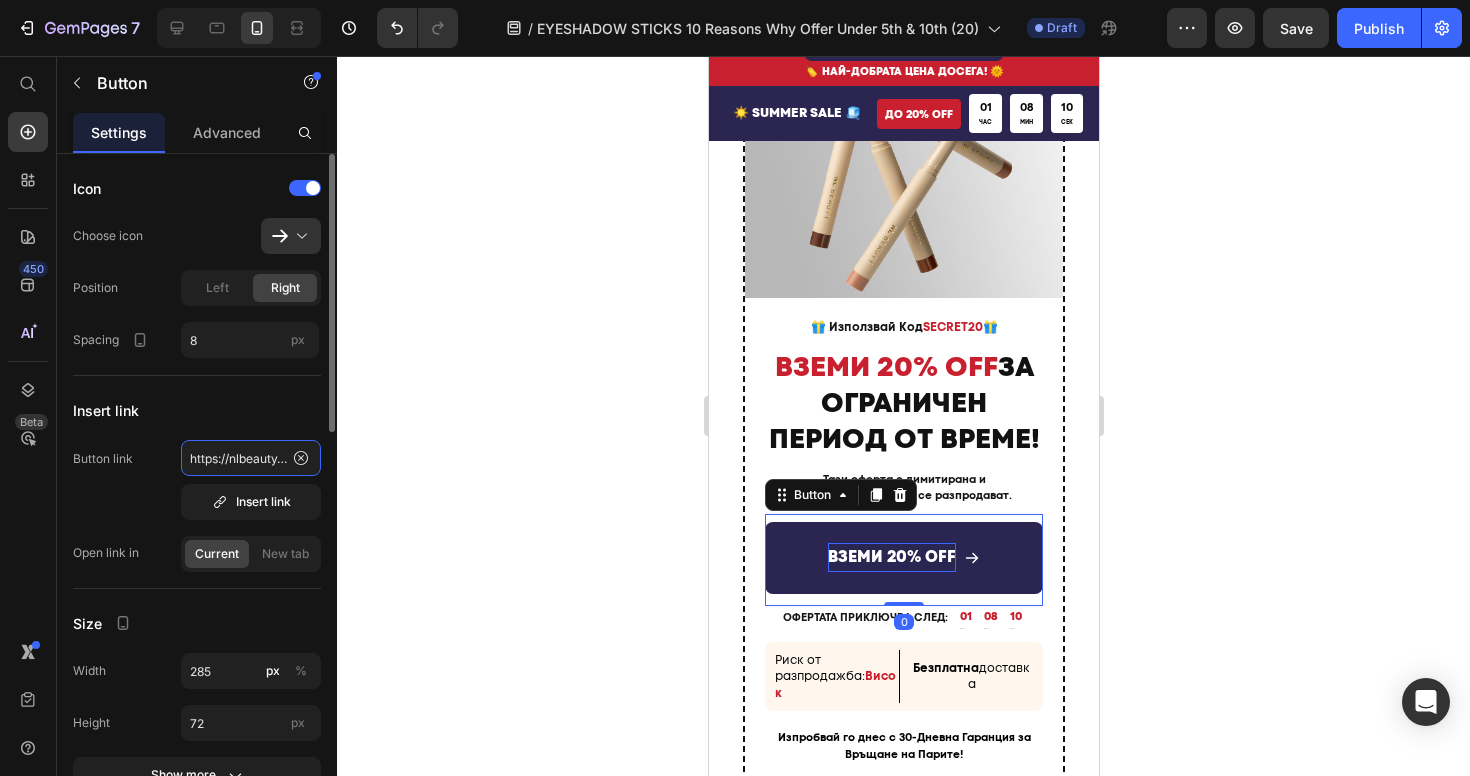 click on "https://nlbeauty.bg/discount/SECRET25?redirect=%2Fproducts%2F%D1%81%D1%82%D0%B8%D0%BA-%D1%81%D0%B5%D0%BD%D0%BA%D0%B8-%D0%B7%D0%B0-%D0%BE%D1%87%D0%B8-masterpiece-glow" 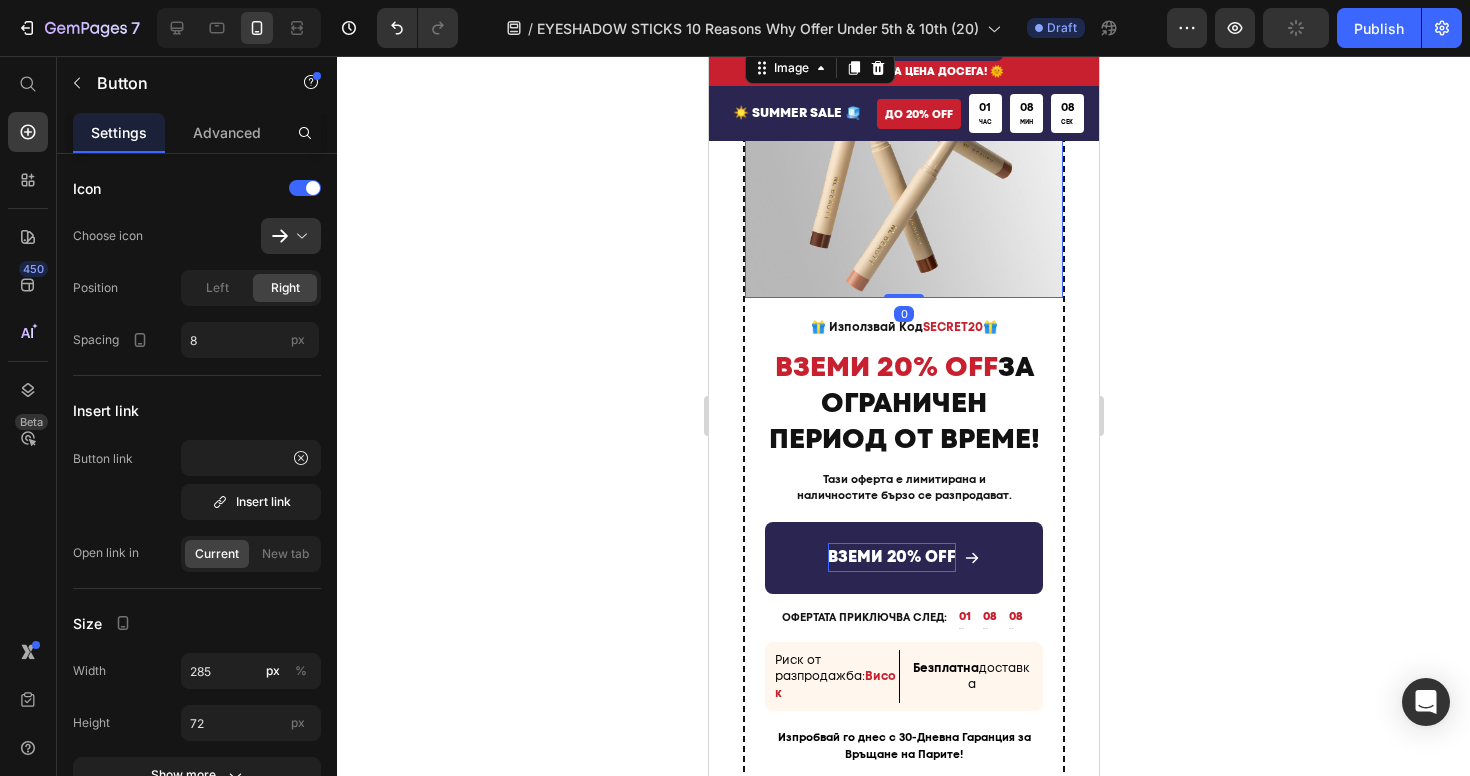 click at bounding box center (903, 173) 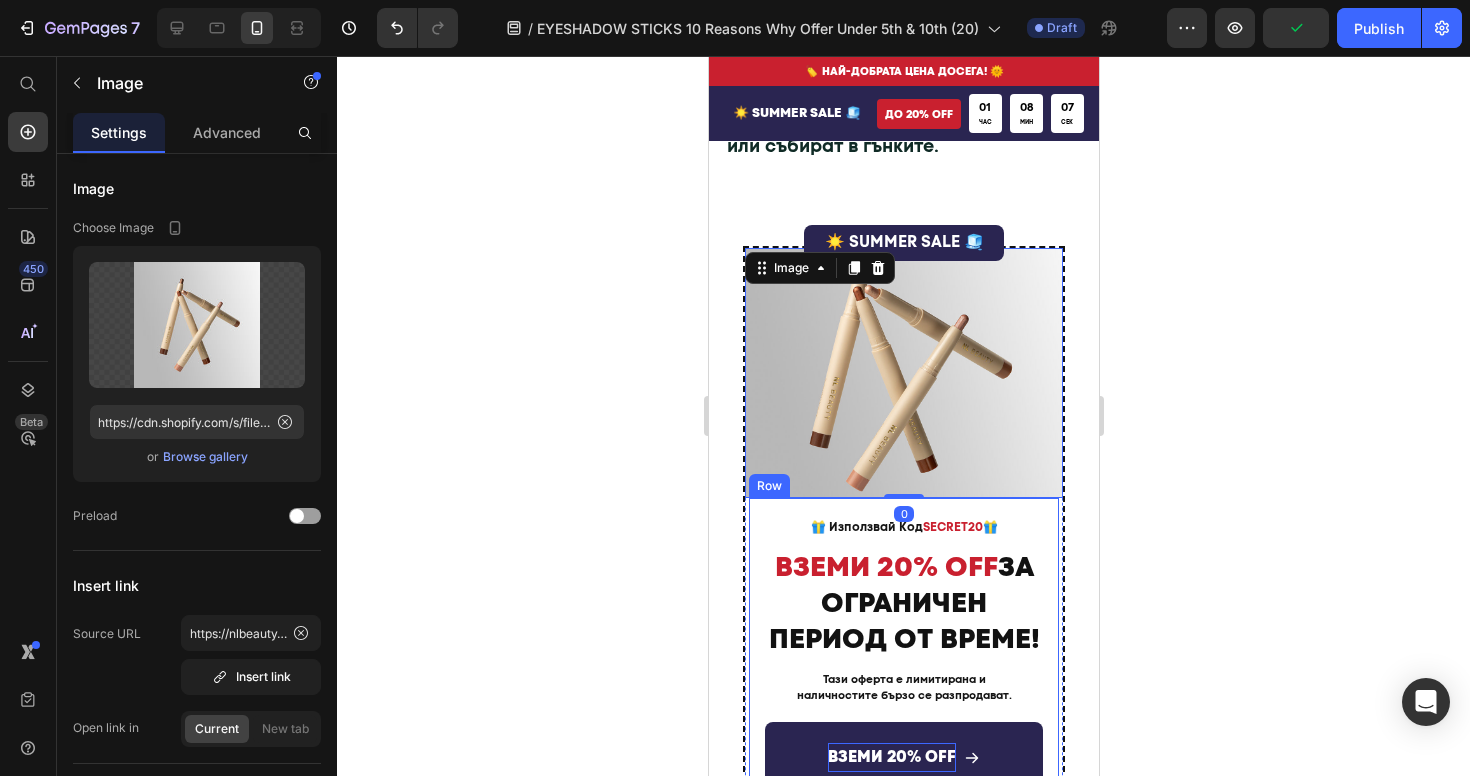scroll, scrollTop: 4524, scrollLeft: 0, axis: vertical 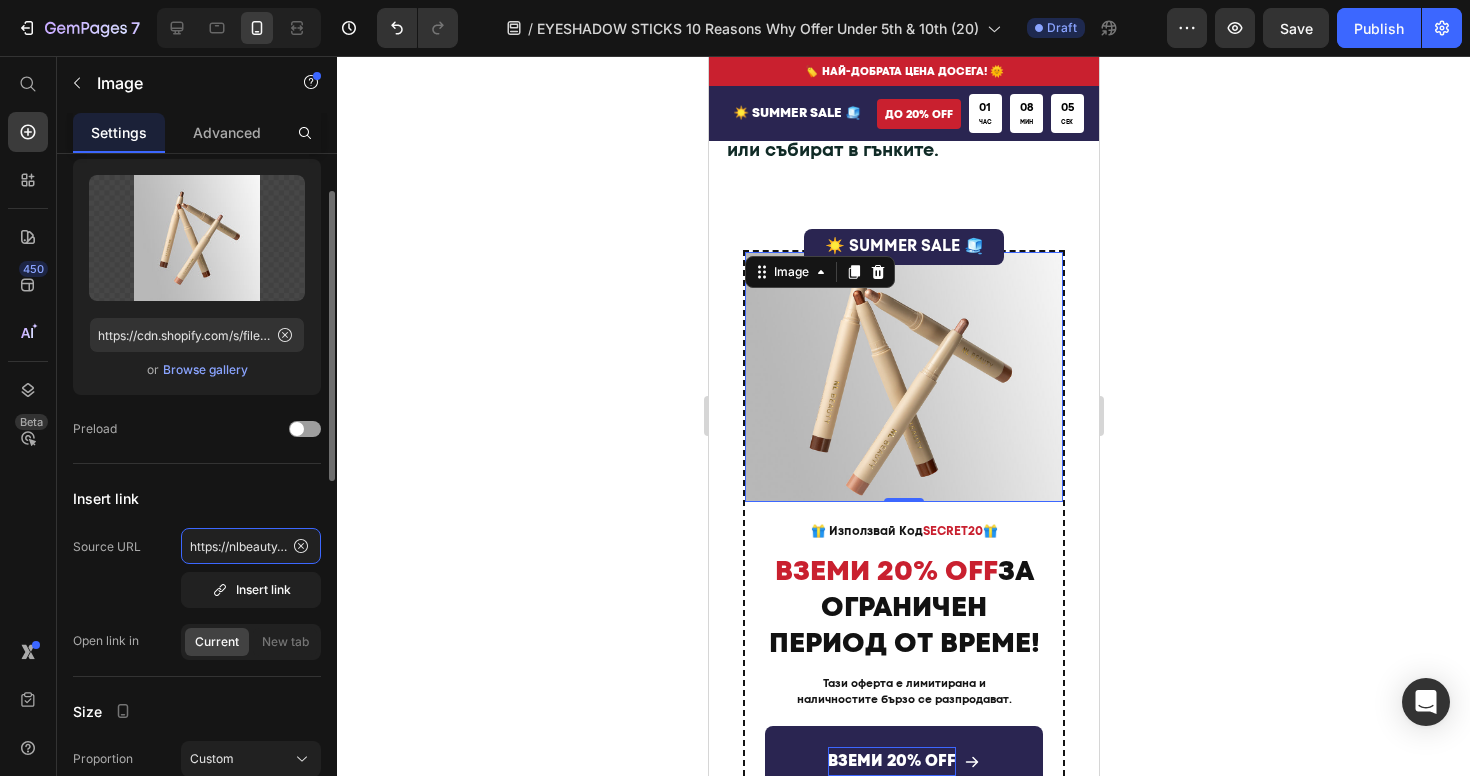 click on "https://nlbeauty.bg/discount/SECRET20?redirect=/collections/stick-lipsticks" 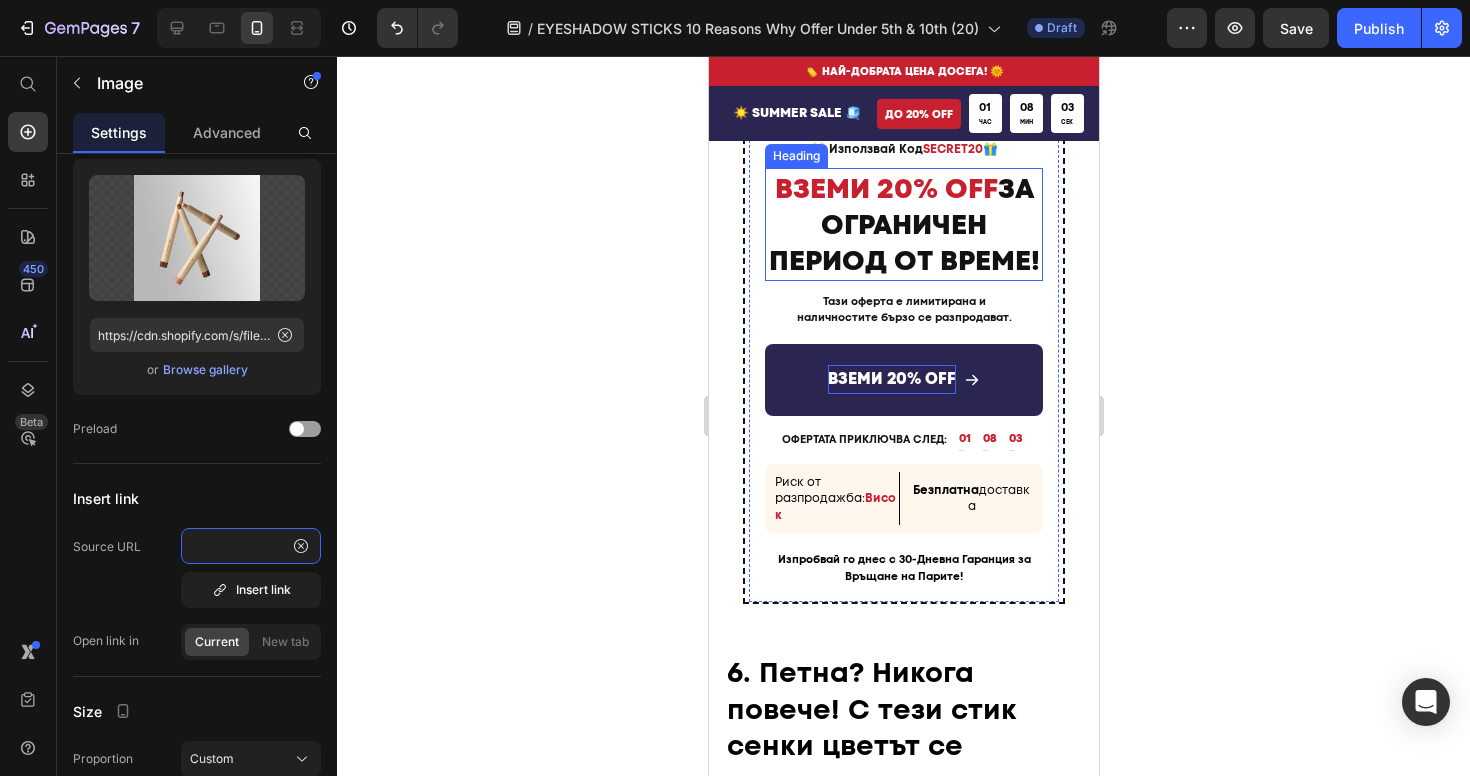 scroll, scrollTop: 4907, scrollLeft: 0, axis: vertical 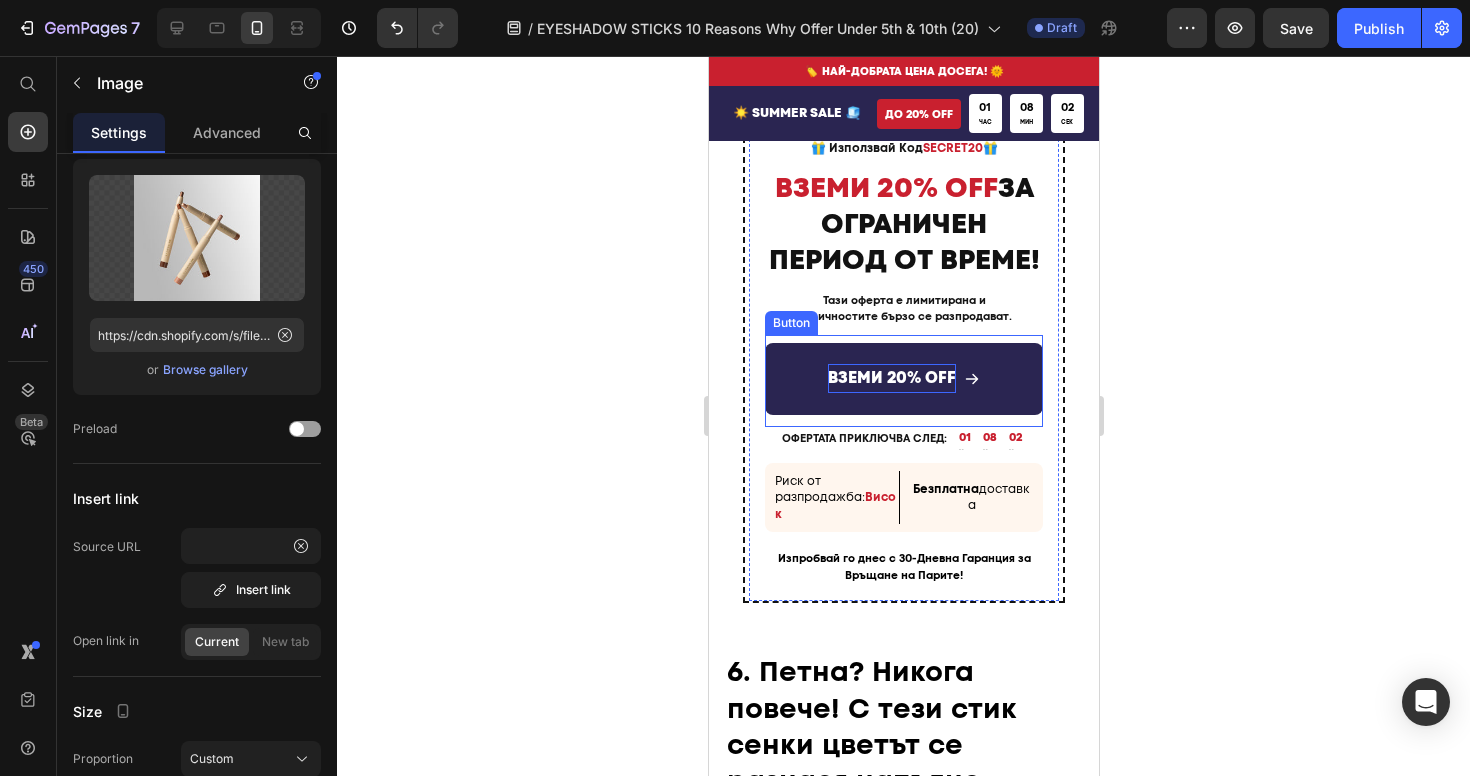 click on "ВЗЕМИ 20% OFF" at bounding box center (903, 379) 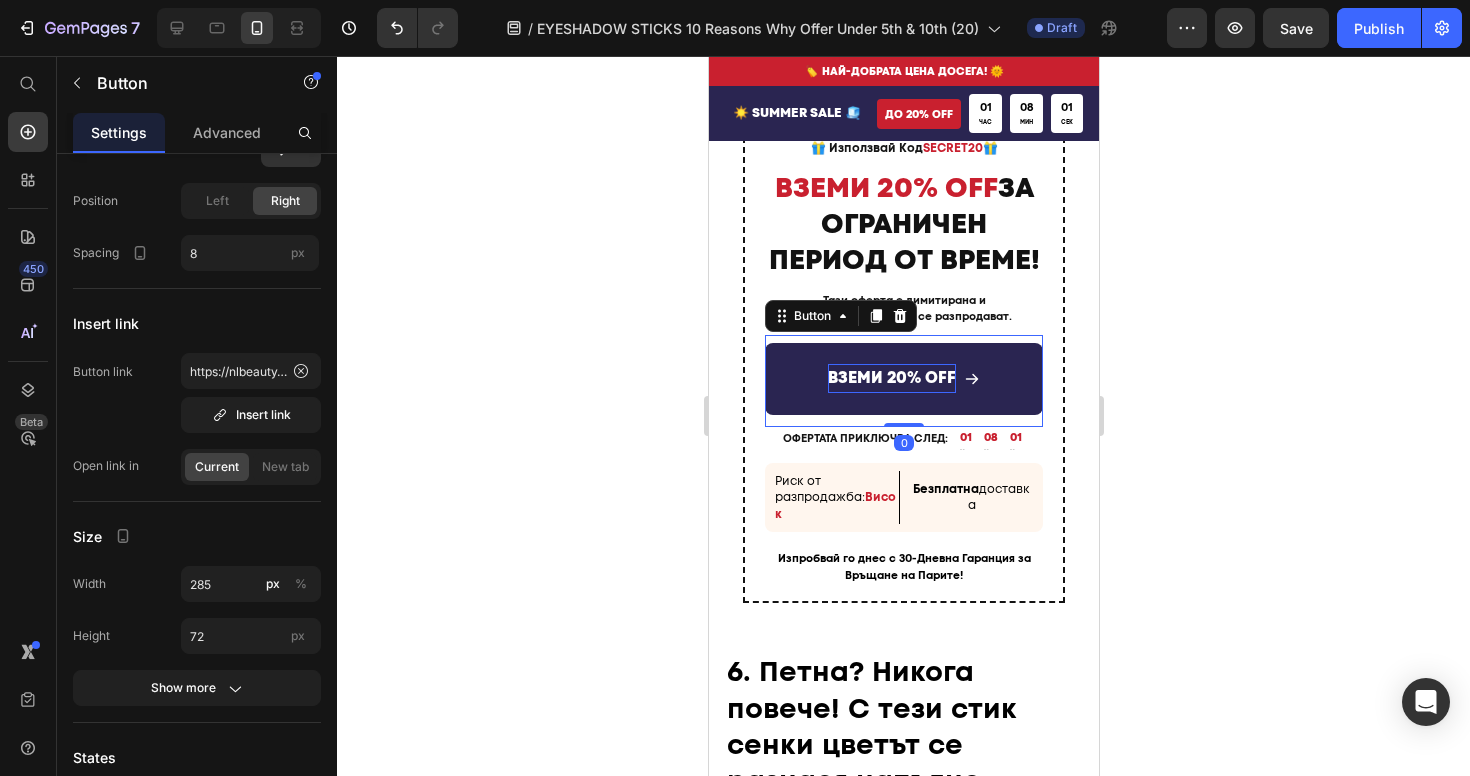 scroll, scrollTop: 0, scrollLeft: 0, axis: both 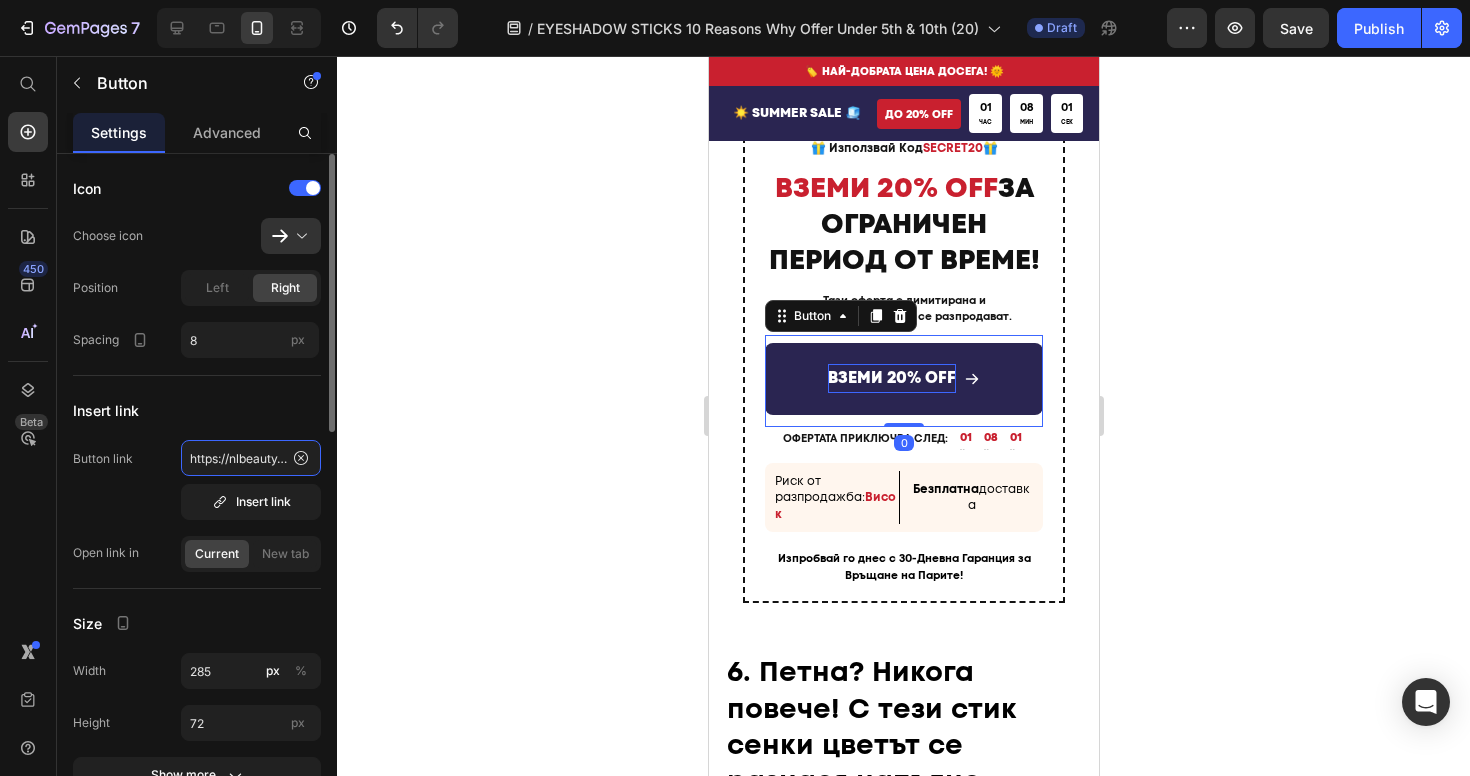 click on "https://nlbeauty.bg/discount/SECRET20?redirect=%2Fproducts%2F%D1%81%D1%82%D0%B8%D0%BA-%D1%81%D0%B5%D0%BD%D0%BA%D0%B8-%D0%B7%D0%B0-%D0%BE%D1%87%D0%B8-masterpiece-glow" 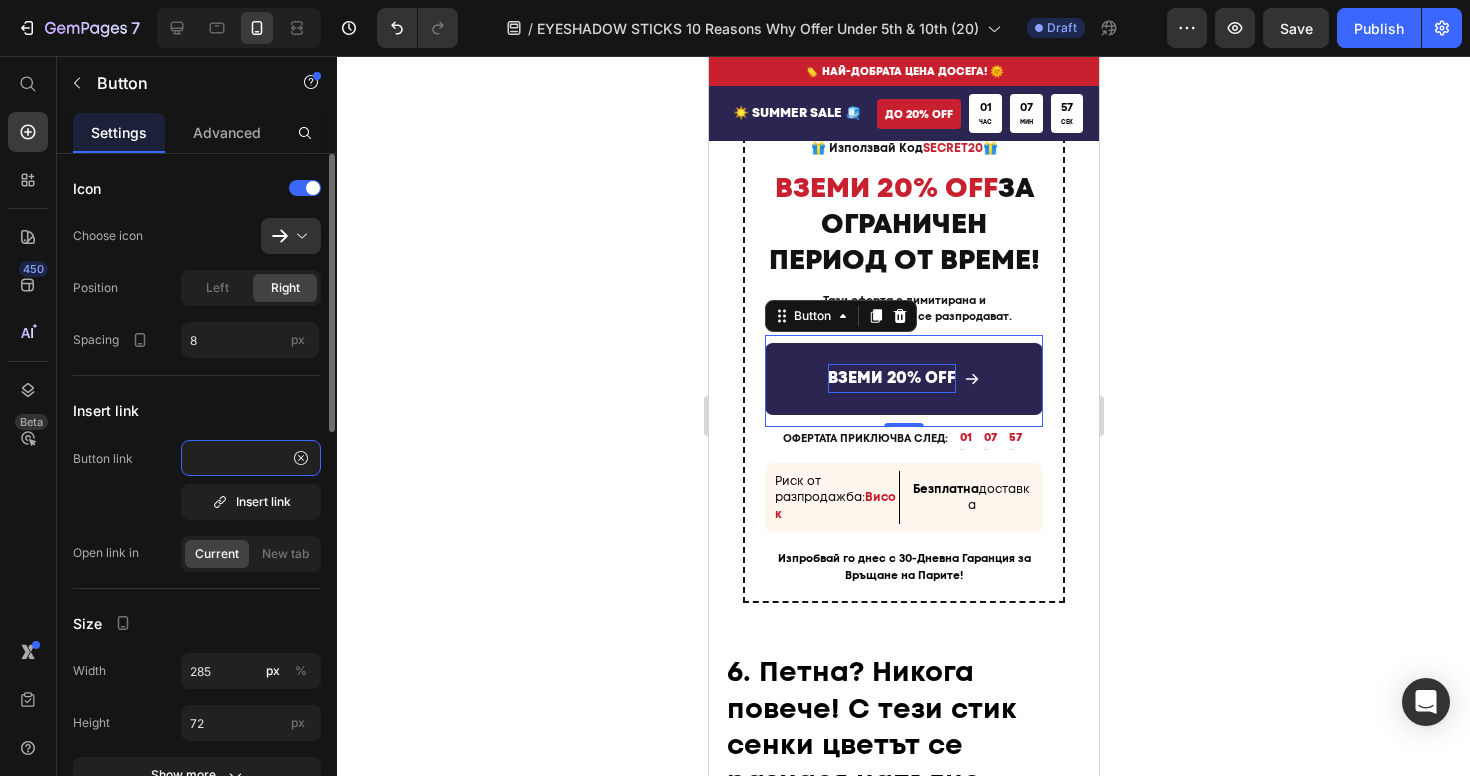 scroll, scrollTop: 0, scrollLeft: 154, axis: horizontal 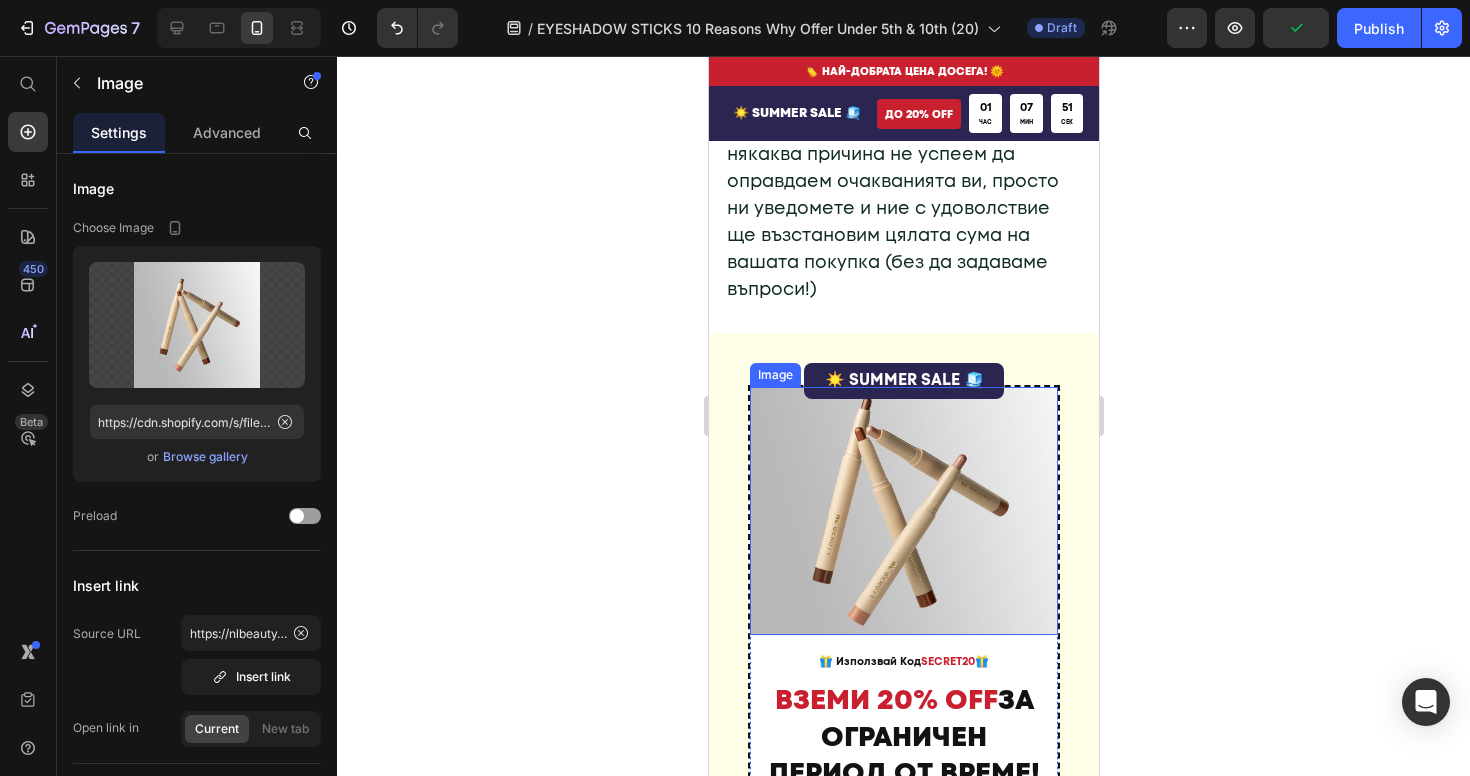 click at bounding box center (903, 511) 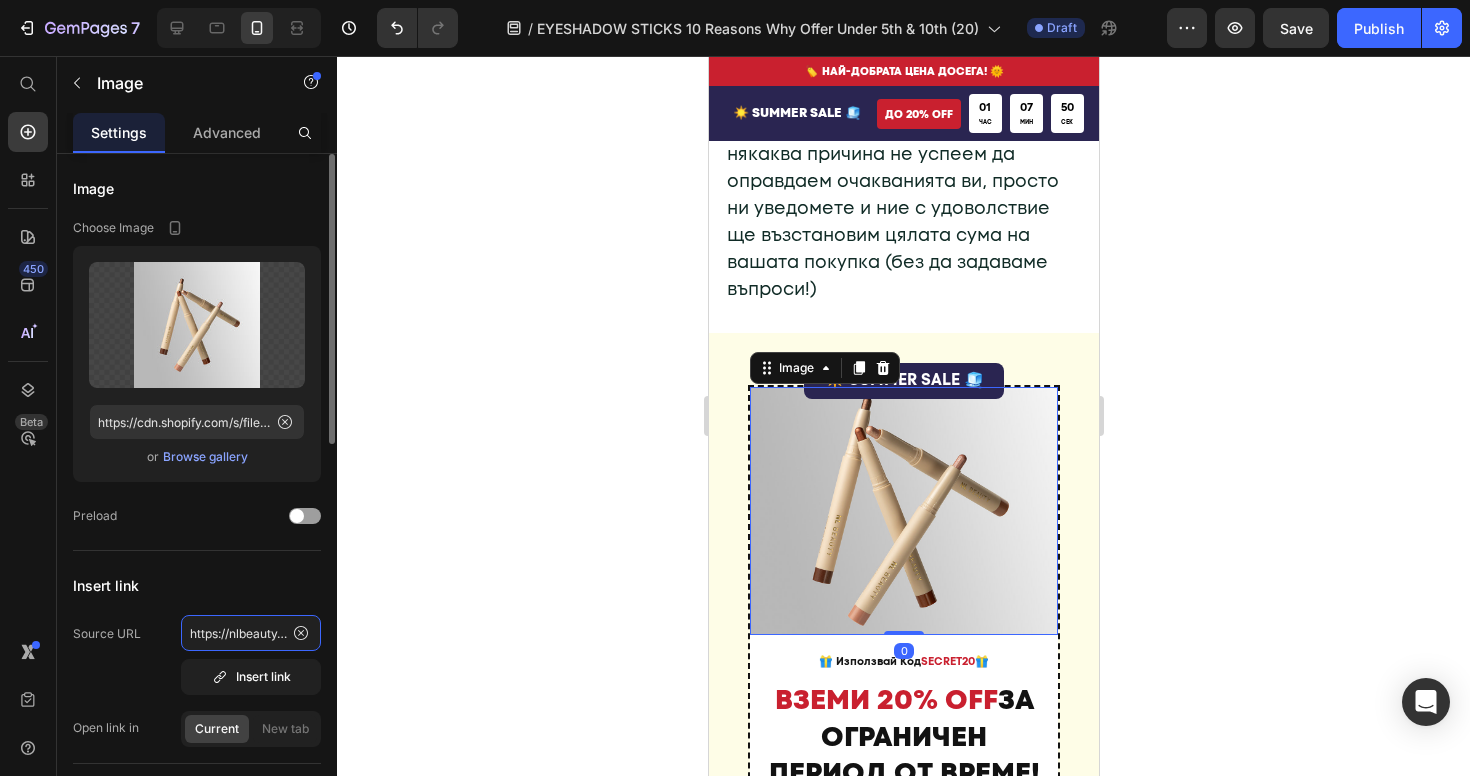 click on "https://nlbeauty.bg/discount/SECRET20?redirect=/collections/stick-lipsticks" 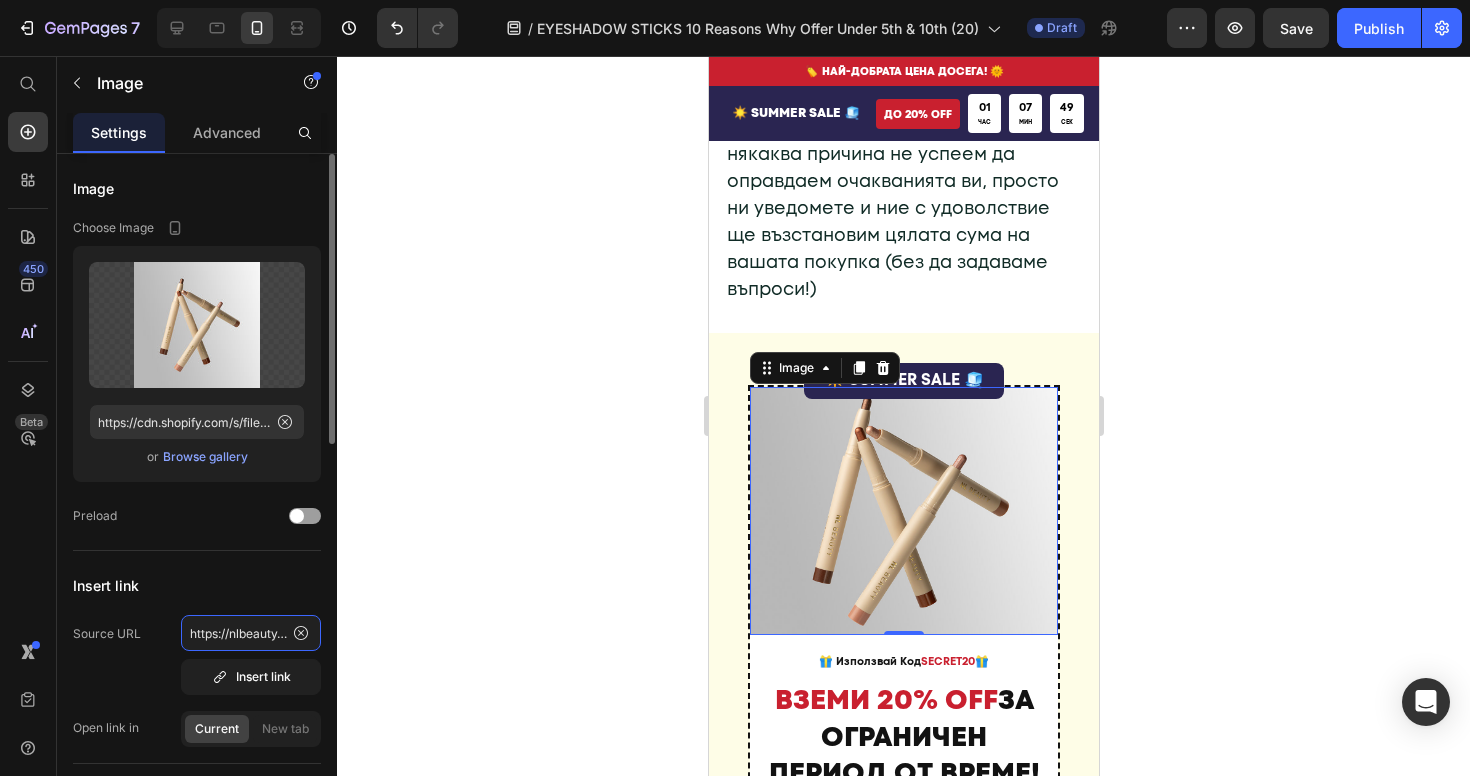 type on "https://nlbeauty.bg/discount/SECRET20?redirect=%2Fproducts%2F%D1%81%D1%82%D0%B8%D0%BA-%D1%81%D0%B5%D0%BD%D0%BA%D0%B8-%D0%B7%D0%B0-%D0%BE%D1%87%D0%B8-masterpiece-glow" 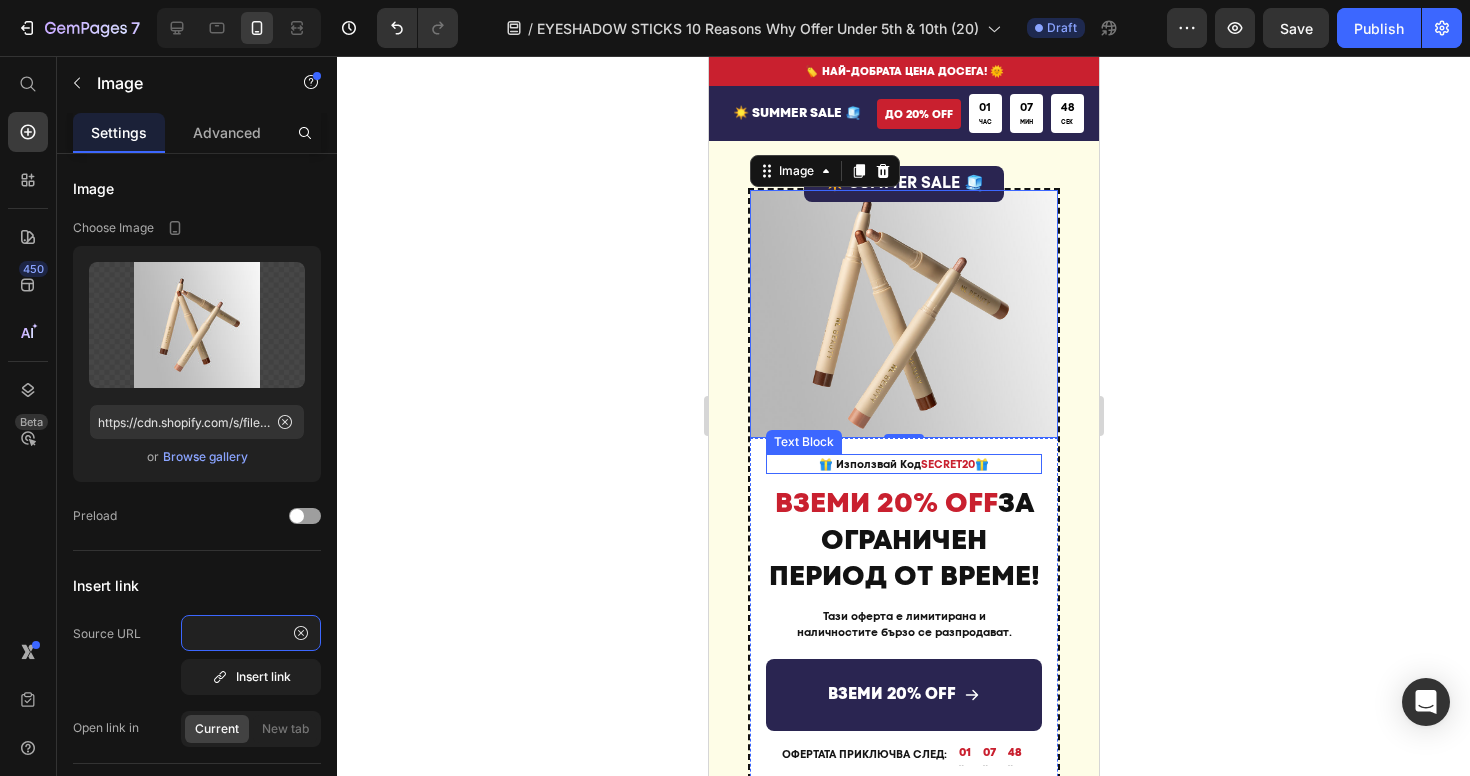 scroll, scrollTop: 9513, scrollLeft: 0, axis: vertical 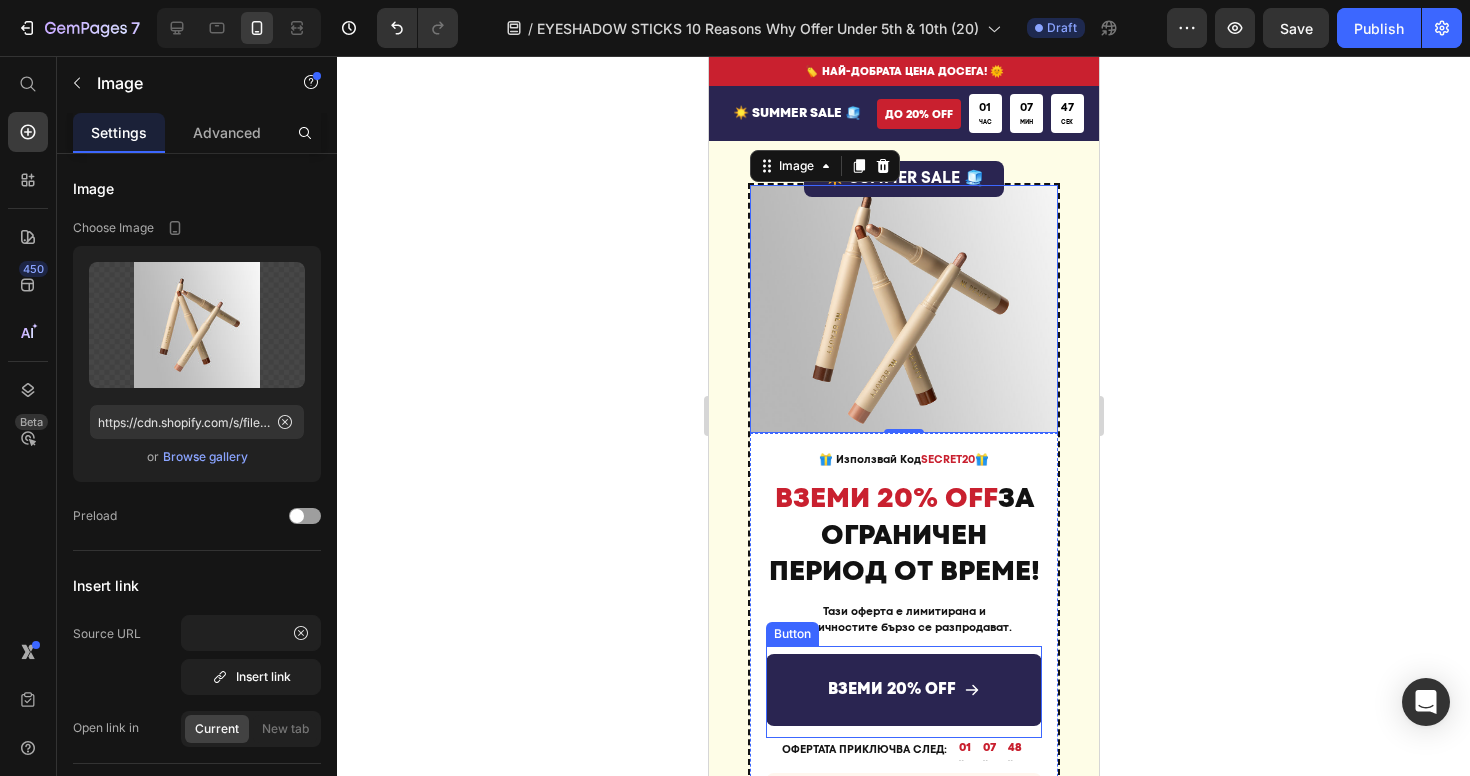 click on "ВЗЕМИ 20% OFF" at bounding box center [903, 690] 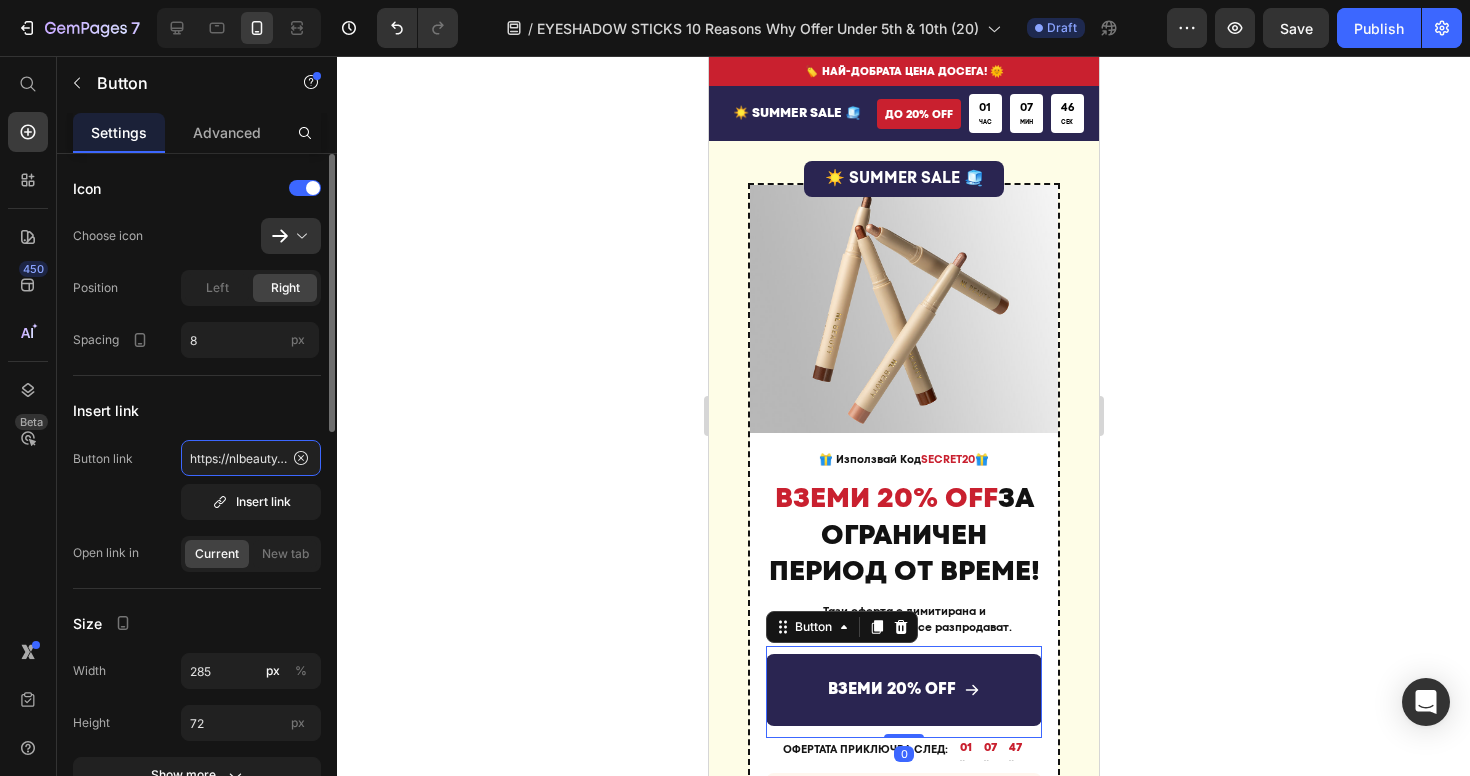 click on "https://nlbeauty.bg/discount/SECRET20?redirect=%2Fproducts%2F%D1%81%D1%82%D0%B8%D0%BA-%D1%81%D0%B5%D0%BD%D0%BA%D0%B8-%D0%B7%D0%B0-%D0%BE%D1%87%D0%B8-masterpiece-glow" 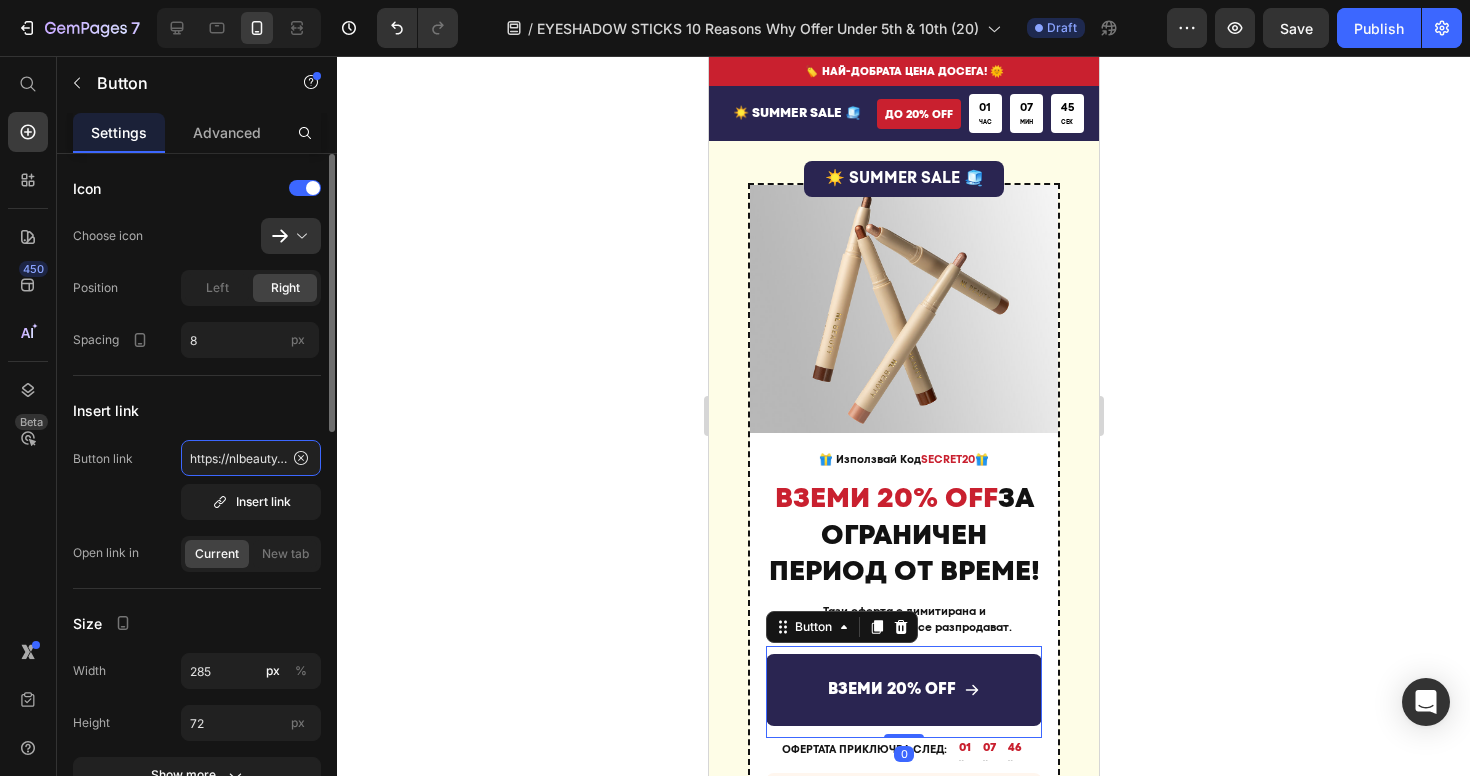 scroll, scrollTop: 0, scrollLeft: 1167, axis: horizontal 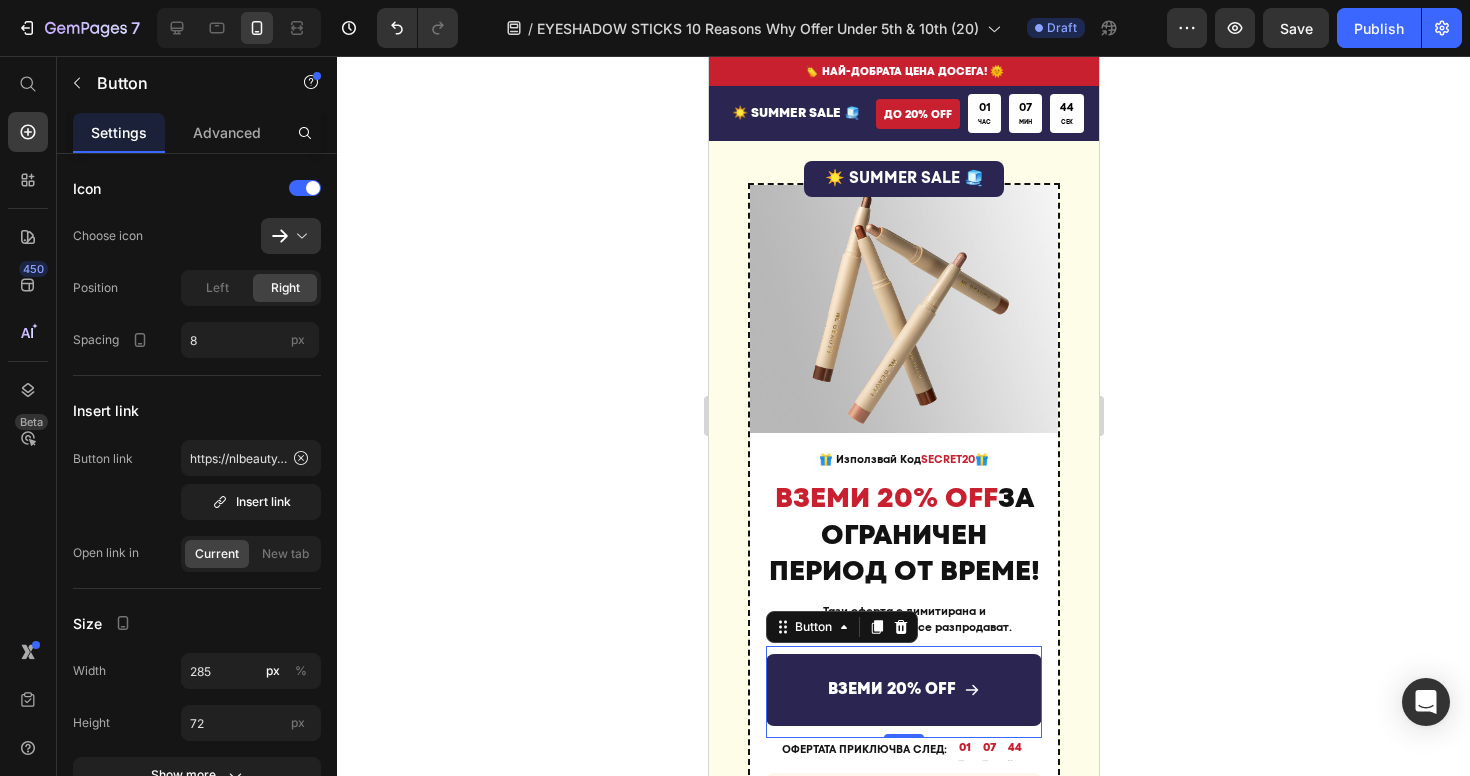 click 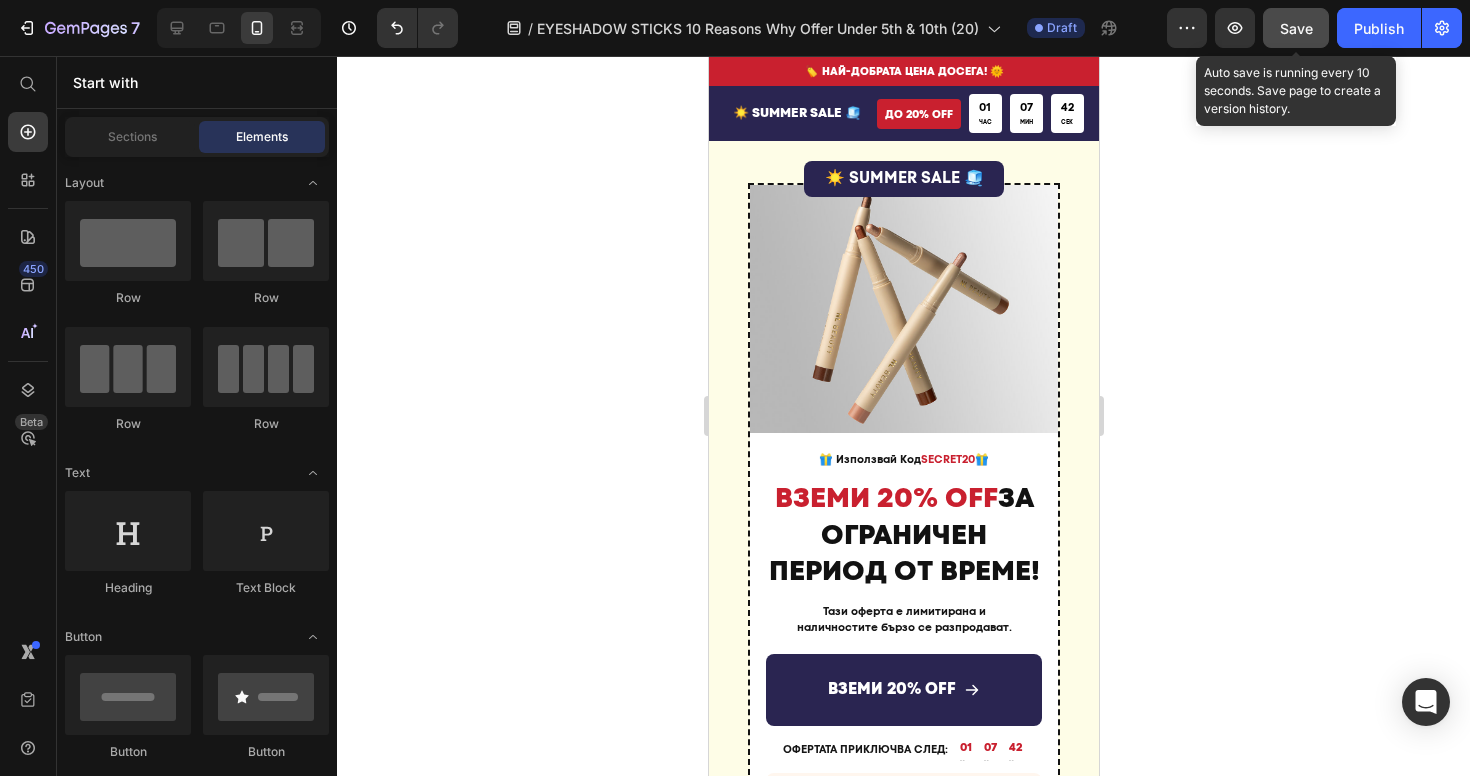 click on "Save" at bounding box center [1296, 28] 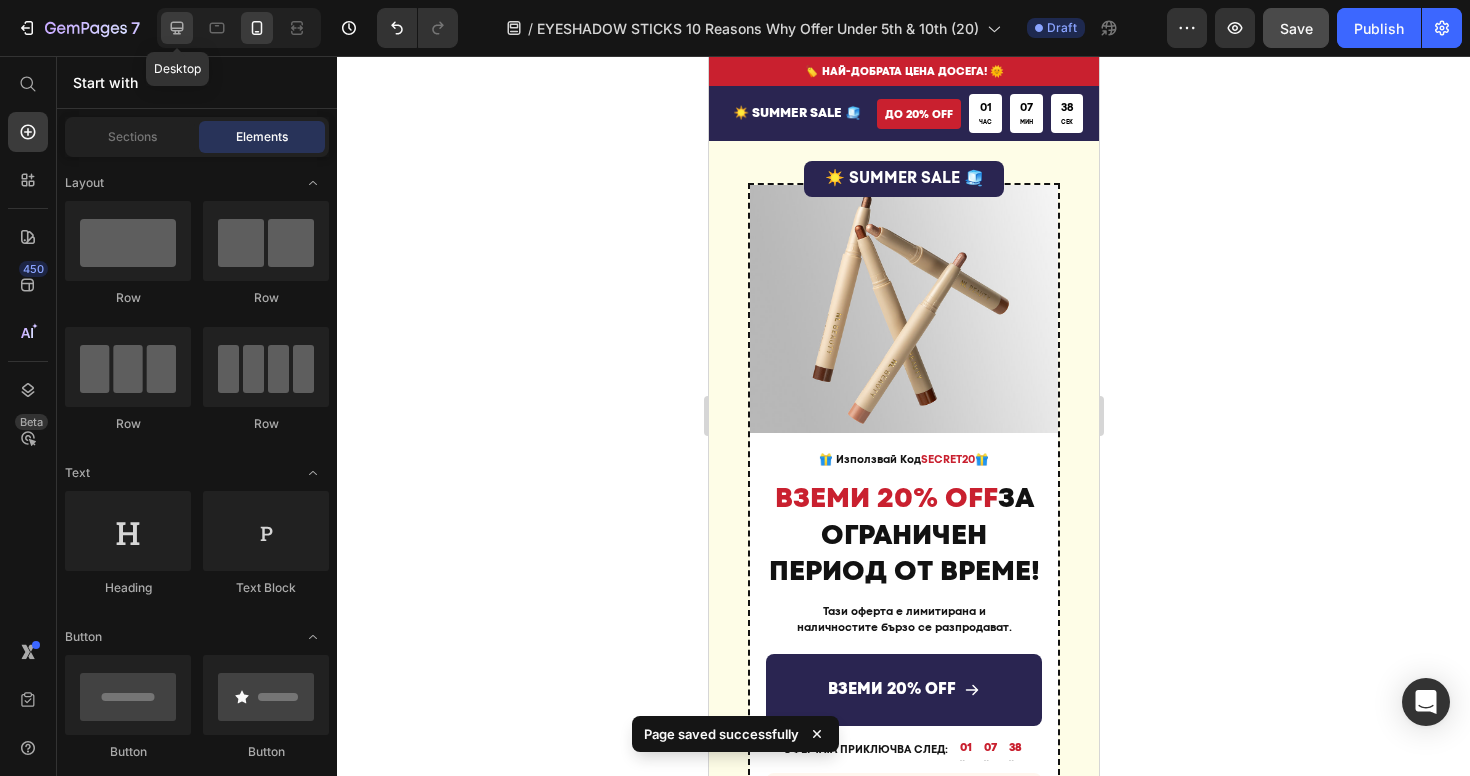 click 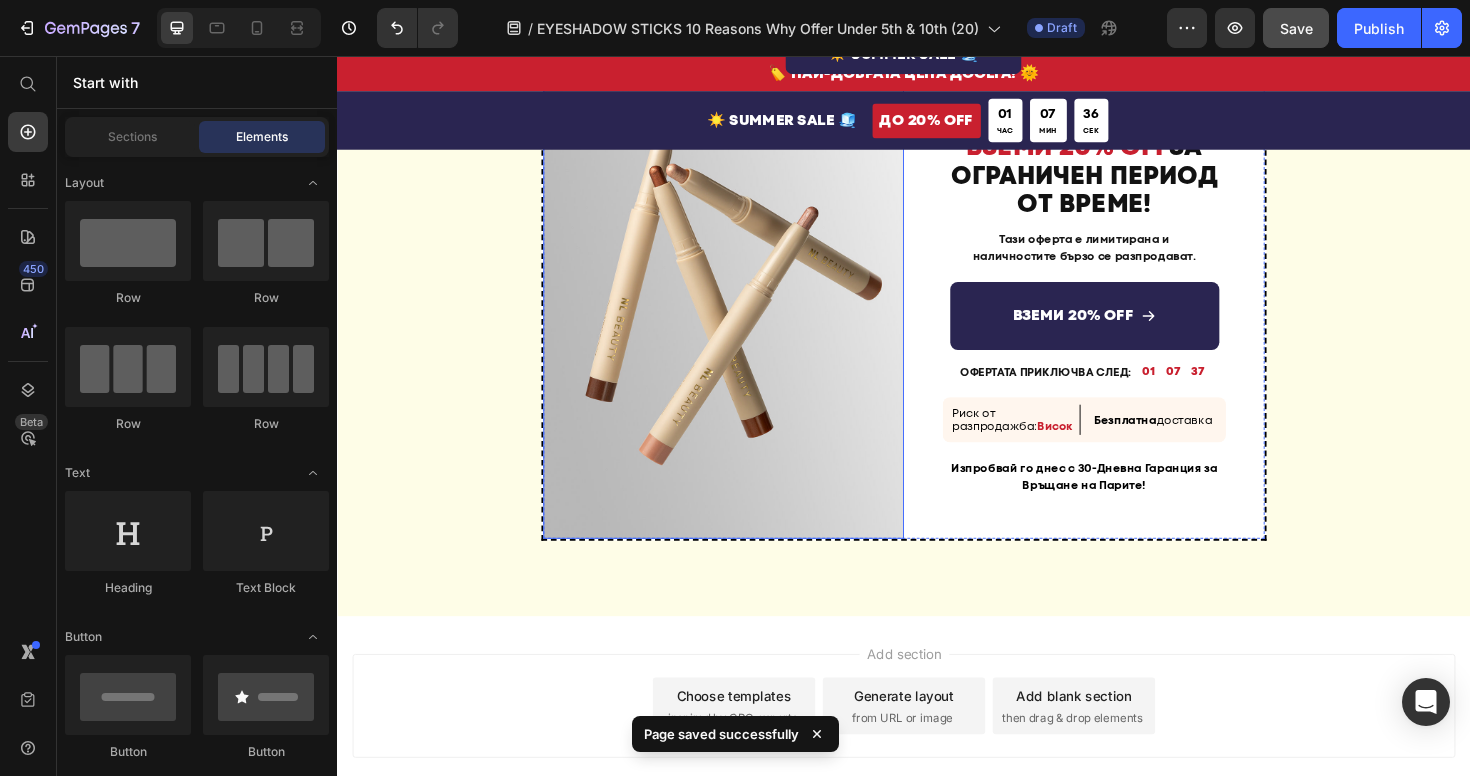 scroll, scrollTop: 5046, scrollLeft: 0, axis: vertical 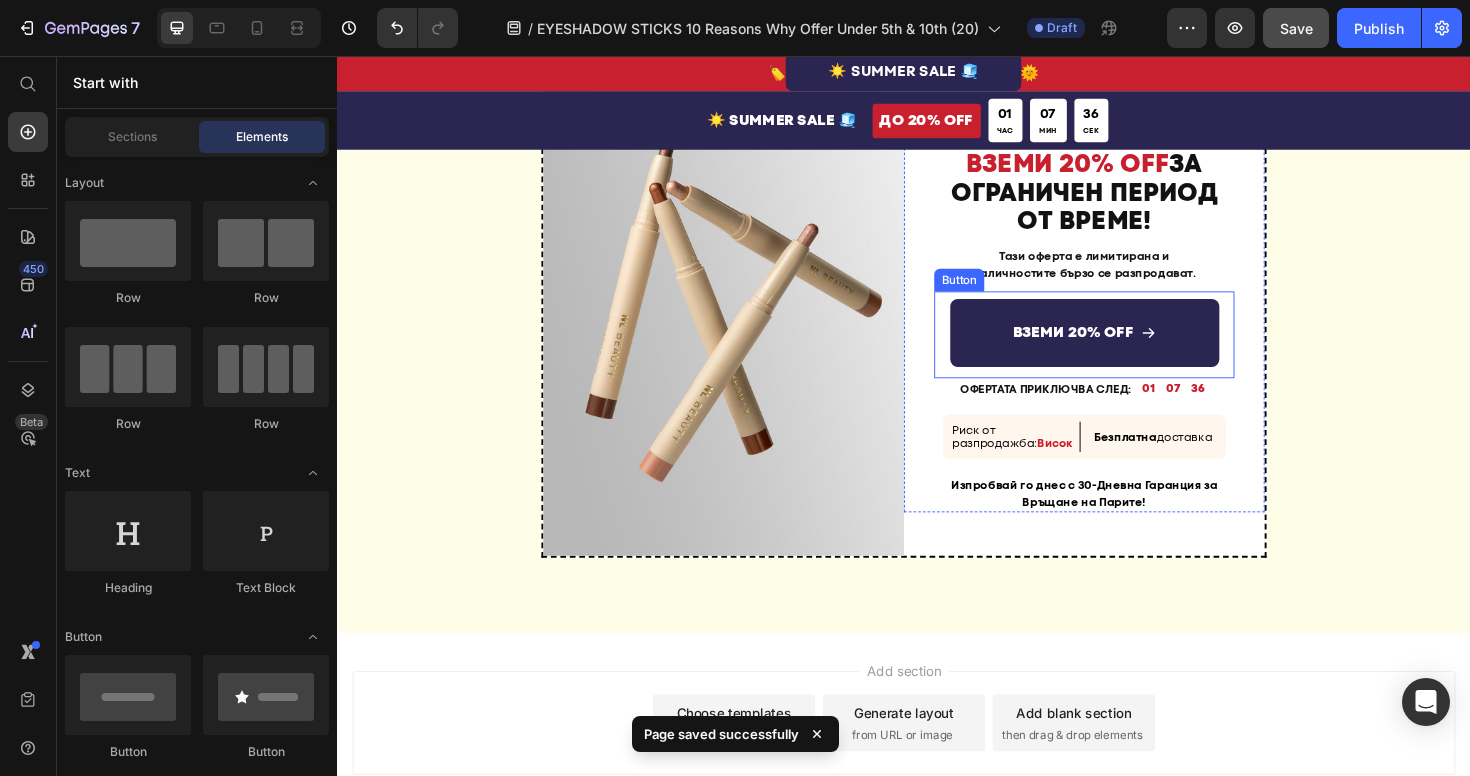 click on "ВЗЕМИ 20% OFF" at bounding box center [1128, 349] 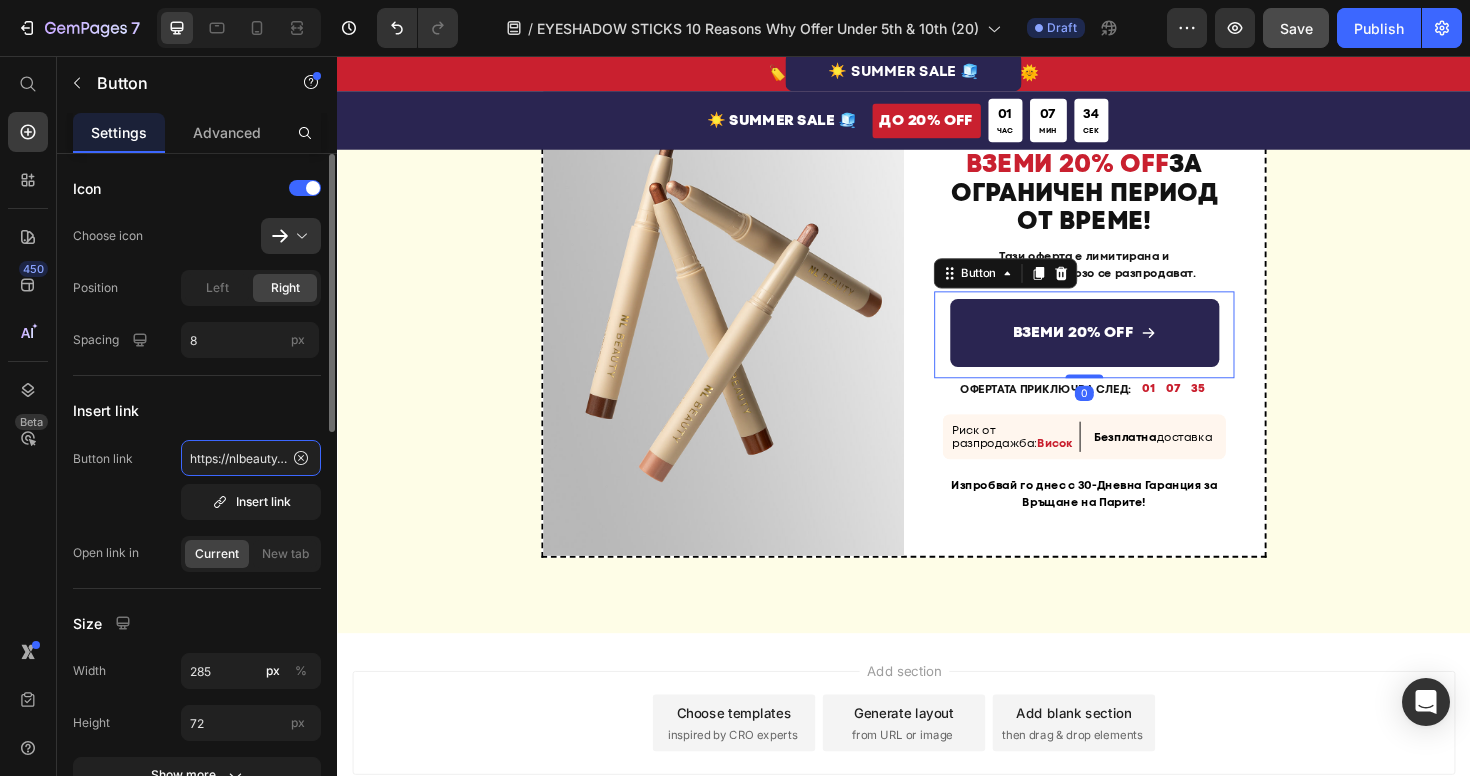click on "https://nlbeauty.bg/discount/SECRET25?redirect=%2Fproducts%2F%D1%81%D1%82%D0%B8%D0%BA-%D1%81%D0%B5%D0%BD%D0%BA%D0%B8-%D0%B7%D0%B0-%D0%BE%D1%87%D0%B8-masterpiece-glow" 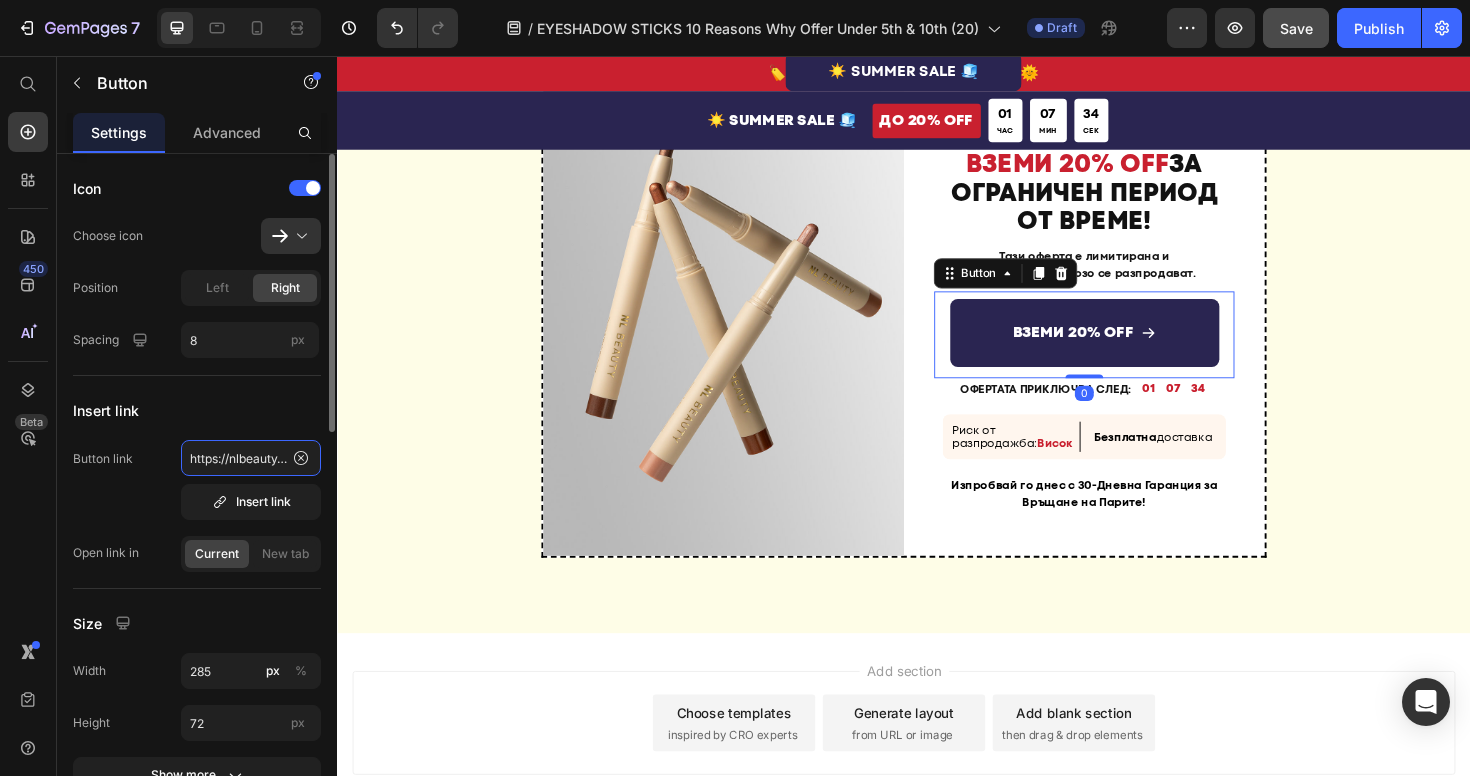 click on "https://nlbeauty.bg/discount/SECRET25?redirect=%2Fproducts%2F%D1%81%D1%82%D0%B8%D0%BA-%D1%81%D0%B5%D0%BD%D0%BA%D0%B8-%D0%B7%D0%B0-%D0%BE%D1%87%D0%B8-masterpiece-glow" 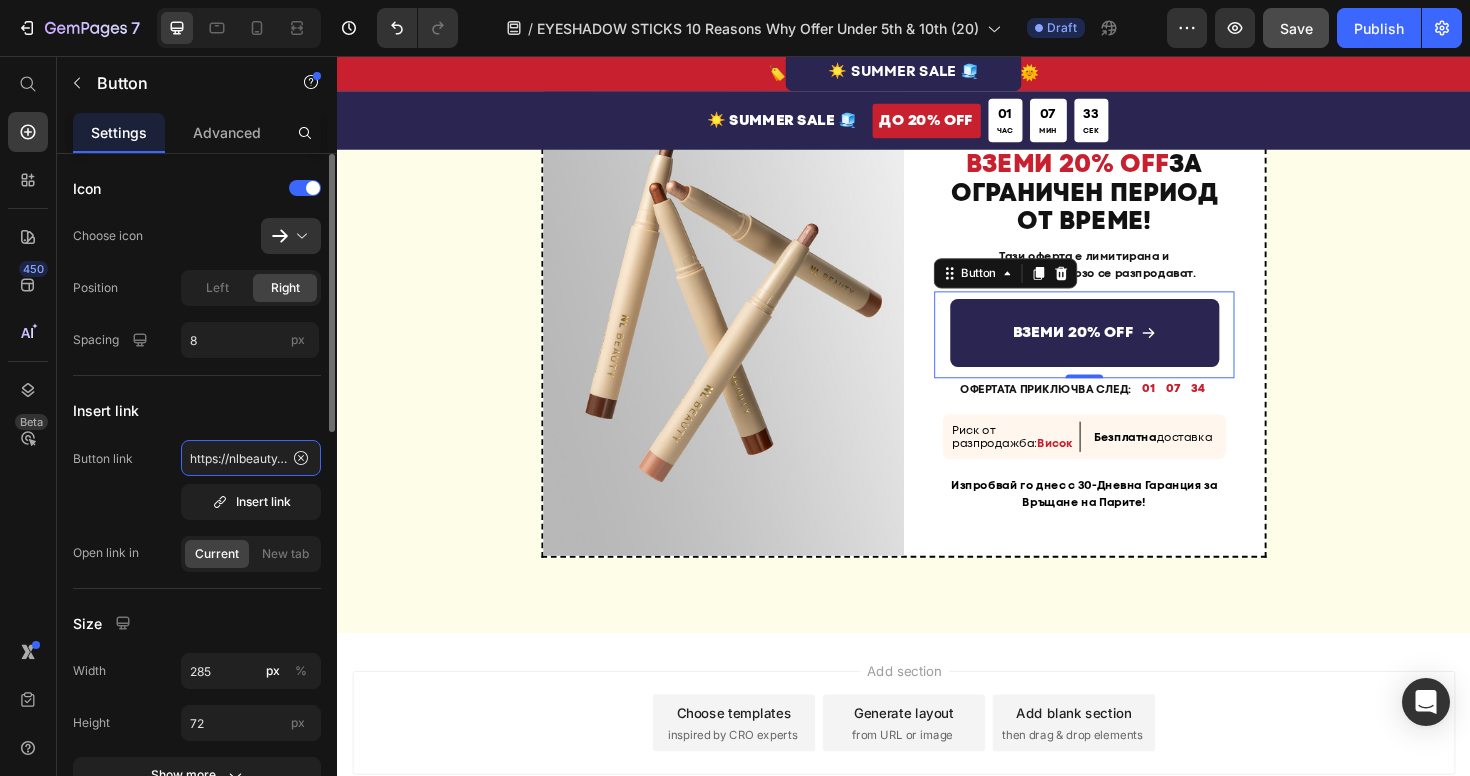 click on "https://nlbeauty.bg/discount/SECRET25?redirect=%2Fproducts%2F%D1%81%D1%82%D0%B8%D0%BA-%D1%81%D0%B5%D0%BD%D0%BA%D0%B8-%D0%B7%D0%B0-%D0%BE%D1%87%D0%B8-masterpiece-glow" 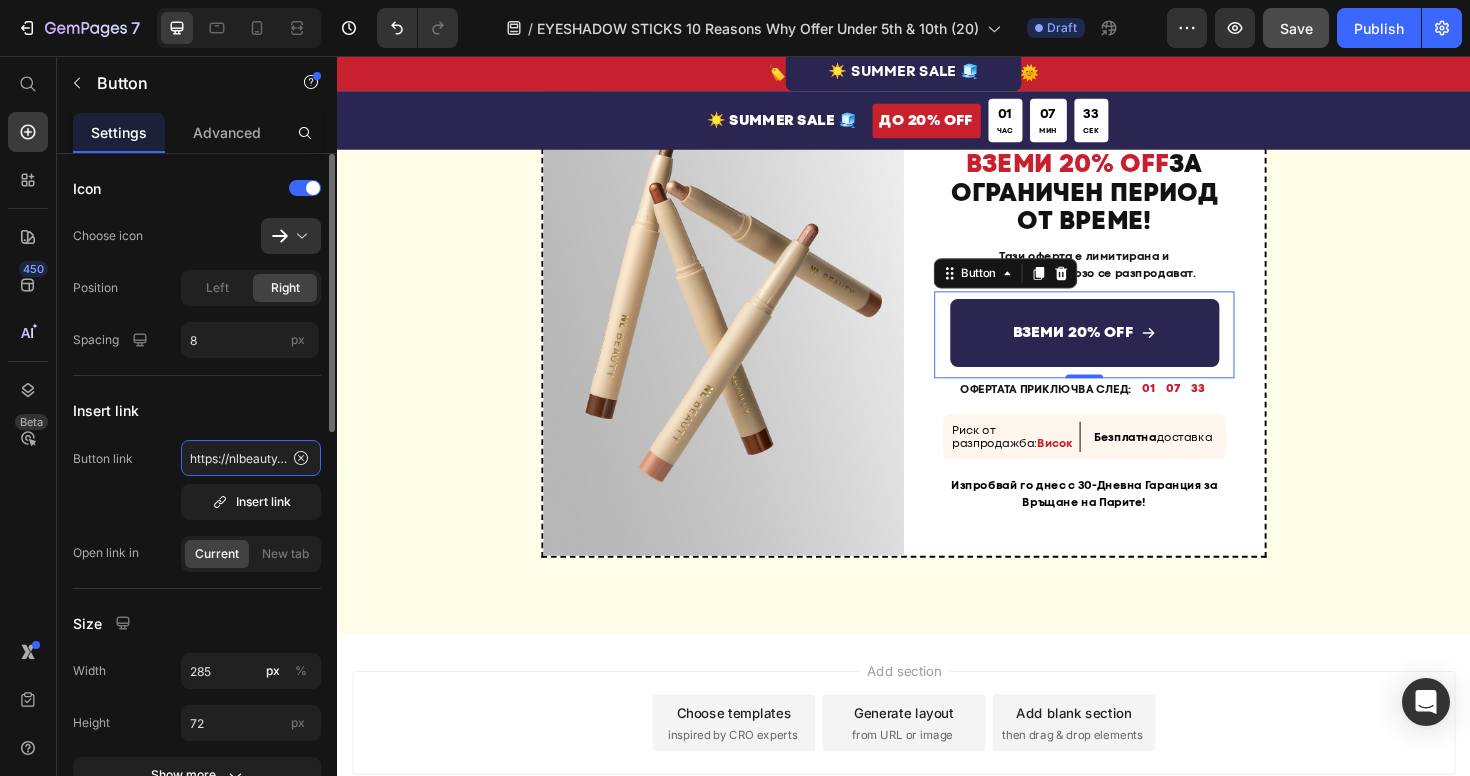 scroll, scrollTop: 0, scrollLeft: 51, axis: horizontal 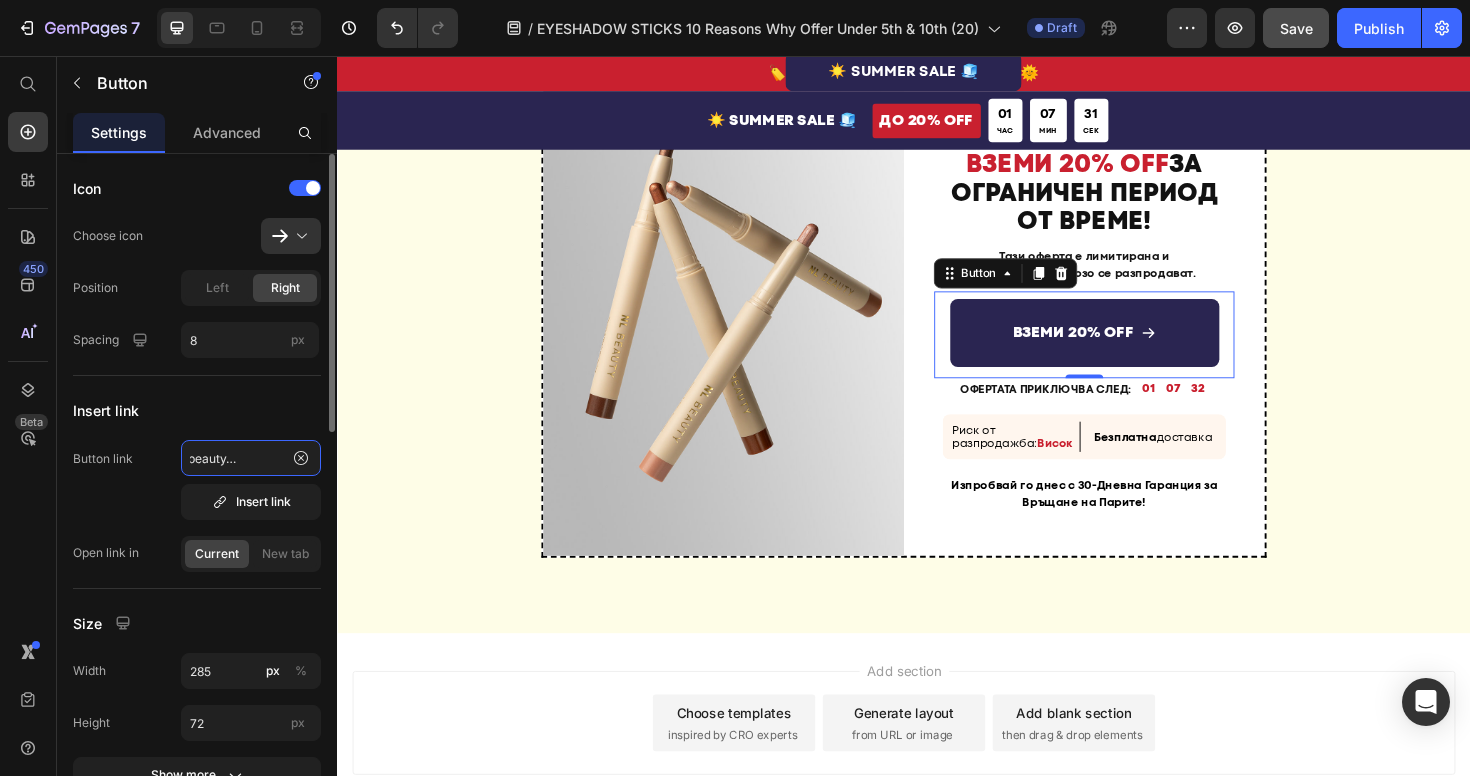 click on "https://nlbeauty.bg/discount/SECRET25?redirect=%2Fproducts%2F%D1%81%D1%82%D0%B8%D0%BA-%D1%81%D0%B5%D0%BD%D0%BA%D0%B8-%D0%B7%D0%B0-%D0%BE%D1%87%D0%B8-masterpiece-glow" 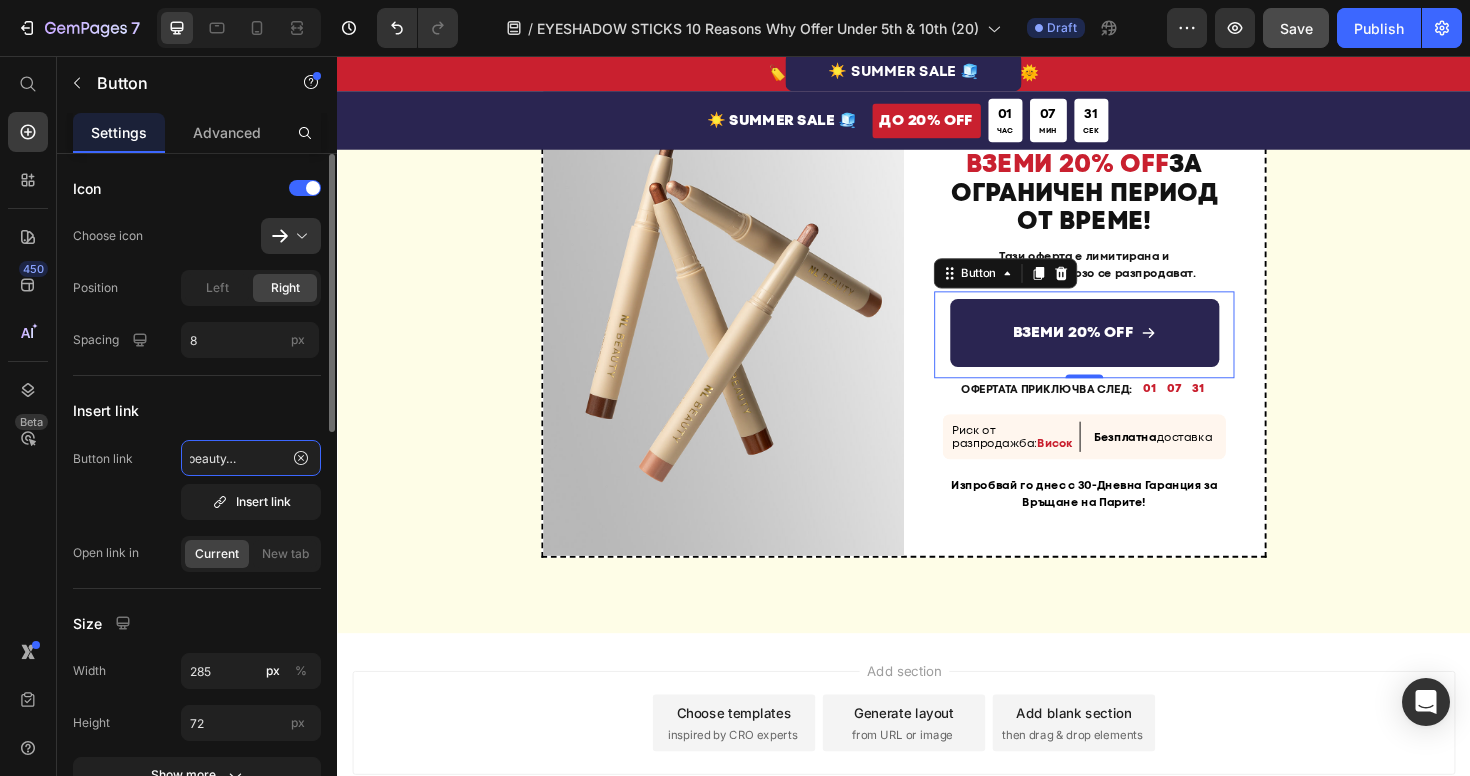 scroll, scrollTop: 0, scrollLeft: 100, axis: horizontal 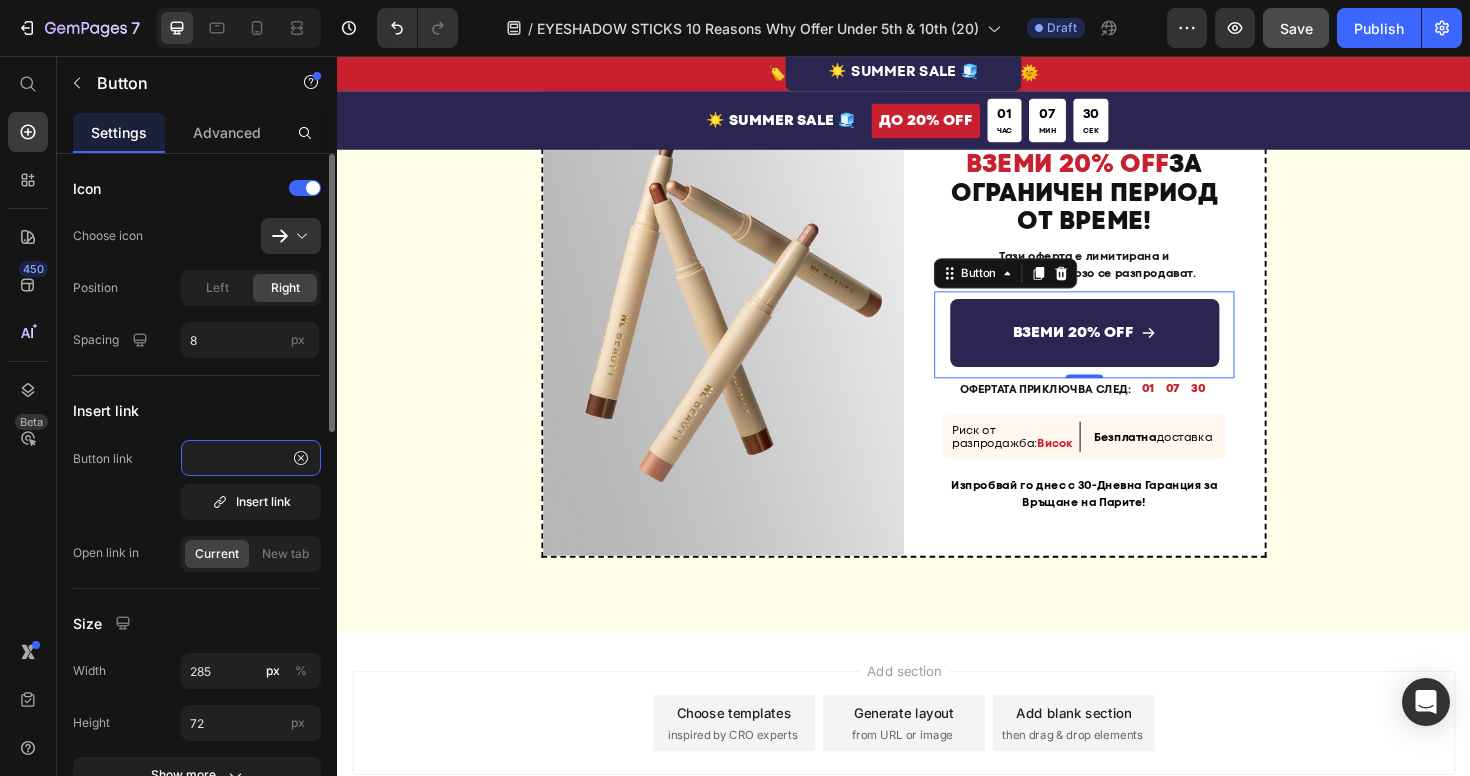 click on "https://nlbeauty.bg/discount/SECRET25?redirect=%2Fproducts%2F%D1%81%D1%82%D0%B8%D0%BA-%D1%81%D0%B5%D0%BD%D0%BA%D0%B8-%D0%B7%D0%B0-%D0%BE%D1%87%D0%B8-masterpiece-glow" 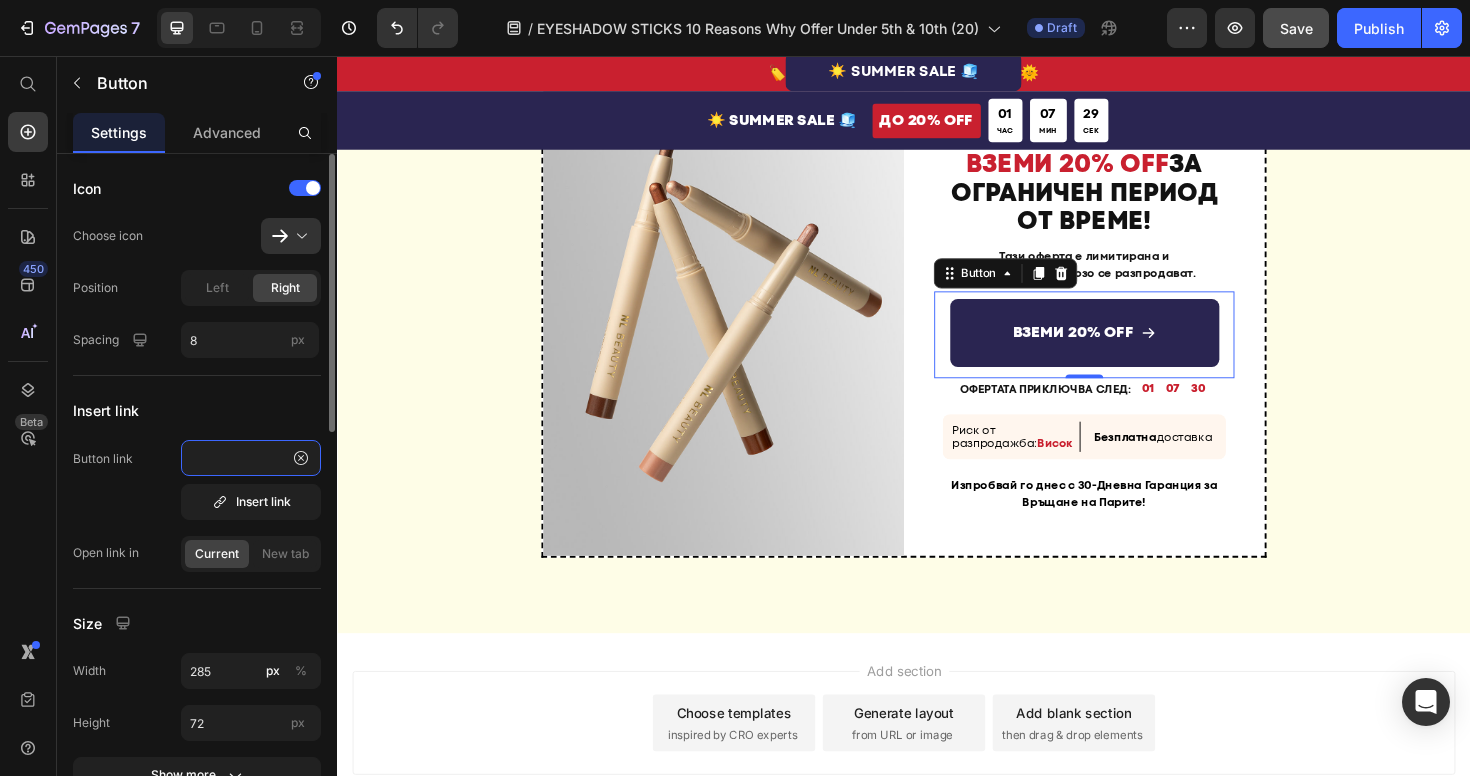 scroll, scrollTop: 0, scrollLeft: 154, axis: horizontal 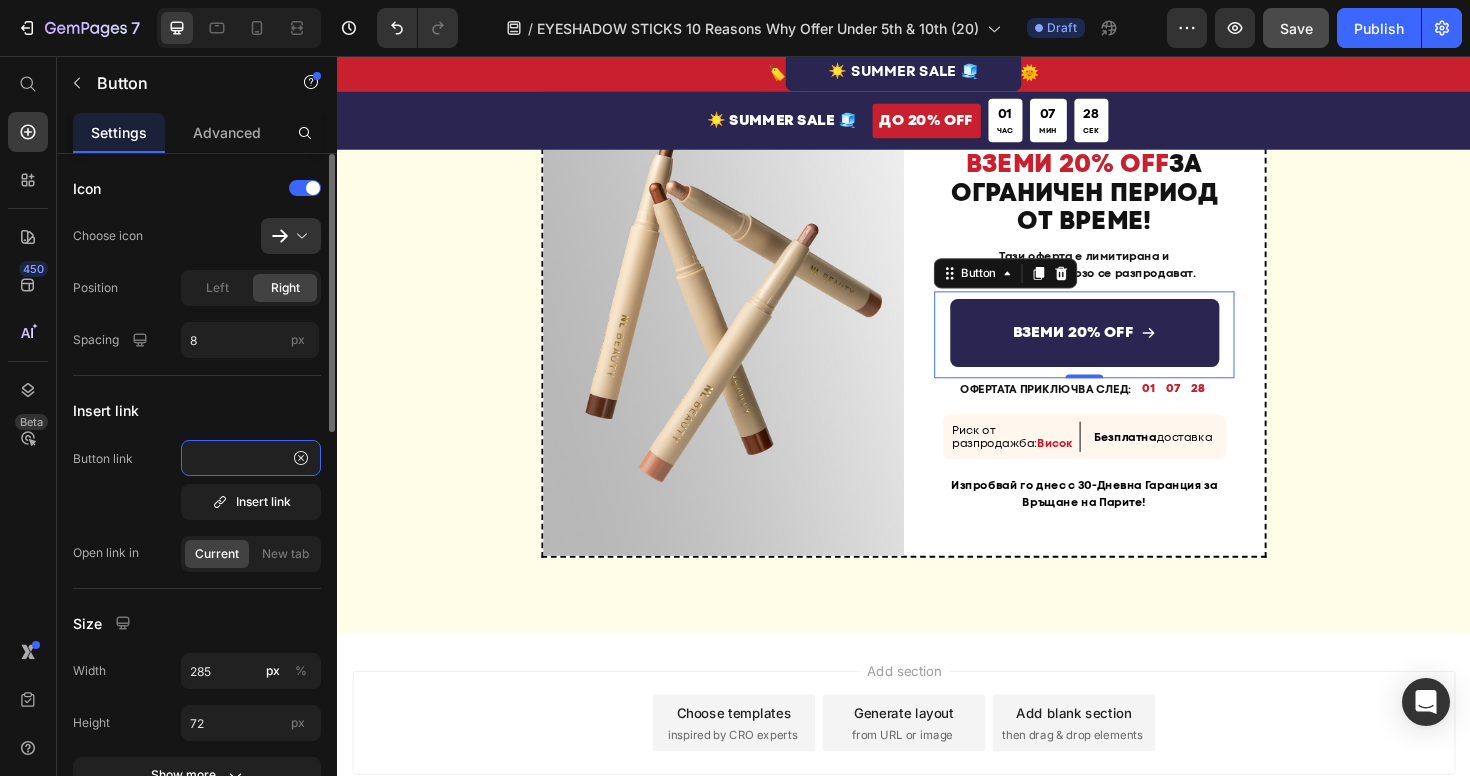type on "https://nlbeauty.bg/discount/SECRET20?redirect=%2Fproducts%2F%D1%81%D1%82%D0%B8%D0%BA-%D1%81%D0%B5%D0%BD%D0%BA%D0%B8-%D0%B7%D0%B0-%D0%BE%D1%87%D0%B8-masterpiece-glow" 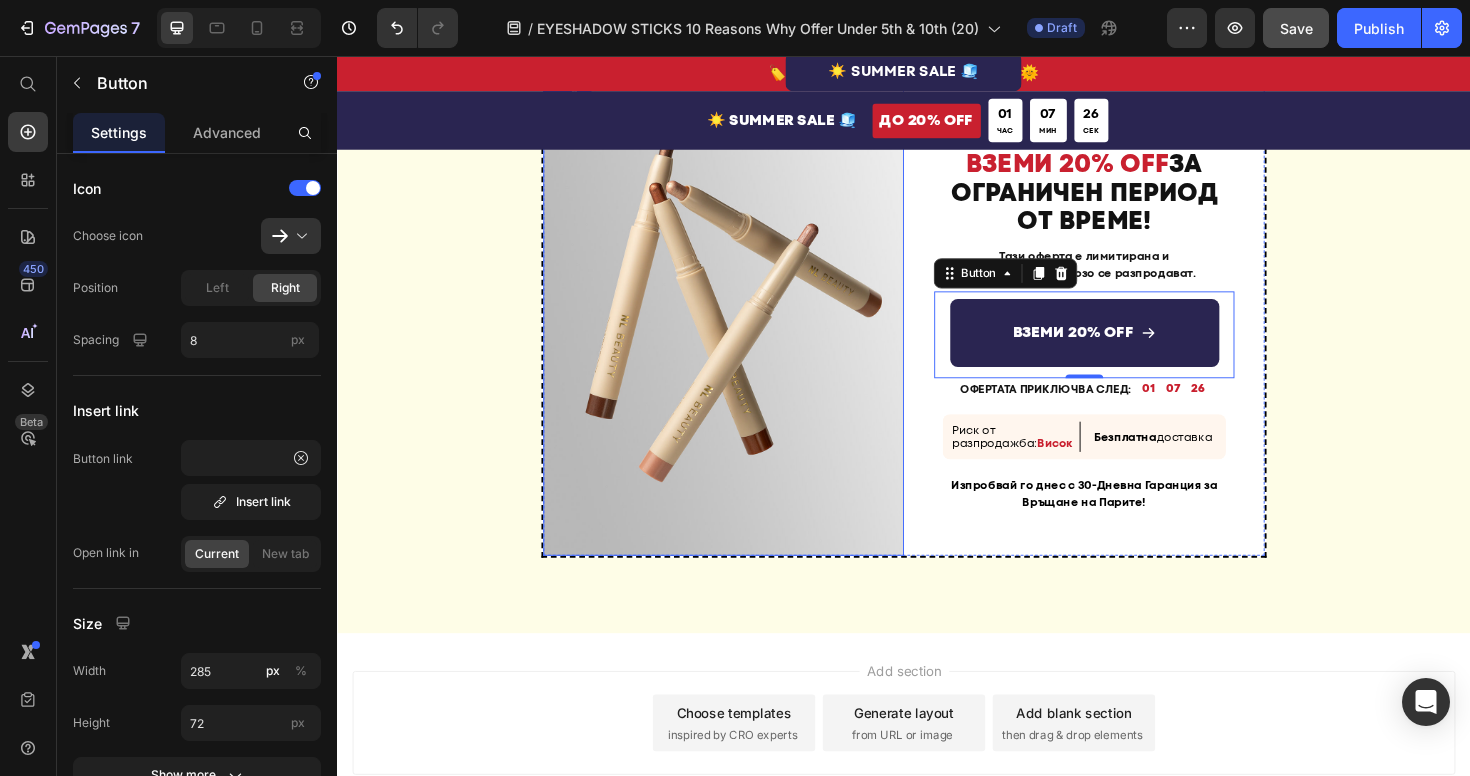 click at bounding box center (746, 330) 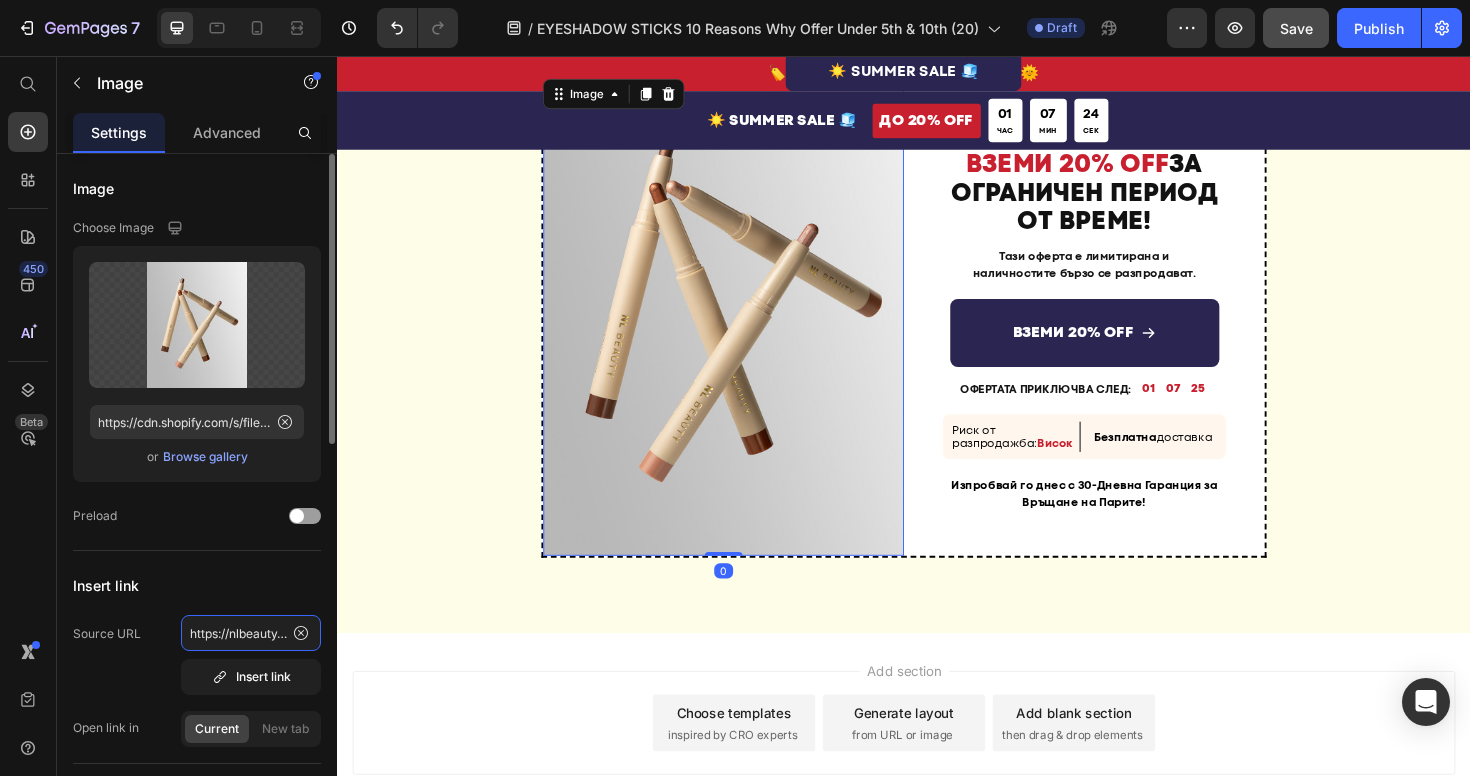 click on "https://nlbeauty.bg/discount/SECRET20?redirect=/collections/stick-lipsticks" 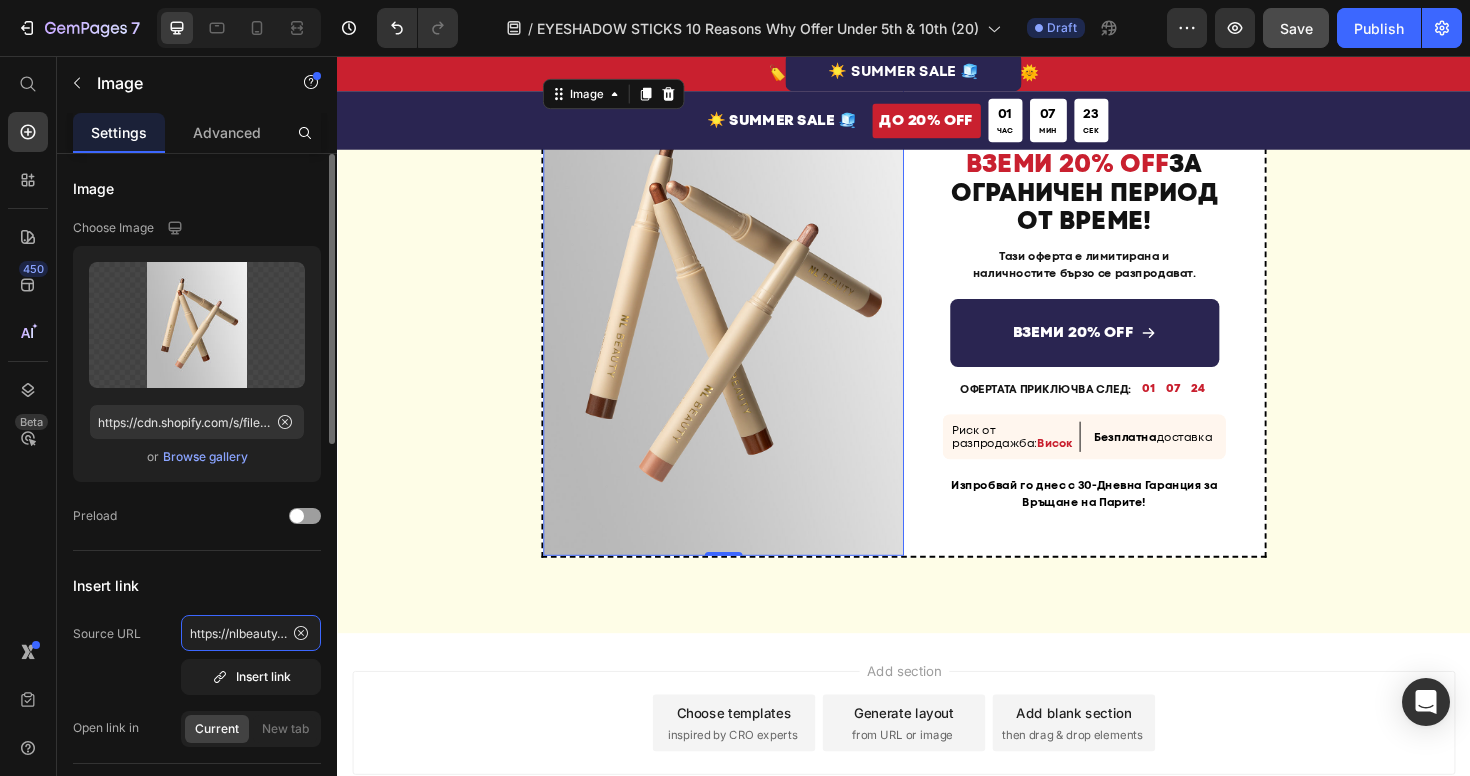 type on "https://nlbeauty.bg/discount/SECRET20?redirect=%2Fproducts%2F%D1%81%D1%82%D0%B8%D0%BA-%D1%81%D0%B5%D0%BD%D0%BA%D0%B8-%D0%B7%D0%B0-%D0%BE%D1%87%D0%B8-masterpiece-glow" 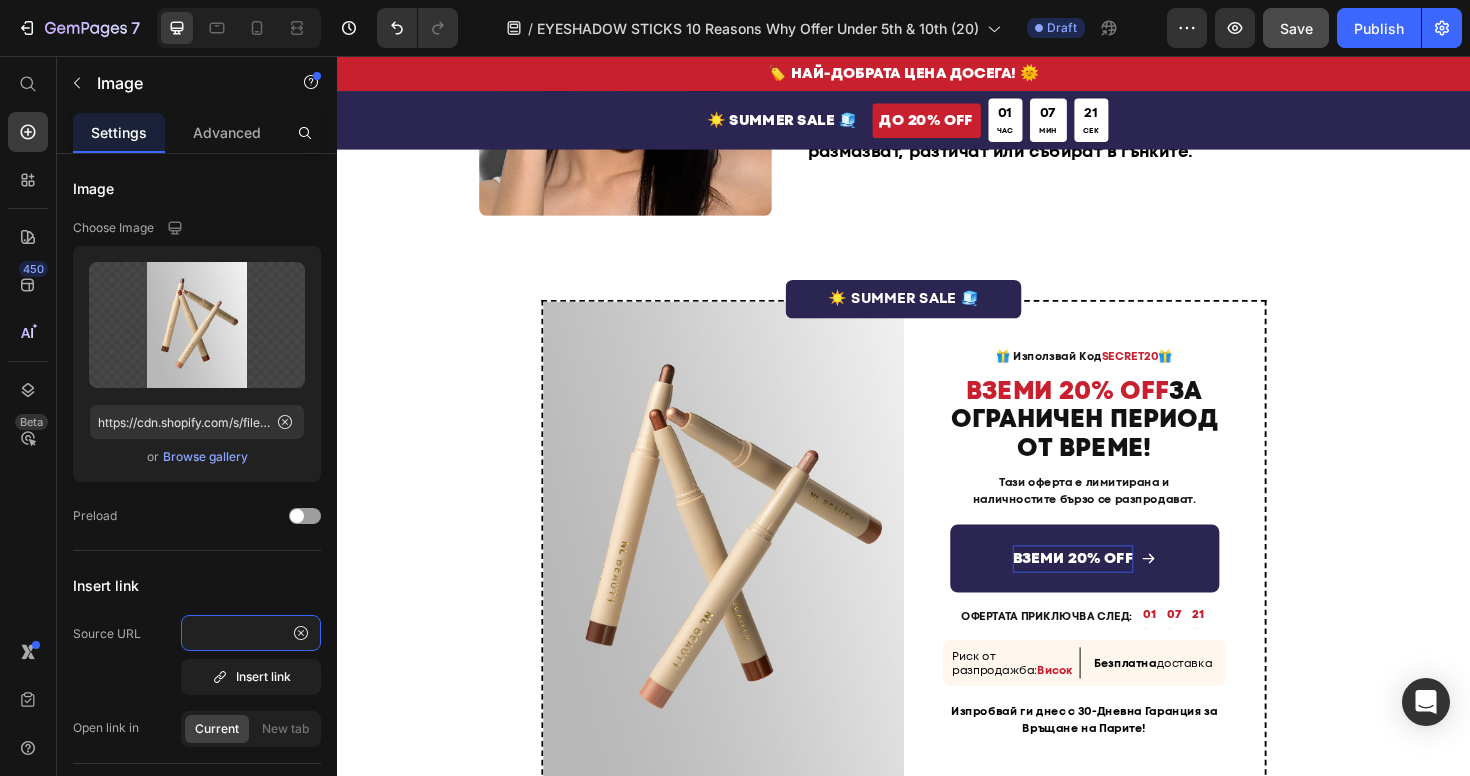 scroll, scrollTop: 2395, scrollLeft: 0, axis: vertical 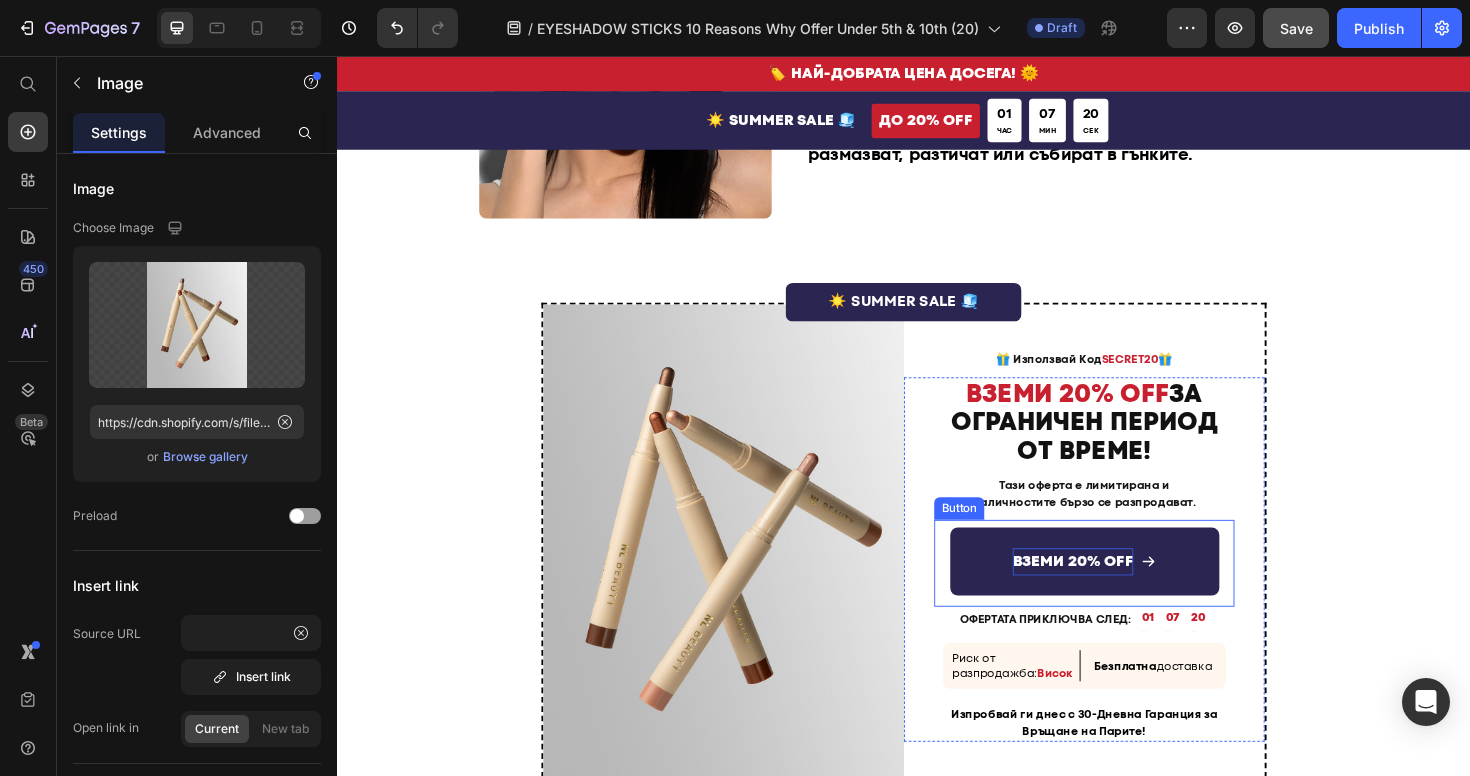 click on "ВЗЕМИ 20% OFF" at bounding box center [1128, 591] 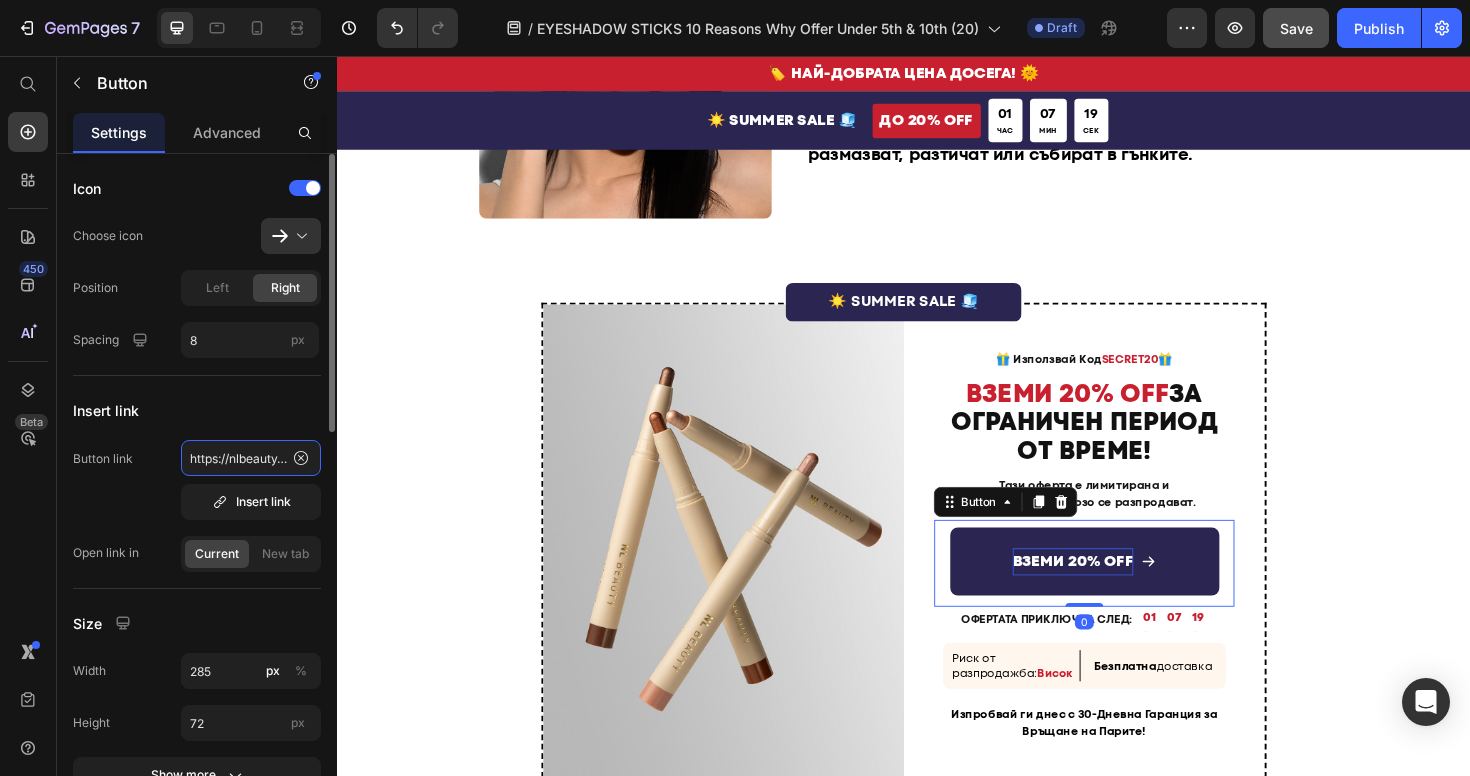 click on "https://nlbeauty.bg/discount/SECRET25?redirect=%2Fproducts%2F%D1%81%D1%82%D0%B8%D0%BA-%D1%81%D0%B5%D0%BD%D0%BA%D0%B8-%D0%B7%D0%B0-%D0%BE%D1%87%D0%B8-masterpiece-glow" 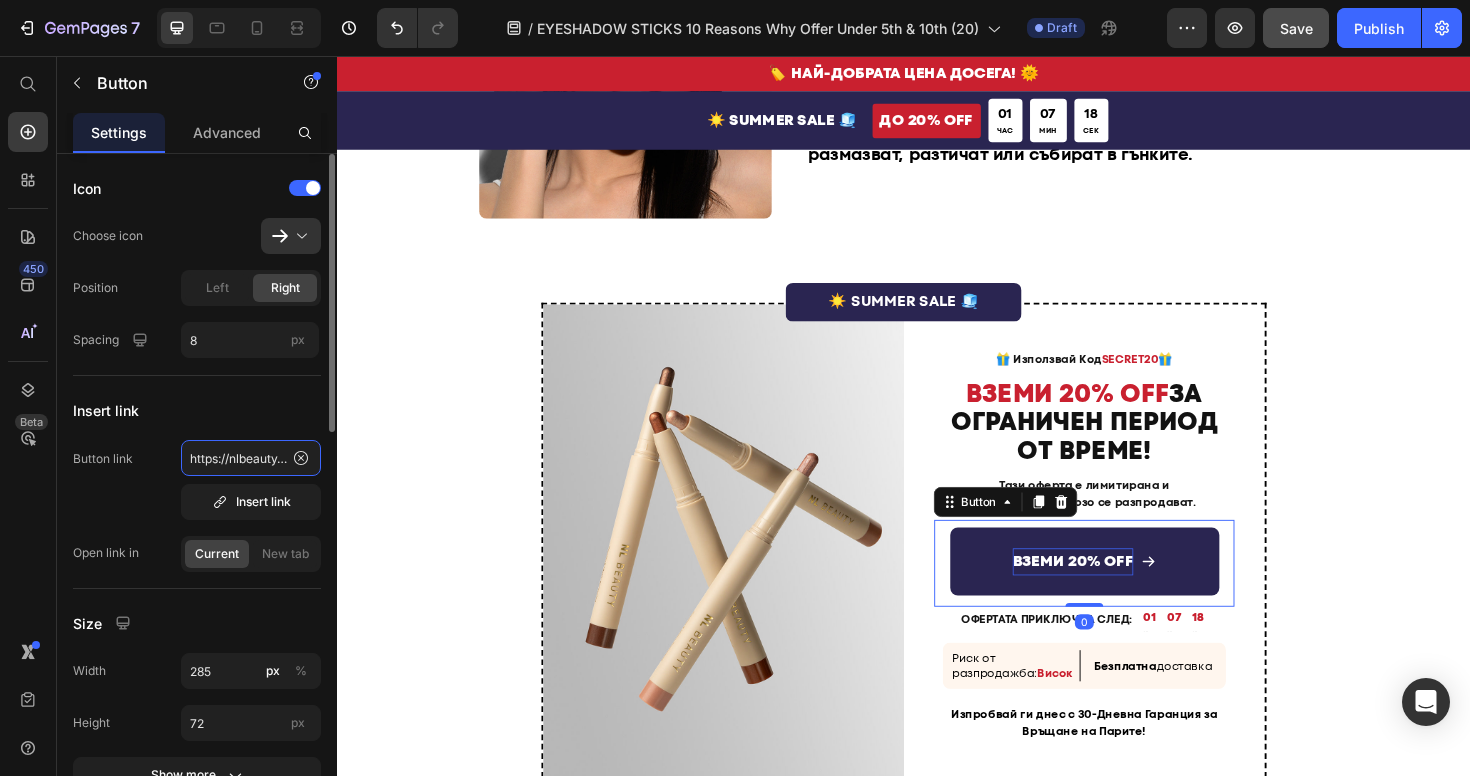 type on "https://nlbeauty.bg/discount/SECRET20?redirect=%2Fproducts%2F%D1%81%D1%82%D0%B8%D0%BA-%D1%81%D0%B5%D0%BD%D0%BA%D0%B8-%D0%B7%D0%B0-%D0%BE%D1%87%D0%B8-masterpiece-glow" 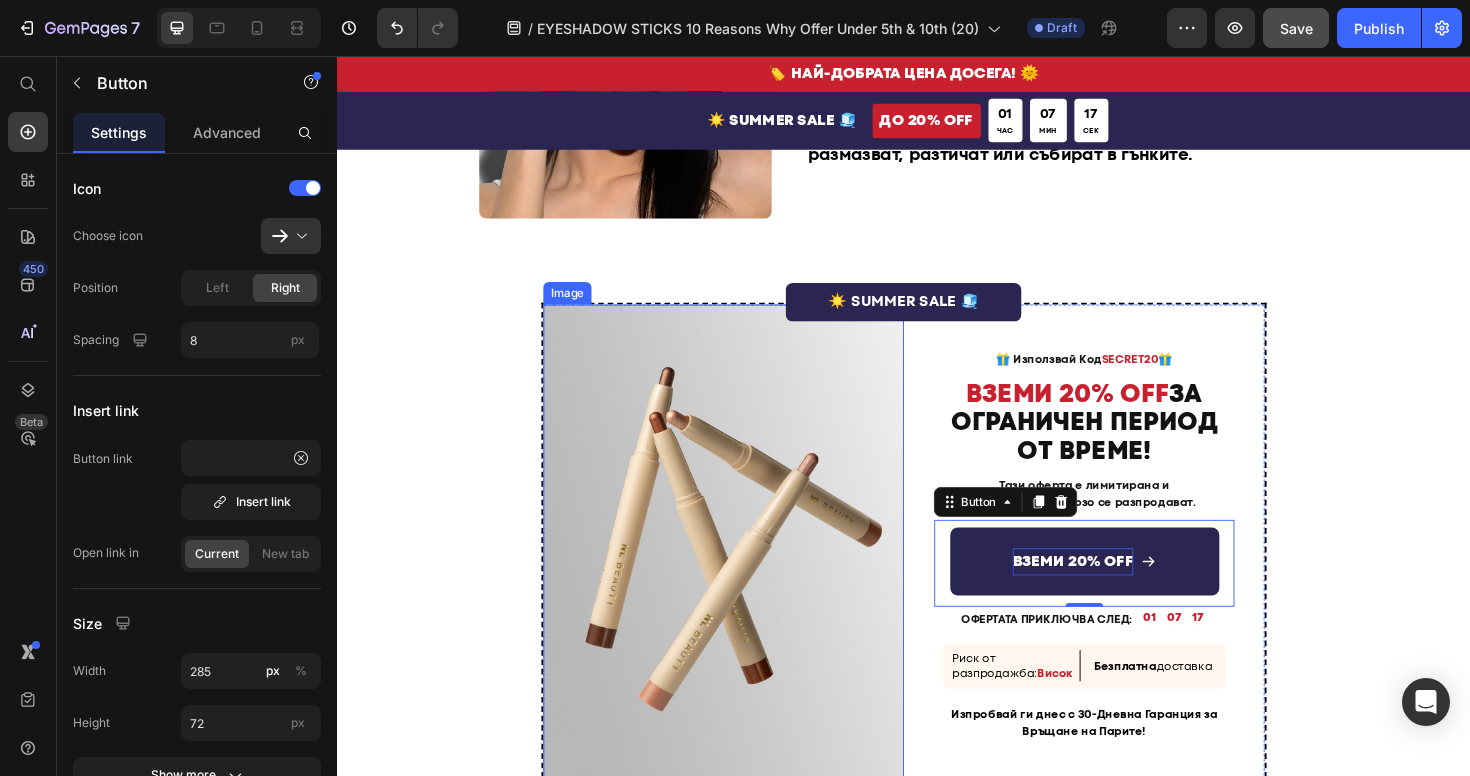 click at bounding box center (746, 573) 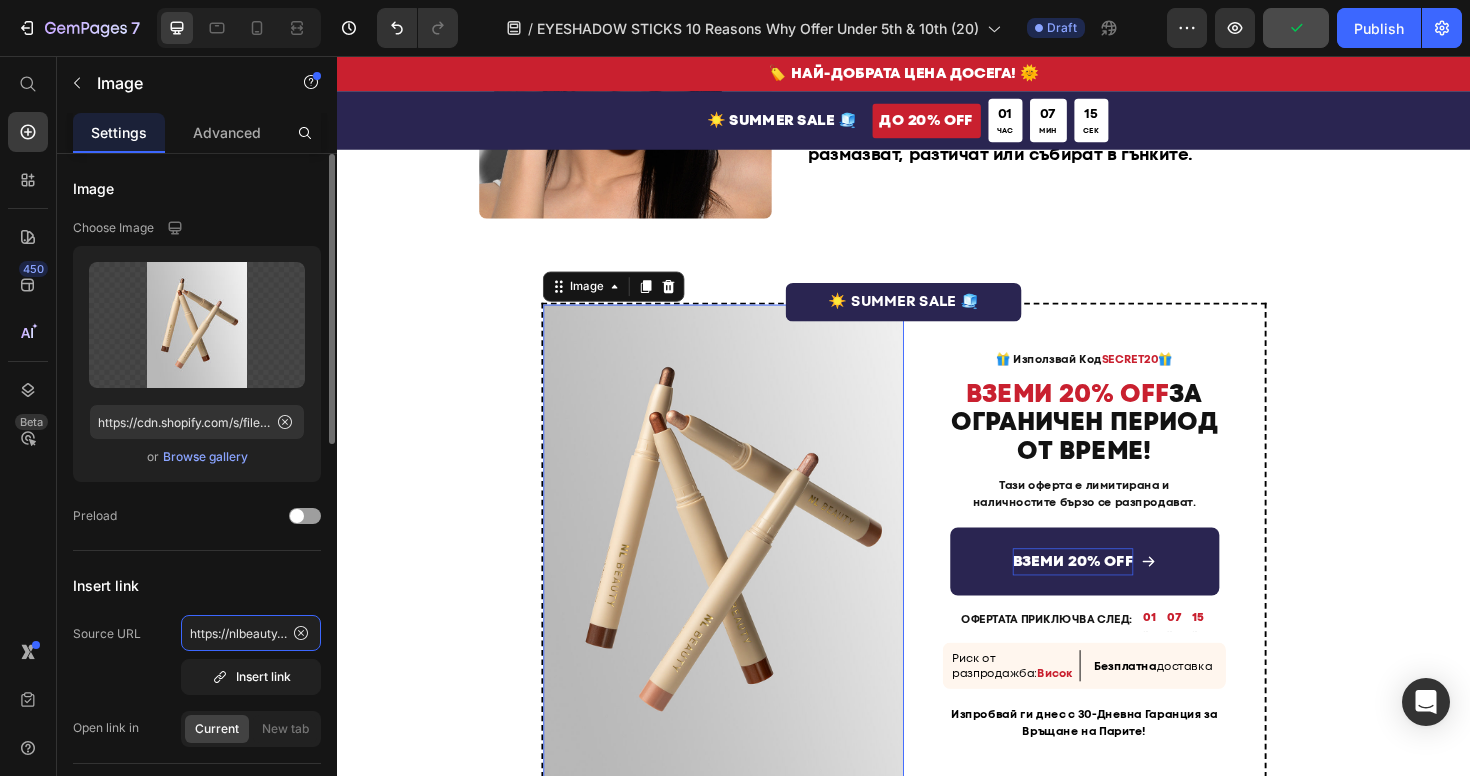 click on "https://nlbeauty.bg/discount/SECRET20?redirect=/collections/stick-lipsticks" 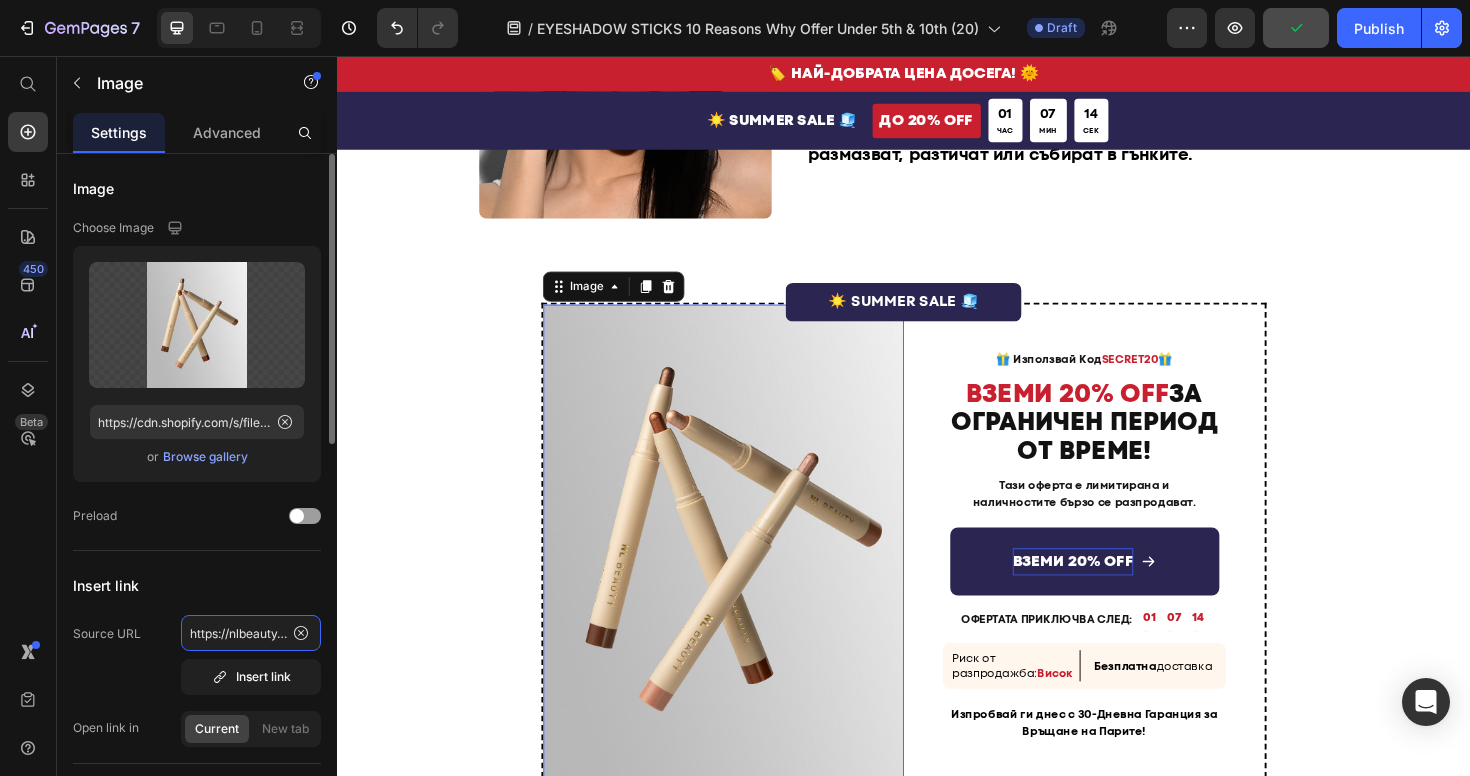 scroll, scrollTop: 0, scrollLeft: 1167, axis: horizontal 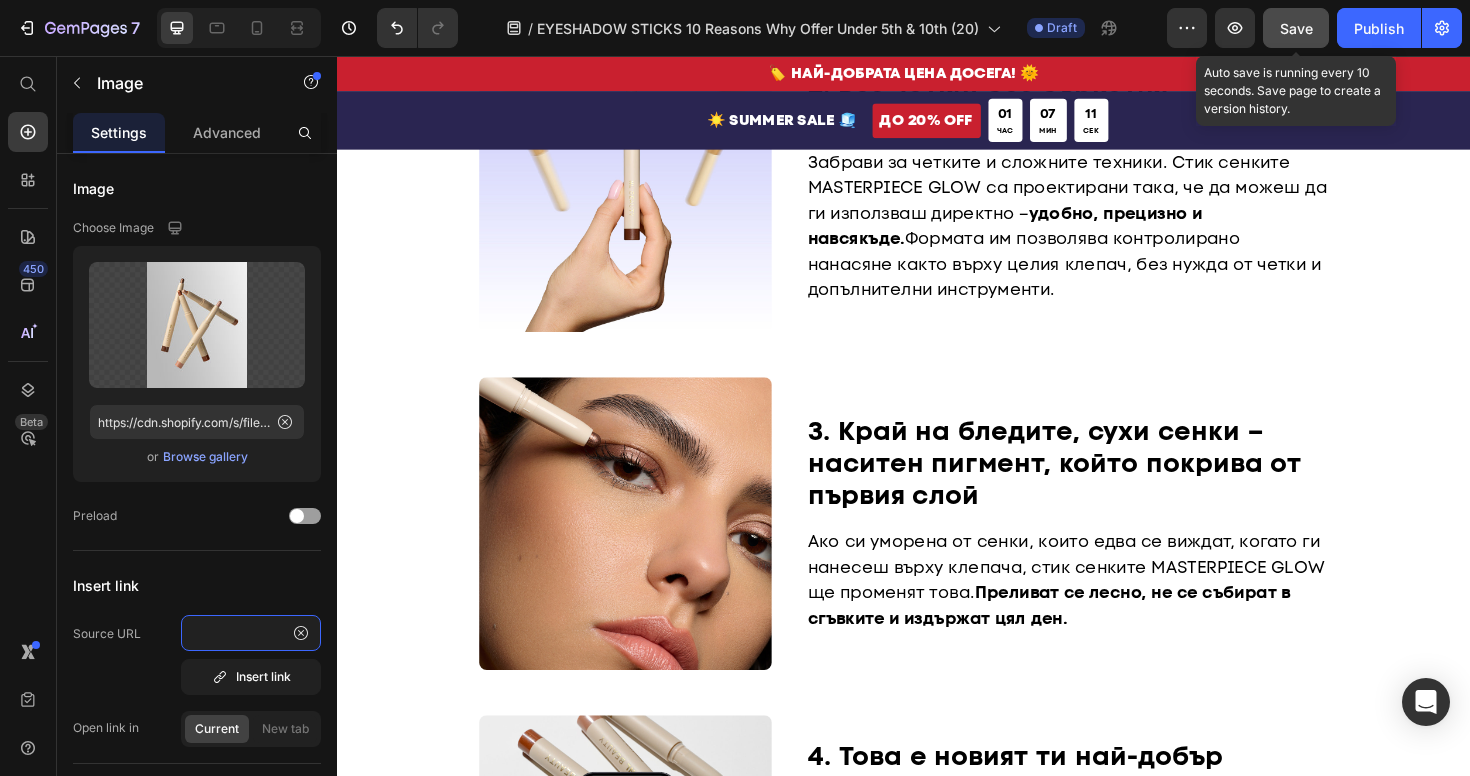 type on "https://nlbeauty.bg/discount/SECRET20?redirect=%2Fproducts%2F%D1%81%D1%82%D0%B8%D0%BA-%D1%81%D0%B5%D0%BD%D0%BA%D0%B8-%D0%B7%D0%B0-%D0%BE%D1%87%D0%B8-masterpiece-glow" 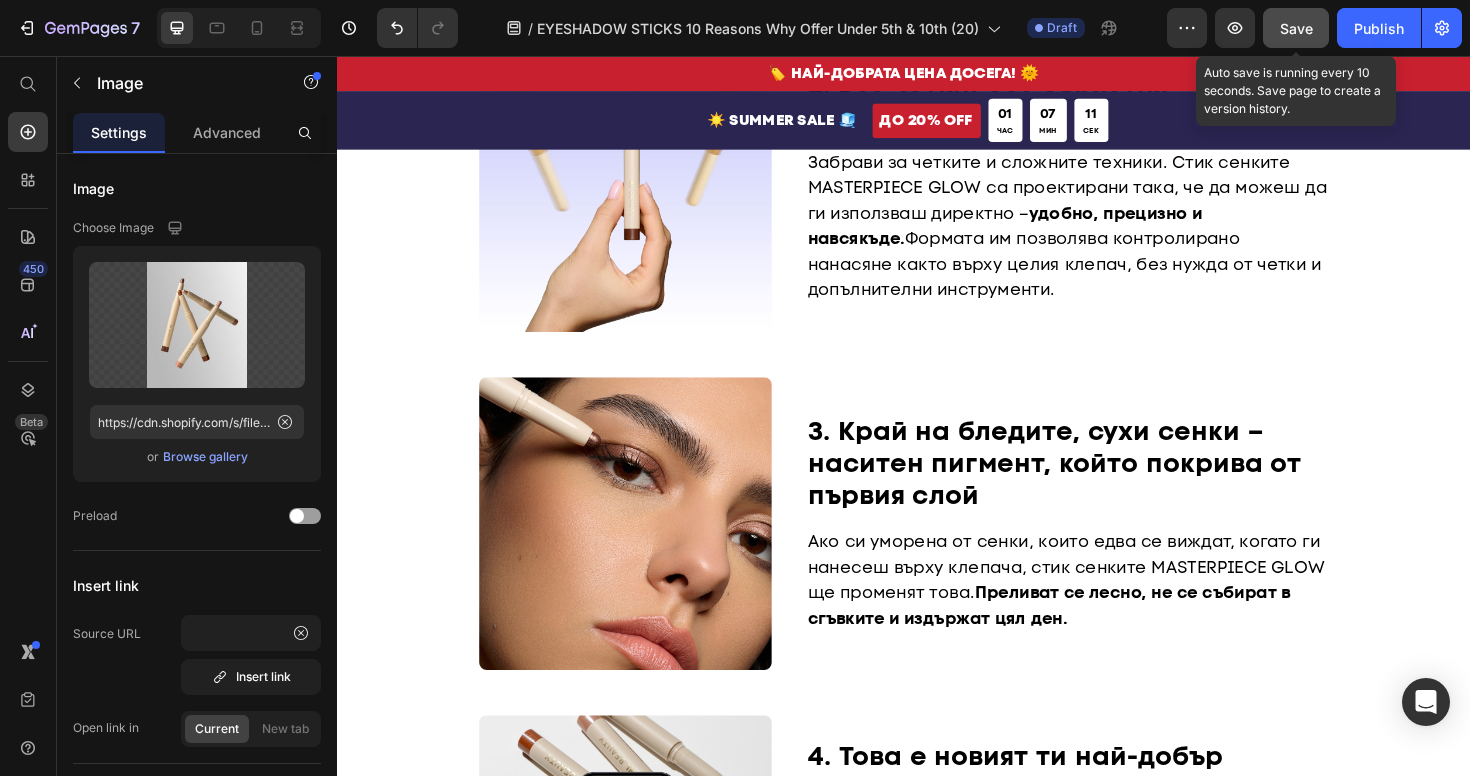 click on "Save" at bounding box center [1296, 28] 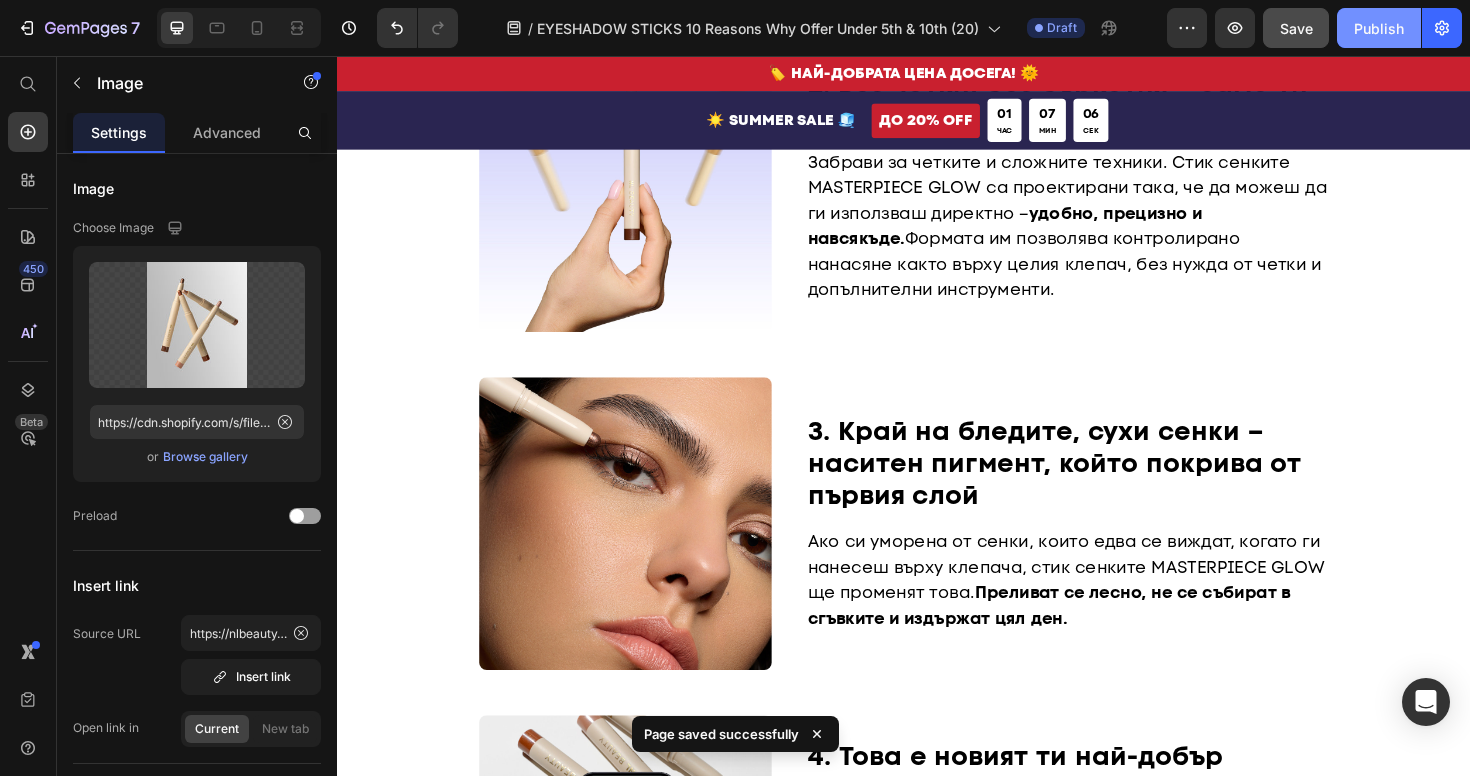 click on "Publish" at bounding box center [1379, 28] 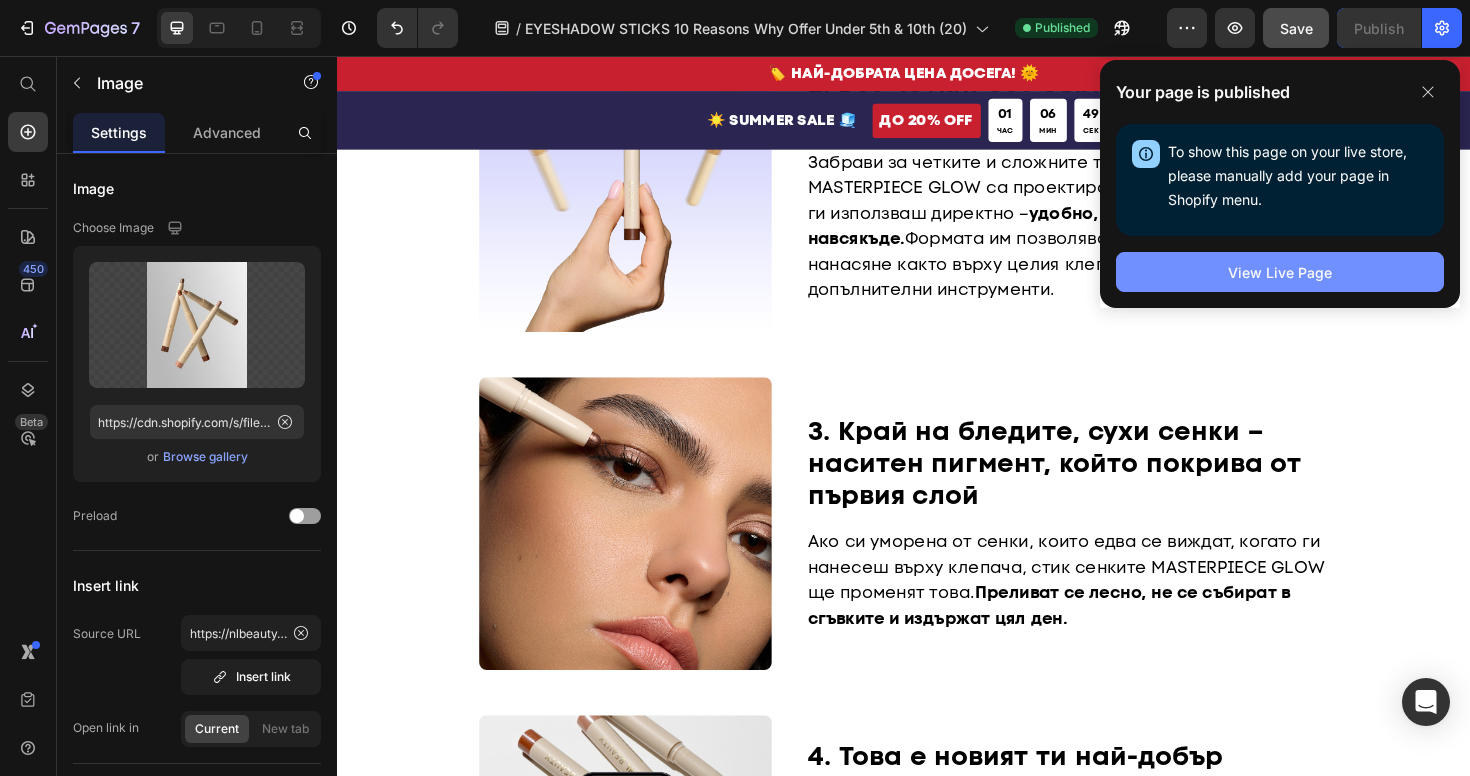click on "View Live Page" at bounding box center (1280, 272) 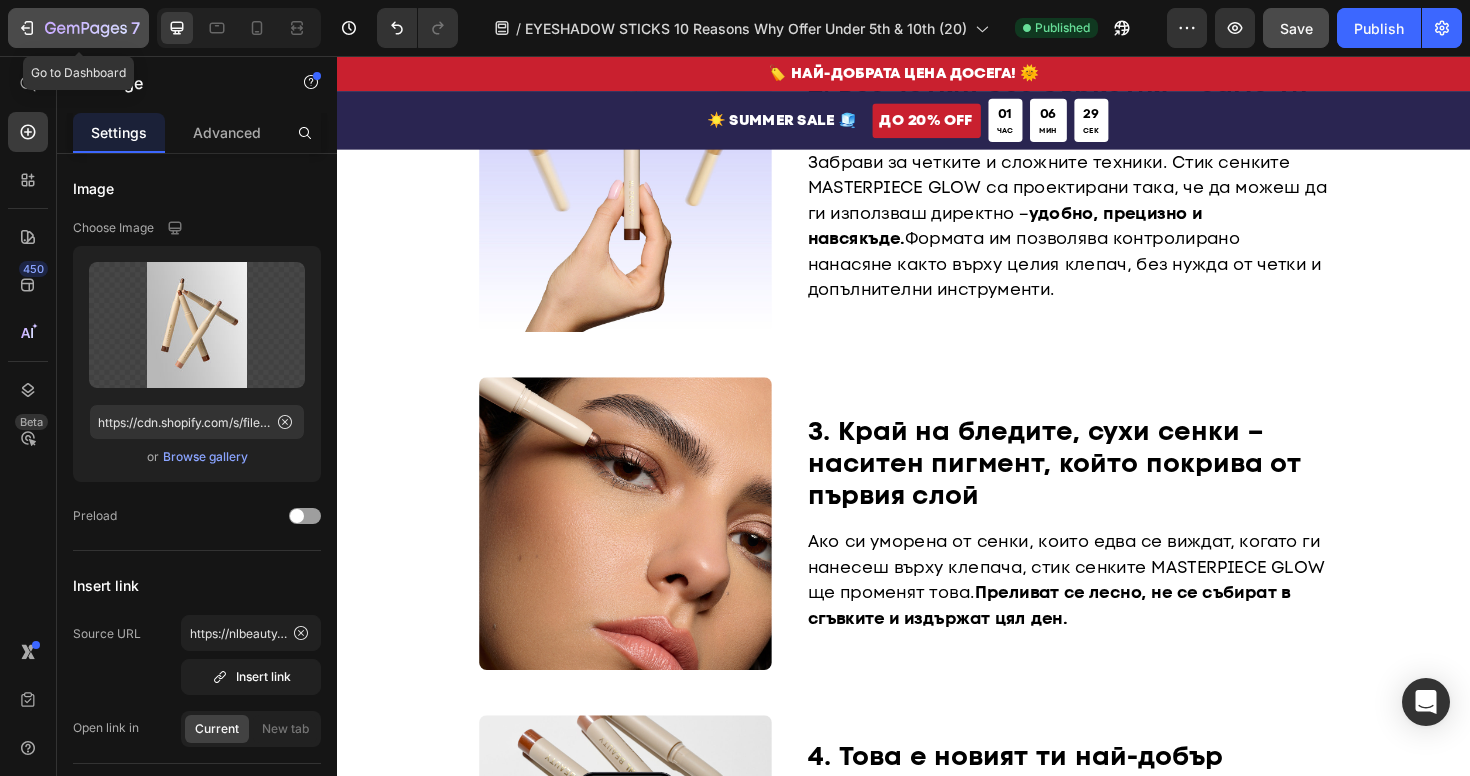 click 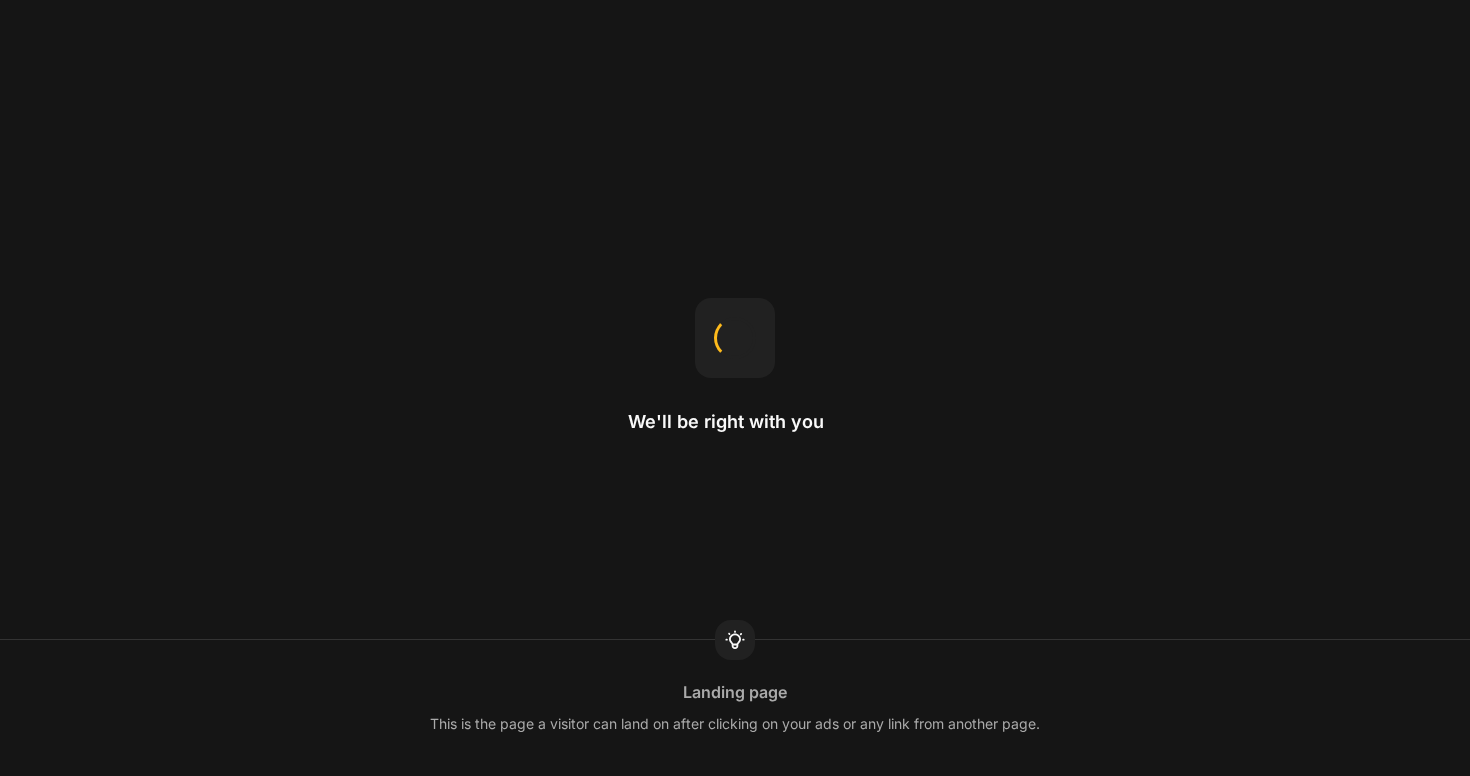 scroll, scrollTop: 0, scrollLeft: 0, axis: both 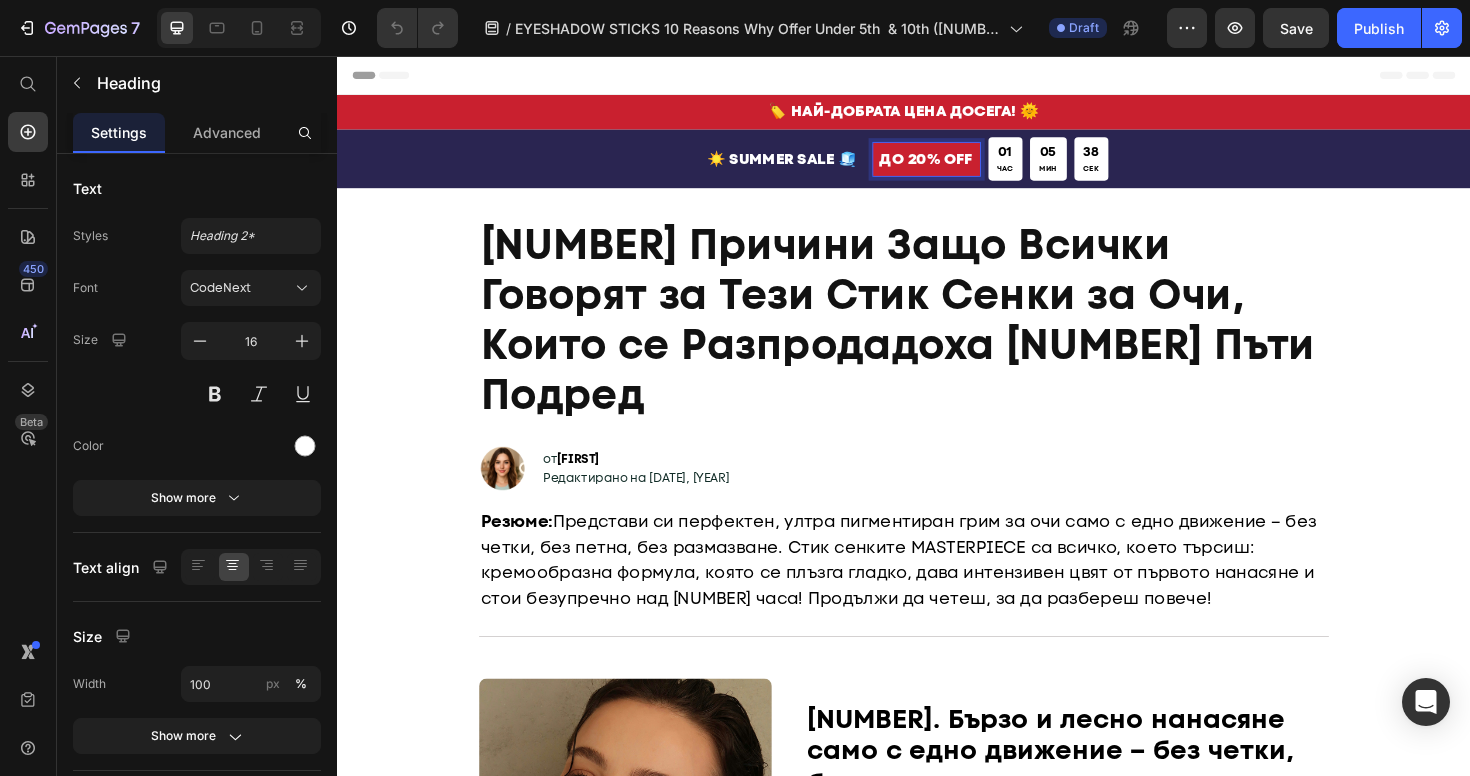 click on "ДО 20% OFF" at bounding box center (961, 165) 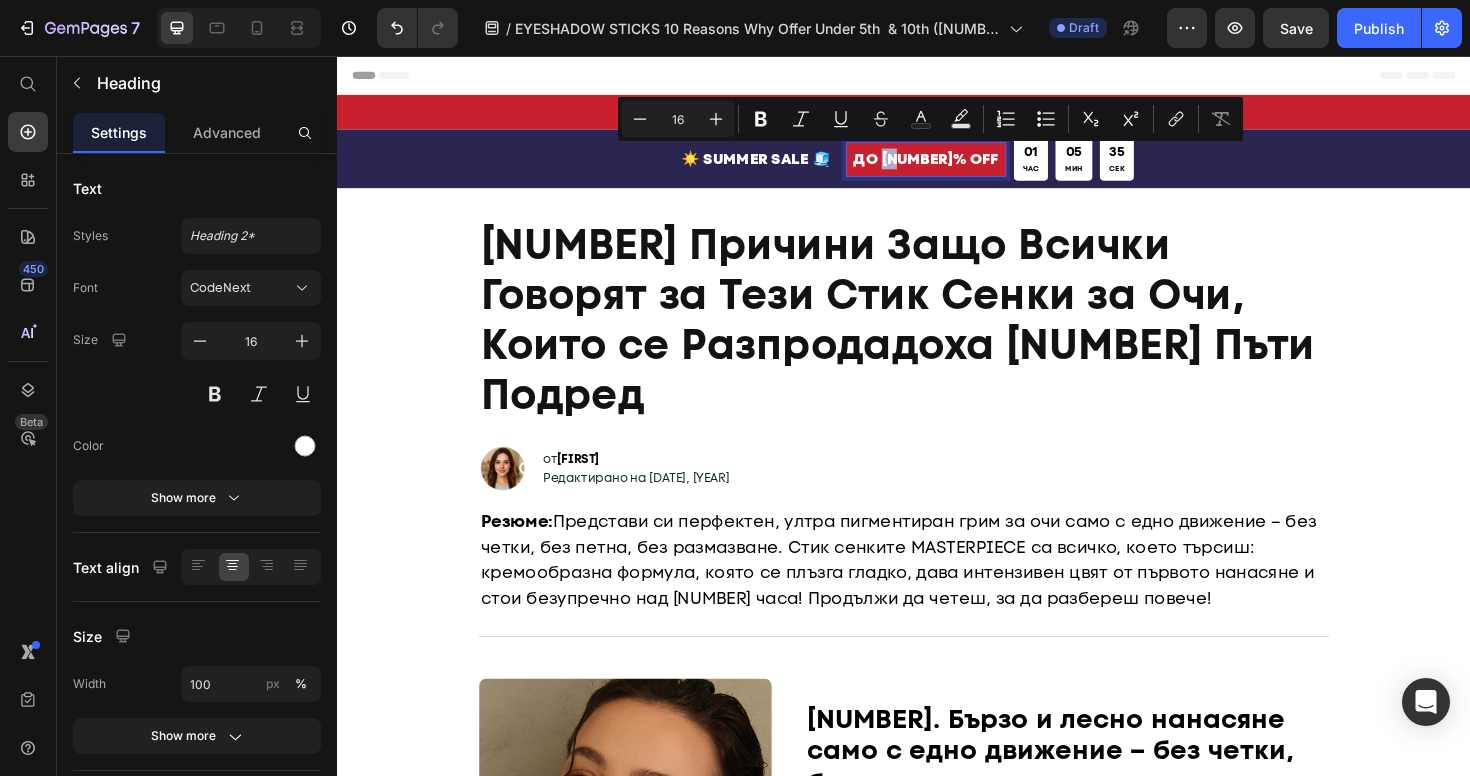copy on "15" 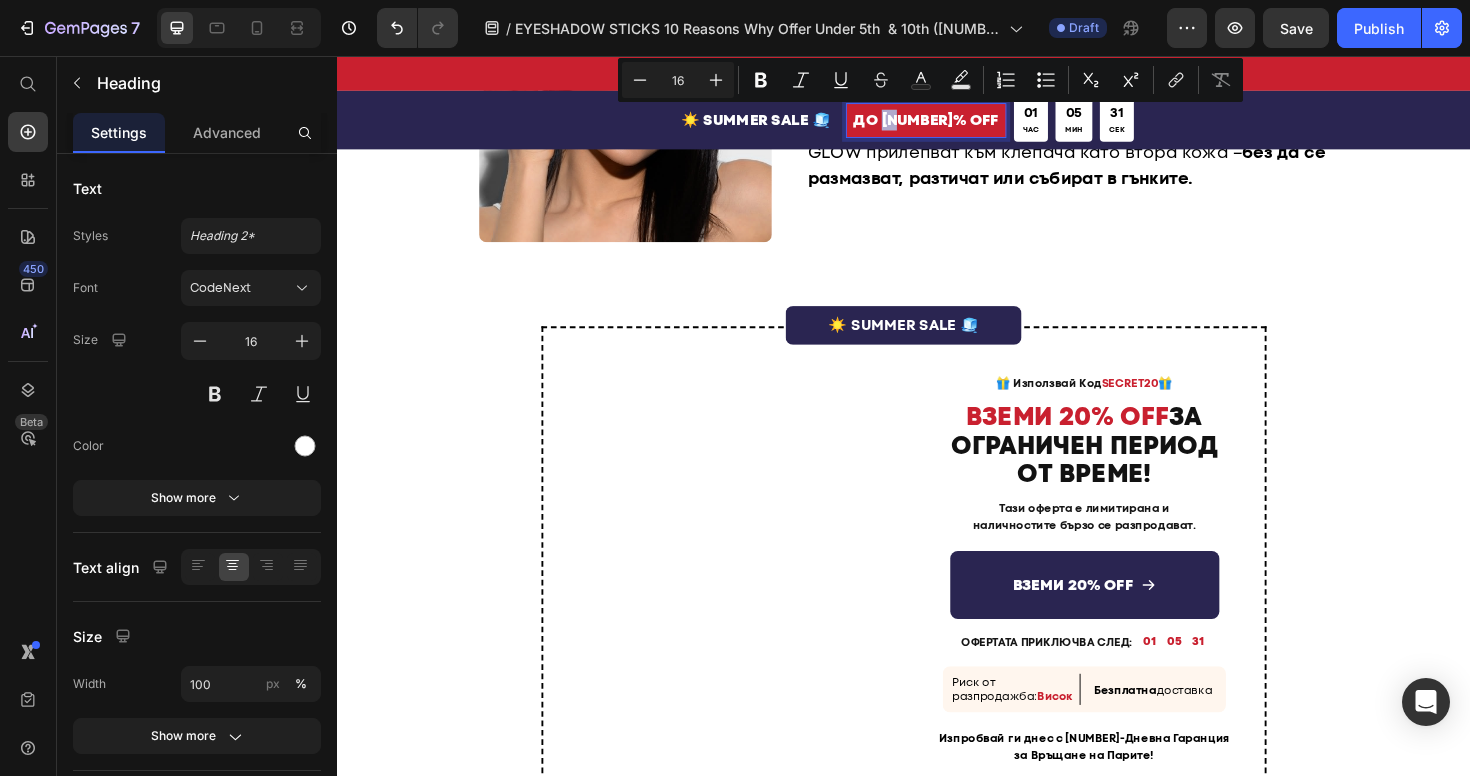 scroll, scrollTop: 2159, scrollLeft: 0, axis: vertical 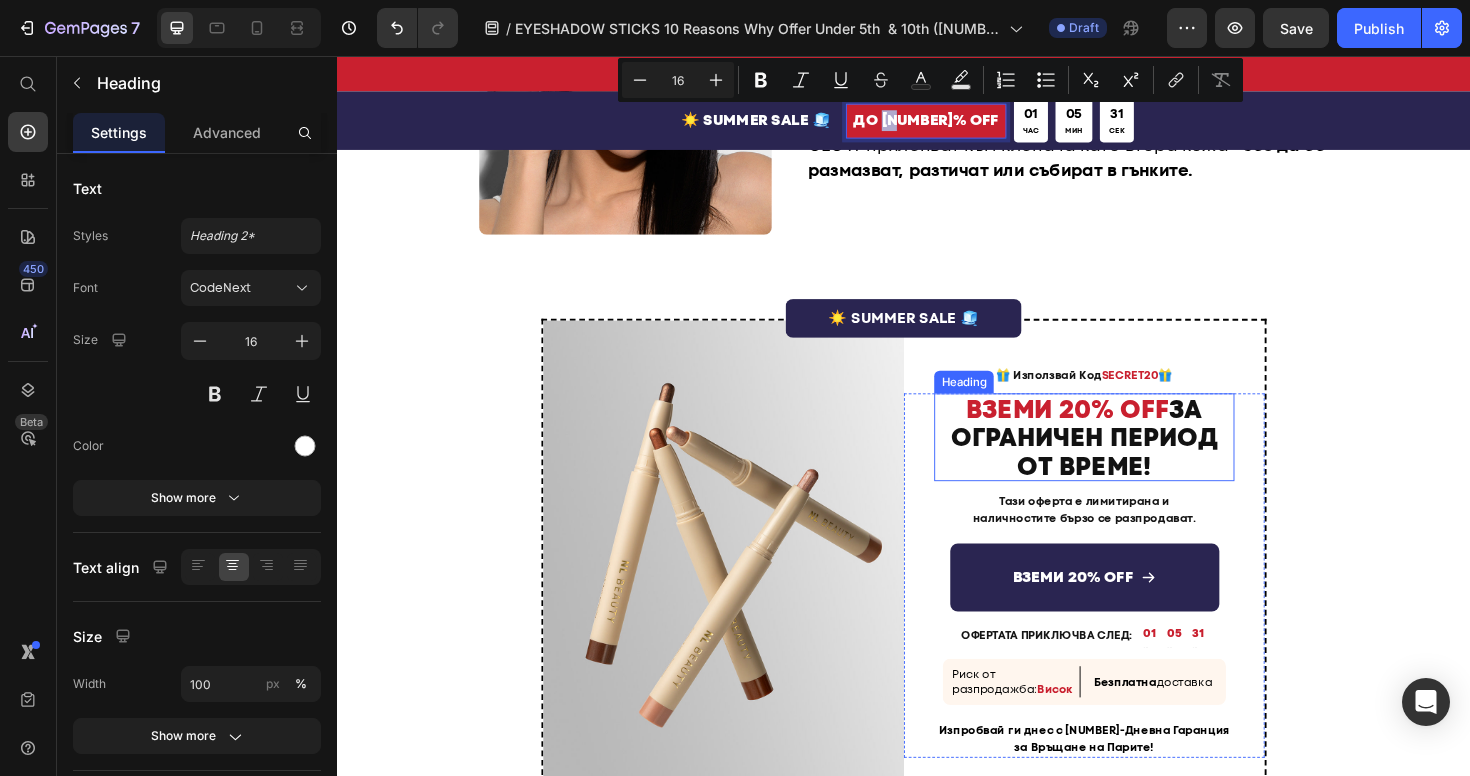 click on "ВЗЕМИ 20% OFF" at bounding box center [1110, 429] 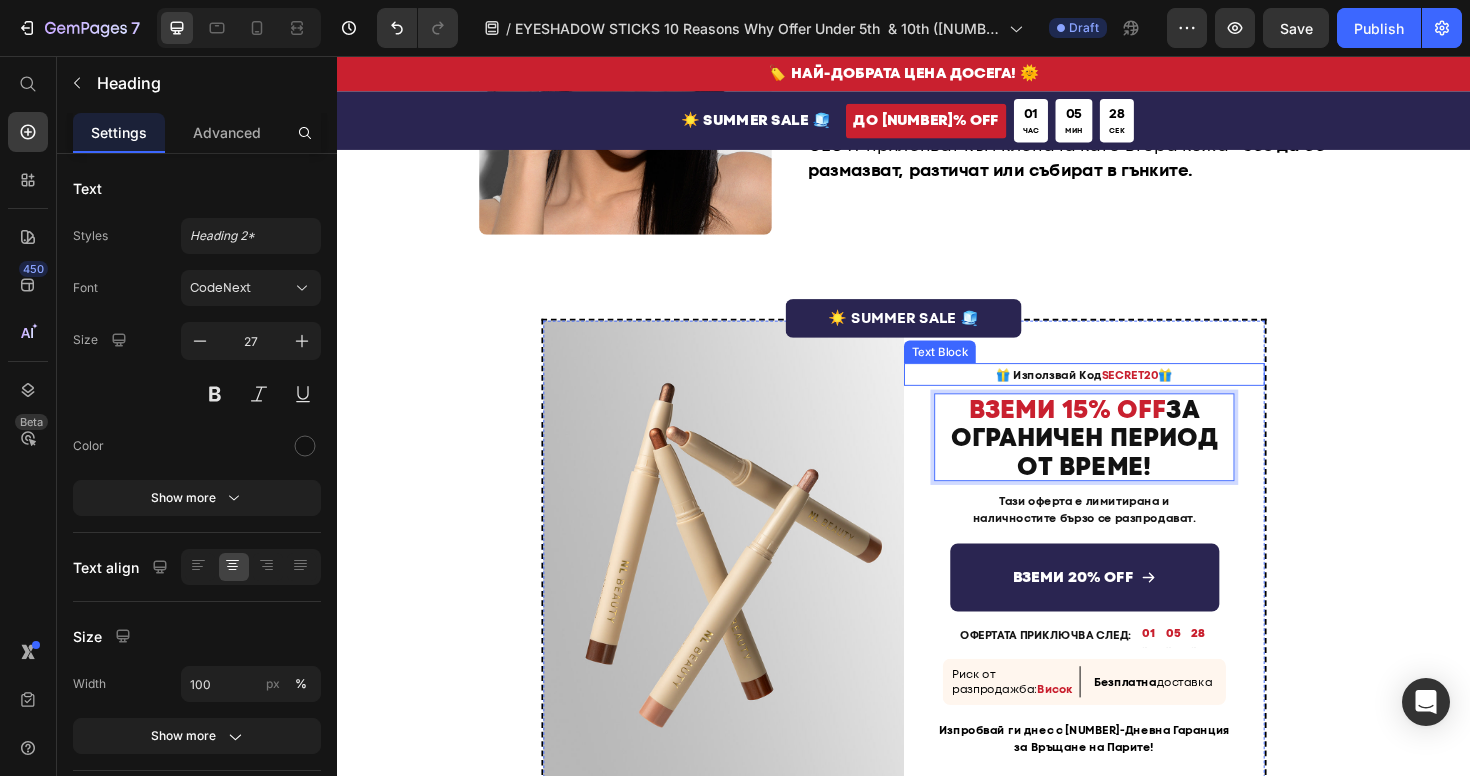 click on "SECRET20" at bounding box center (1177, 394) 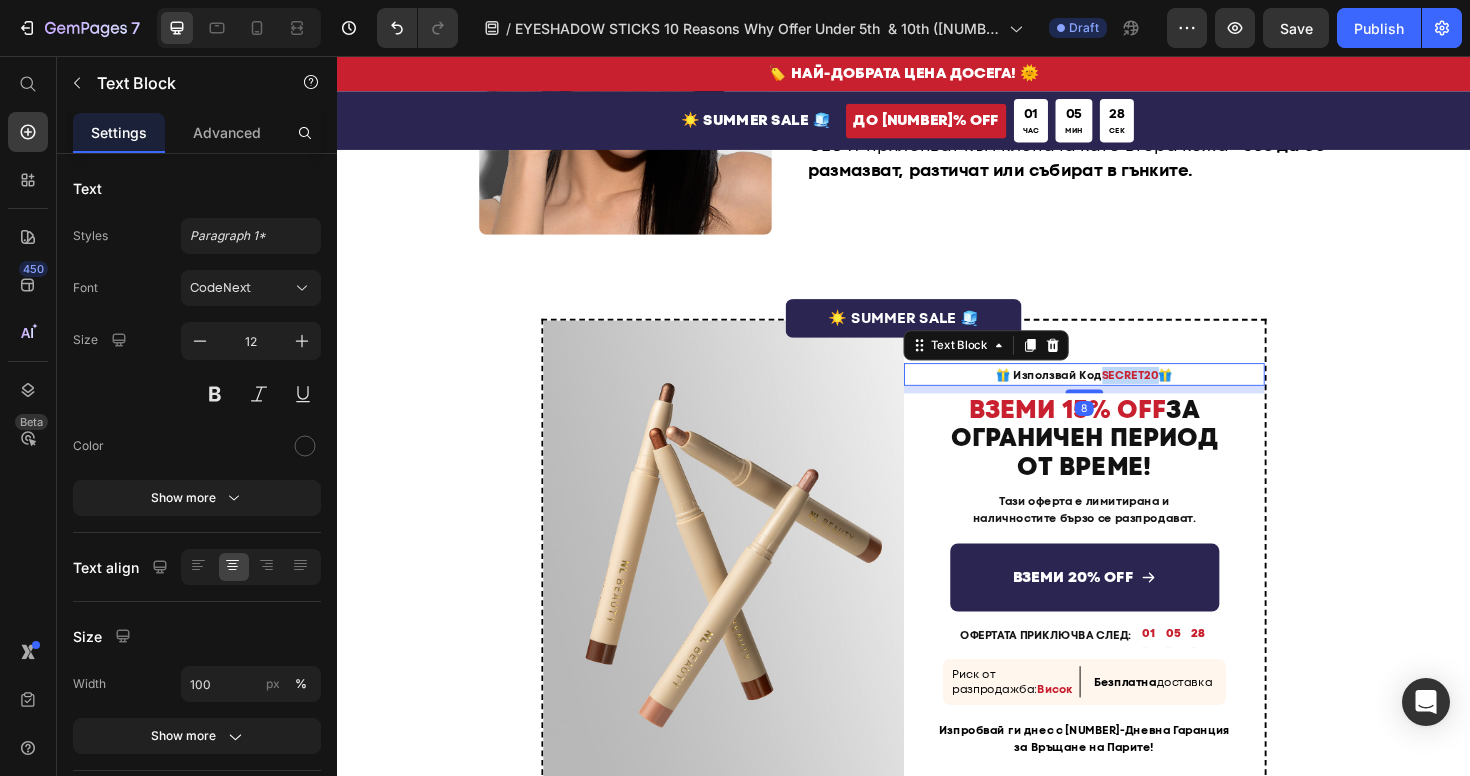 click on "SECRET20" at bounding box center (1177, 394) 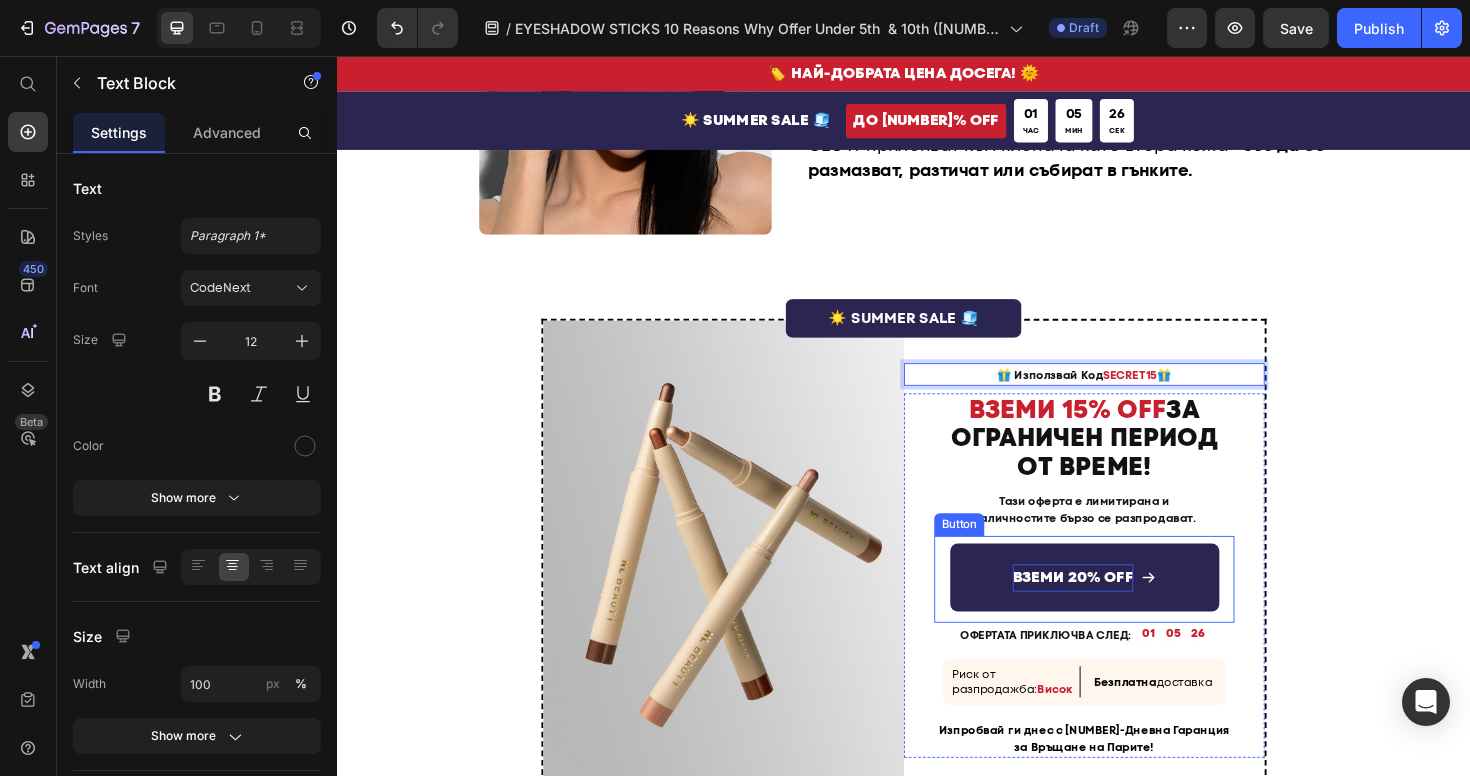 click on "ВЗЕМИ 20% OFF" at bounding box center (1116, 608) 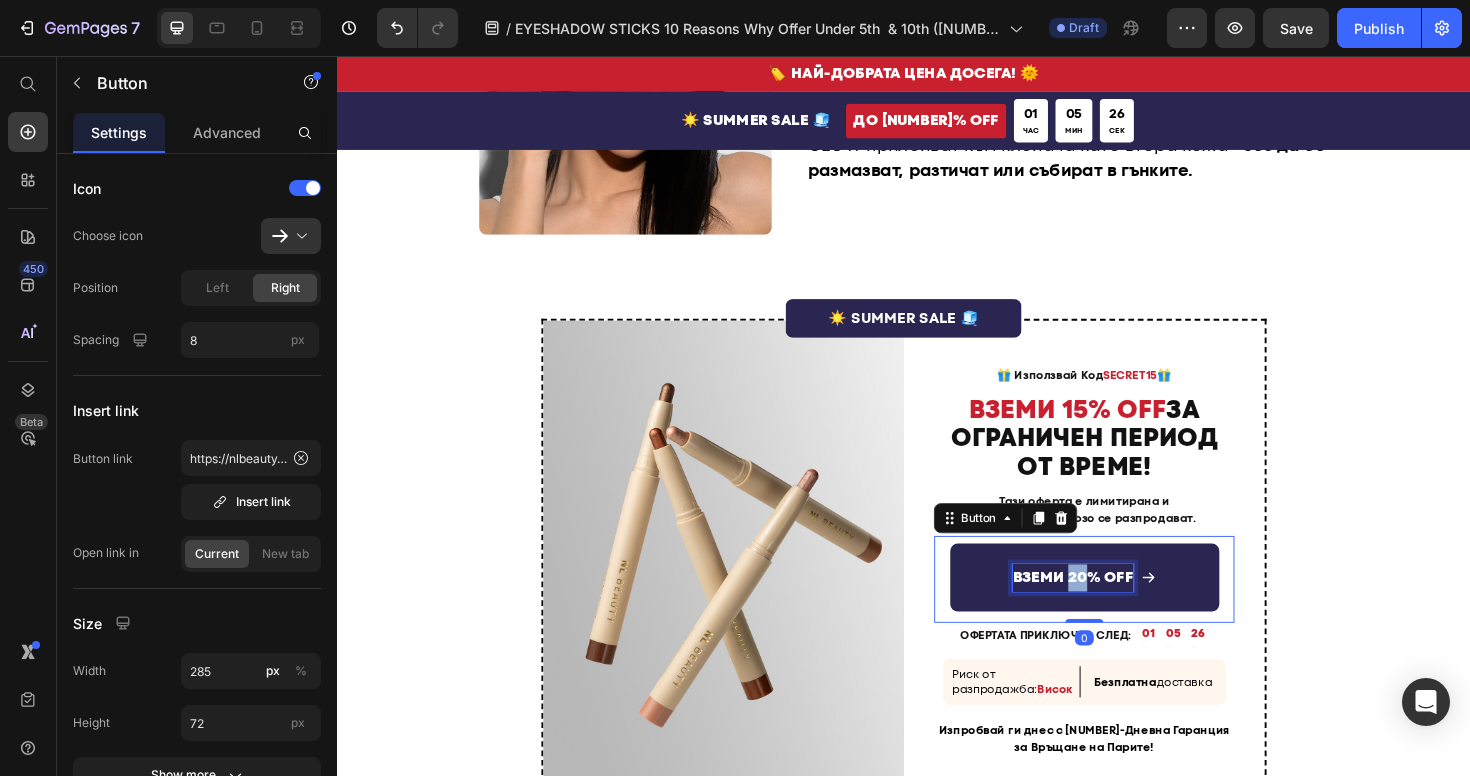 click on "ВЗЕМИ 20% OFF" at bounding box center [1116, 608] 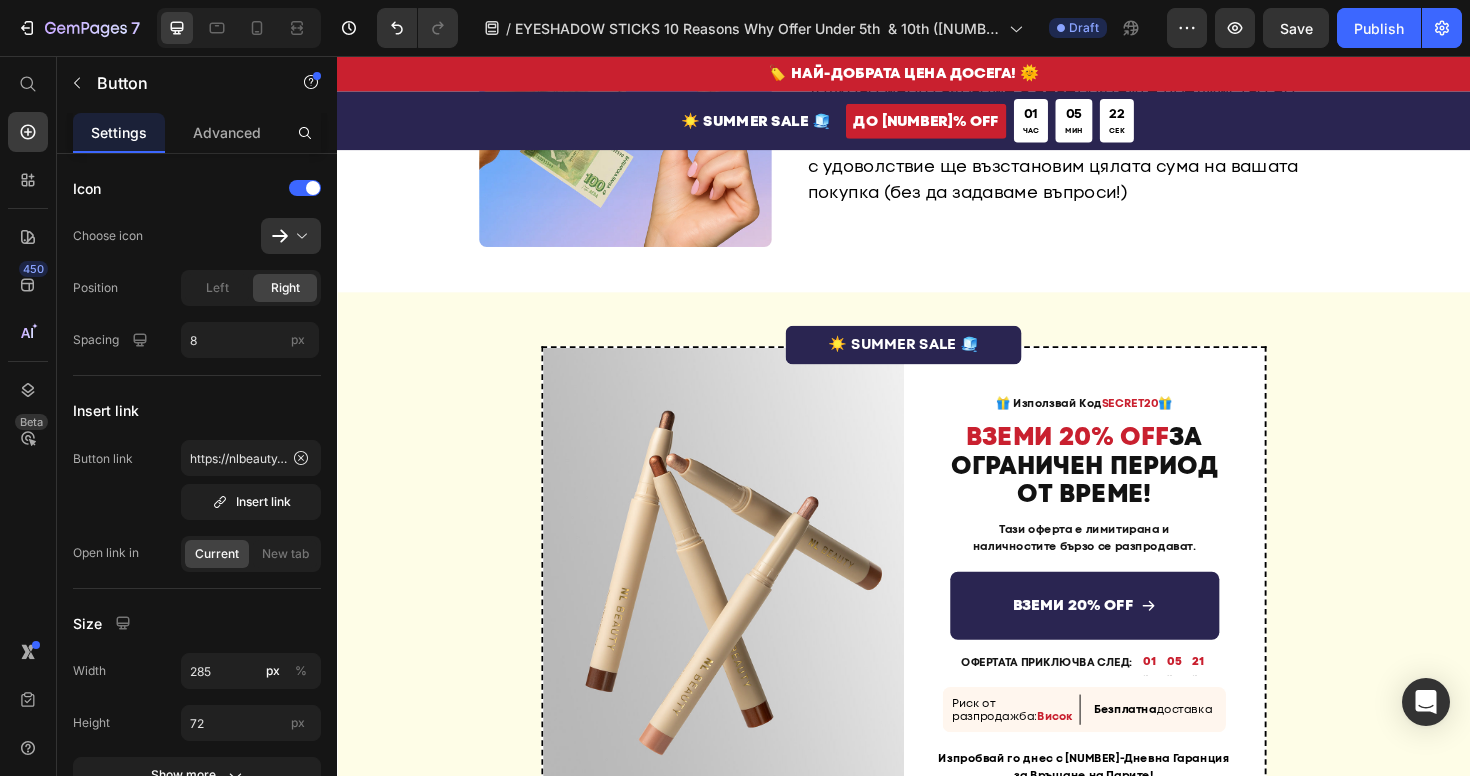 scroll, scrollTop: 4554, scrollLeft: 0, axis: vertical 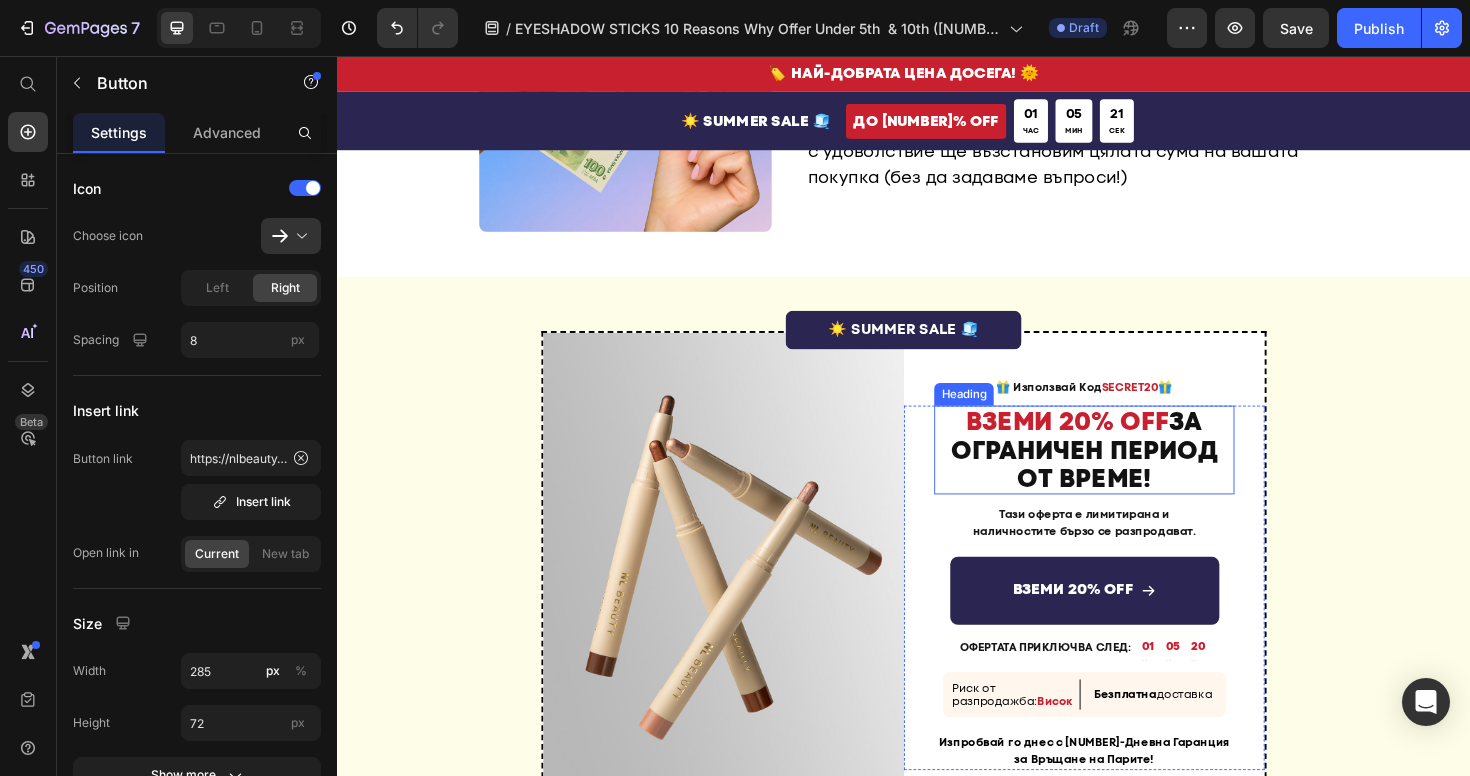 click on "ВЗЕМИ 20% OFF" at bounding box center [1110, 442] 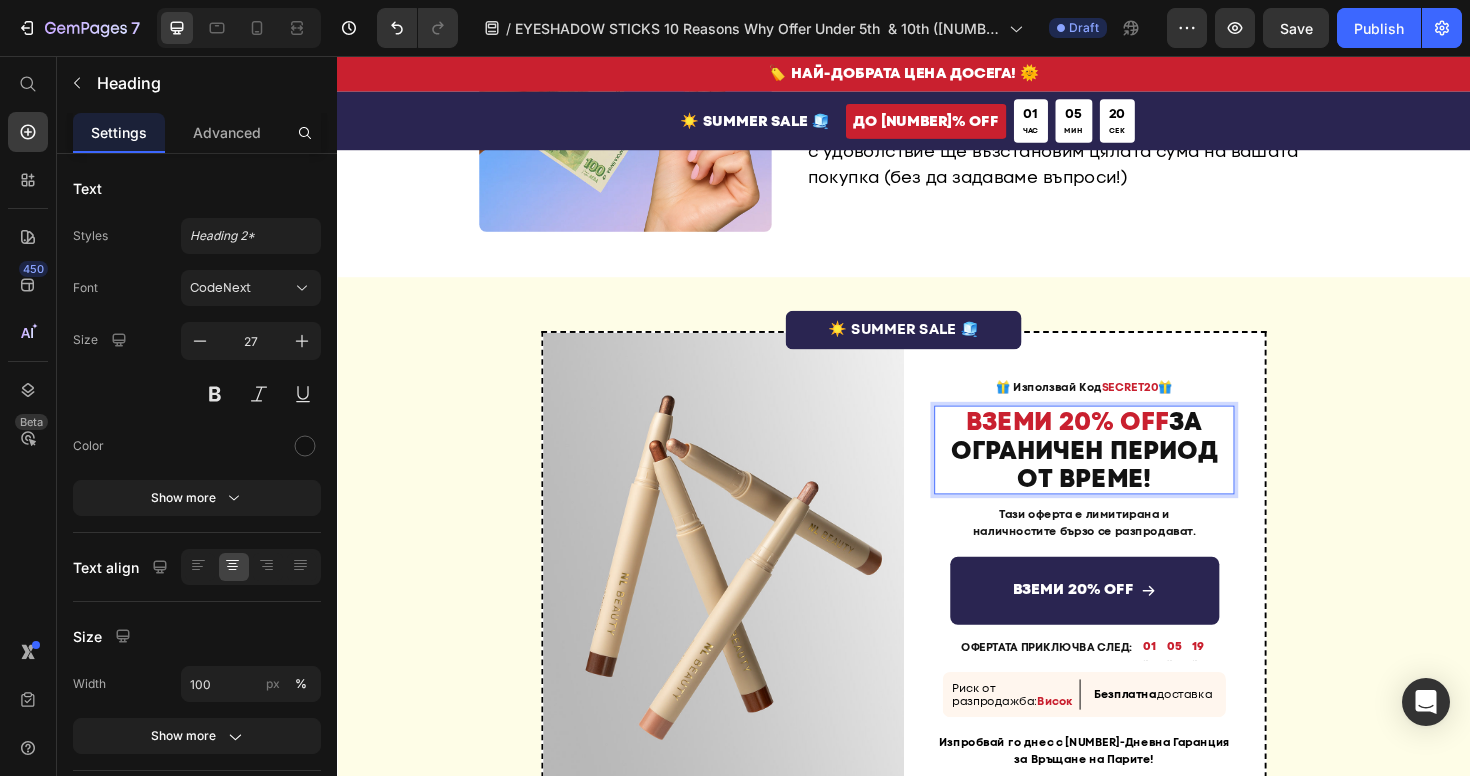click on "ВЗЕМИ 20% OFF" at bounding box center [1110, 442] 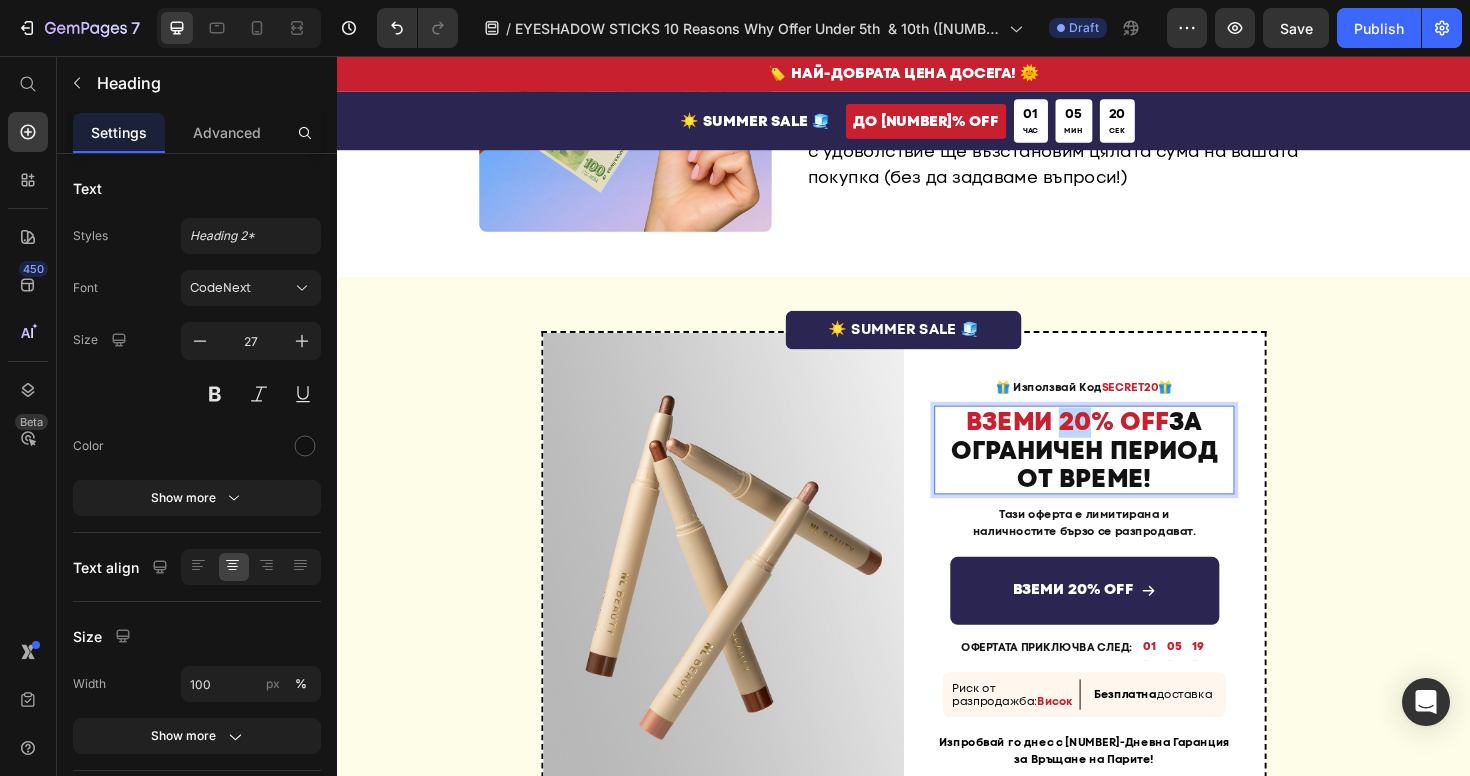 click on "ВЗЕМИ 20% OFF" at bounding box center [1110, 442] 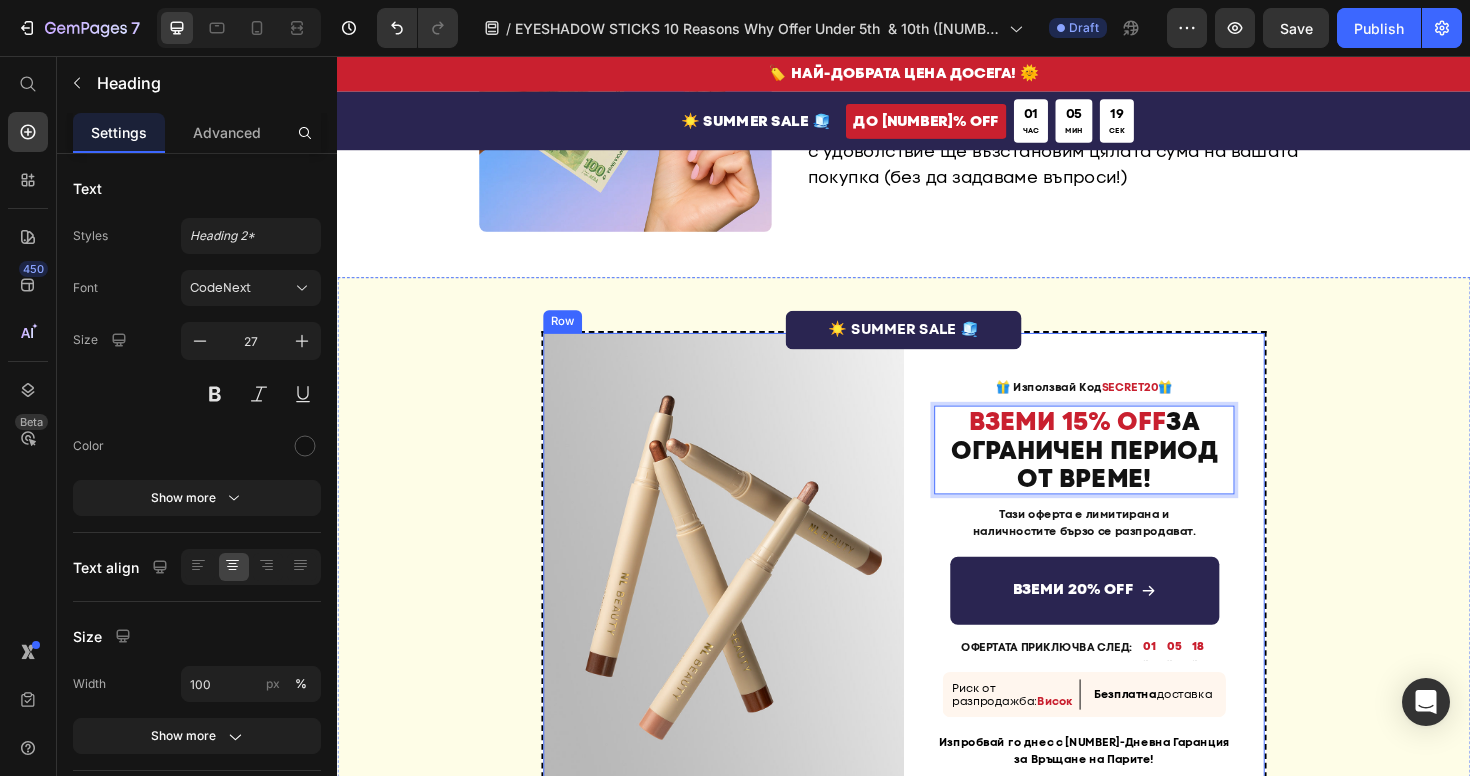 click on "SECRET20" at bounding box center [1177, 407] 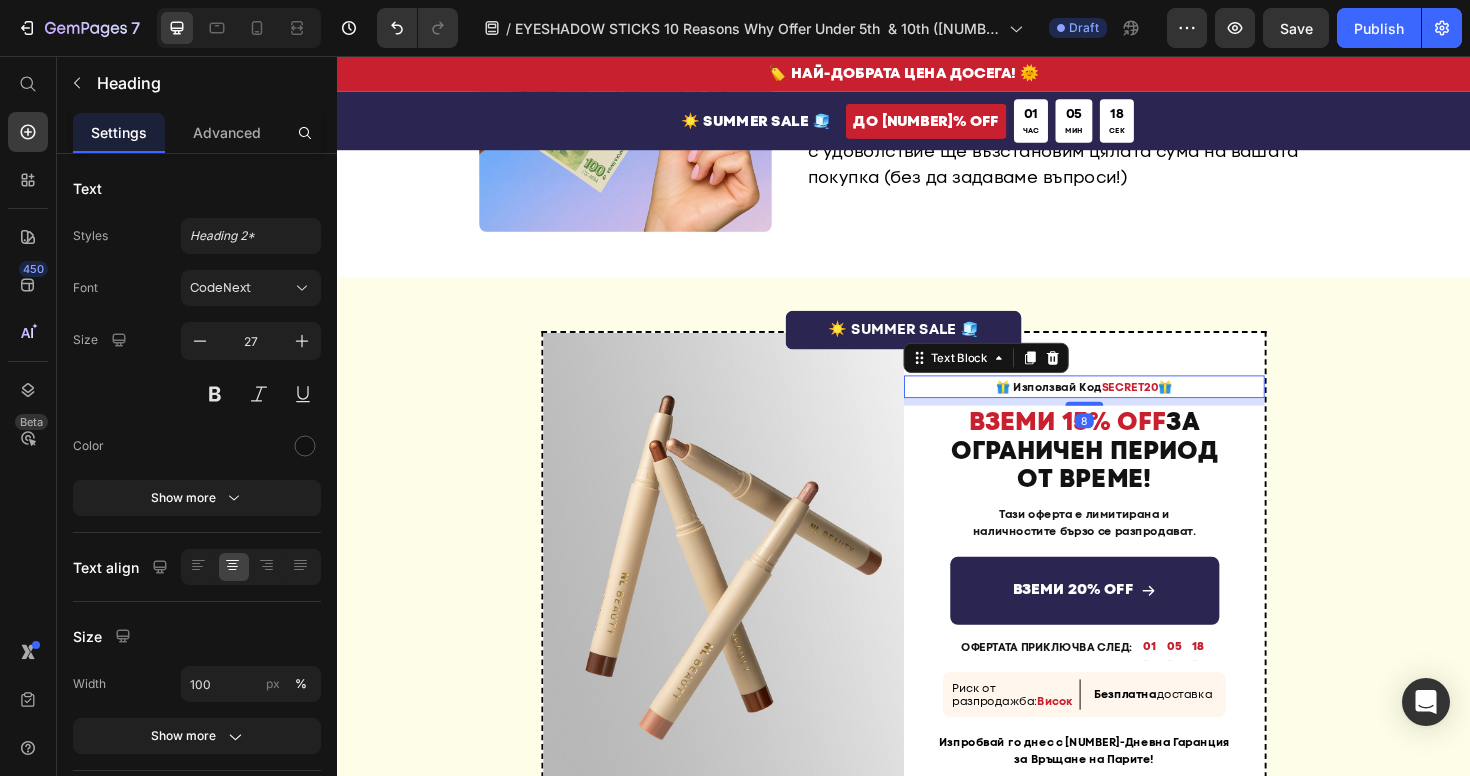 click on "SECRET20" at bounding box center [1177, 407] 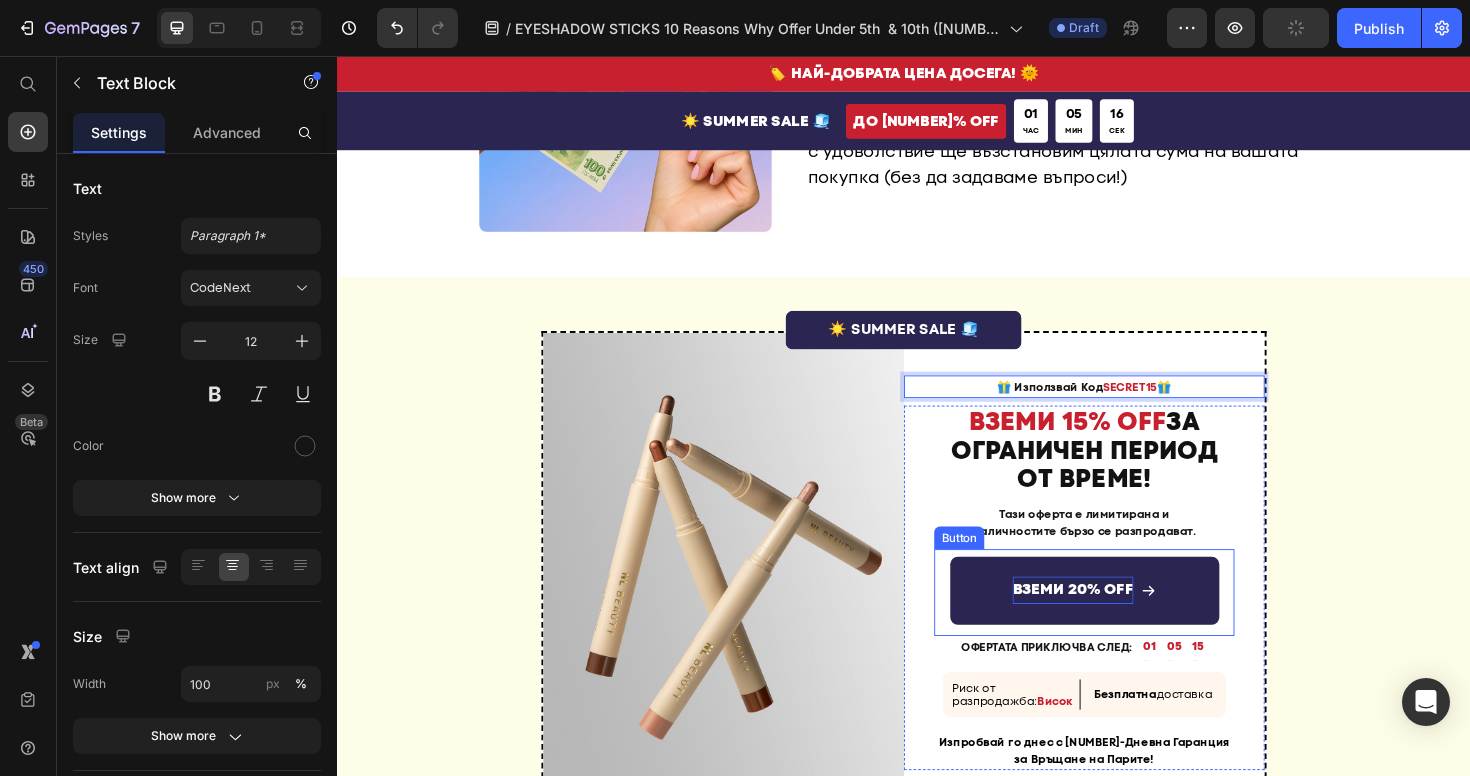 click on "ВЗЕМИ 20% OFF" at bounding box center [1116, 621] 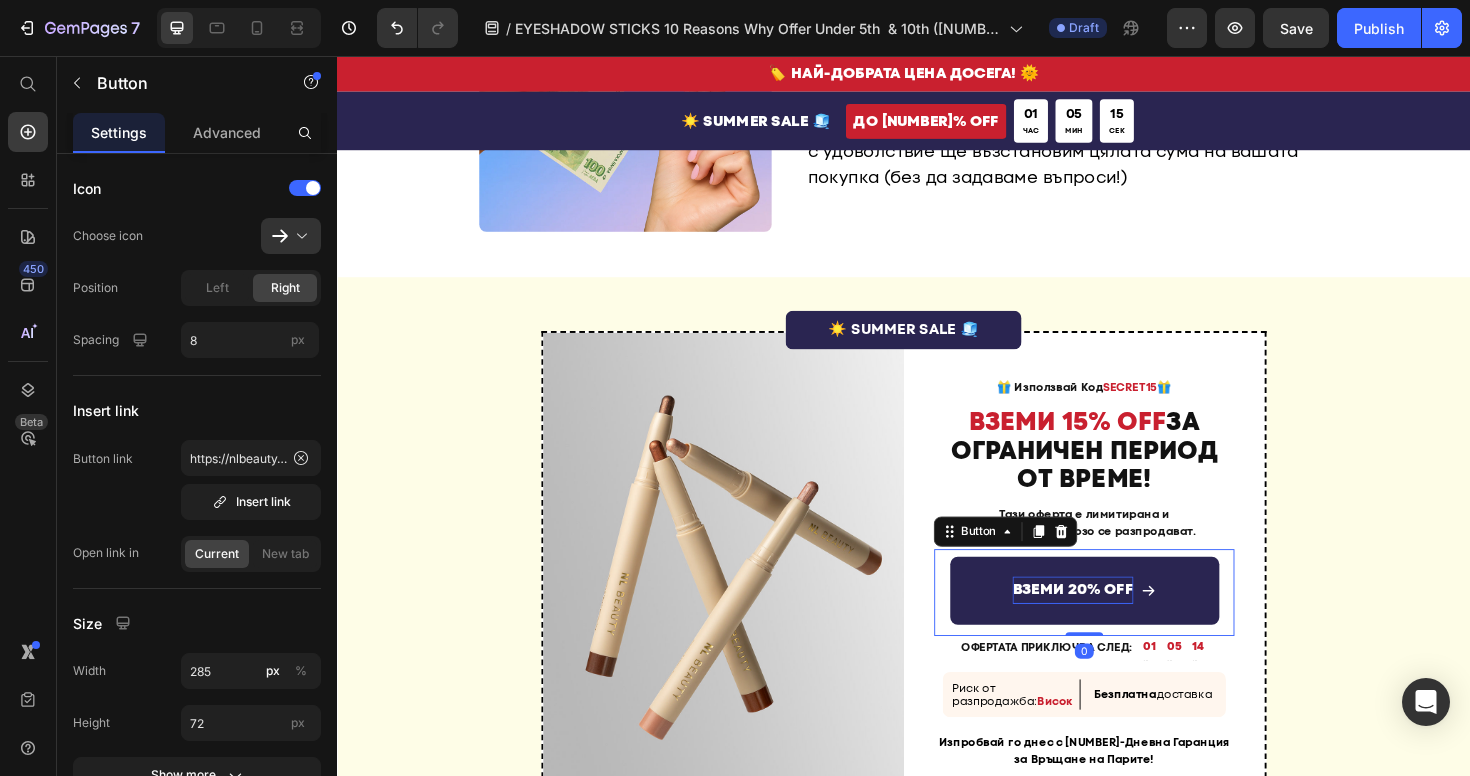 click on "ВЗЕМИ 20% OFF" at bounding box center [1116, 621] 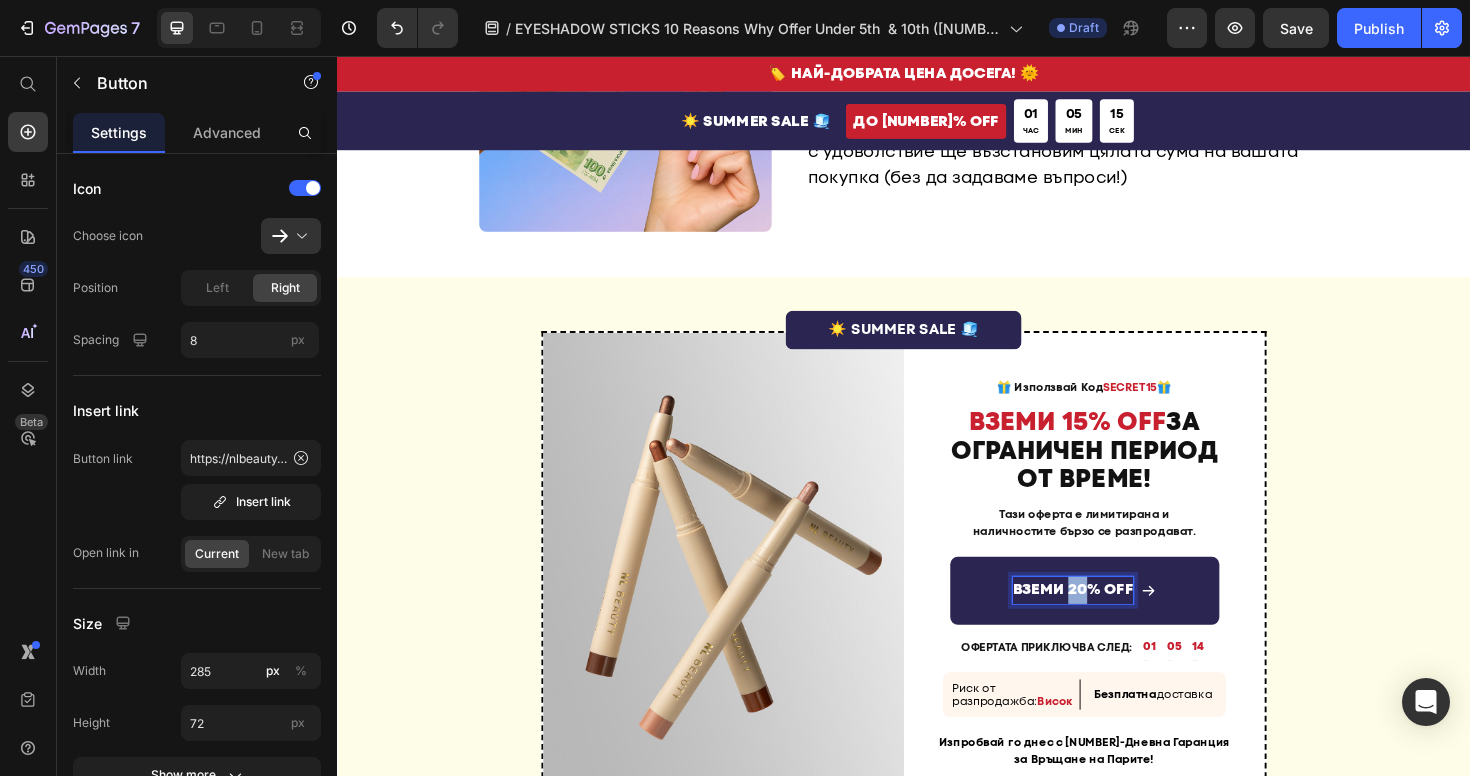 click on "ВЗЕМИ 20% OFF" at bounding box center (1116, 621) 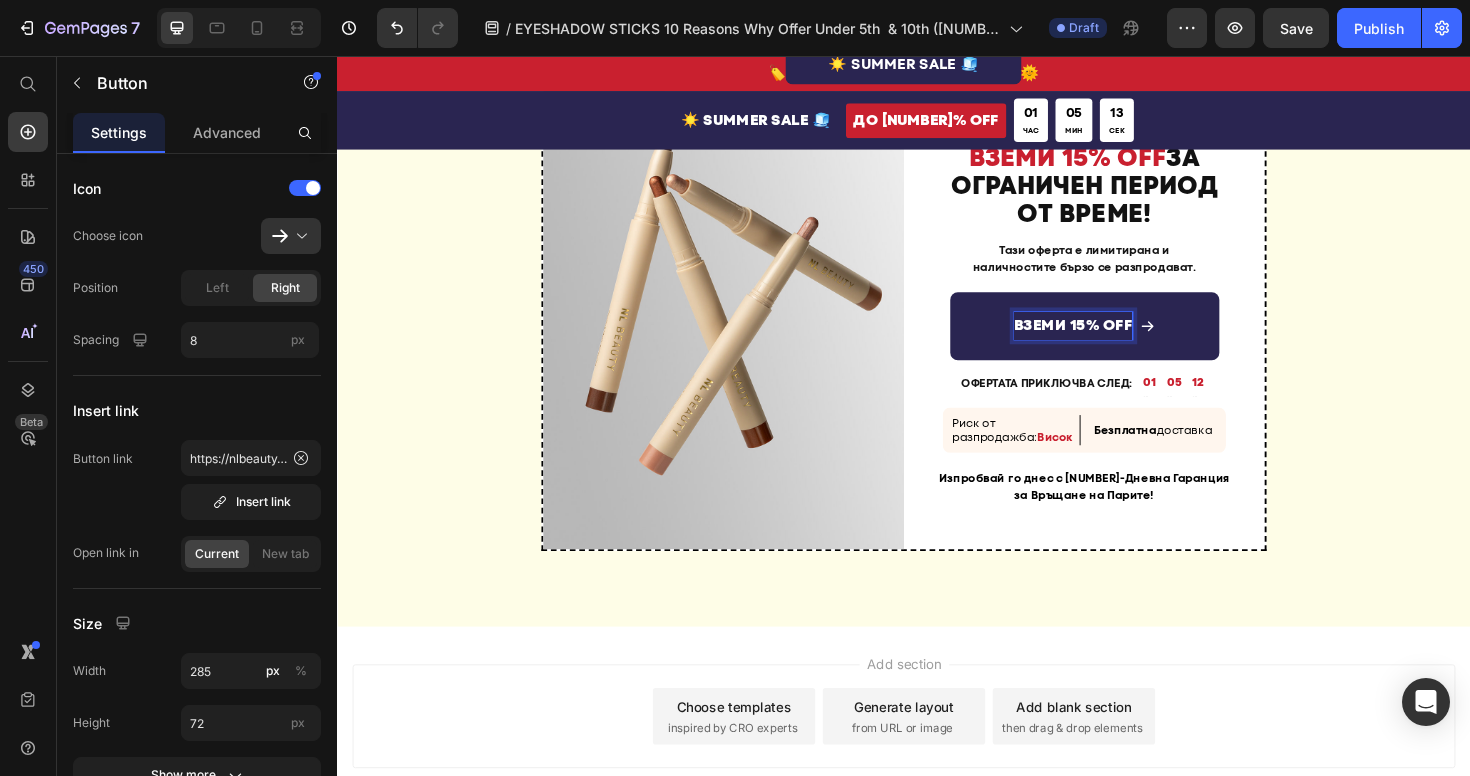 scroll, scrollTop: 4856, scrollLeft: 0, axis: vertical 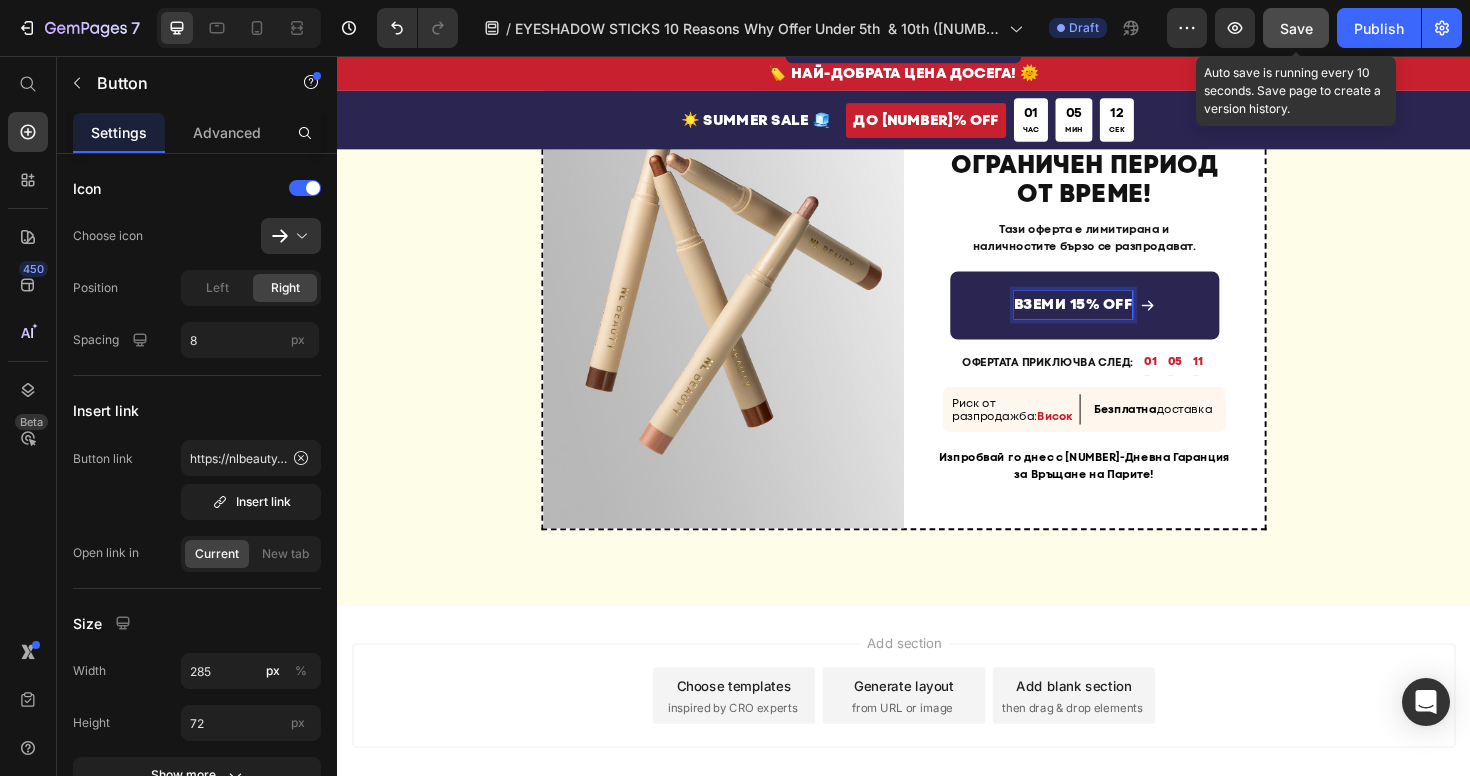click on "Save" at bounding box center [1296, 28] 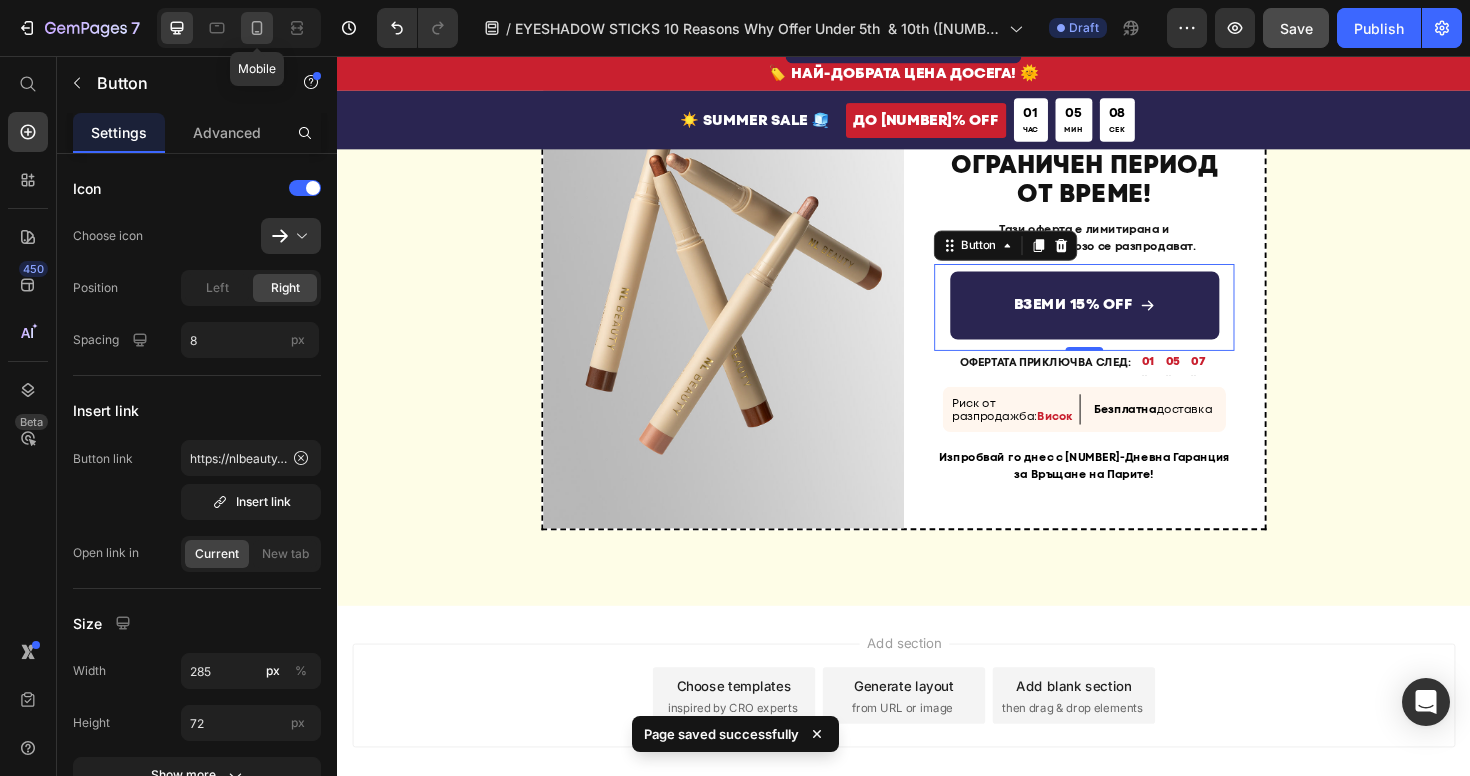click 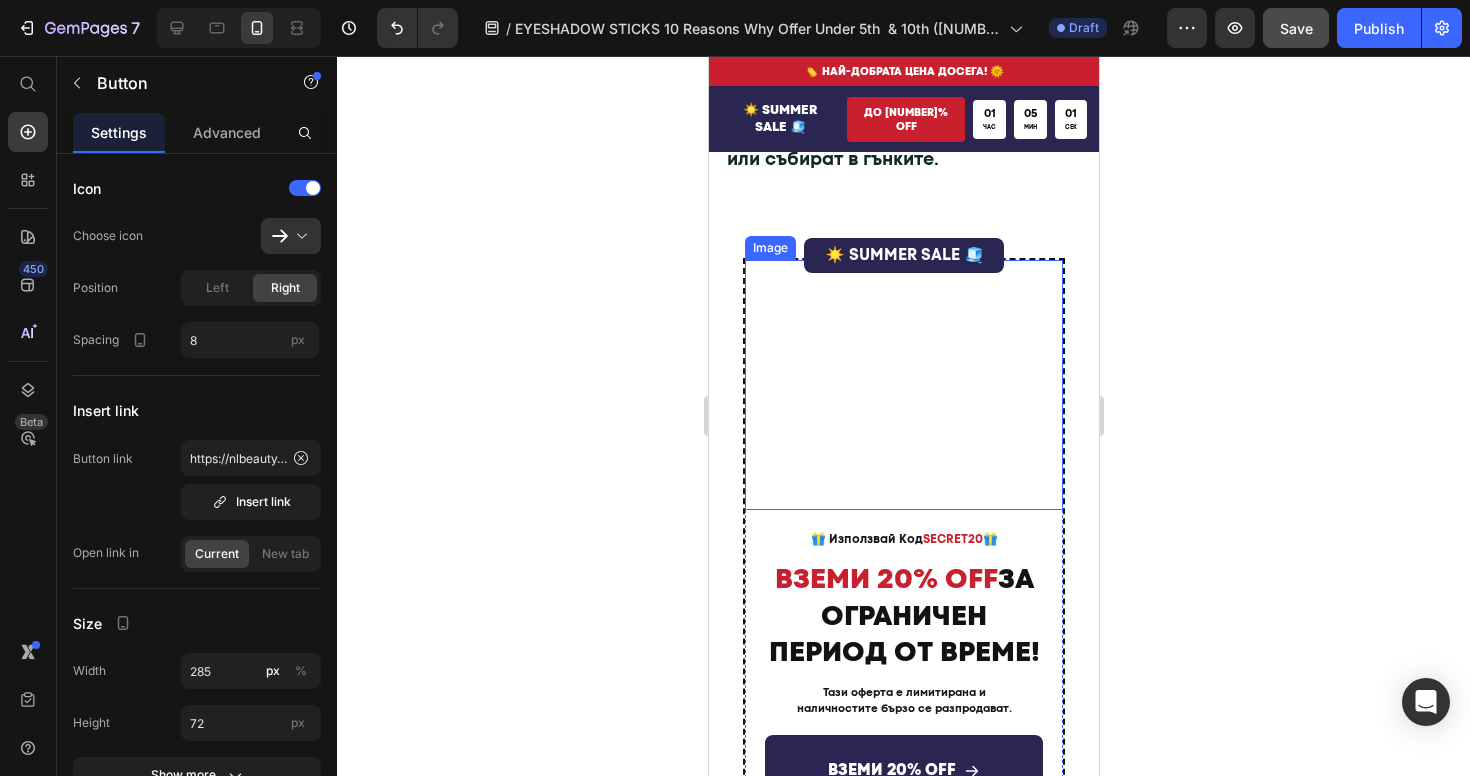 scroll, scrollTop: 4653, scrollLeft: 0, axis: vertical 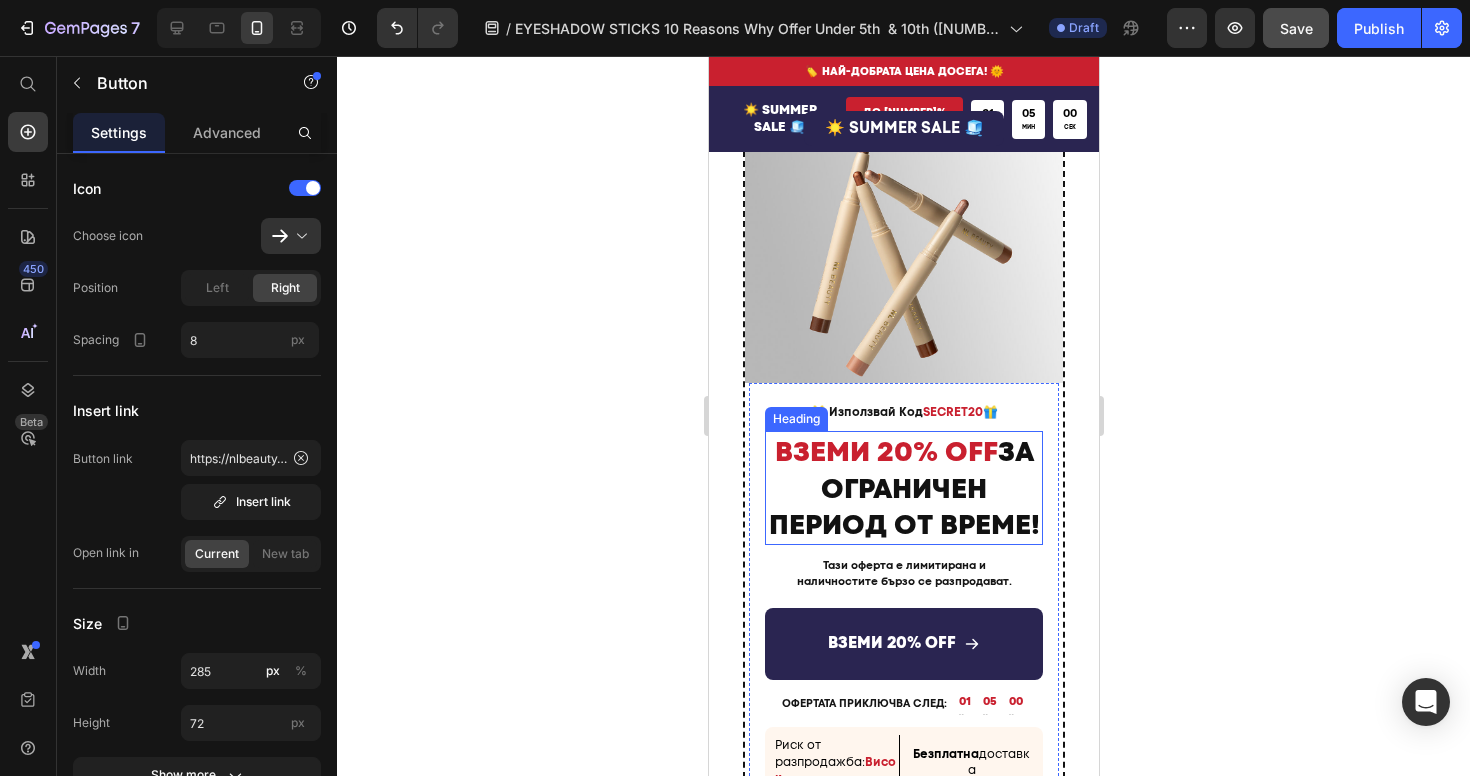 click on "ВЗЕМИ 20% OFF" at bounding box center [885, 451] 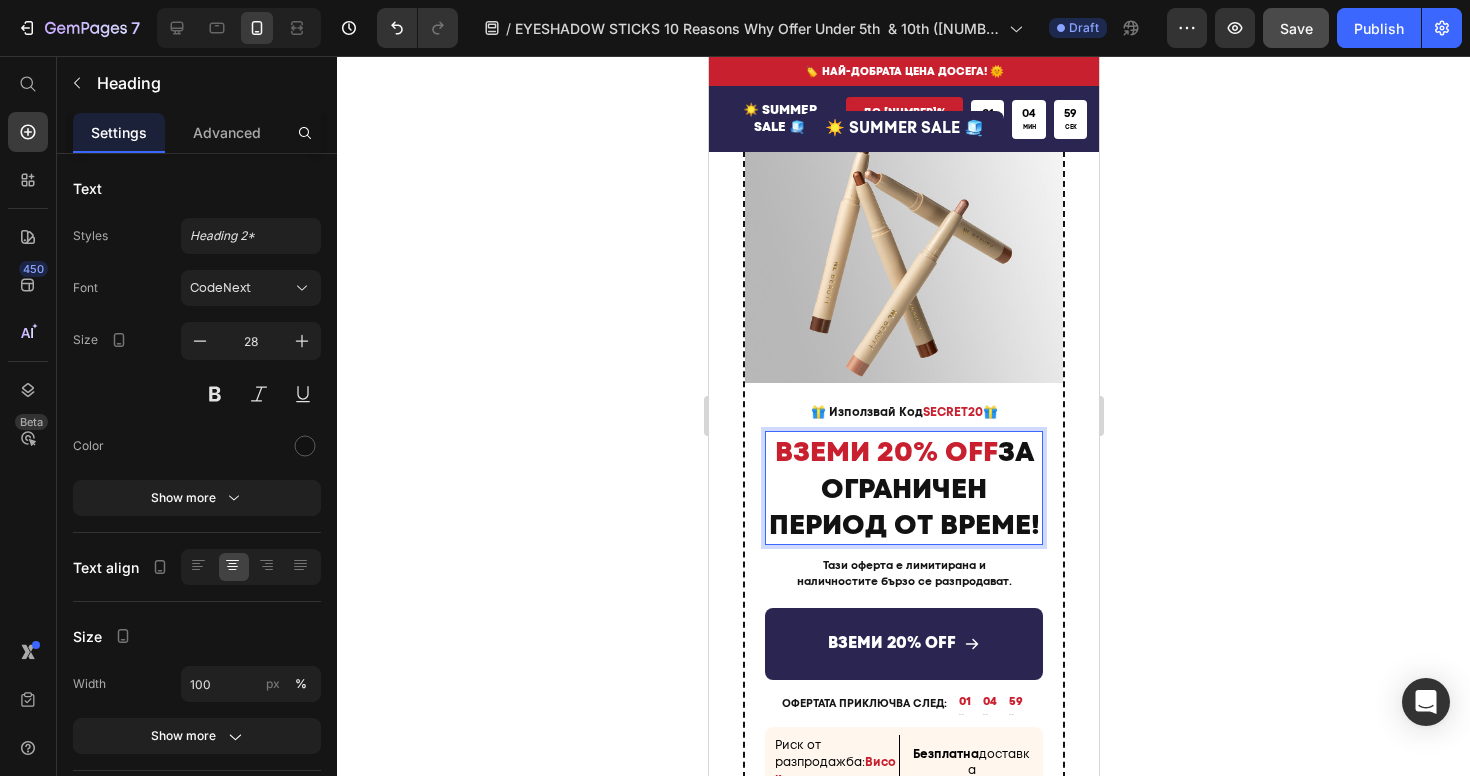 click on "ВЗЕМИ 20% OFF" at bounding box center (885, 451) 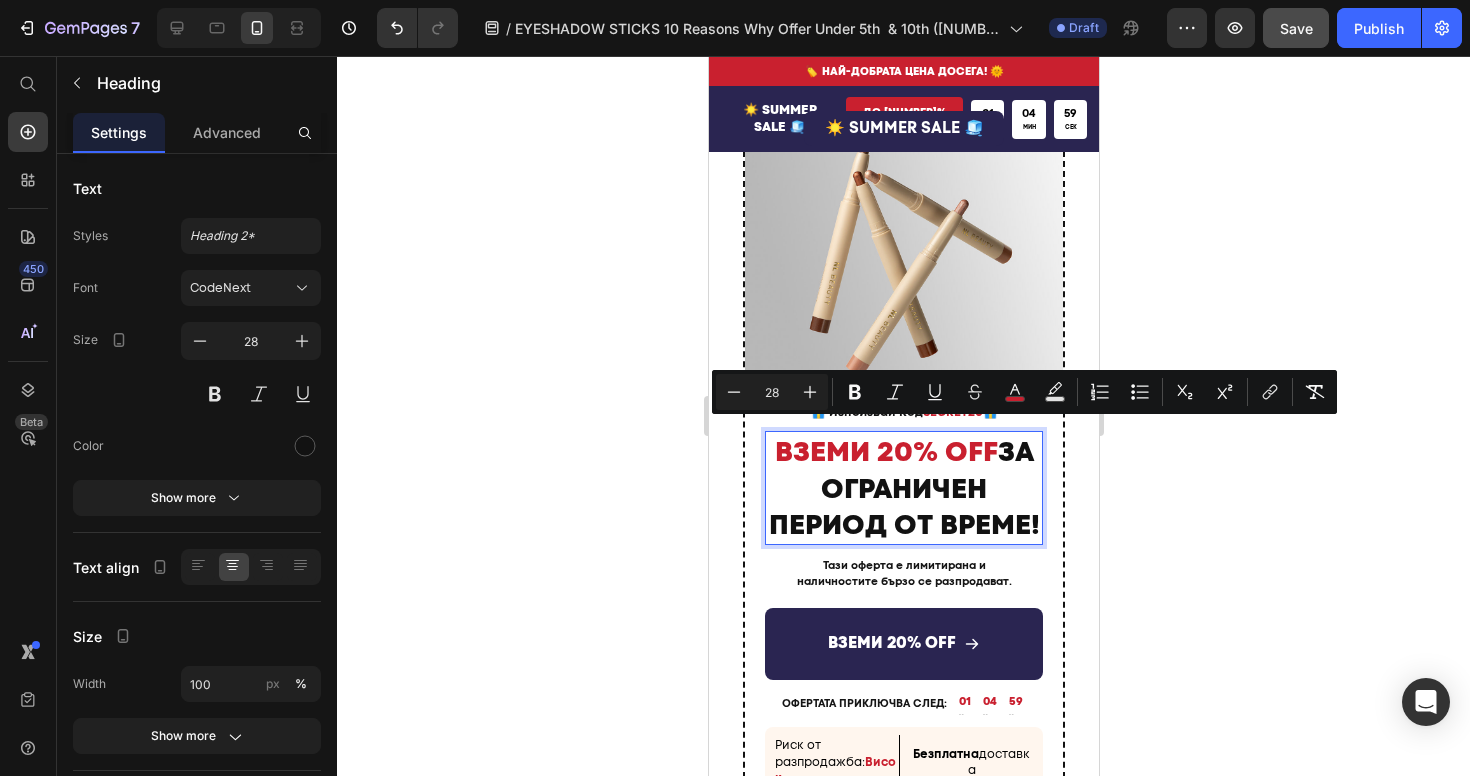 click on "ВЗЕМИ 20% OFF" at bounding box center [885, 451] 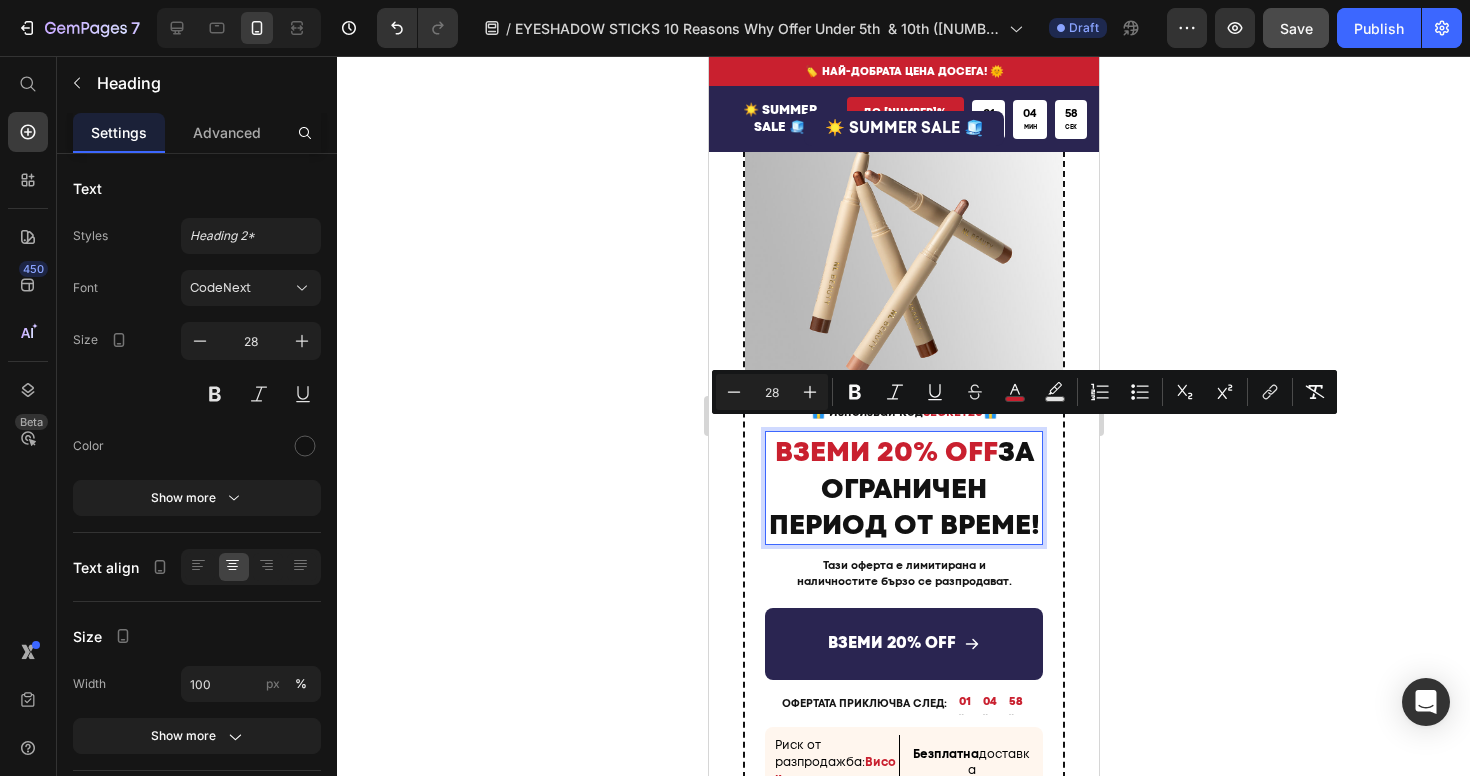 click on "ВЗЕМИ 20% OFF" at bounding box center (885, 451) 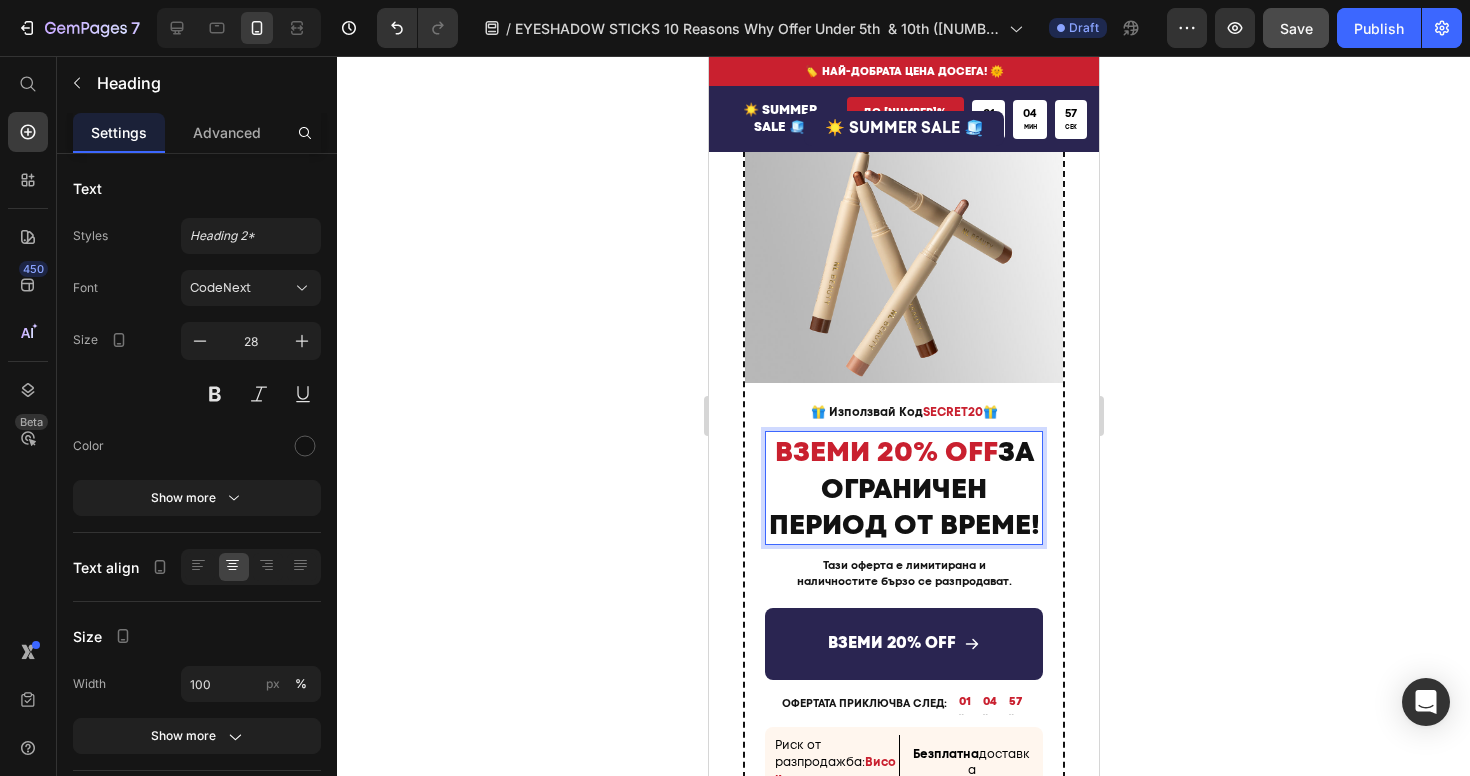 click on "ВЗЕМИ 20% OFF" at bounding box center [885, 451] 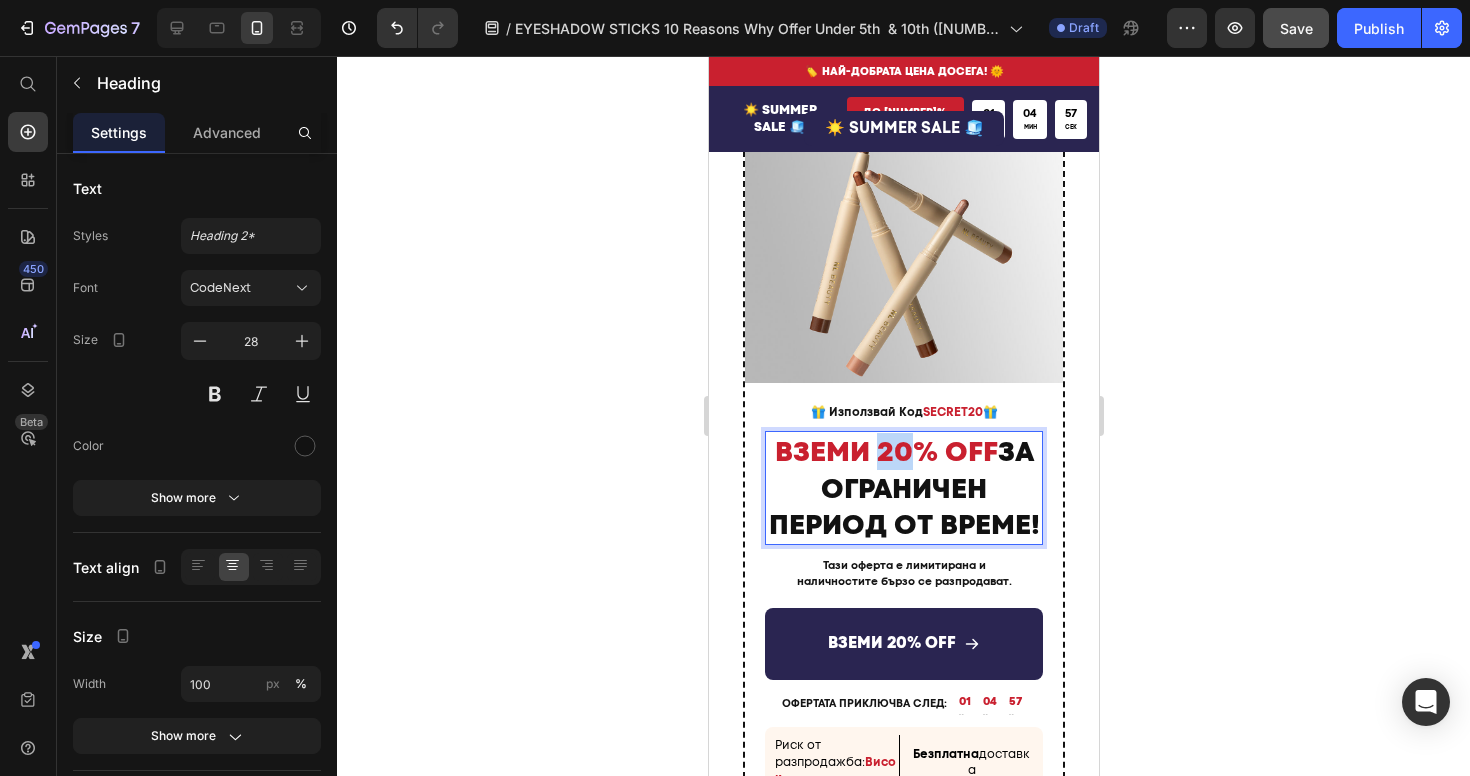 click on "ВЗЕМИ 20% OFF" at bounding box center [885, 451] 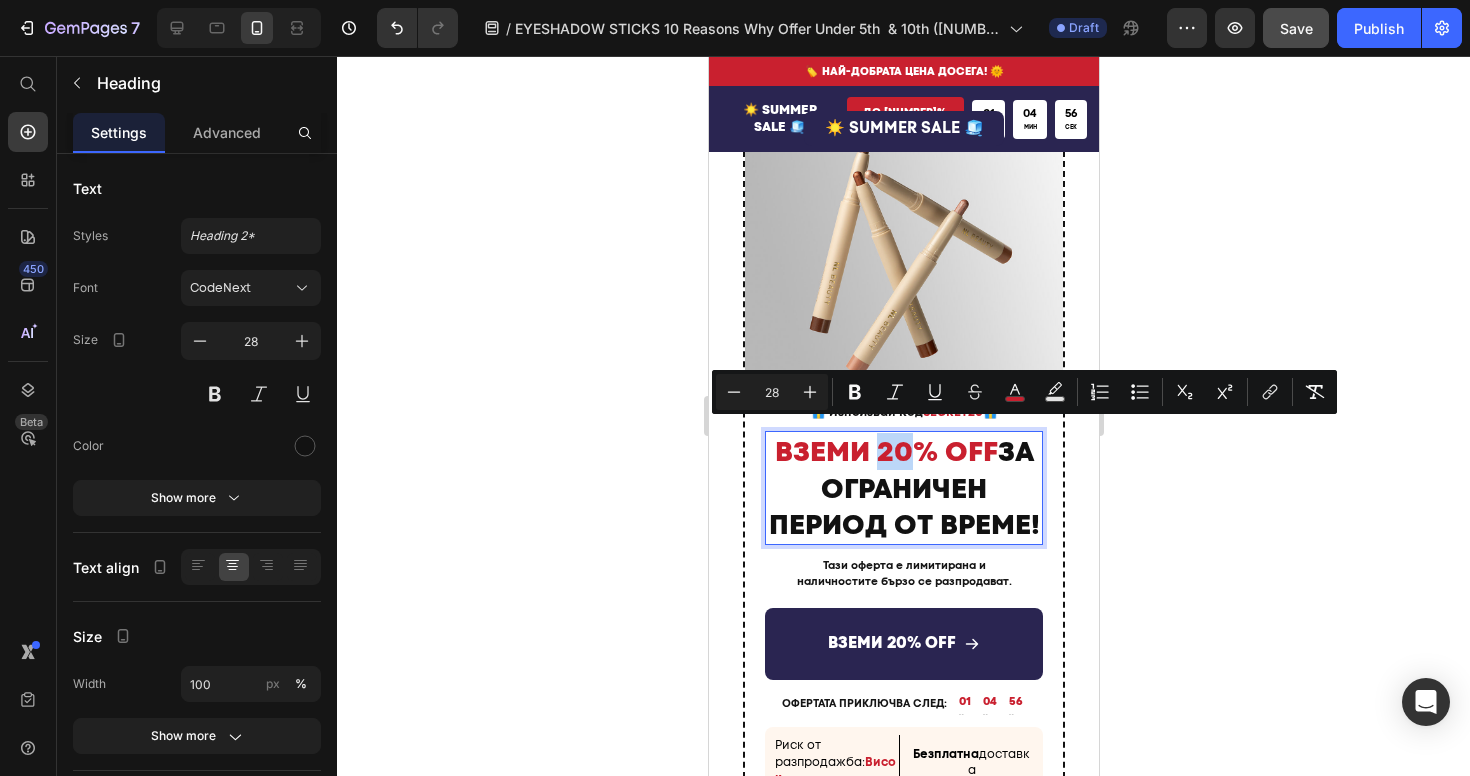 click on "ВЗЕМИ 20% OFF" at bounding box center [885, 451] 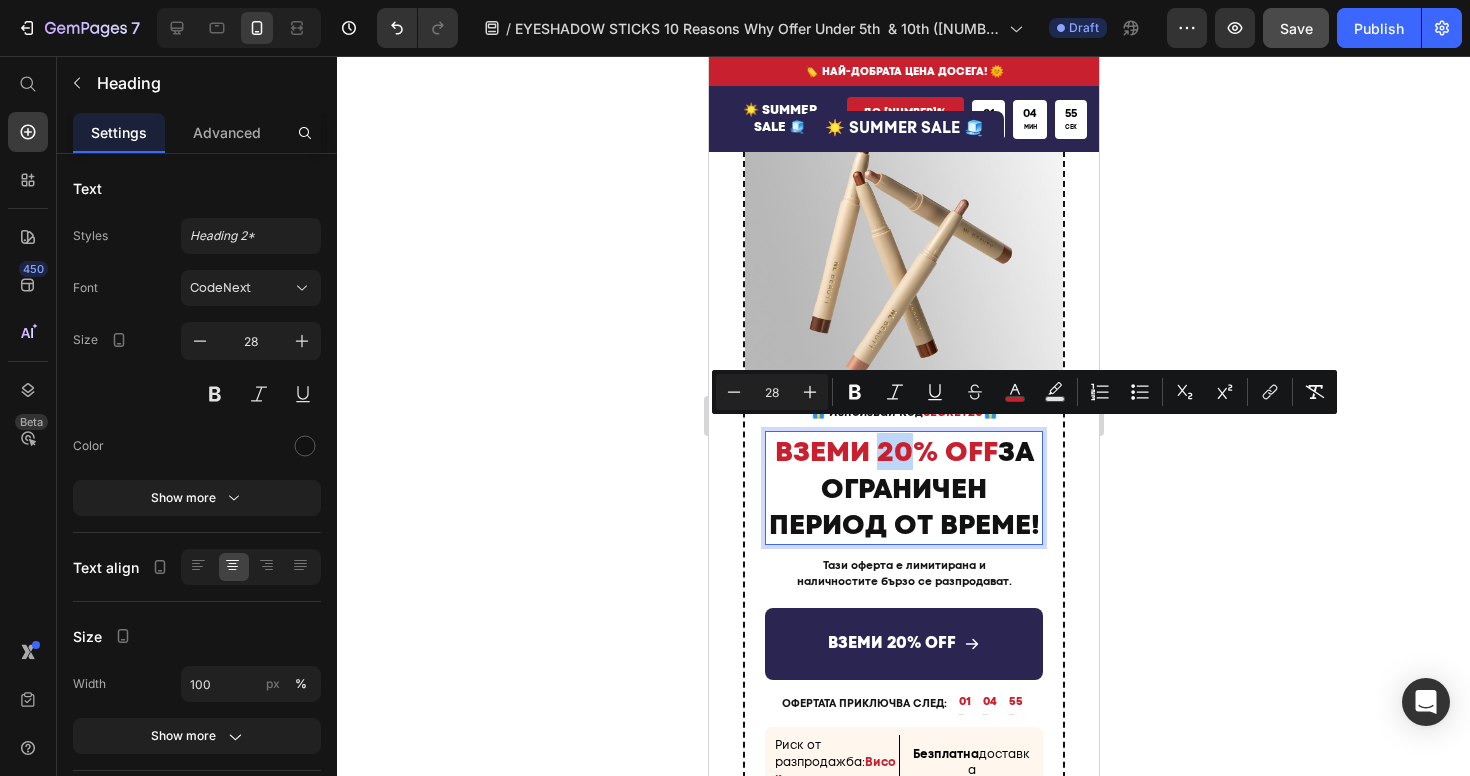 click on "ВЗЕМИ 20% OFF" at bounding box center [885, 451] 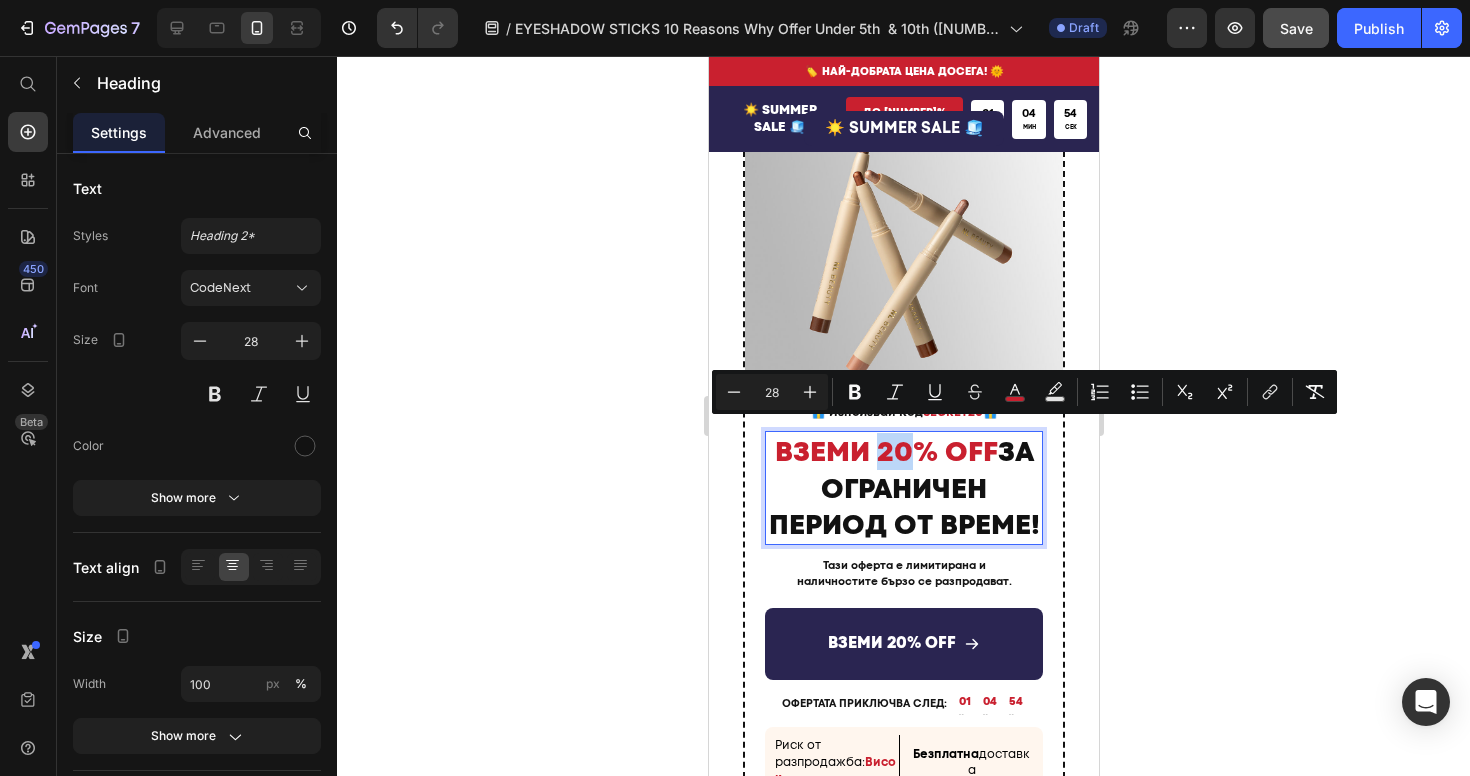 click on "ВЗЕМИ 20% OFF" at bounding box center [885, 451] 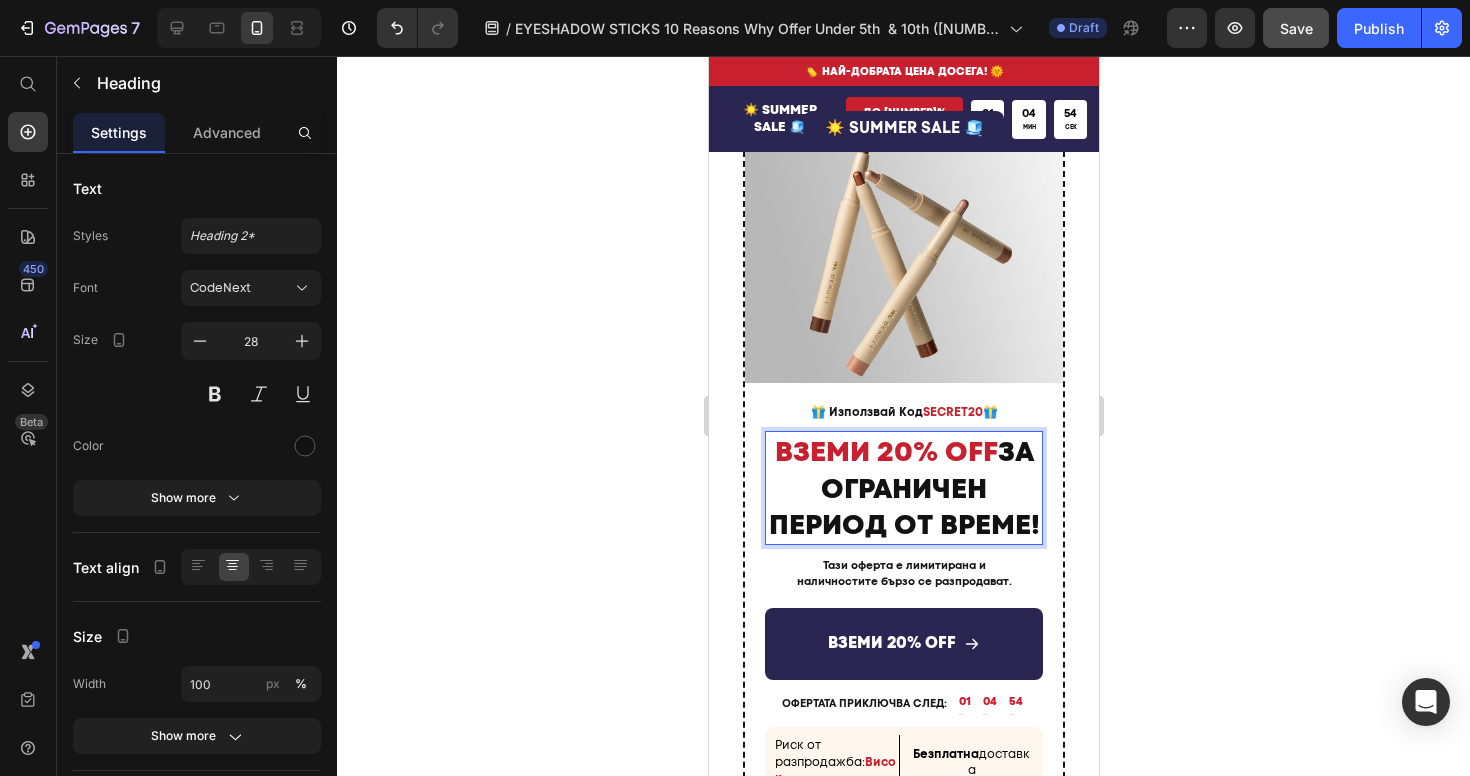 scroll, scrollTop: 0, scrollLeft: 0, axis: both 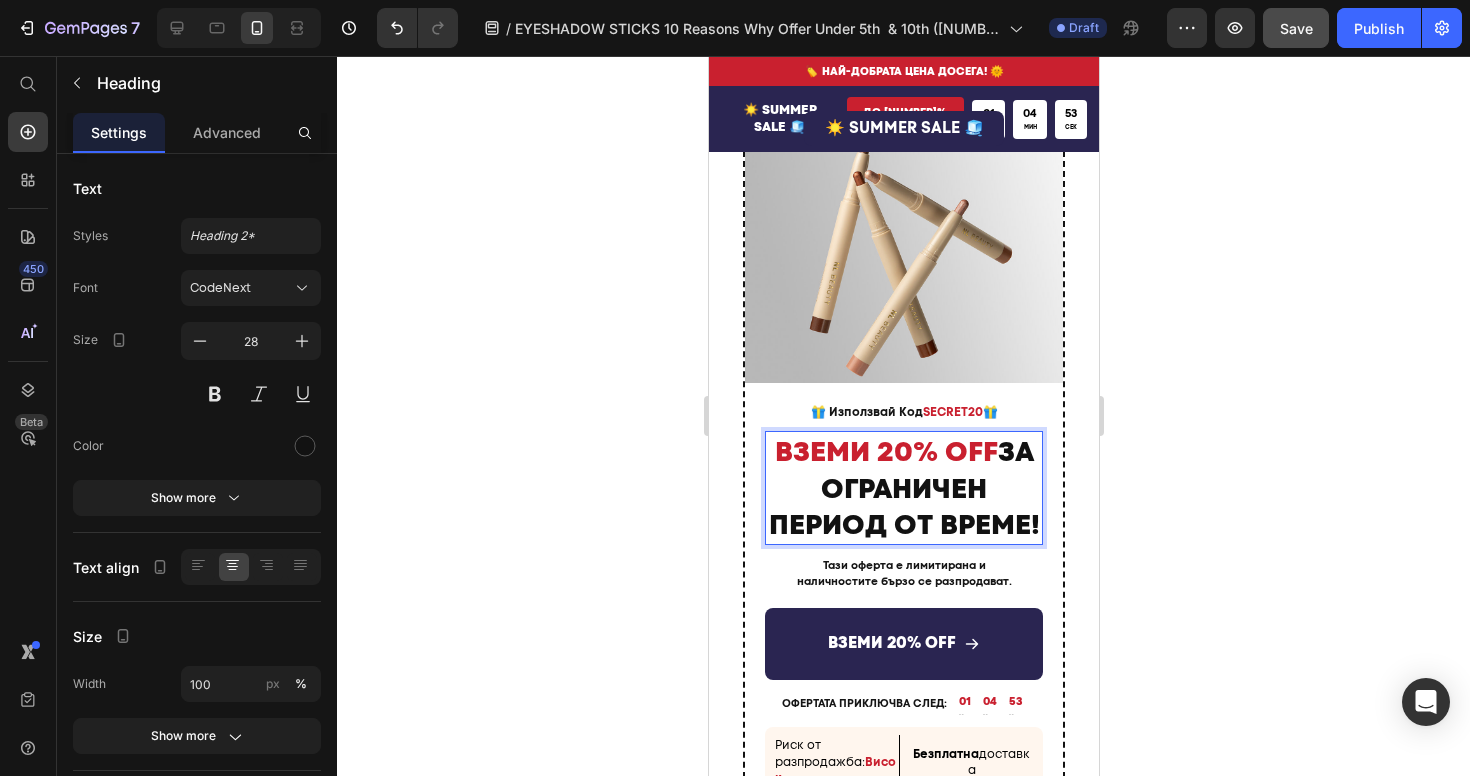 click on "ВЗЕМИ 20% OFF" at bounding box center (885, 451) 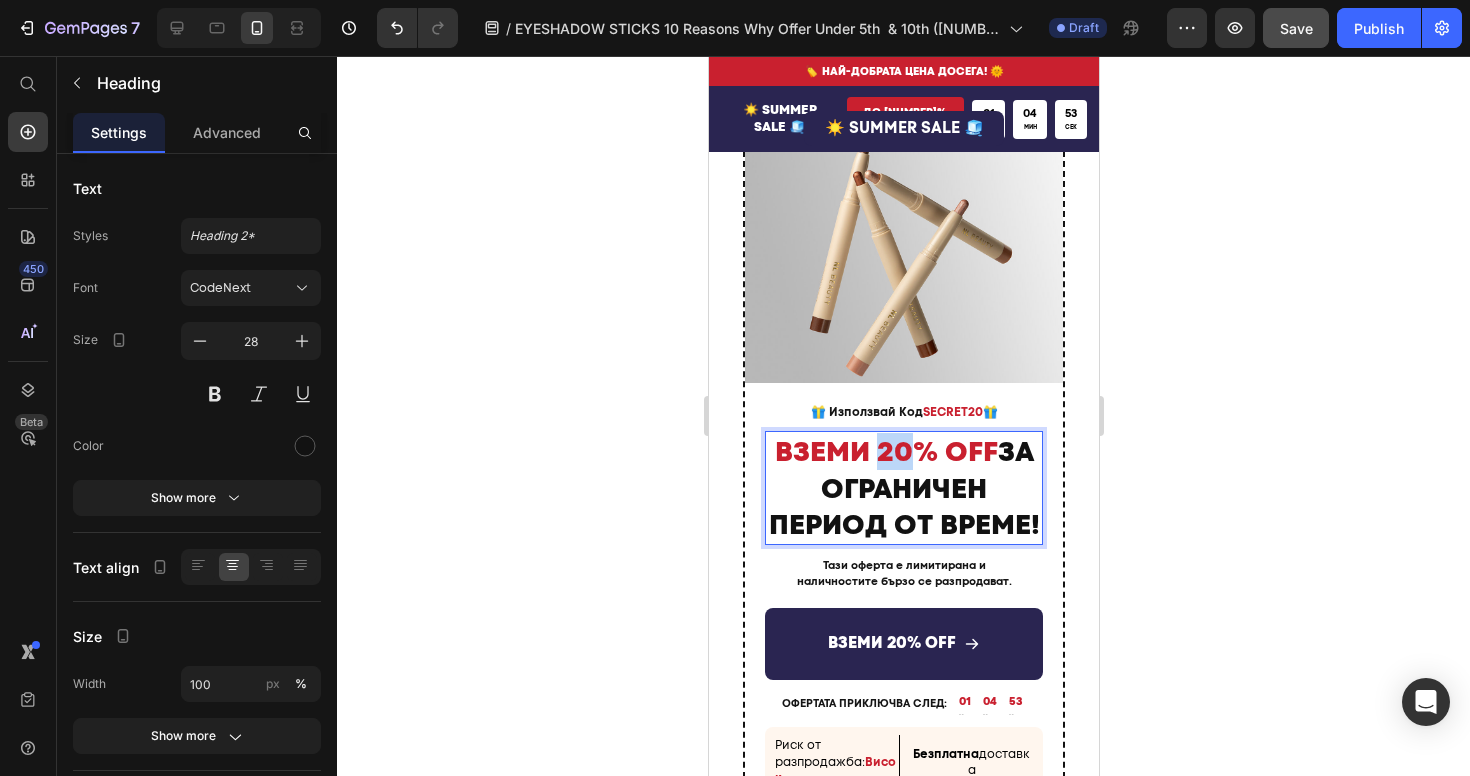 click on "ВЗЕМИ 20% OFF" at bounding box center [885, 451] 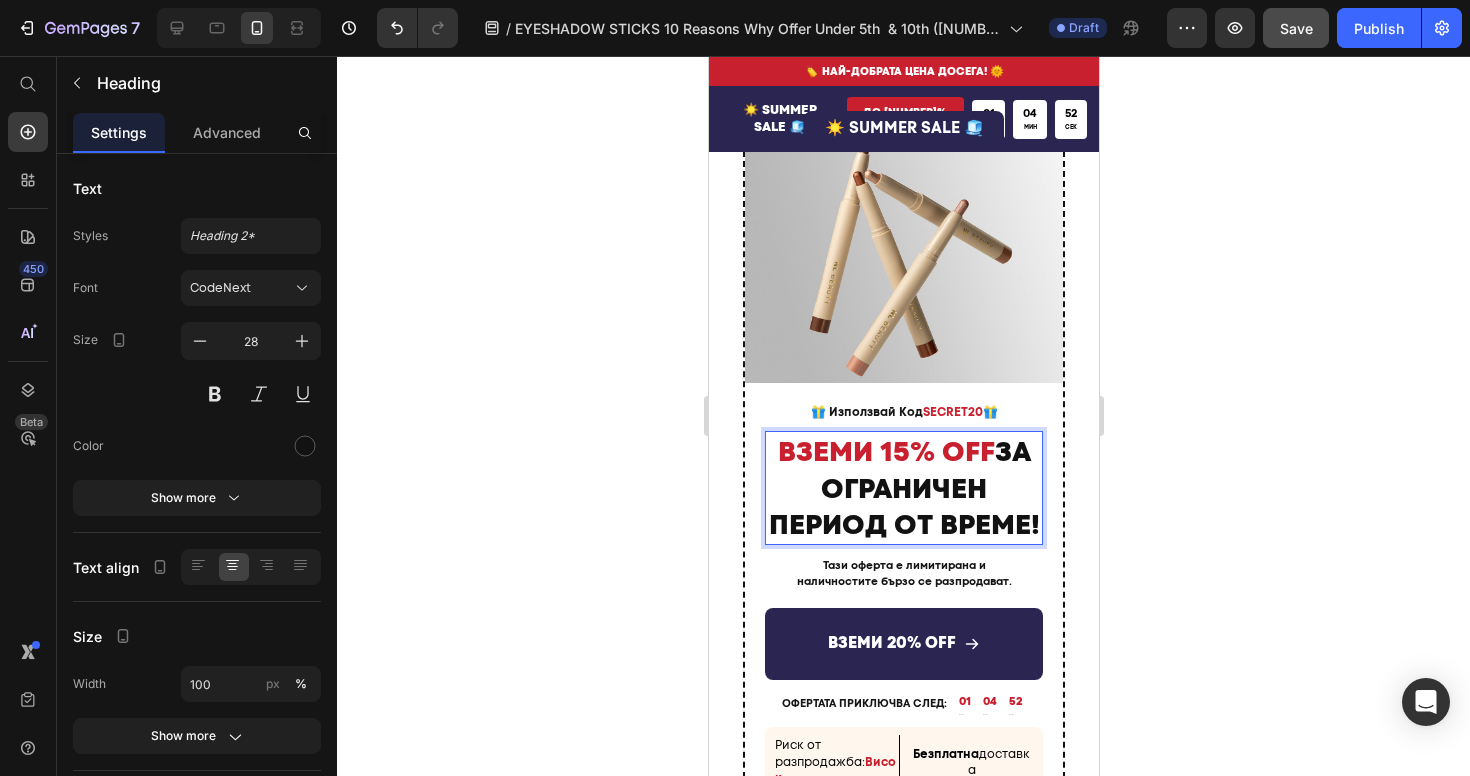 scroll, scrollTop: 0, scrollLeft: 0, axis: both 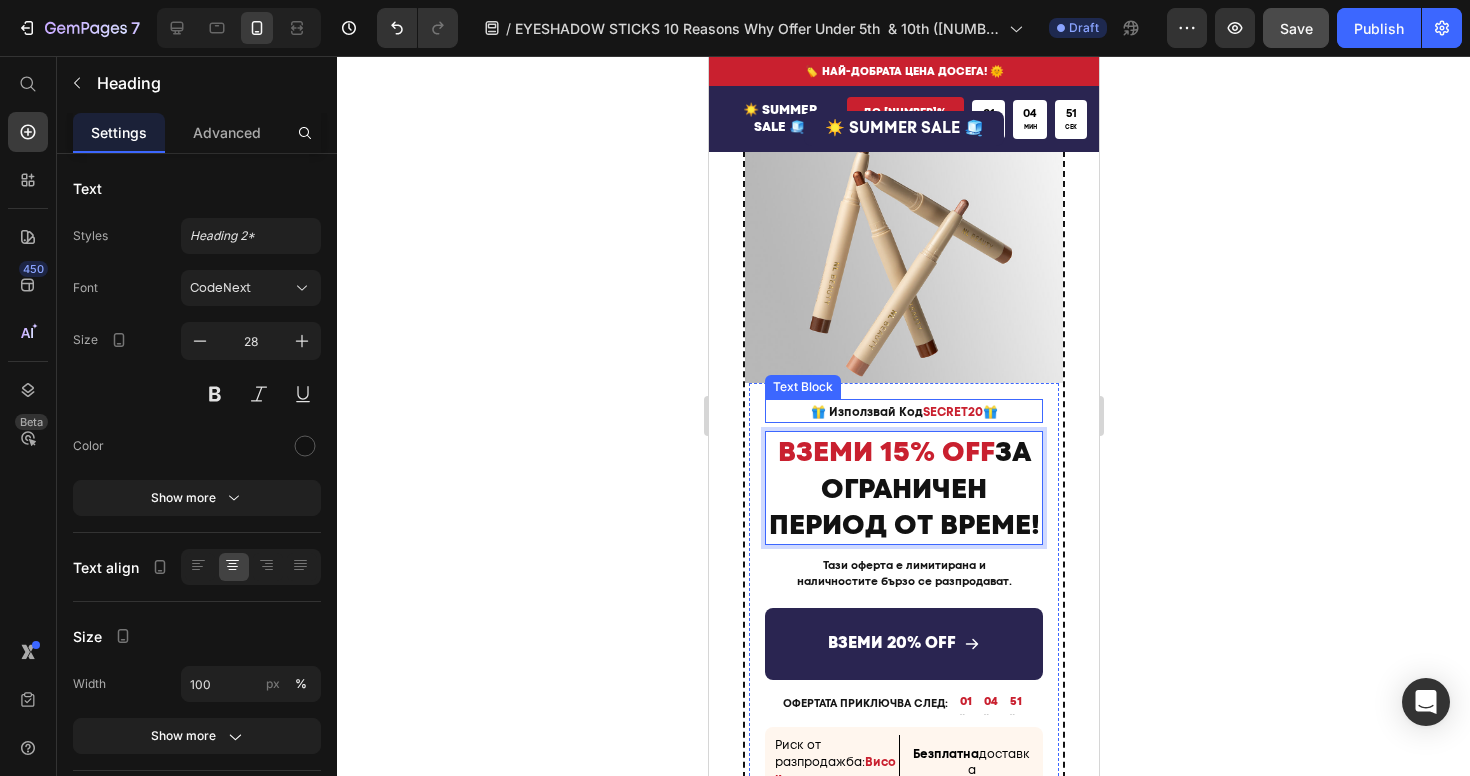 click on "SECRET20" at bounding box center (952, 412) 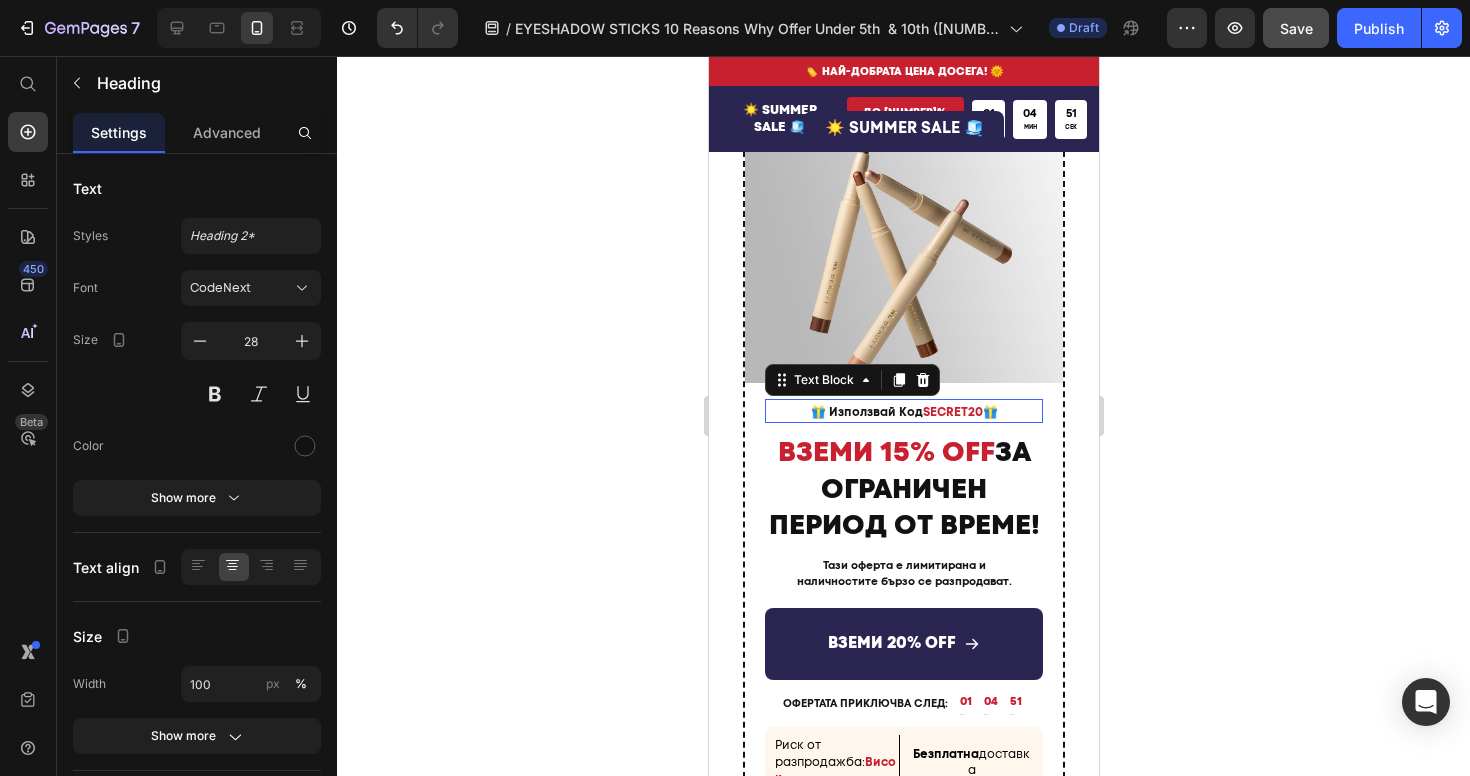 click on "SECRET20" at bounding box center [952, 412] 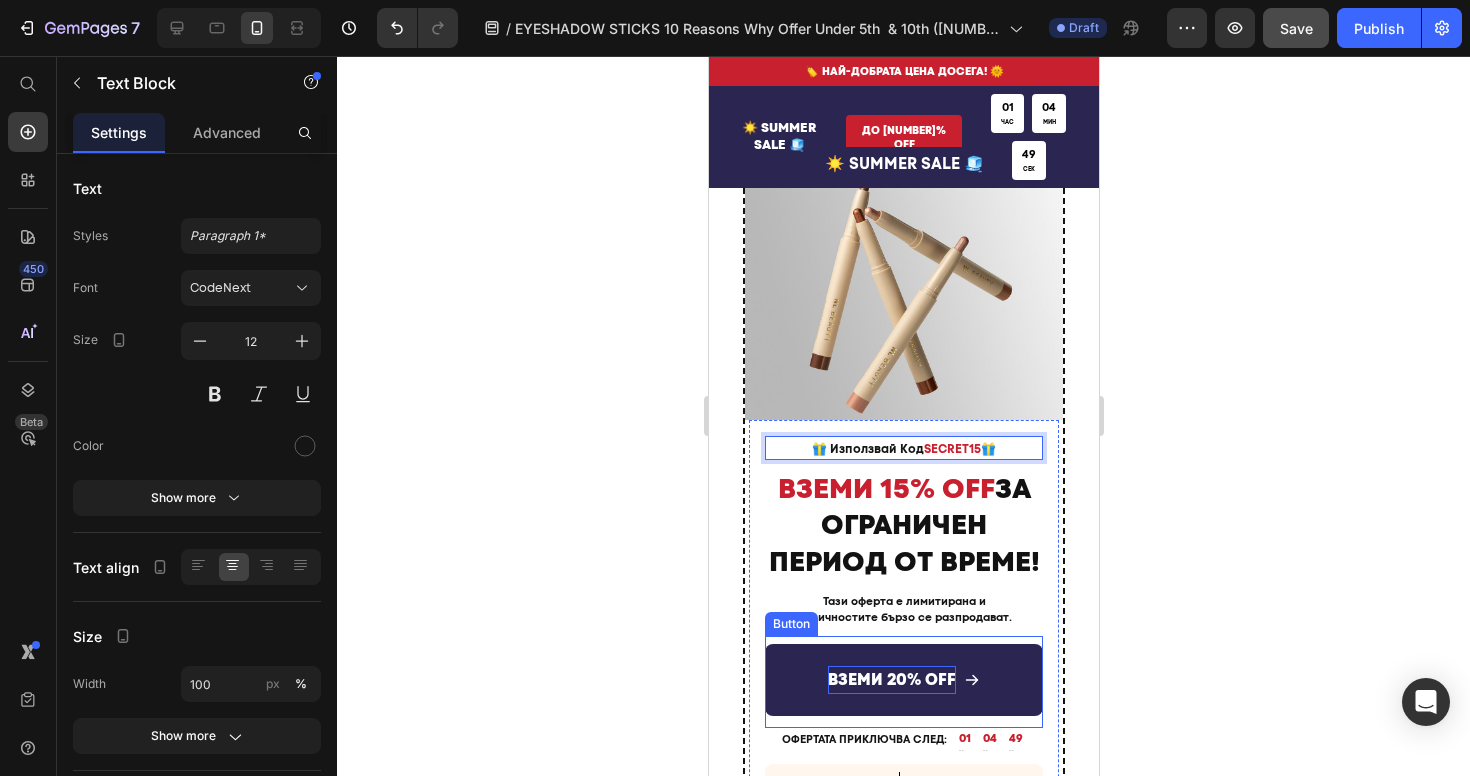 click on "ВЗЕМИ 20% OFF" at bounding box center [891, 680] 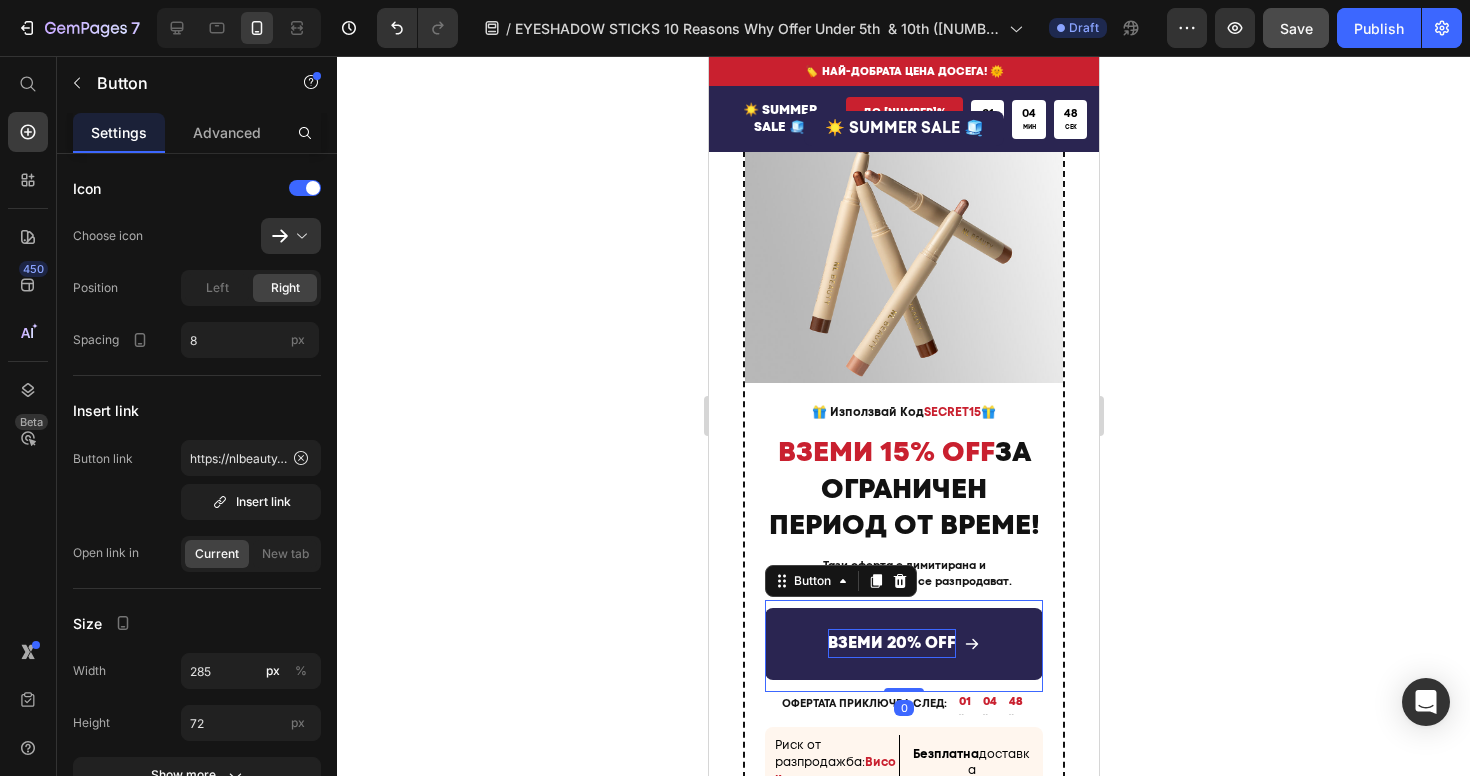 click on "ВЗЕМИ 20% OFF" at bounding box center (891, 643) 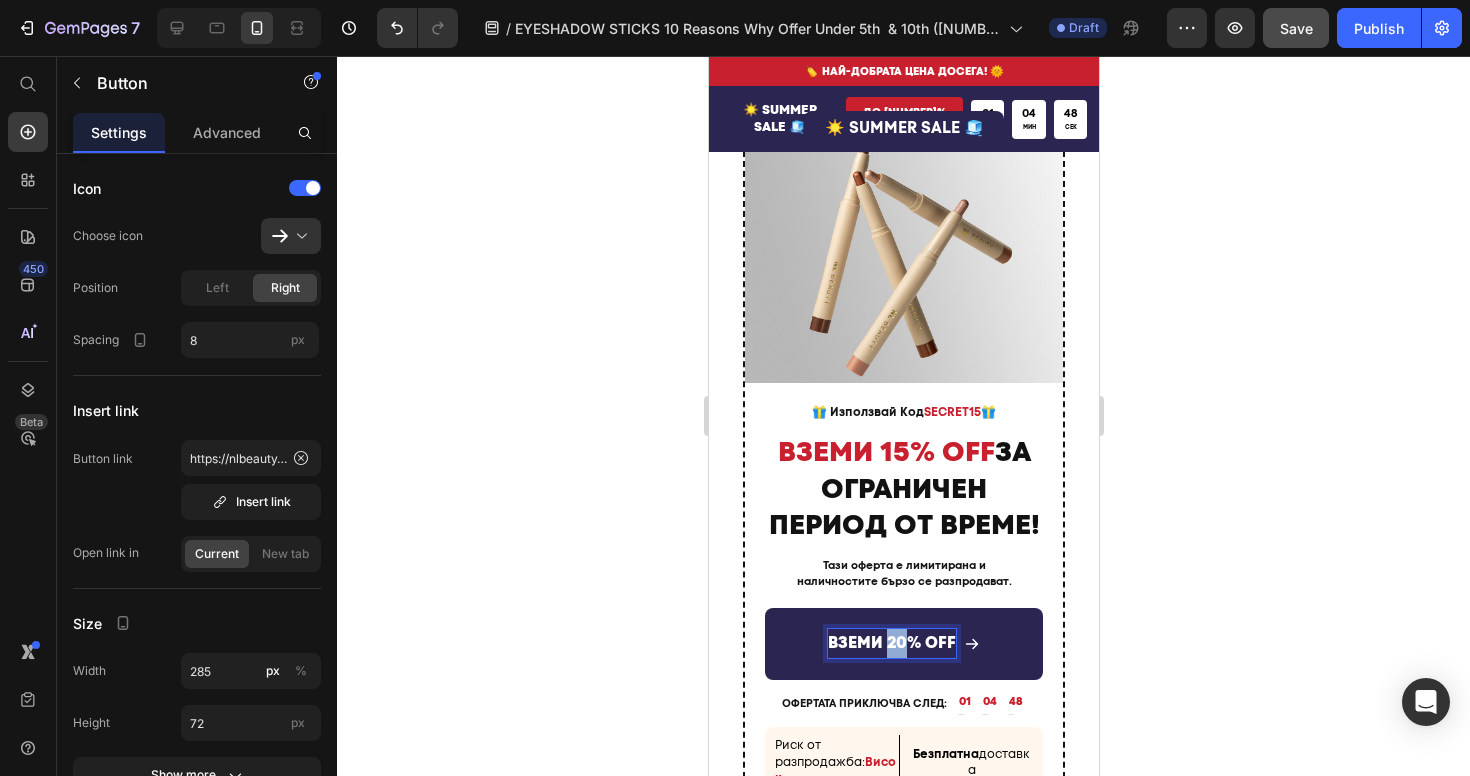 click on "ВЗЕМИ 20% OFF" at bounding box center [891, 643] 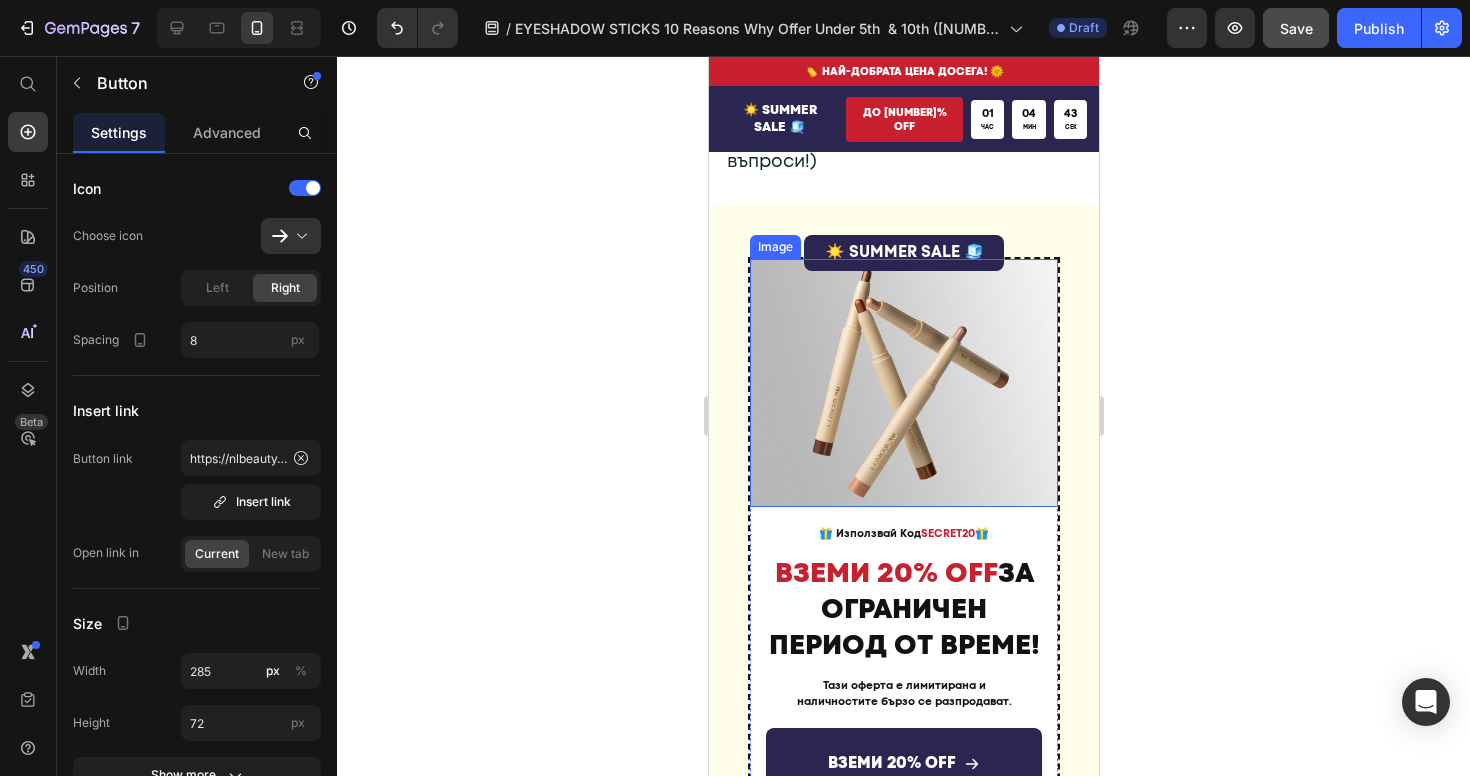 scroll, scrollTop: 9580, scrollLeft: 0, axis: vertical 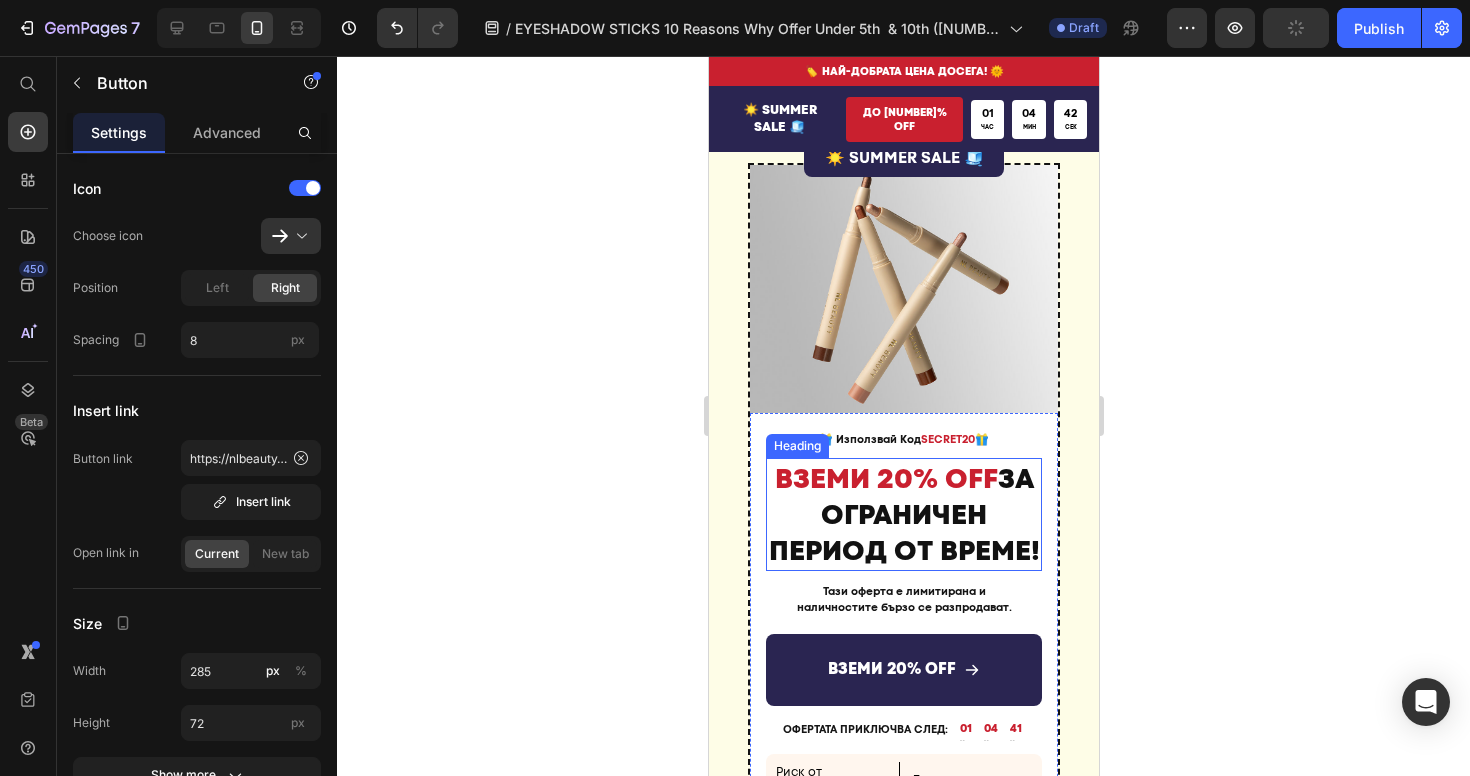 click on "ВЗЕМИ 20% OFF" at bounding box center [885, 478] 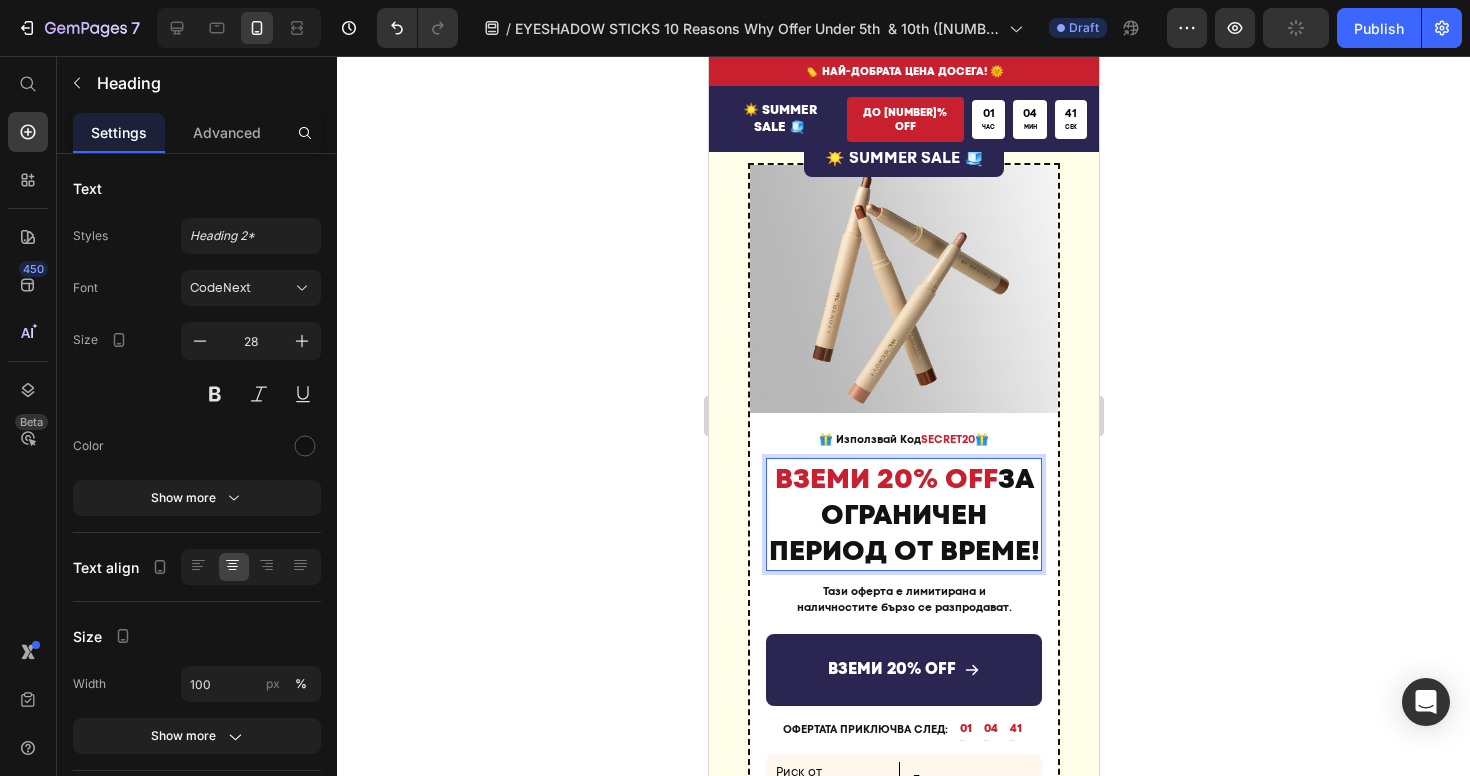 click on "ВЗЕМИ 20% OFF" at bounding box center [885, 478] 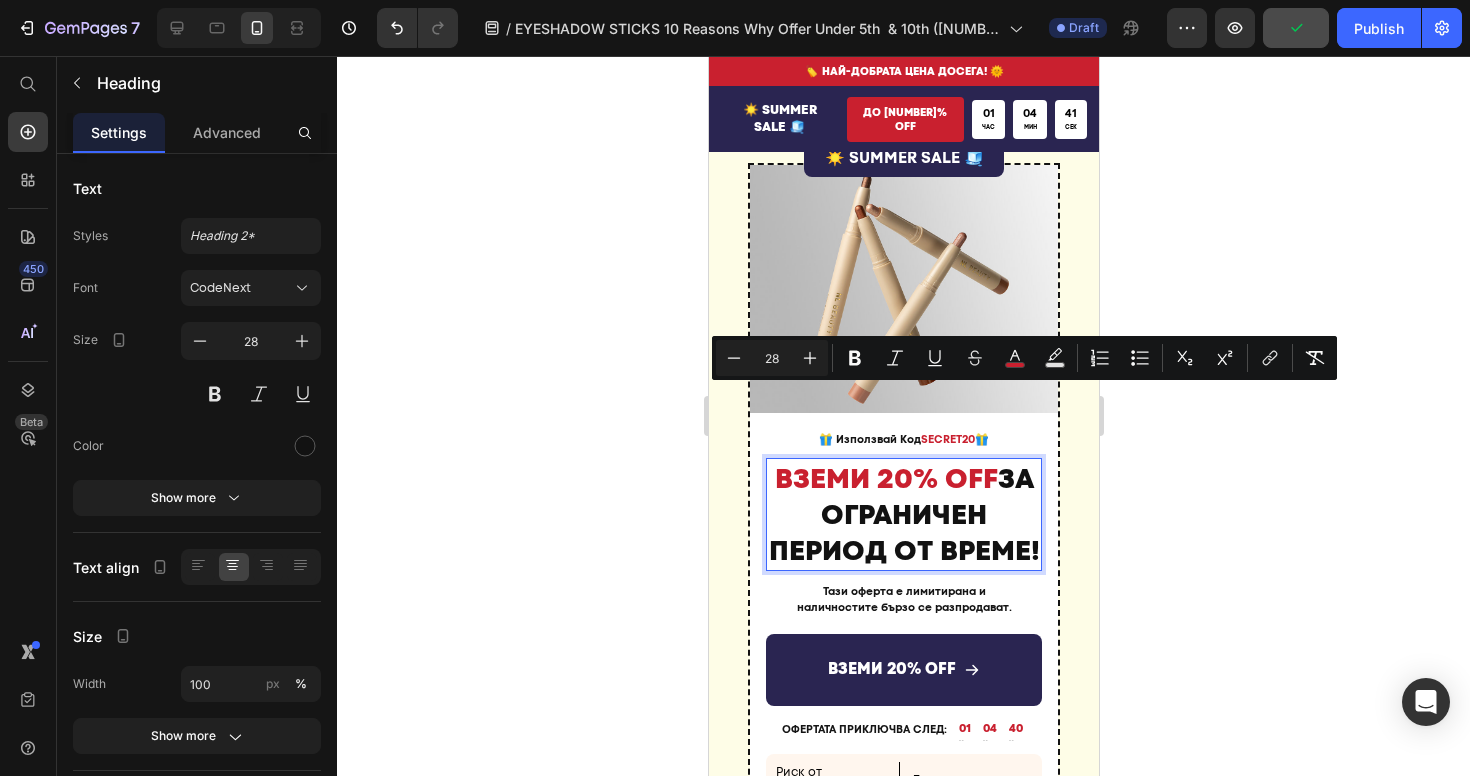 click on "ВЗЕМИ 20% OFF" at bounding box center [885, 478] 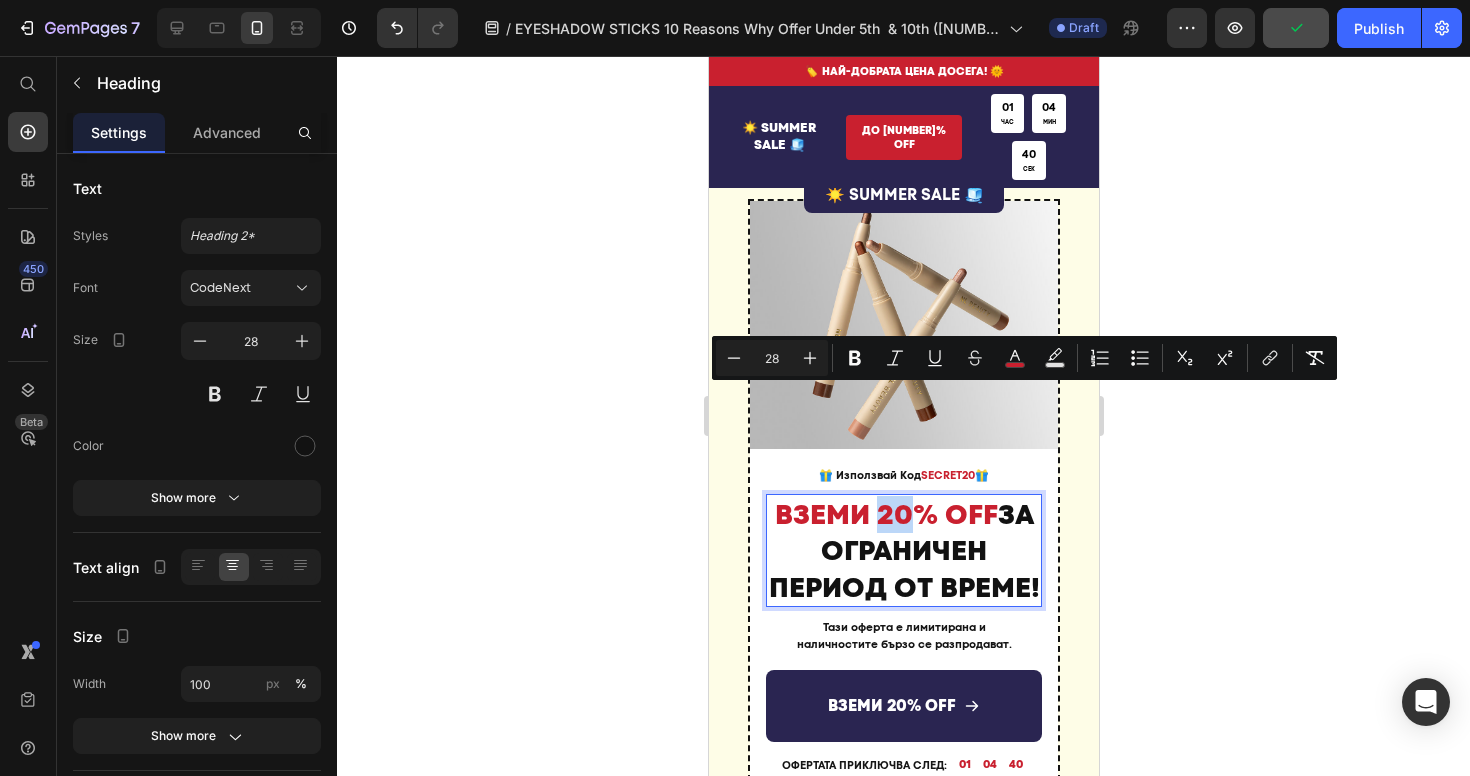 click on "ВЗЕМИ 20% OFF" at bounding box center [885, 514] 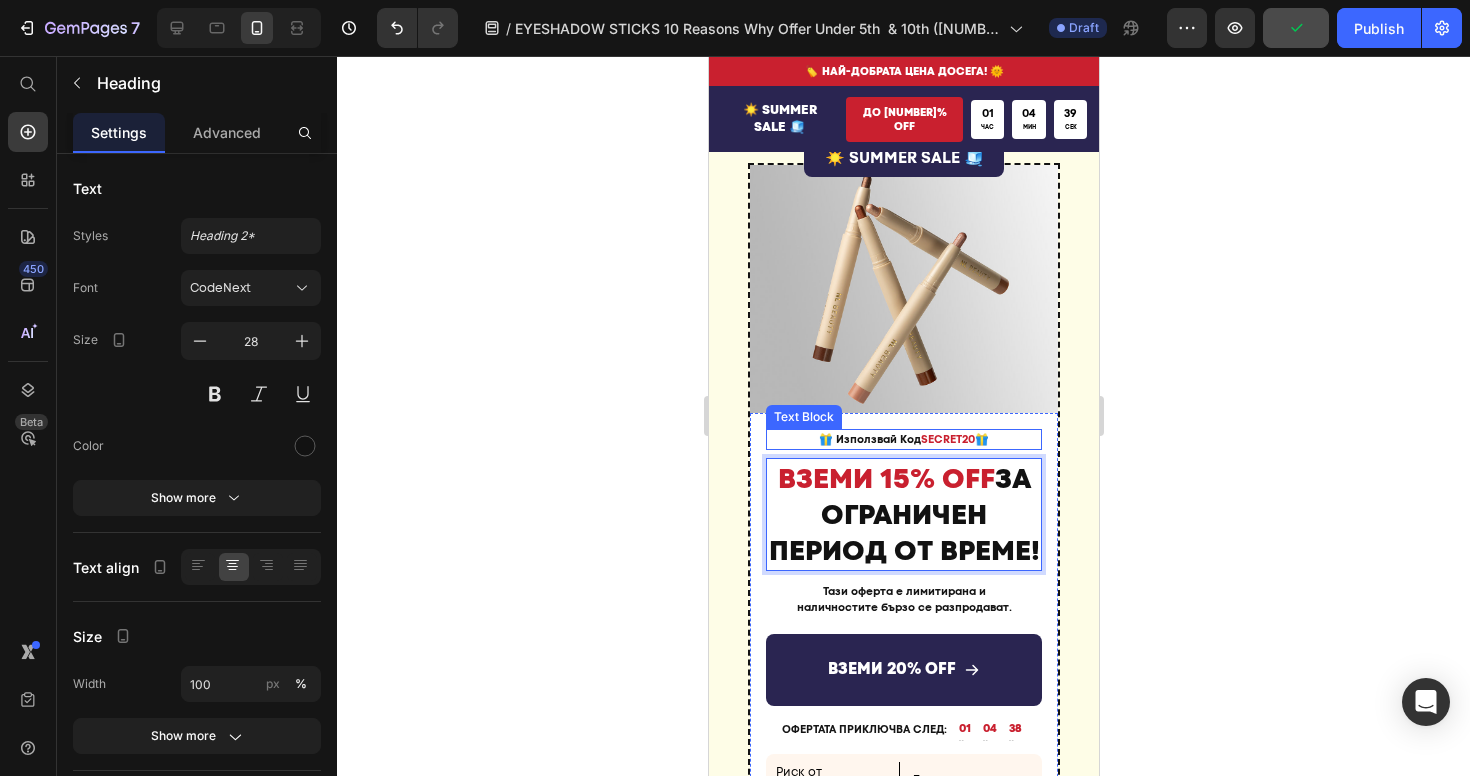 click on "SECRET20" at bounding box center [947, 439] 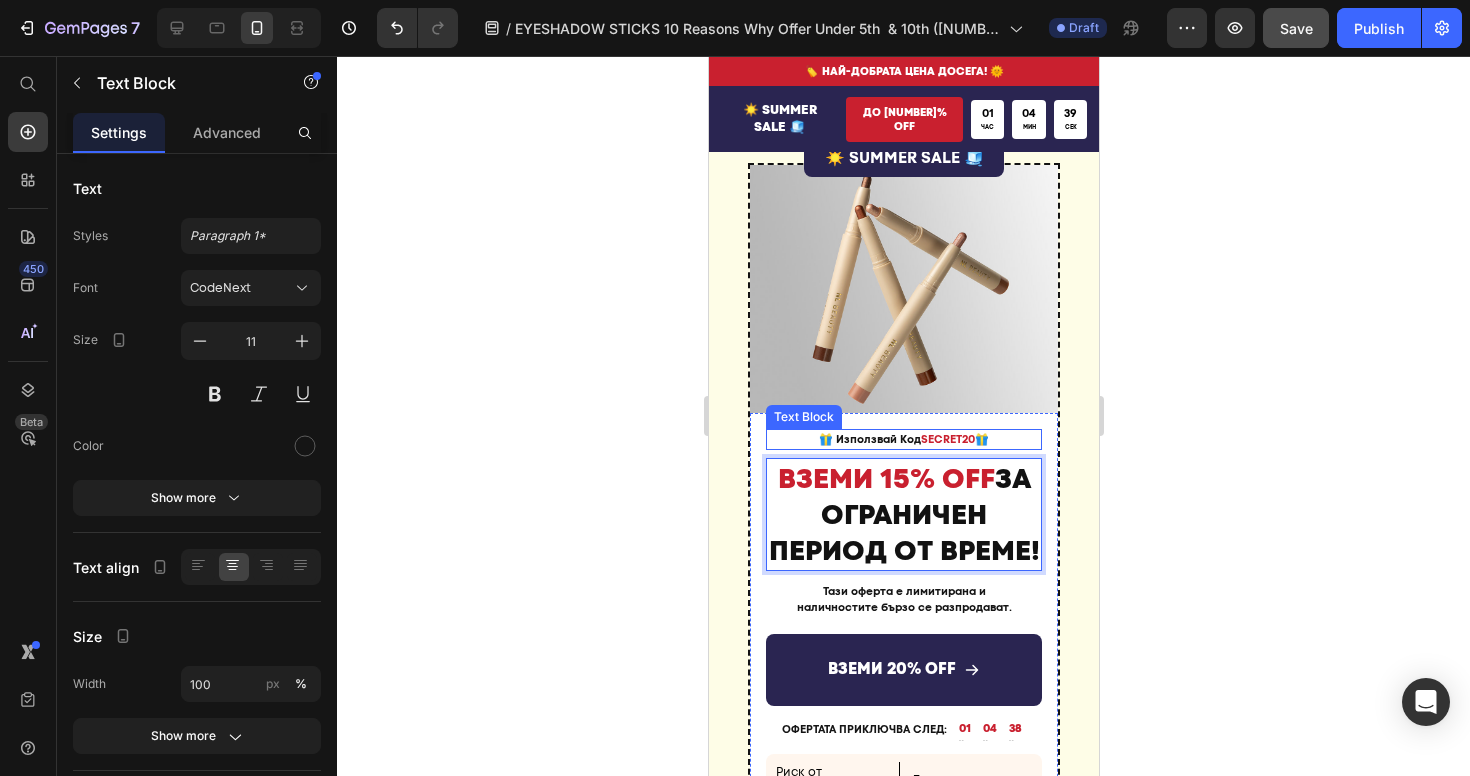 click on "SECRET20" at bounding box center [947, 439] 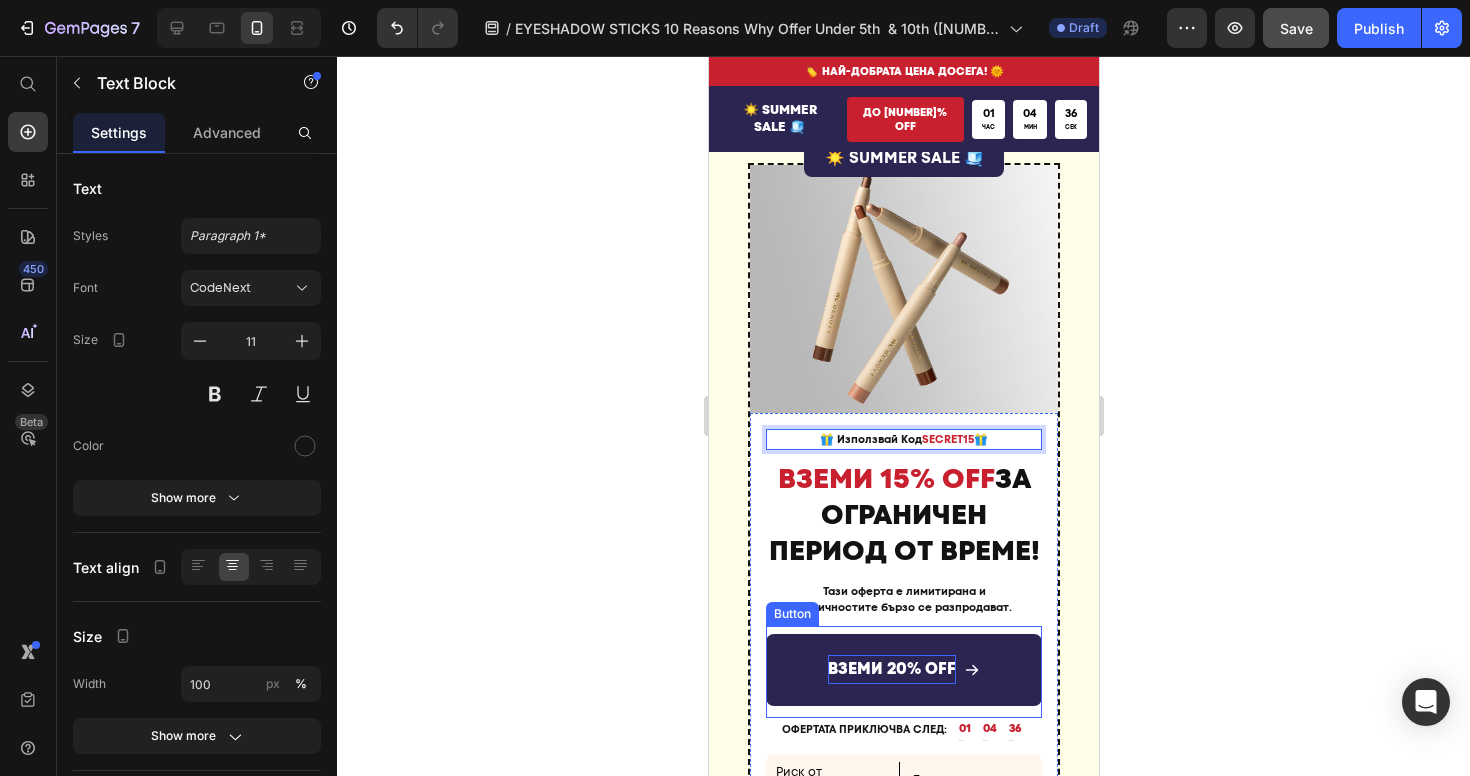 click on "ВЗЕМИ 20% OFF" at bounding box center [891, 669] 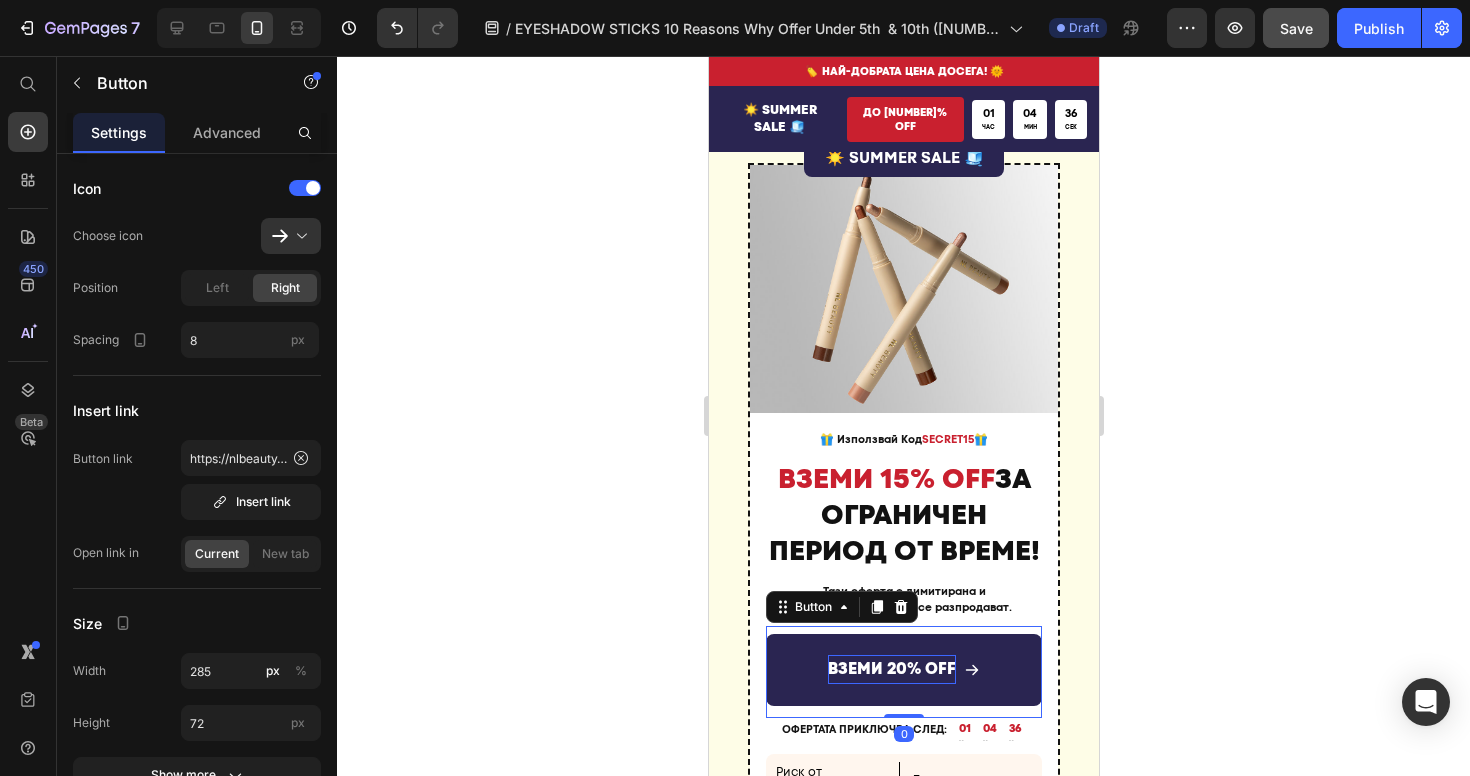 click on "ВЗЕМИ 20% OFF" at bounding box center (891, 669) 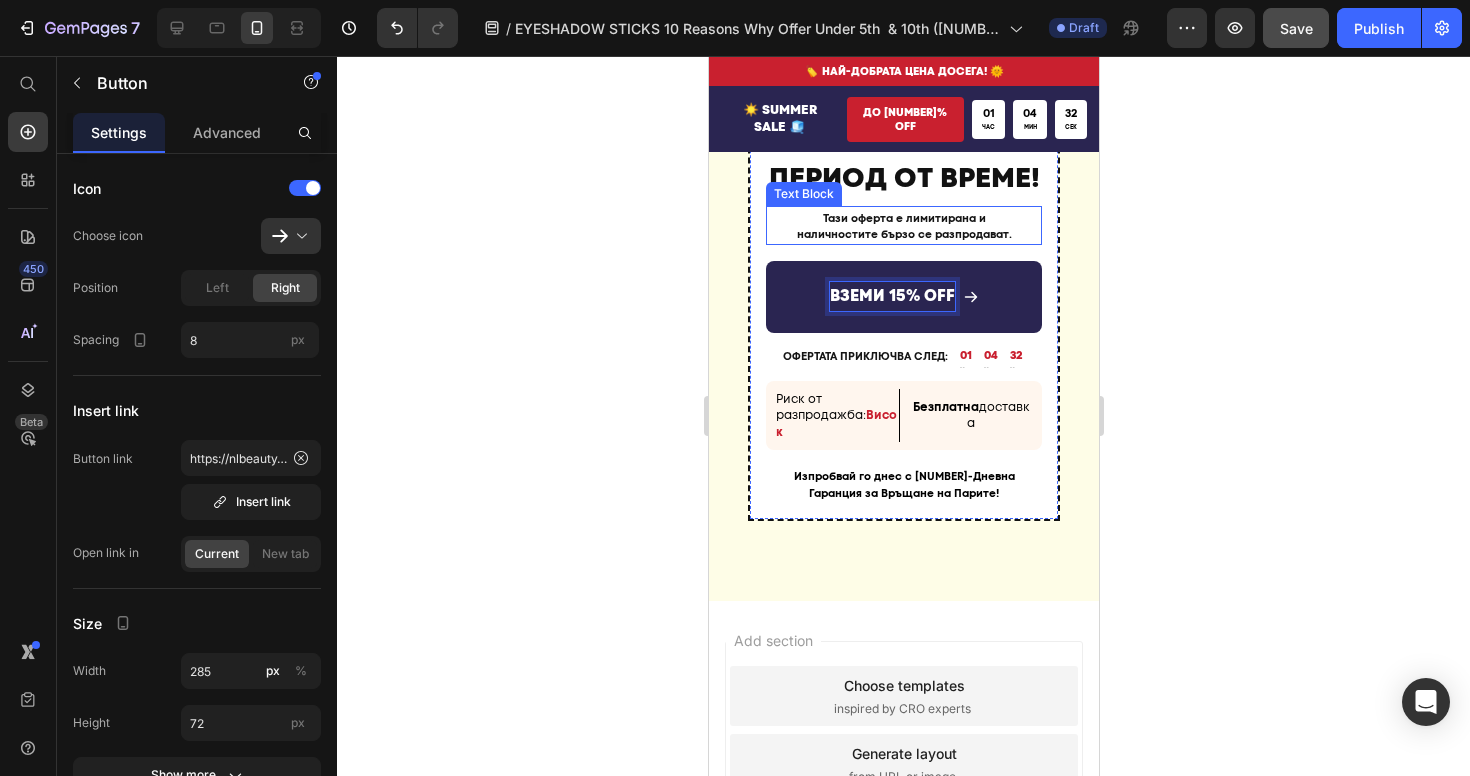 scroll, scrollTop: 9958, scrollLeft: 0, axis: vertical 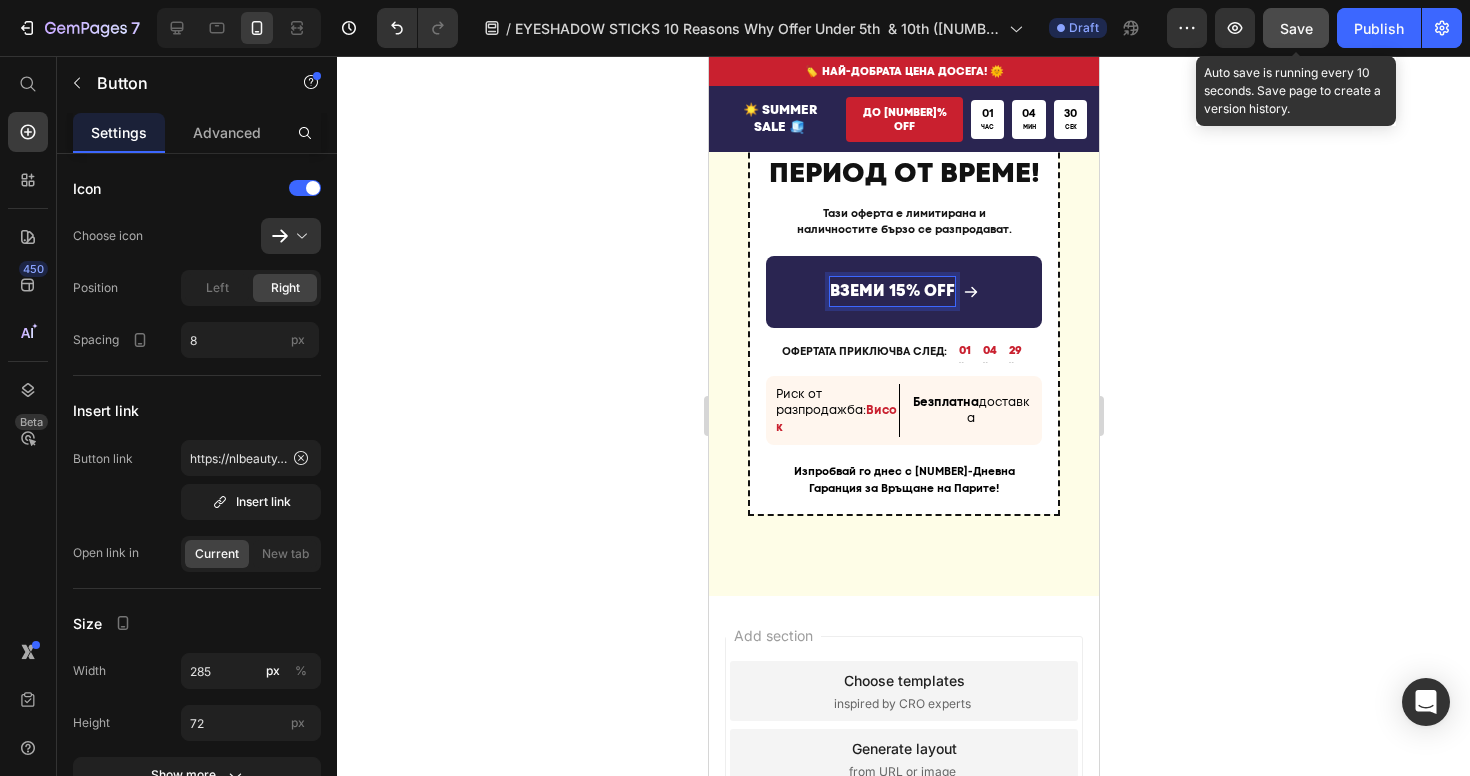 click on "Save" 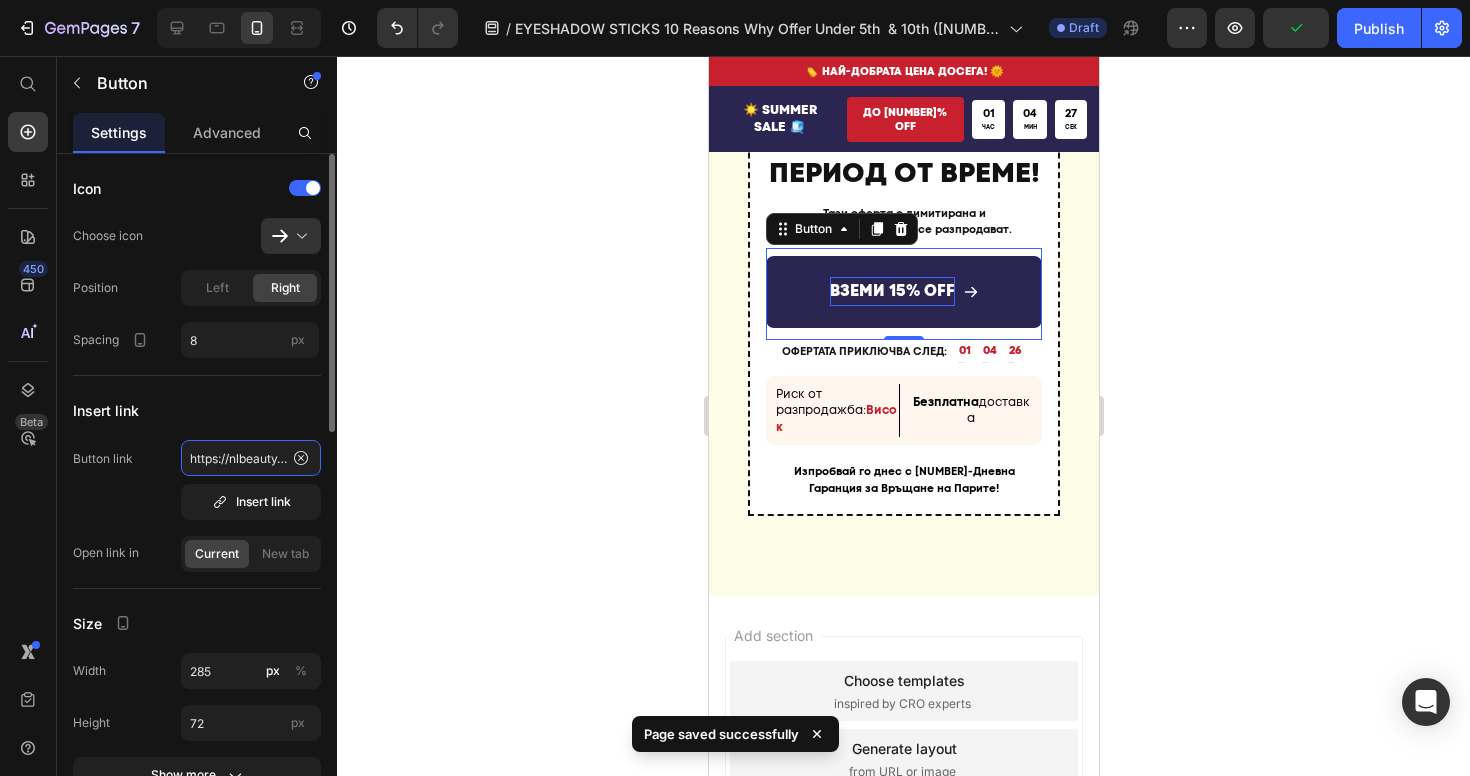 click on "https://nlbeauty.bg/discount/SECRET20?redirect=%2Fproducts%2F%D1%81%D1%82%D0%B8%D0%BA-%D1%81%D0%B5%D0%BD%D0%BA%D0%B8-%D0%B7%D0%B0-%D0%BE%D1%87%D0%B8-masterpiece-glow" 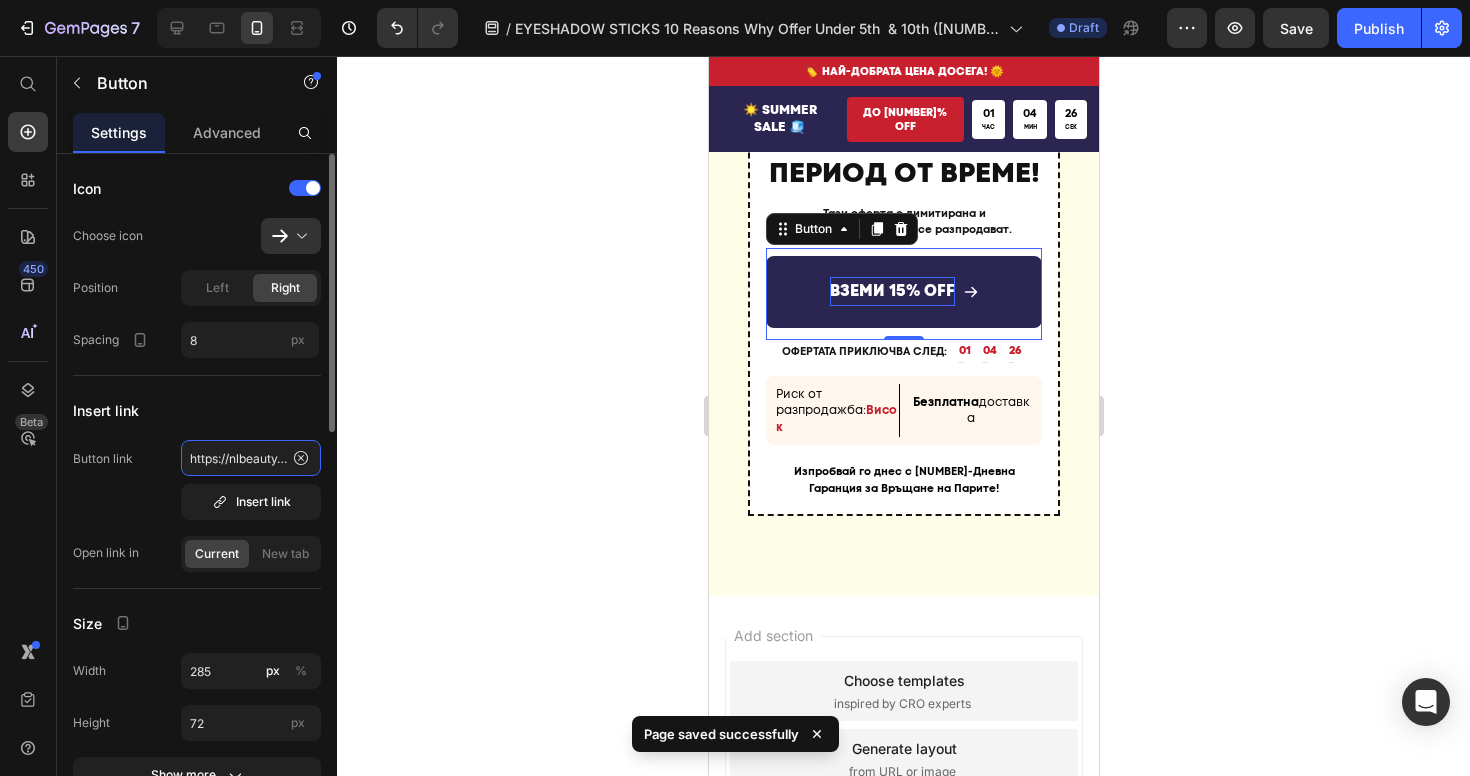click on "https://nlbeauty.bg/discount/SECRET20?redirect=%2Fproducts%2F%D1%81%D1%82%D0%B8%D0%BA-%D1%81%D0%B5%D0%BD%D0%BA%D0%B8-%D0%B7%D0%B0-%D0%BE%D1%87%D0%B8-masterpiece-glow" 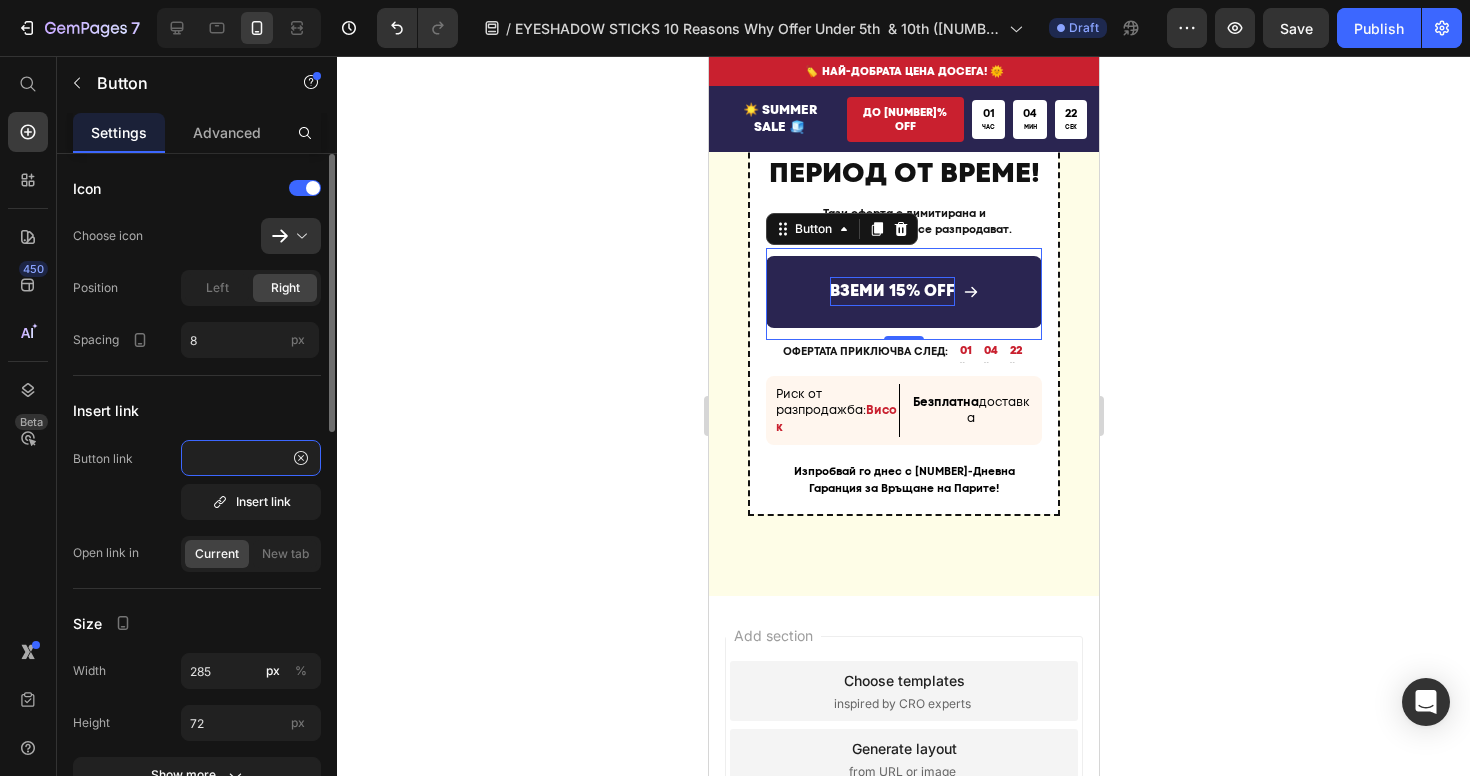 scroll, scrollTop: 0, scrollLeft: 154, axis: horizontal 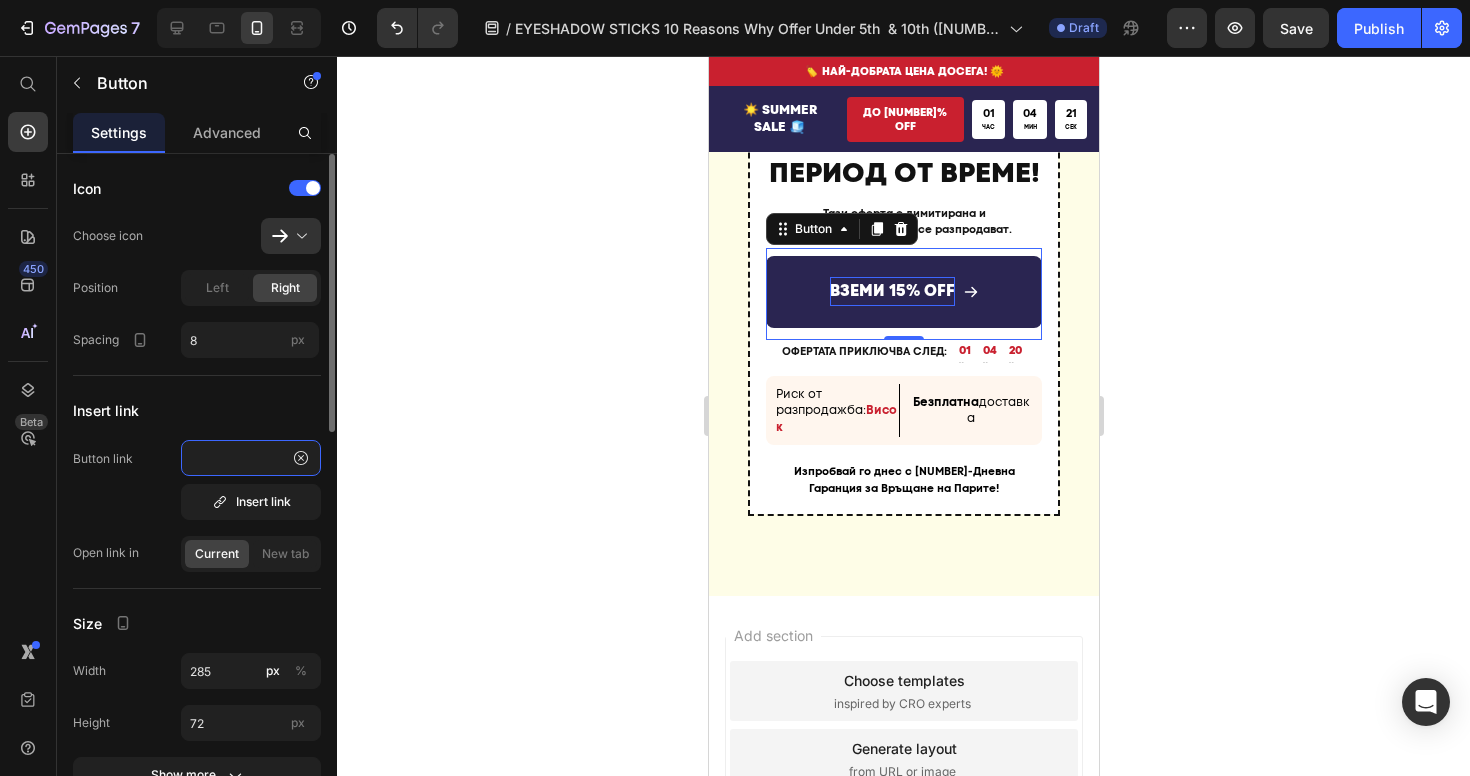 type on "https://nlbeauty.bg/discount/SECRET15?redirect=%2Fproducts%2F%D1%81%D1%82%D0%B8%D0%BA-%D1%81%D0%B5%D0%BD%D0%BA%D0%B8-%D0%B7%D0%B0-%D0%BE%D1%87%D0%B8-masterpiece-glow" 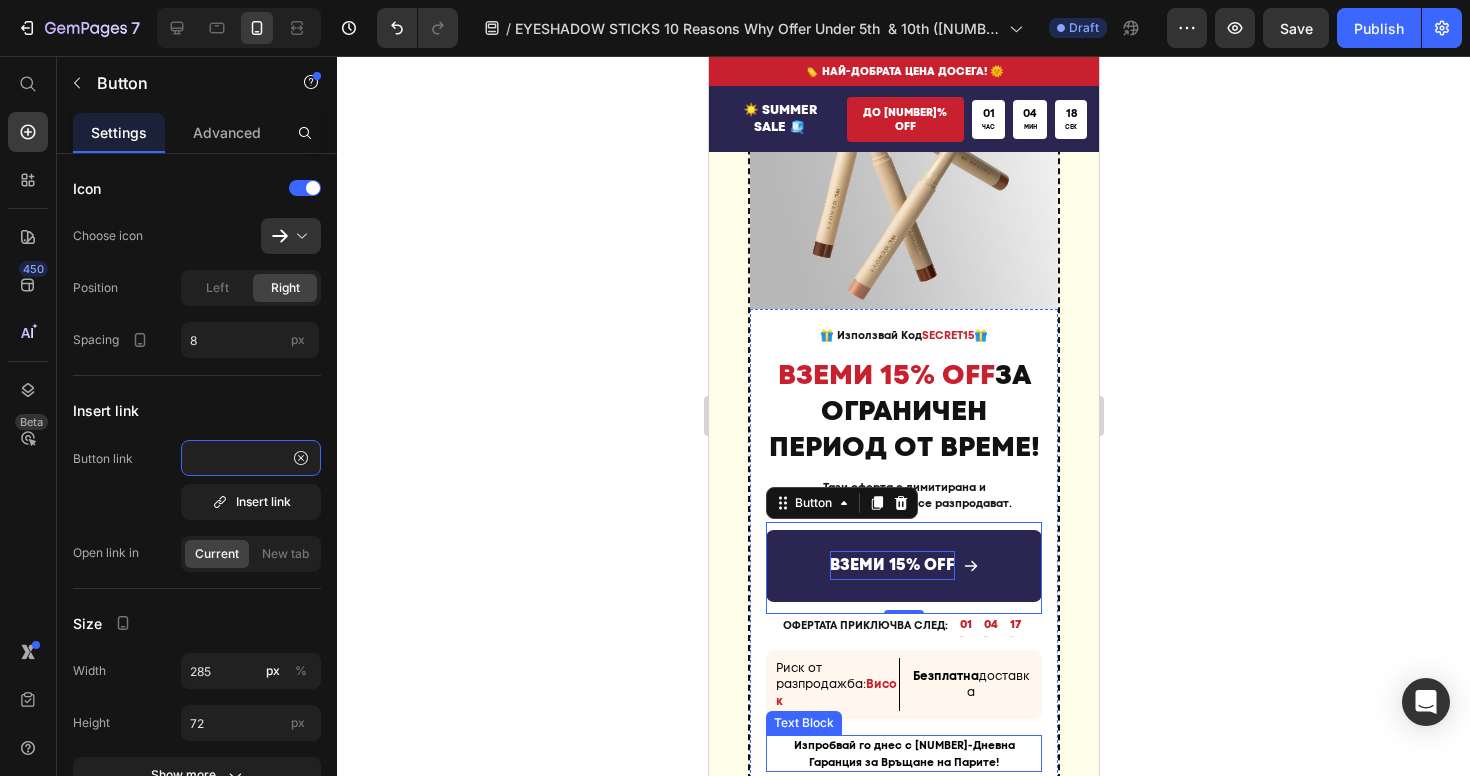 scroll, scrollTop: 9671, scrollLeft: 0, axis: vertical 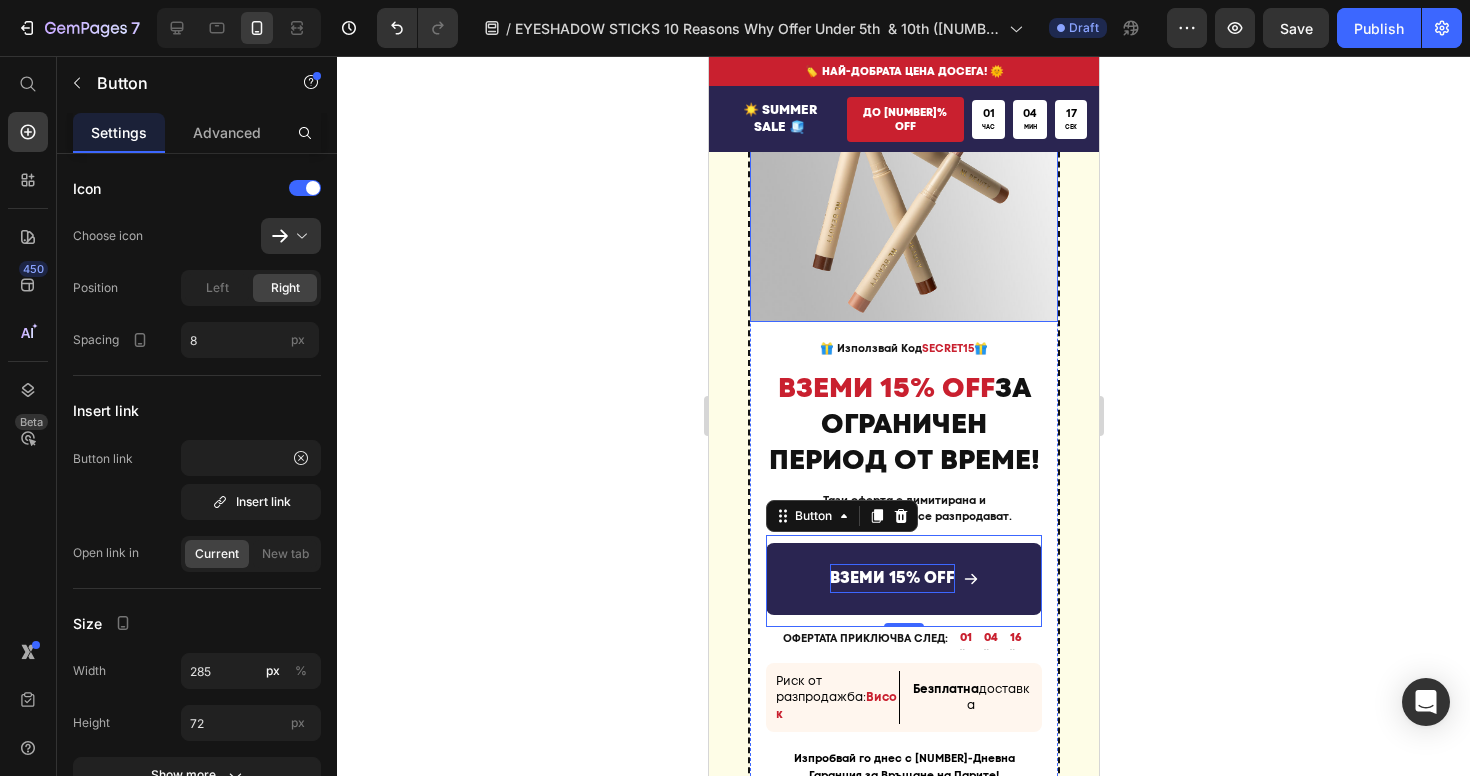 click at bounding box center (903, 198) 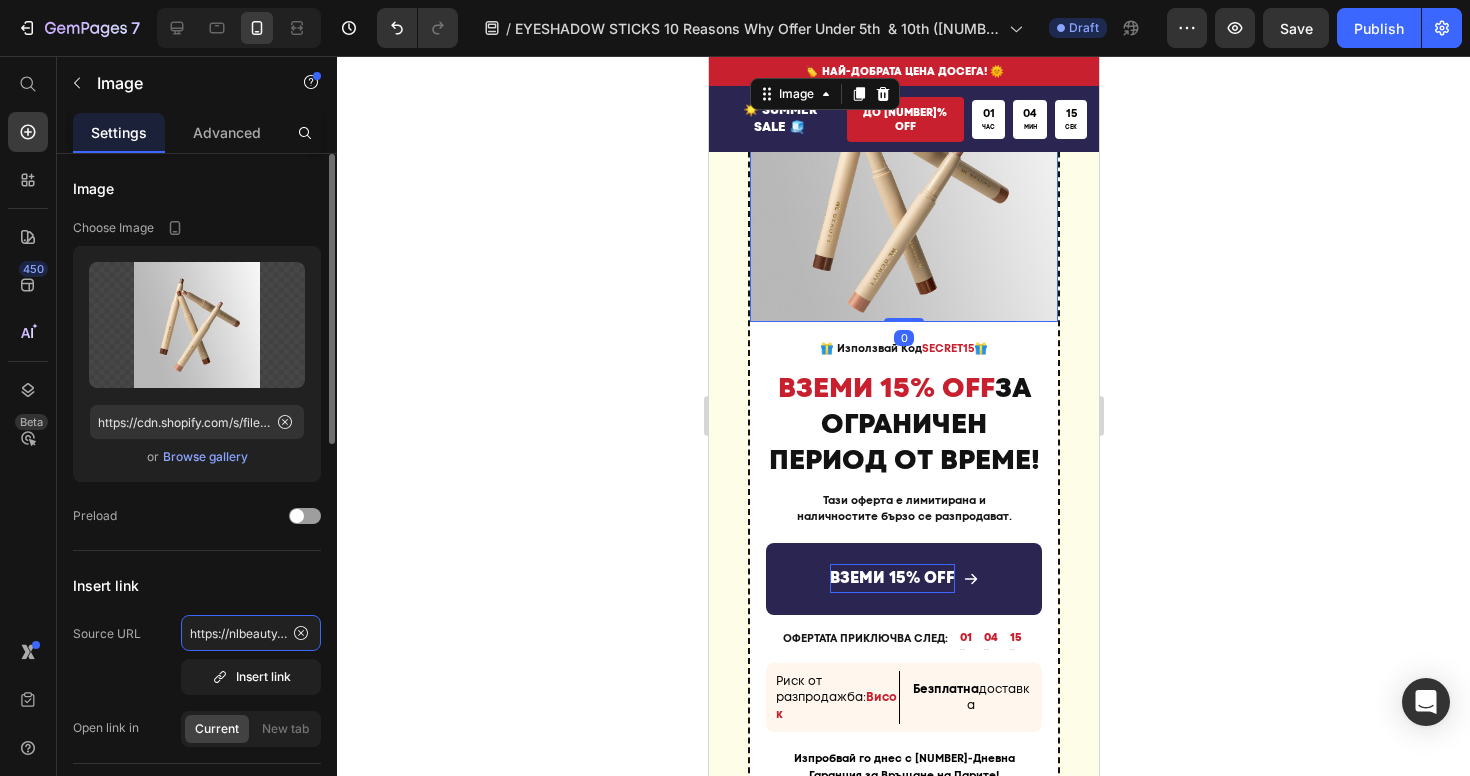 click on "https://nlbeauty.bg/discount/SECRET20?redirect=%2Fproducts%2F%D1%81%D1%82%D0%B8%D0%BA-%D1%81%D0%B5%D0%BD%D0%BA%D0%B8-%D0%B7%D0%B0-%D0%BE%D1%87%D0%B8-masterpiece-glow" 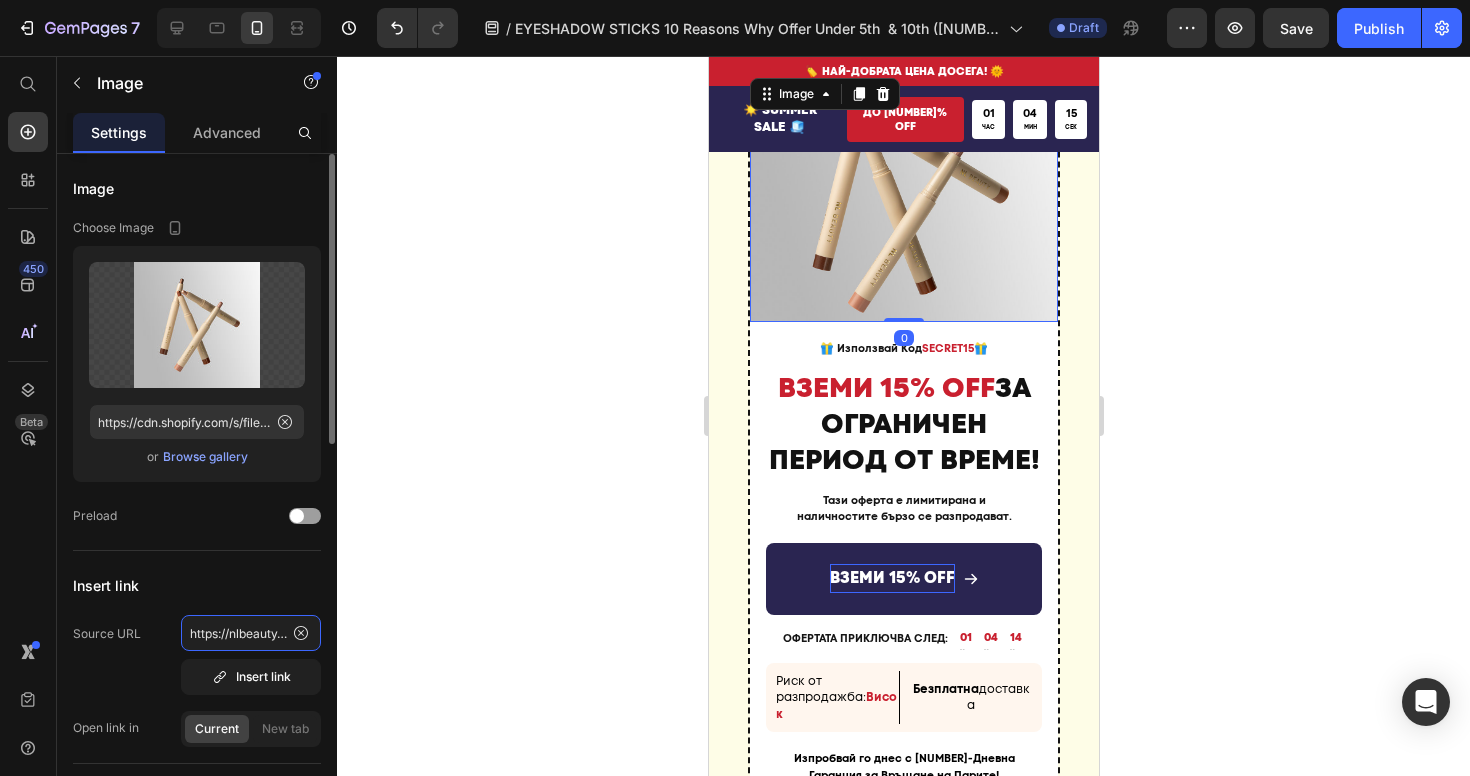 type on "https://nlbeauty.bg/discount/SECRET15?redirect=%2Fproducts%2F%D1%81%D1%82%D0%B8%D0%BA-%D1%81%D0%B5%D0%BD%D0%BA%D0%B8-%D0%B7%D0%B0-%D0%BE%D1%87%D0%B8-masterpiece-glow" 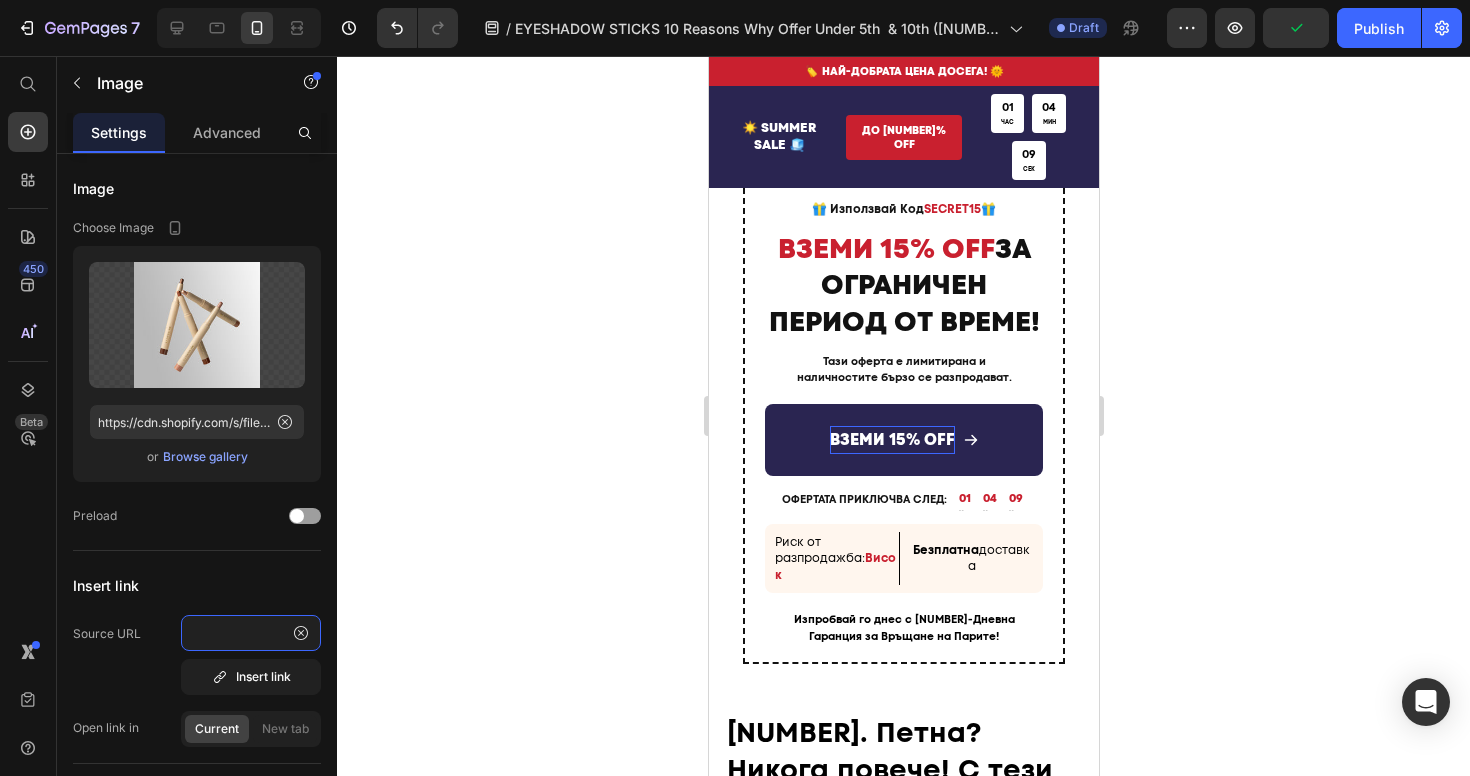 scroll, scrollTop: 4853, scrollLeft: 0, axis: vertical 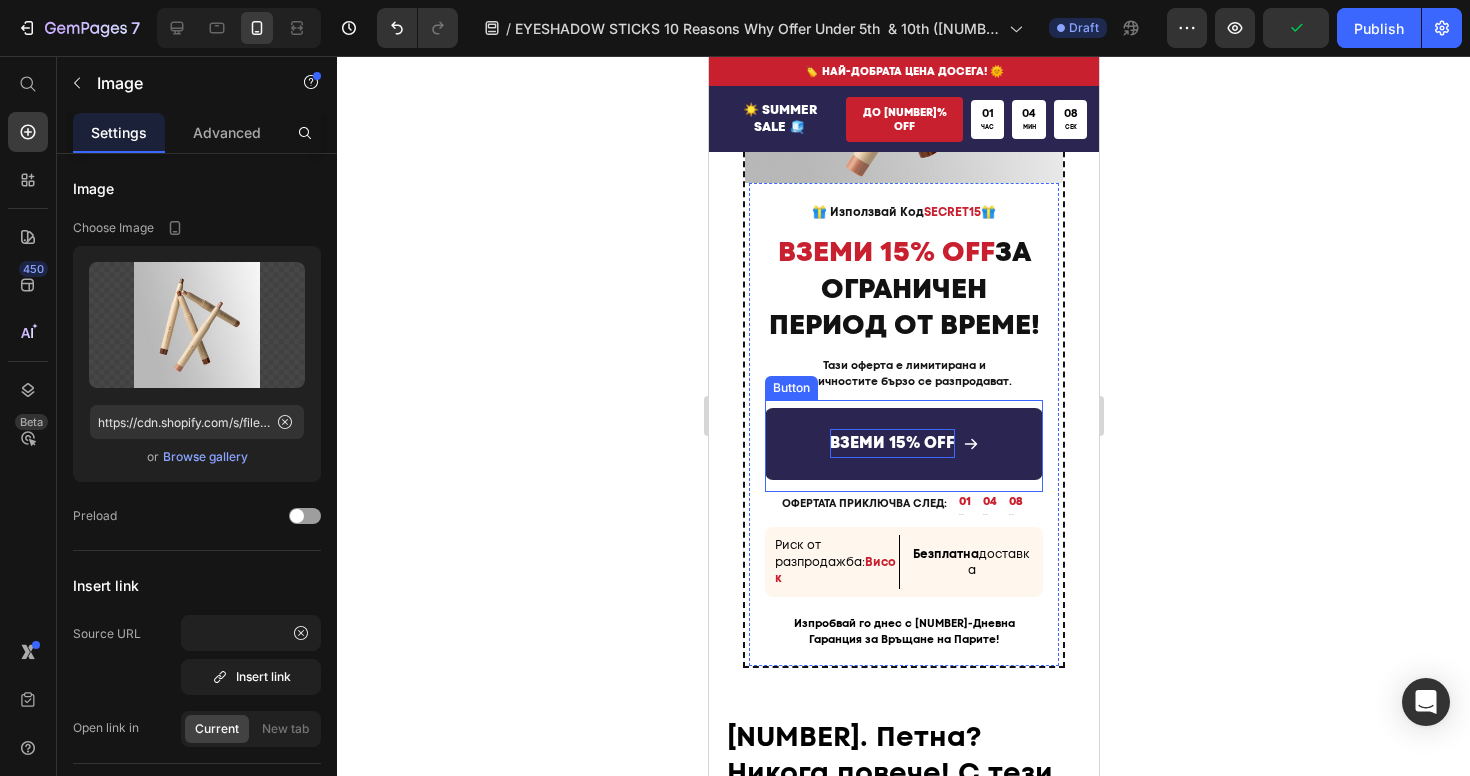 click on "ВЗЕМИ 15% OFF" at bounding box center (903, 444) 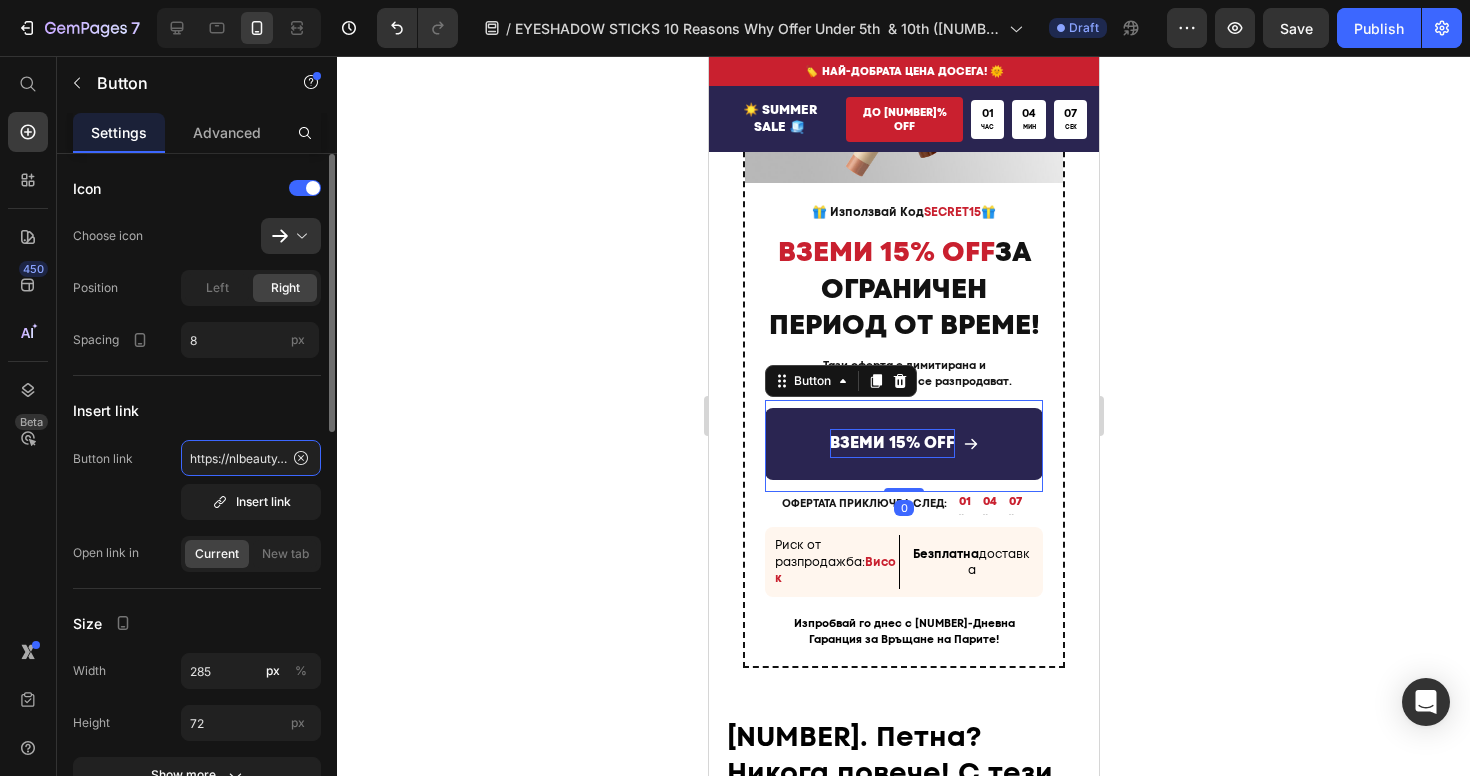 click on "https://nlbeauty.bg/discount/SECRET20?redirect=%2Fproducts%2F%D1%81%D1%82%D0%B8%D0%BA-%D1%81%D0%B5%D0%BD%D0%BA%D0%B8-%D0%B7%D0%B0-%D0%BE%D1%87%D0%B8-masterpiece-glow" 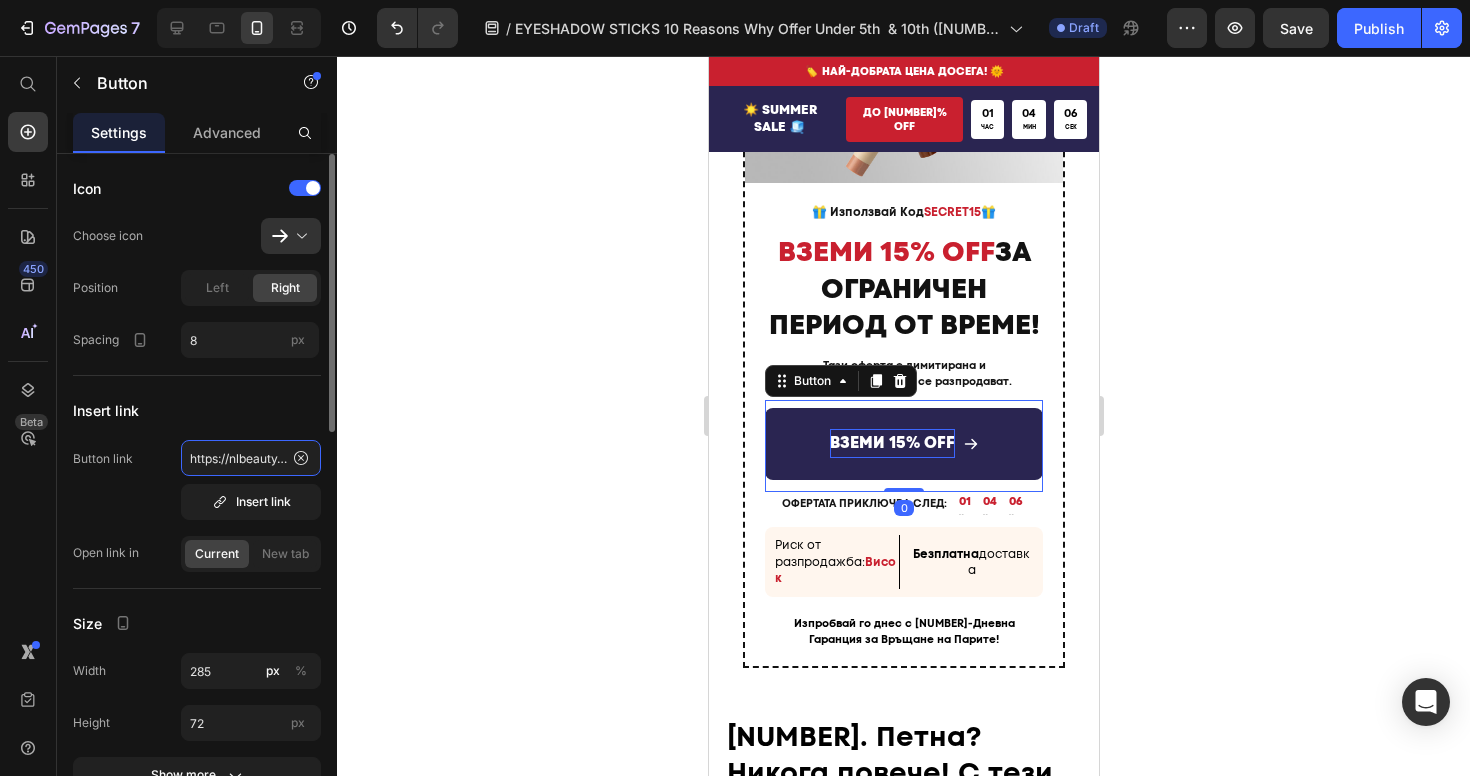 type on "https://nlbeauty.bg/discount/SECRET15?redirect=%2Fproducts%2F%D1%81%D1%82%D0%B8%D0%BA-%D1%81%D0%B5%D0%BD%D0%BA%D0%B8-%D0%B7%D0%B0-%D0%BE%D1%87%D0%B8-masterpiece-glow" 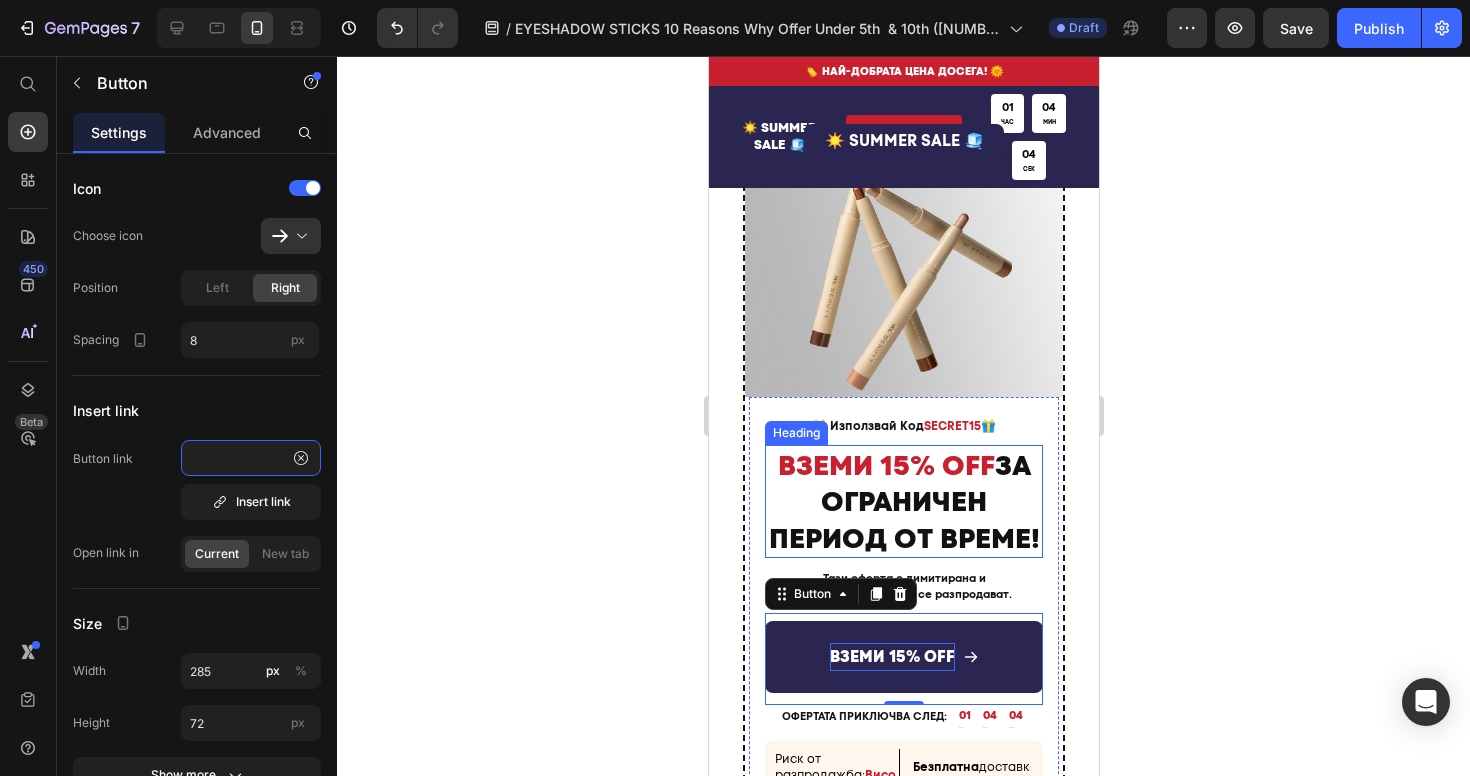 scroll, scrollTop: 4646, scrollLeft: 0, axis: vertical 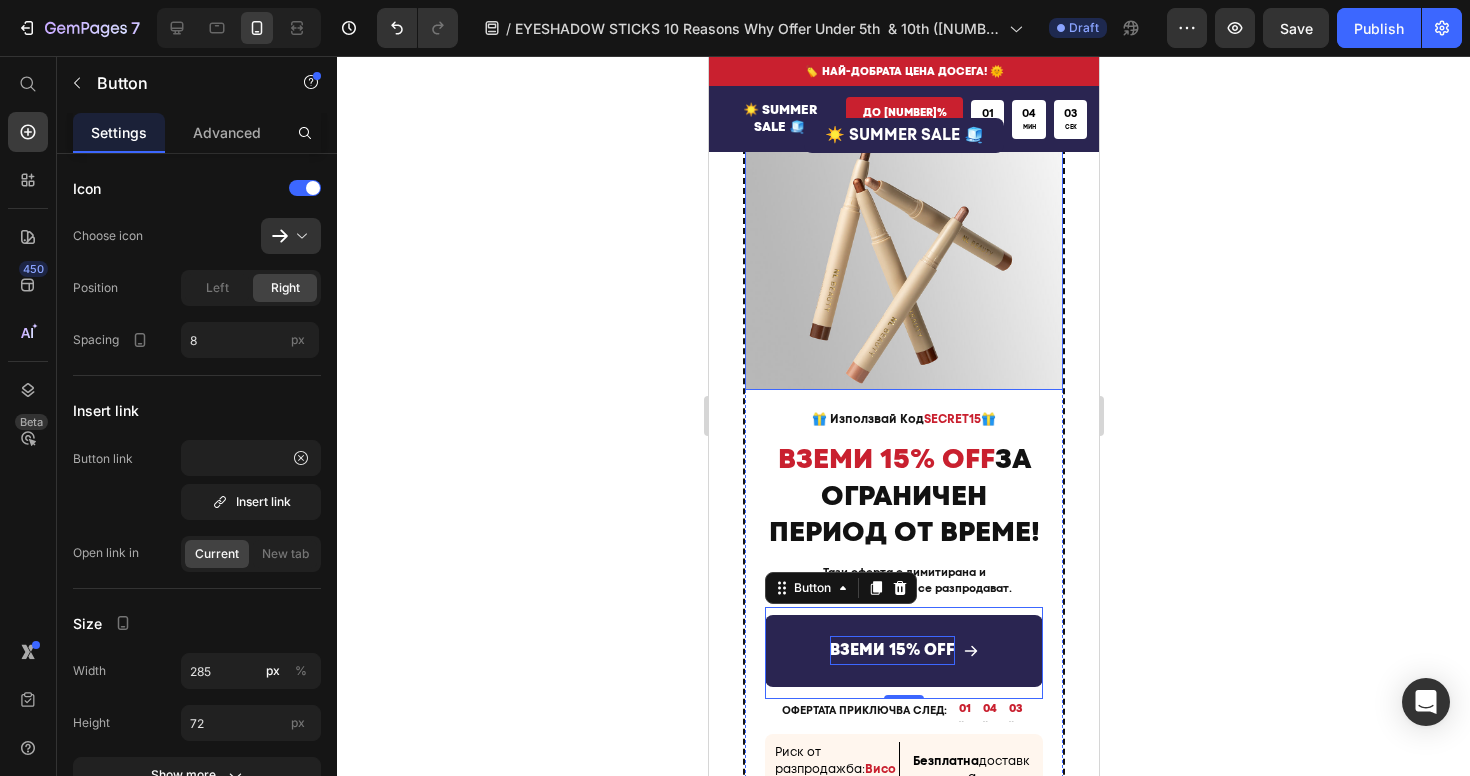 click at bounding box center (903, 265) 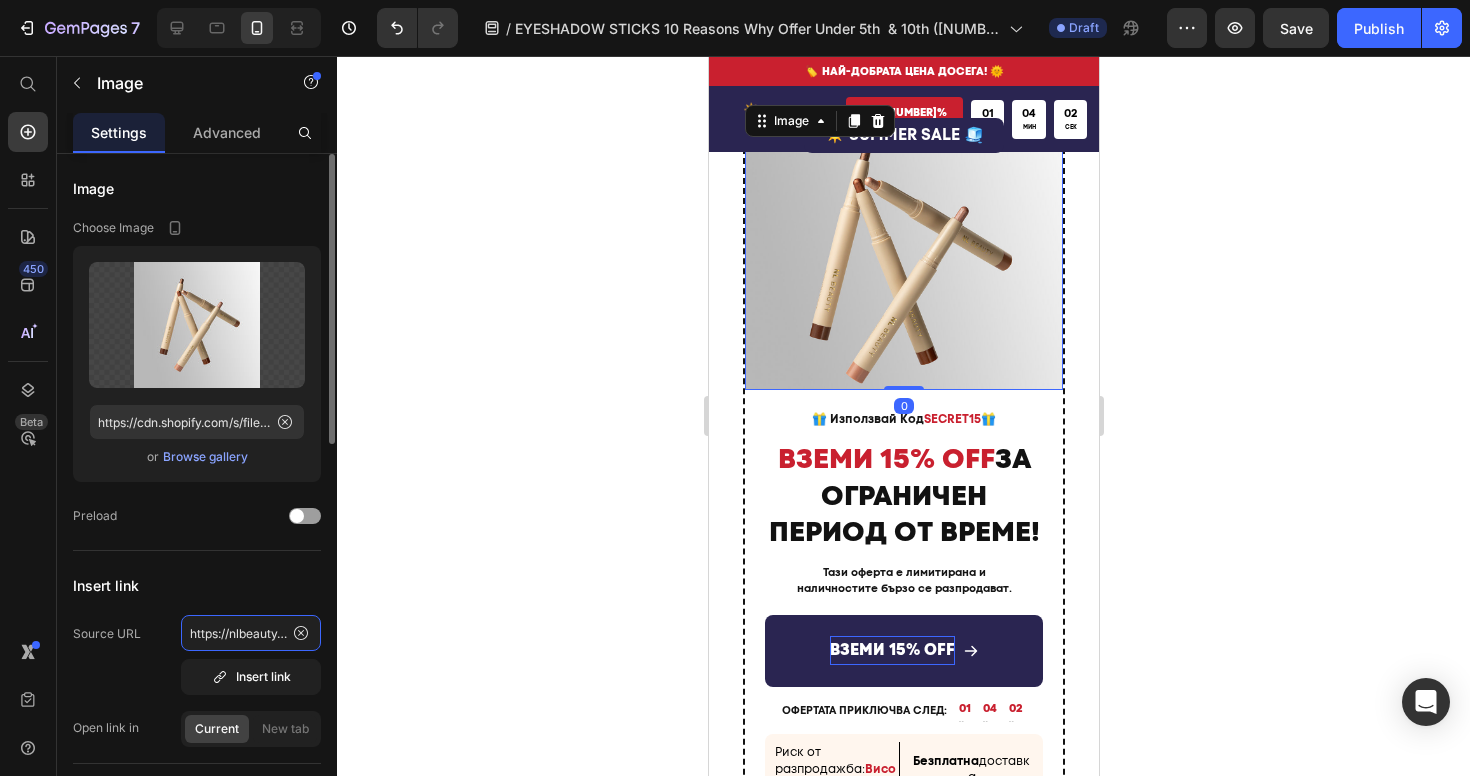 click on "https://nlbeauty.bg/discount/SECRET20?redirect=%2Fproducts%2F%D1%81%D1%82%D0%B8%D0%BA-%D1%81%D0%B5%D0%BD%D0%BA%D0%B8-%D0%B7%D0%B0-%D0%BE%D1%87%D0%B8-masterpiece-glow" 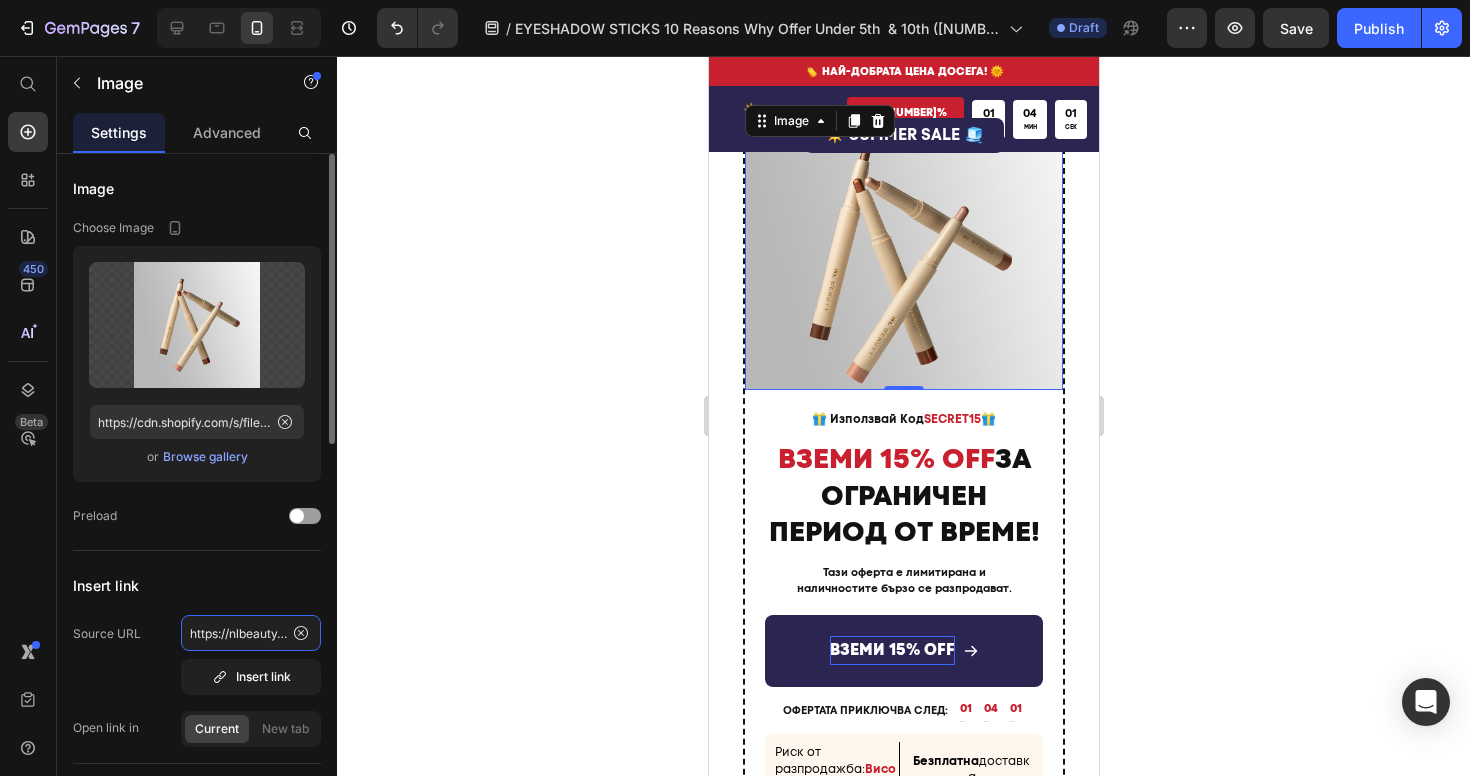 scroll, scrollTop: 0, scrollLeft: 1164, axis: horizontal 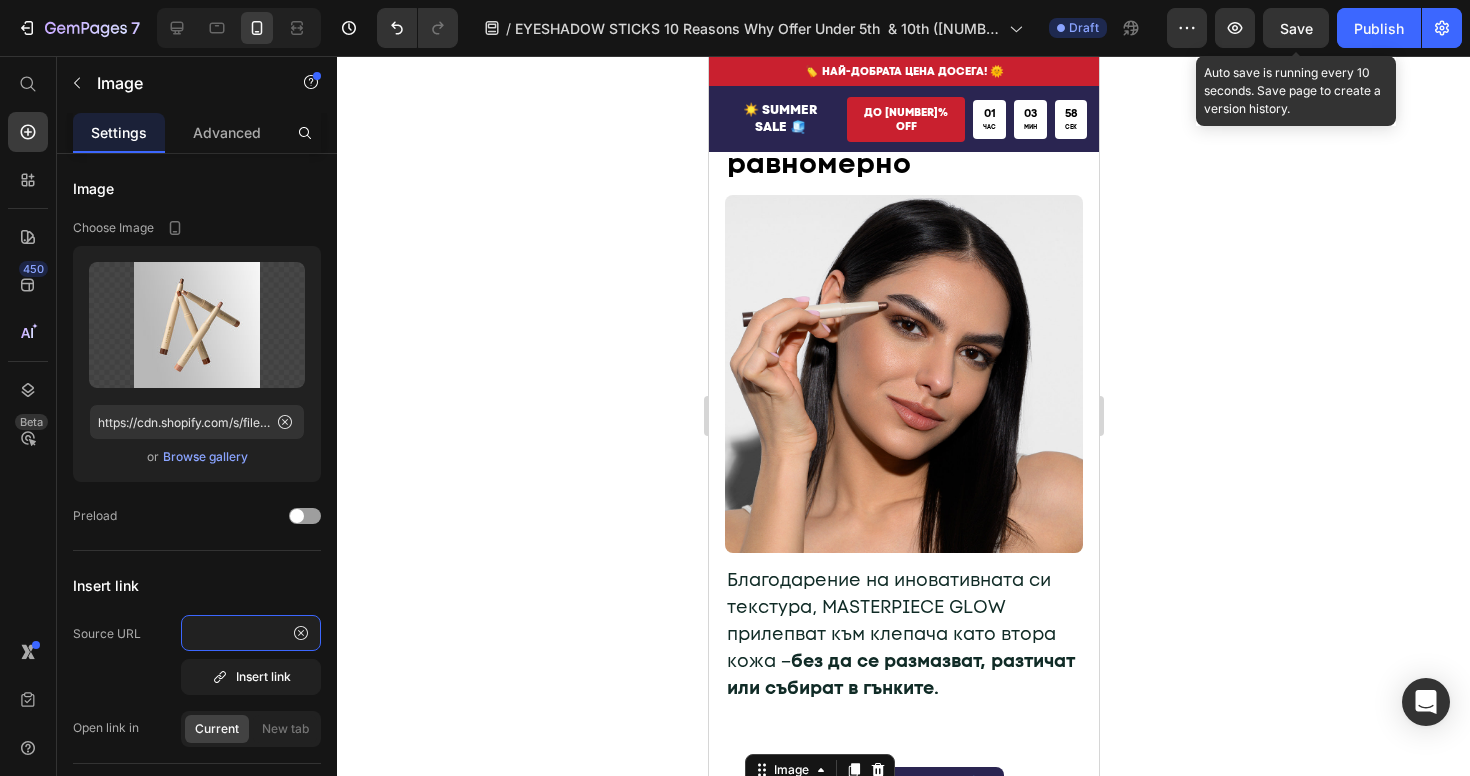 type on "https://nlbeauty.bg/discount/SECRET15?redirect=%2Fproducts%2F%D1%81%D1%82%D0%B8%D0%BA-%D1%81%D0%B5%D0%BD%D0%BA%D0%B8-%D0%B7%D0%B0-%D0%BE%D1%87%D0%B8-masterpiece-glow" 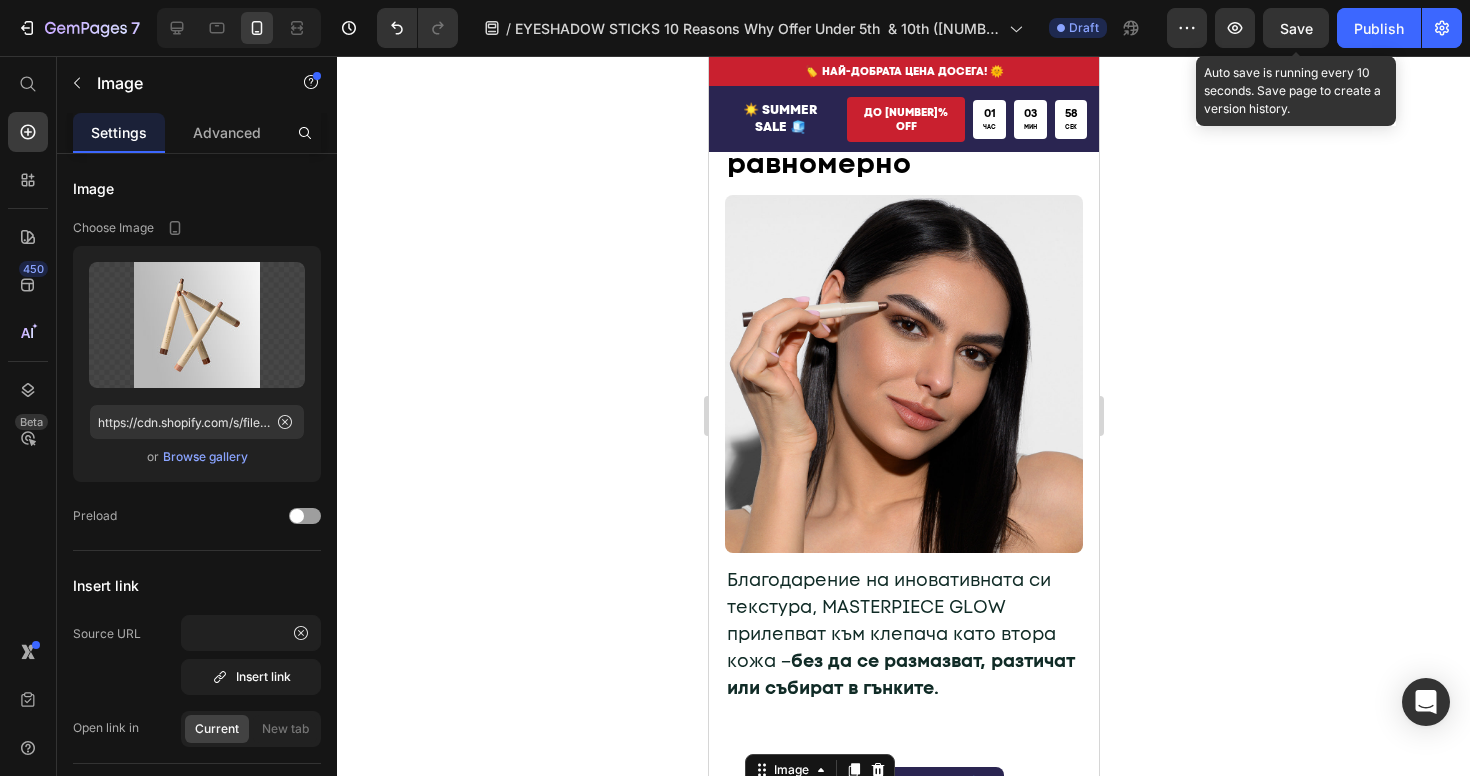 click on "Save" at bounding box center [1296, 28] 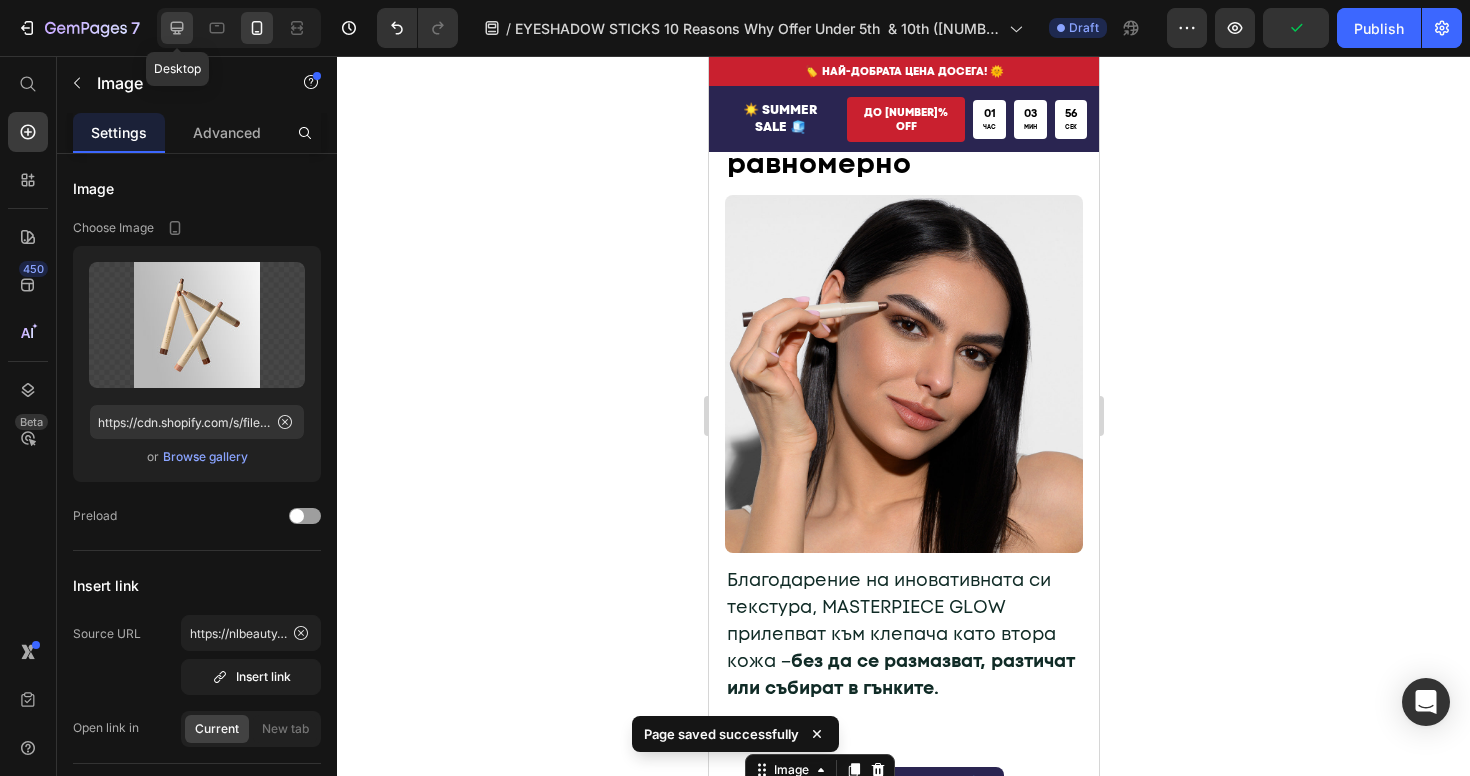 click 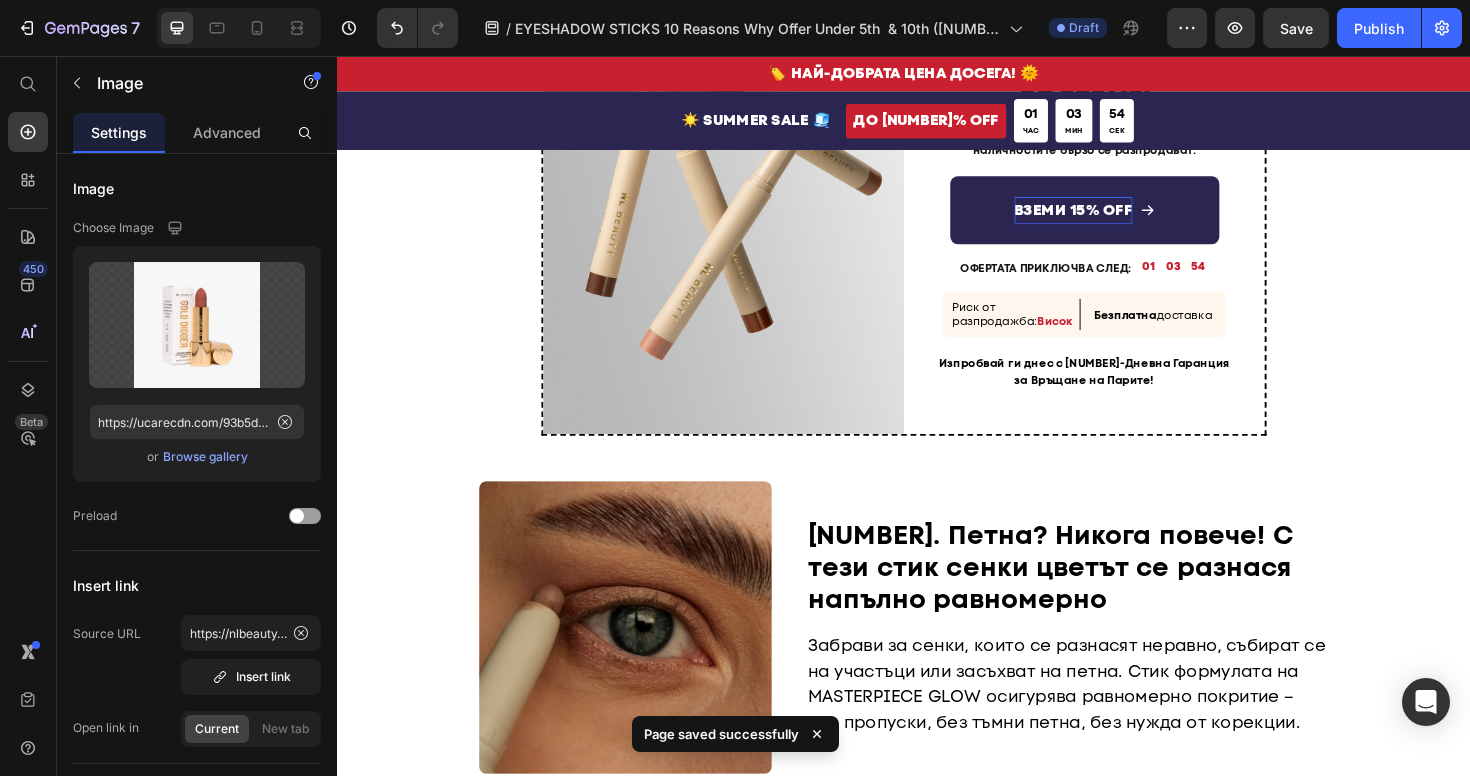 scroll, scrollTop: 2533, scrollLeft: 0, axis: vertical 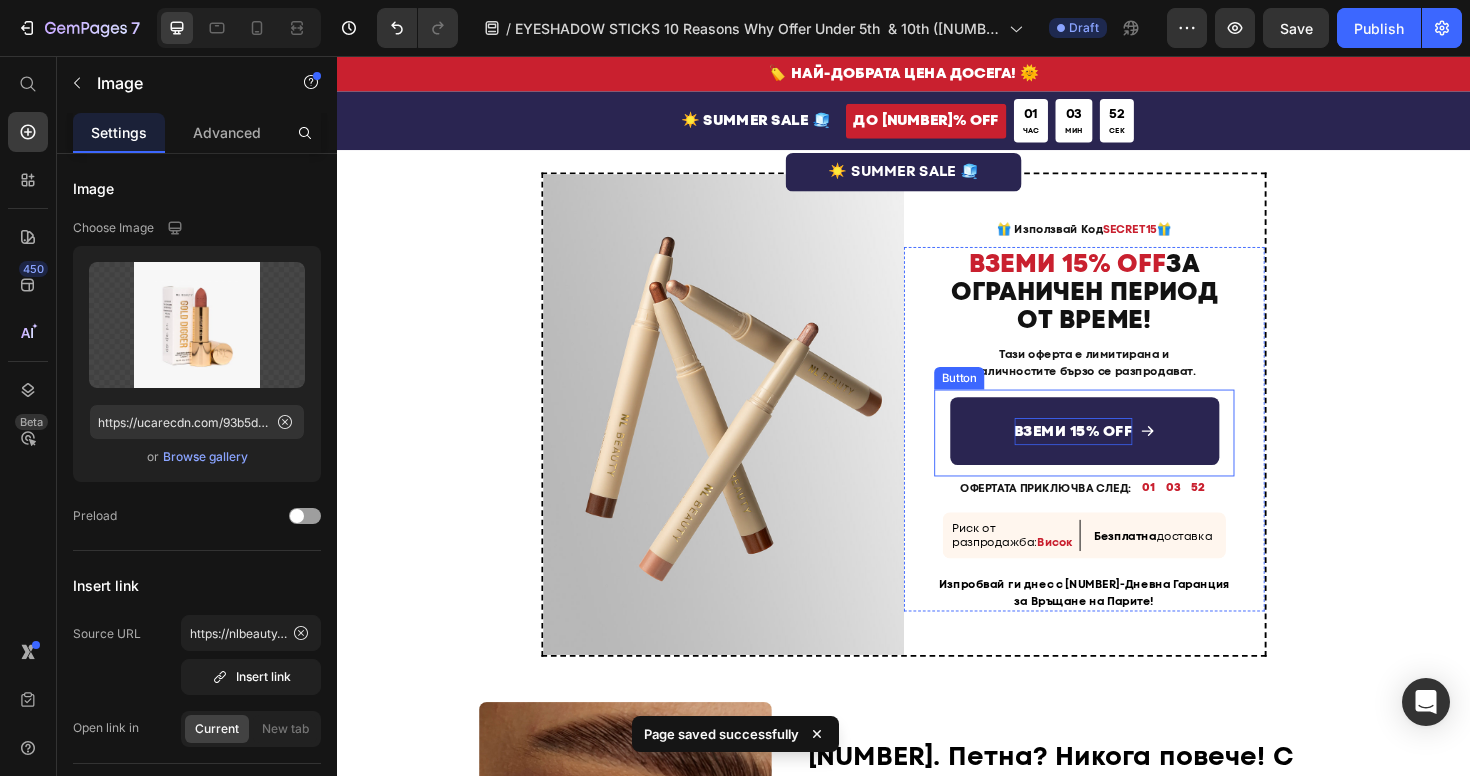 click on "ВЗЕМИ 15% OFF" at bounding box center (1128, 453) 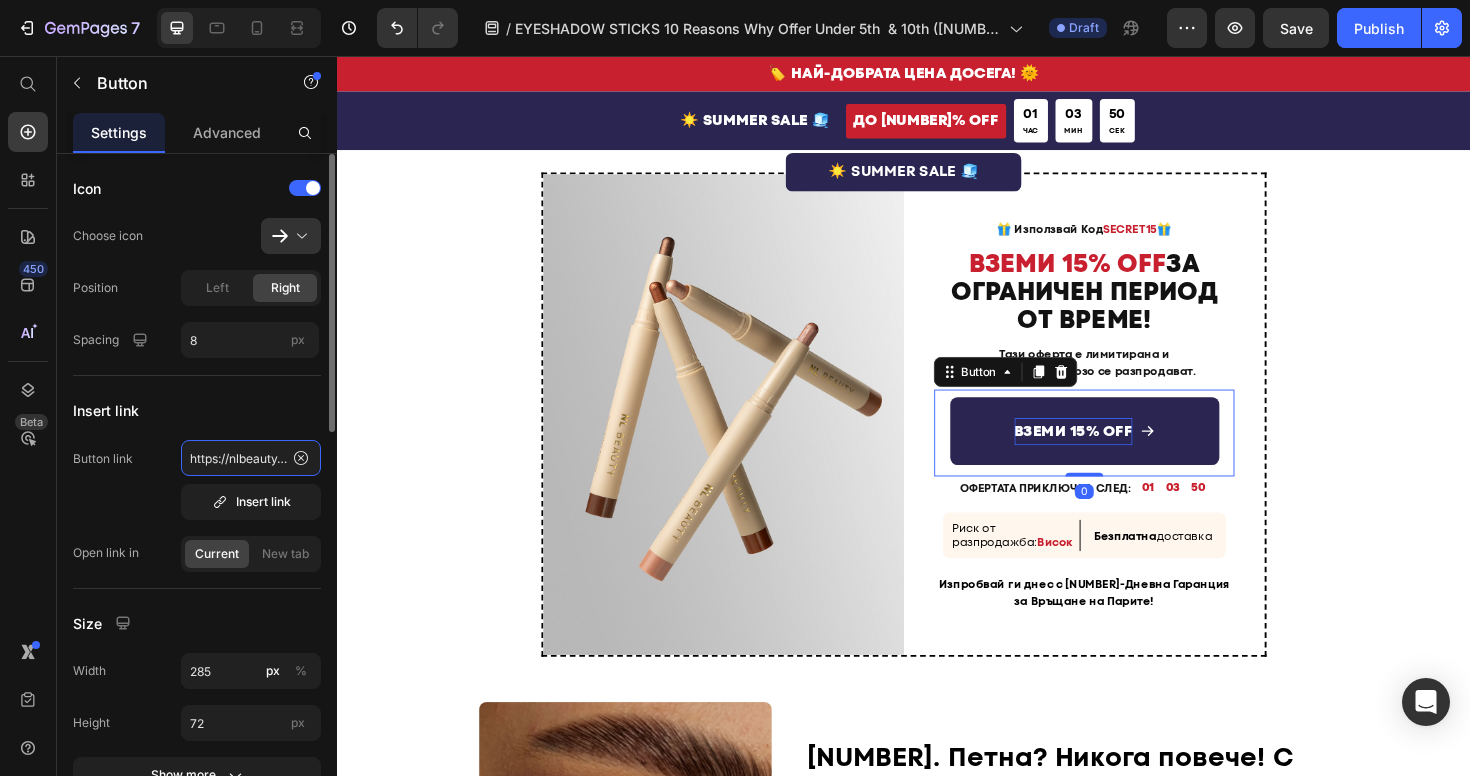 click on "https://nlbeauty.bg/discount/SECRET20?redirect=%2Fproducts%2F%D1%81%D1%82%D0%B8%D0%BA-%D1%81%D0%B5%D0%BD%D0%BA%D0%B8-%D0%B7%D0%B0-%D0%BE%D1%87%D0%B8-masterpiece-glow" 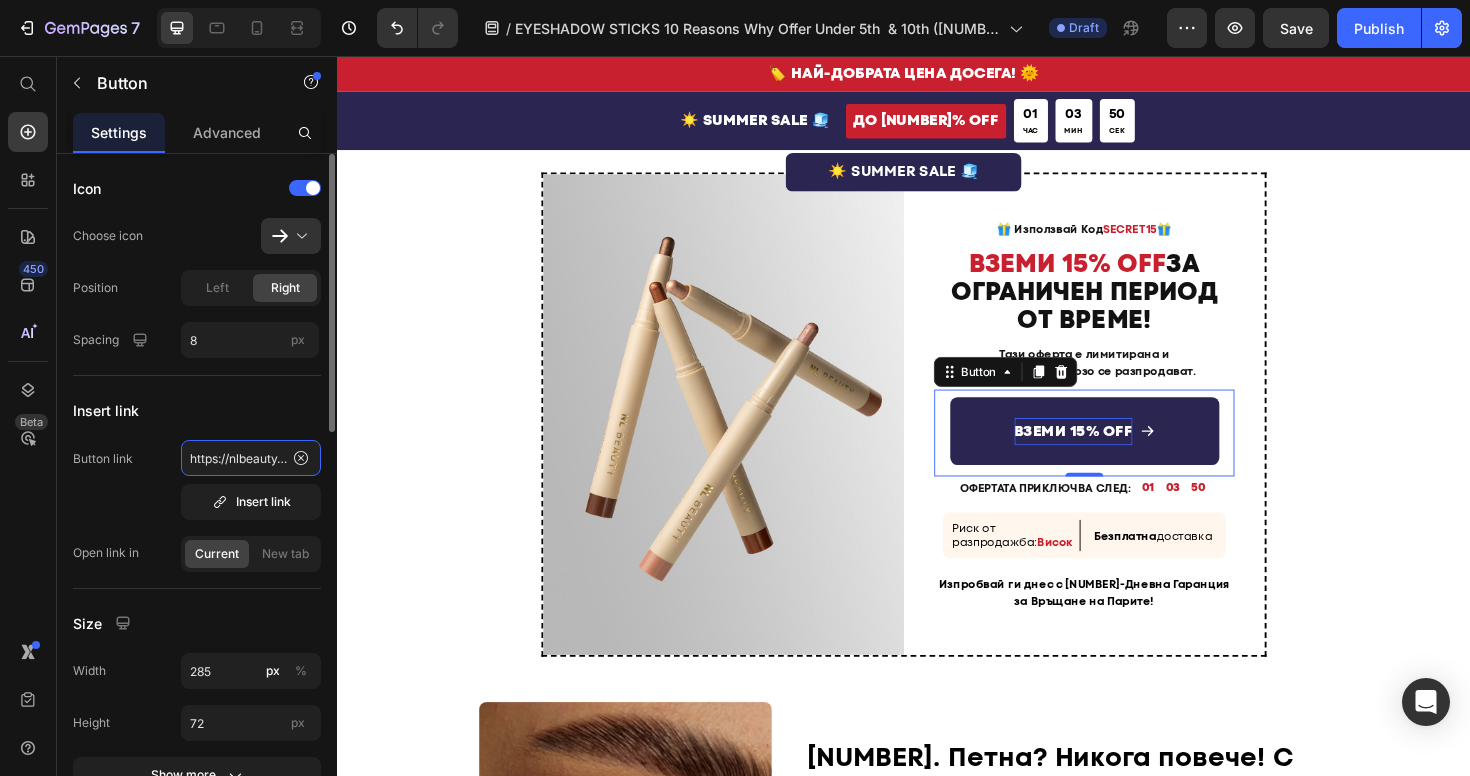 type on "https://nlbeauty.bg/discount/SECRET15?redirect=%2Fproducts%2F%D1%81%D1%82%D0%B8%D0%BA-%D1%81%D0%B5%D0%BD%D0%BA%D0%B8-%D0%B7%D0%B0-%D0%BE%D1%87%D0%B8-masterpiece-glow" 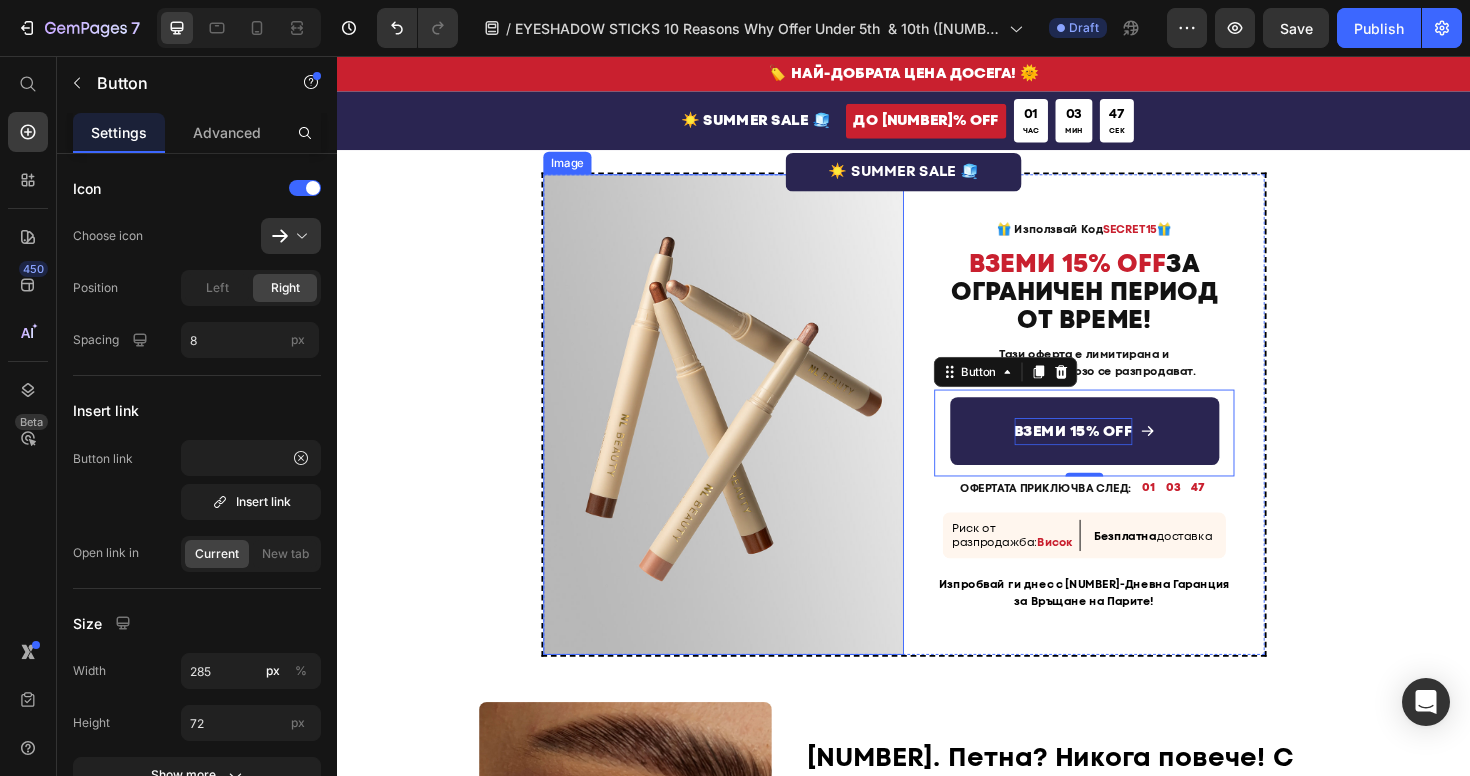 click at bounding box center (746, 435) 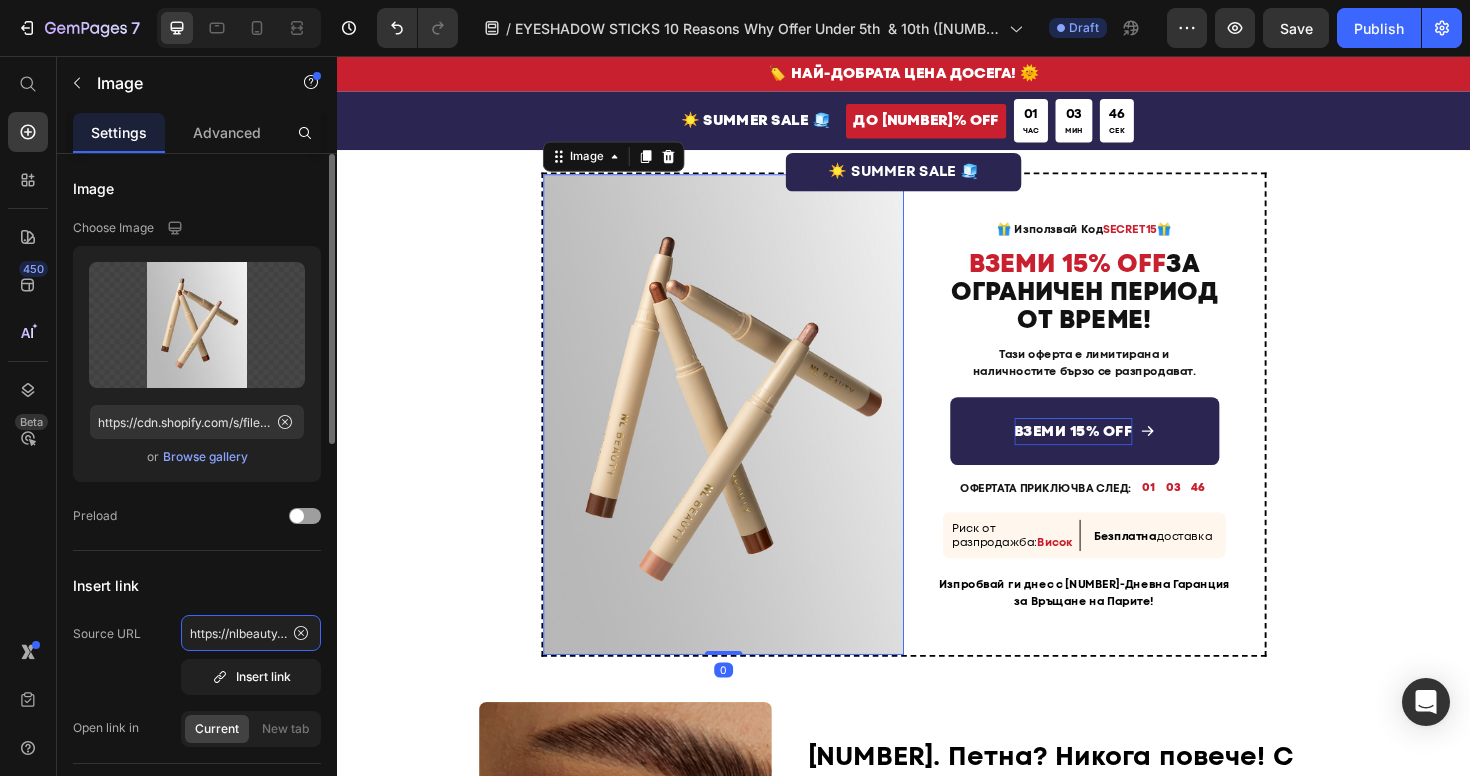 click on "https://nlbeauty.bg/discount/SECRET20?redirect=%2Fproducts%2F%D1%81%D1%82%D0%B8%D0%BA-%D1%81%D0%B5%D0%BD%D0%BA%D0%B8-%D0%B7%D0%B0-%D0%BE%D1%87%D0%B8-masterpiece-glow" 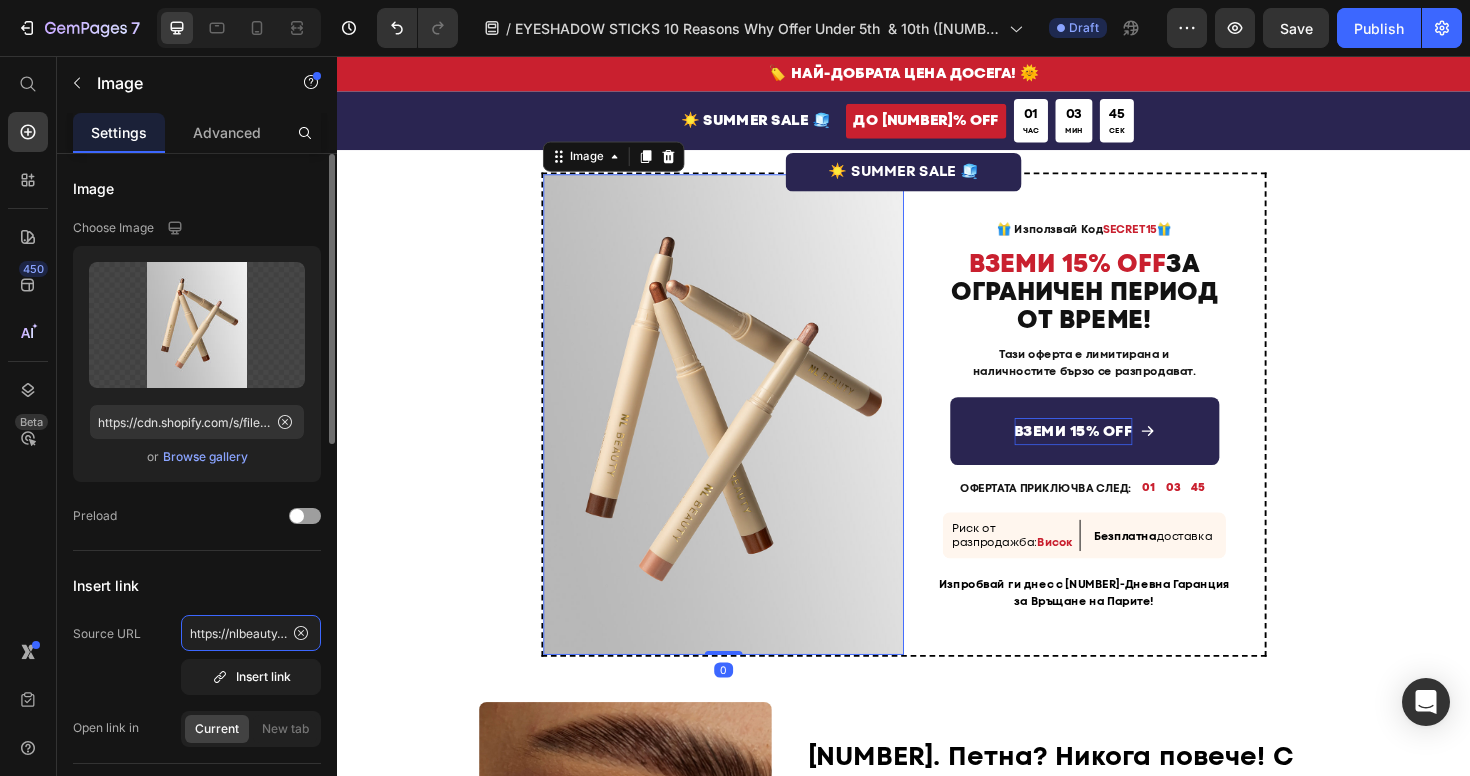 type on "https://nlbeauty.bg/discount/SECRET15?redirect=%2Fproducts%2F%D1%81%D1%82%D0%B8%D0%BA-%D1%81%D0%B5%D0%BD%D0%BA%D0%B8-%D0%B7%D0%B0-%D0%BE%D1%87%D0%B8-masterpiece-glow" 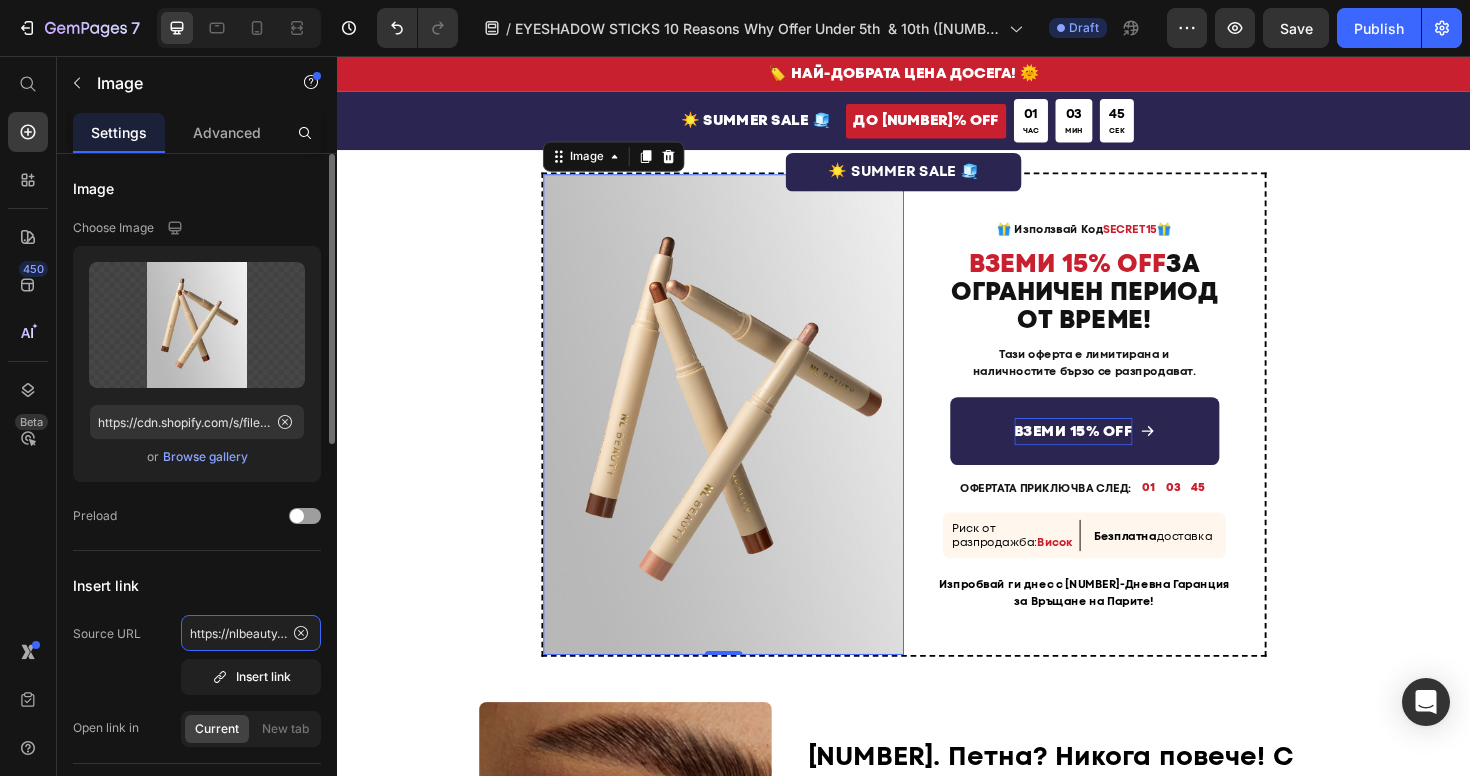 scroll, scrollTop: 0, scrollLeft: 1164, axis: horizontal 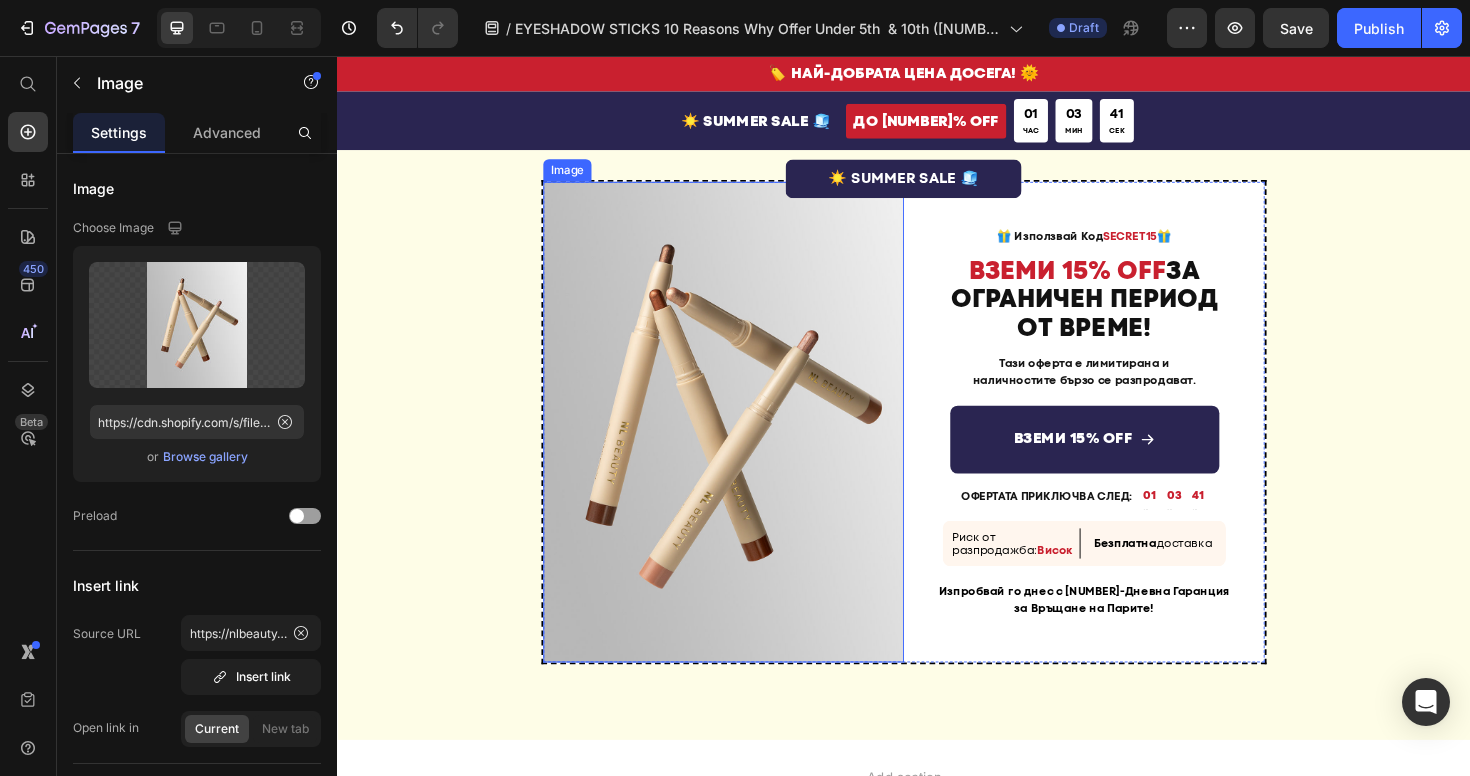 click at bounding box center [746, 443] 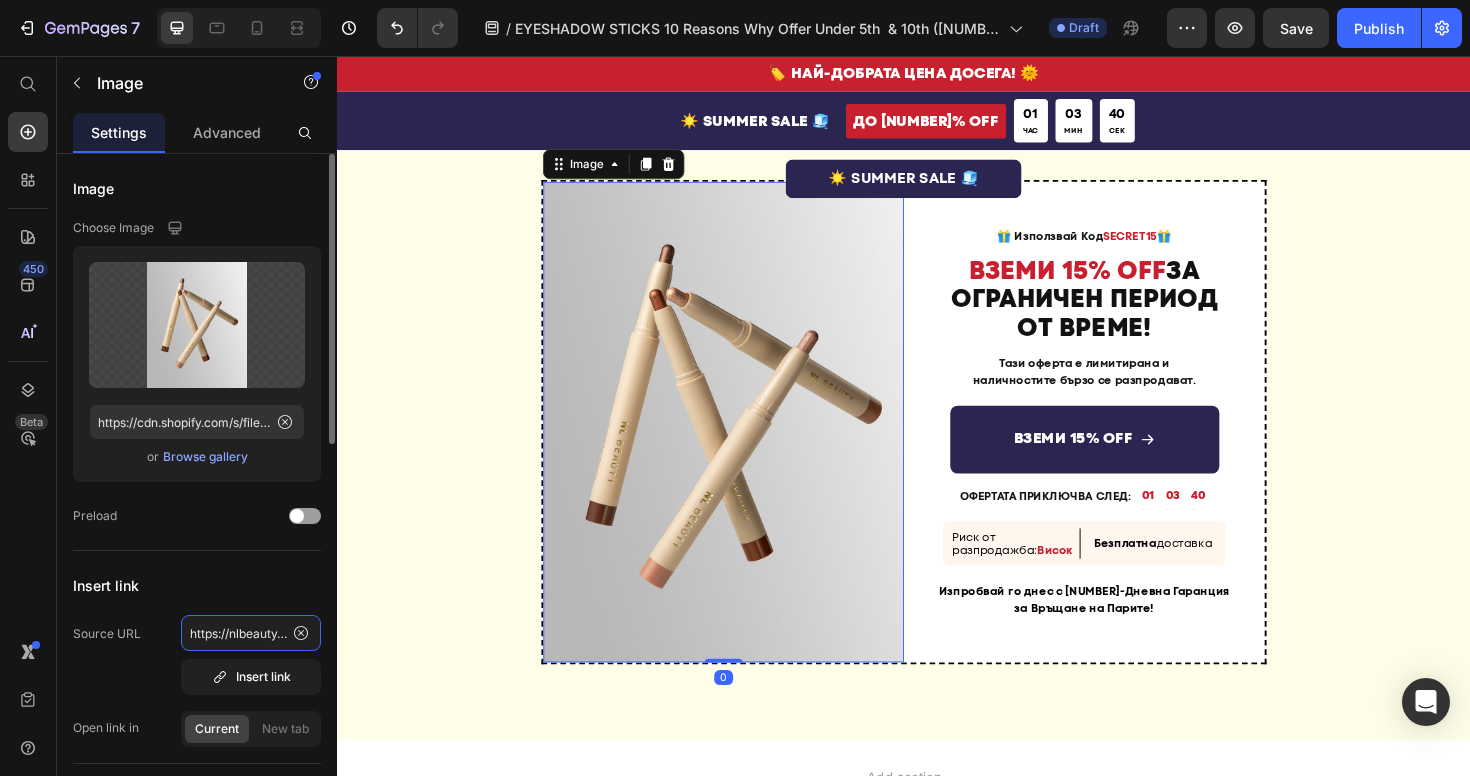 click on "https://nlbeauty.bg/discount/SECRET20?redirect=%2Fproducts%2F%D1%81%D1%82%D0%B8%D0%BA-%D1%81%D0%B5%D0%BD%D0%BA%D0%B8-%D0%B7%D0%B0-%D0%BE%D1%87%D0%B8-masterpiece-glow" 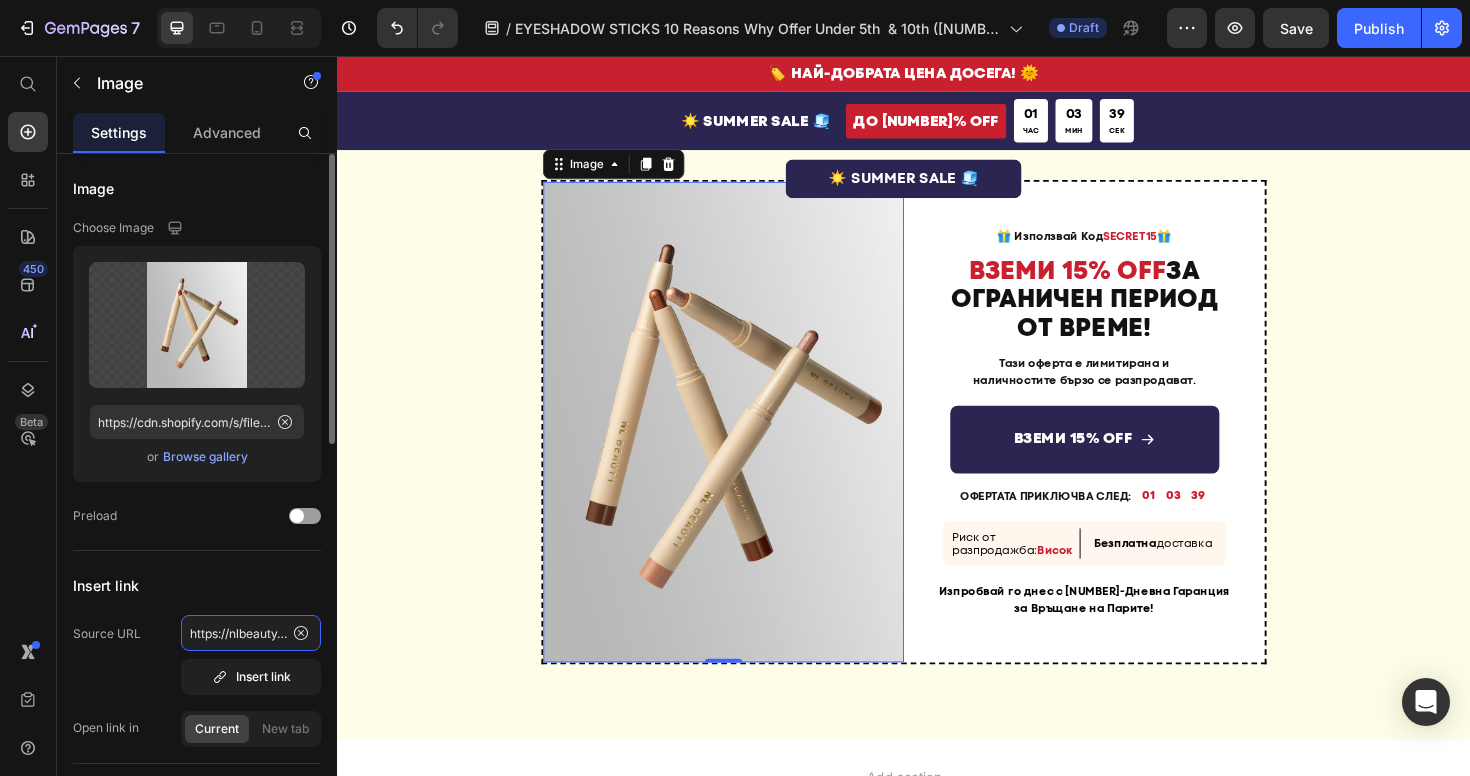 type on "https://nlbeauty.bg/discount/SECRET15?redirect=%2Fproducts%2F%D1%81%D1%82%D0%B8%D0%BA-%D1%81%D0%B5%D0%BD%D0%BA%D0%B8-%D0%B7%D0%B0-%D0%BE%D1%87%D0%B8-masterpiece-glow" 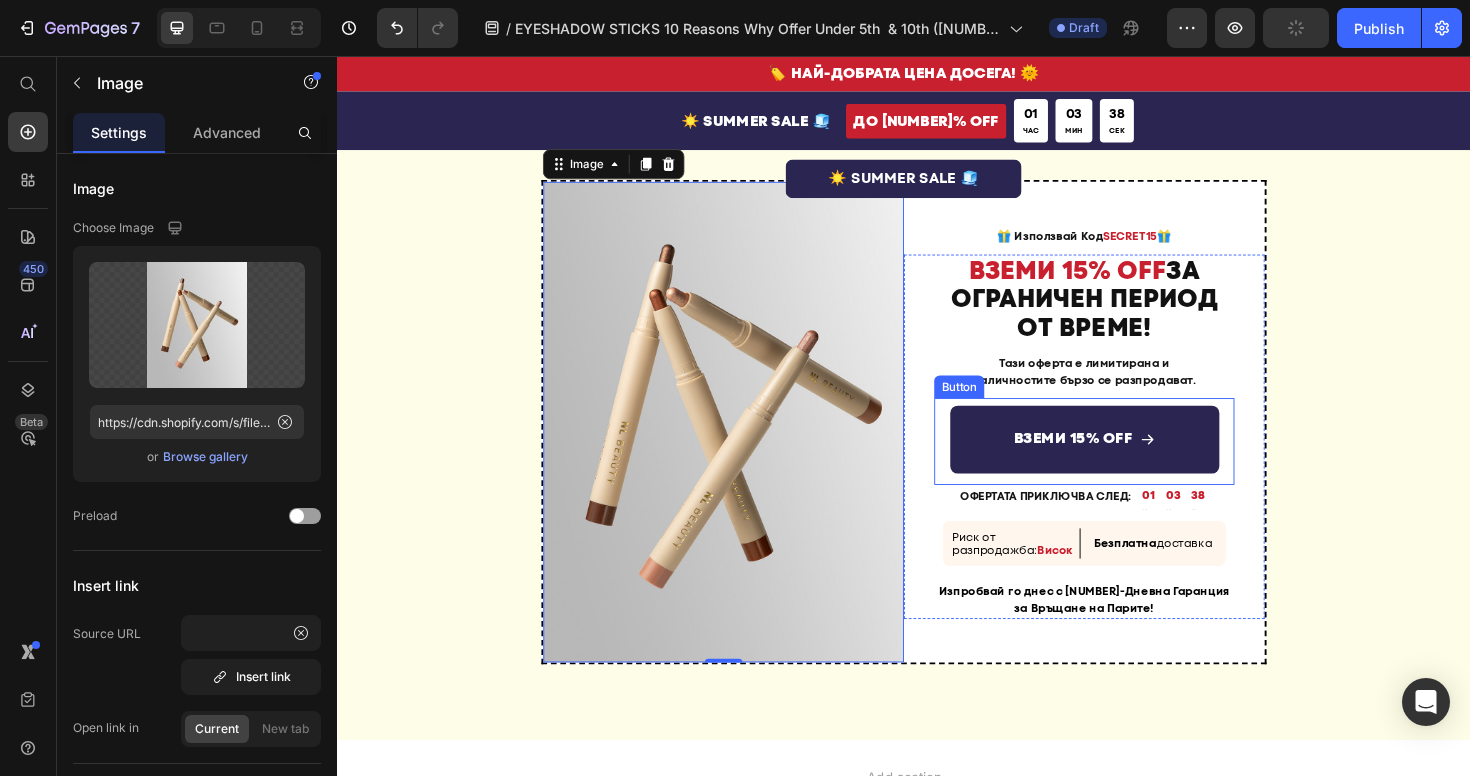click on "ВЗЕМИ 15% OFF" at bounding box center (1128, 462) 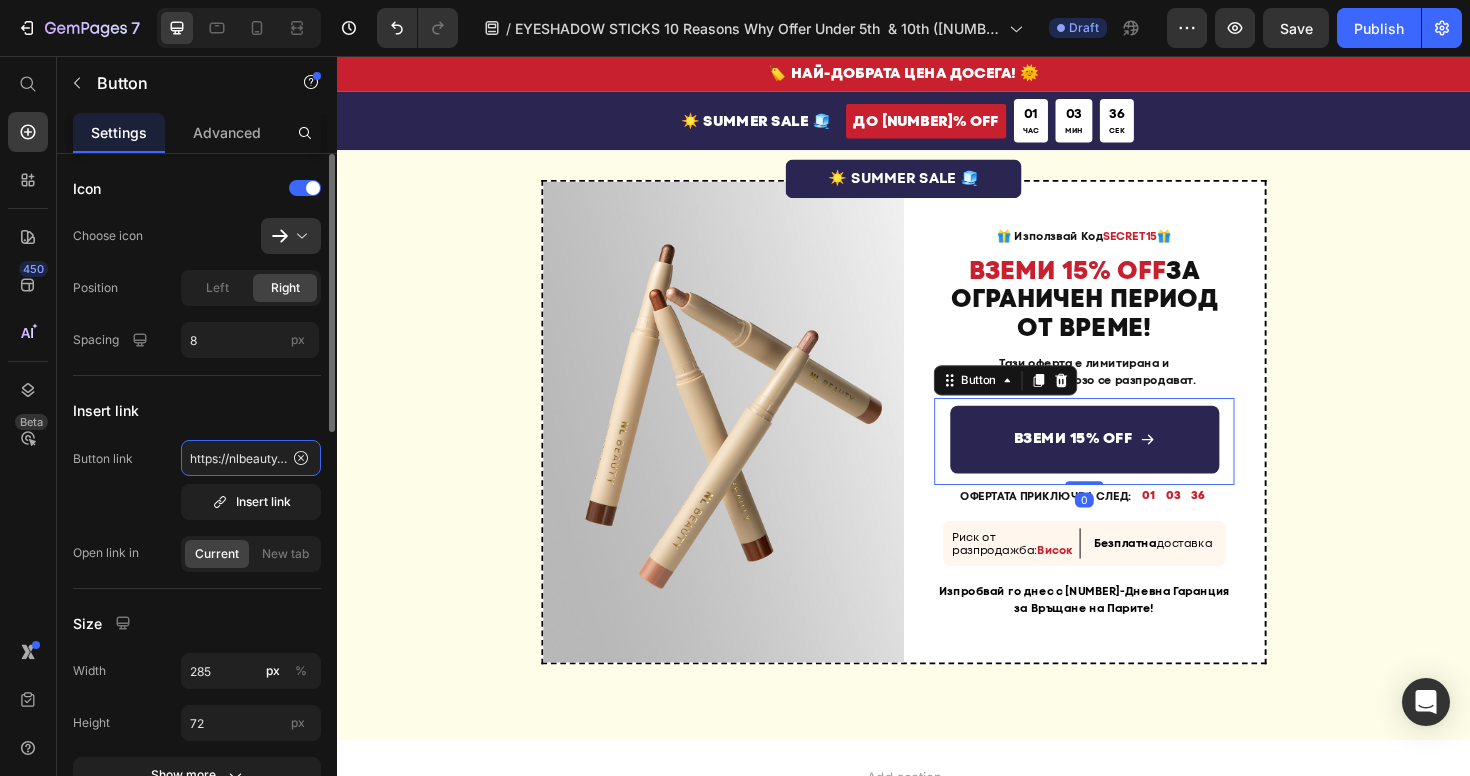 click on "https://nlbeauty.bg/discount/SECRET20?redirect=%2Fproducts%2F%D1%81%D1%82%D0%B8%D0%BA-%D1%81%D0%B5%D0%BD%D0%BA%D0%B8-%D0%B7%D0%B0-%D0%BE%D1%87%D0%B8-masterpiece-glow" 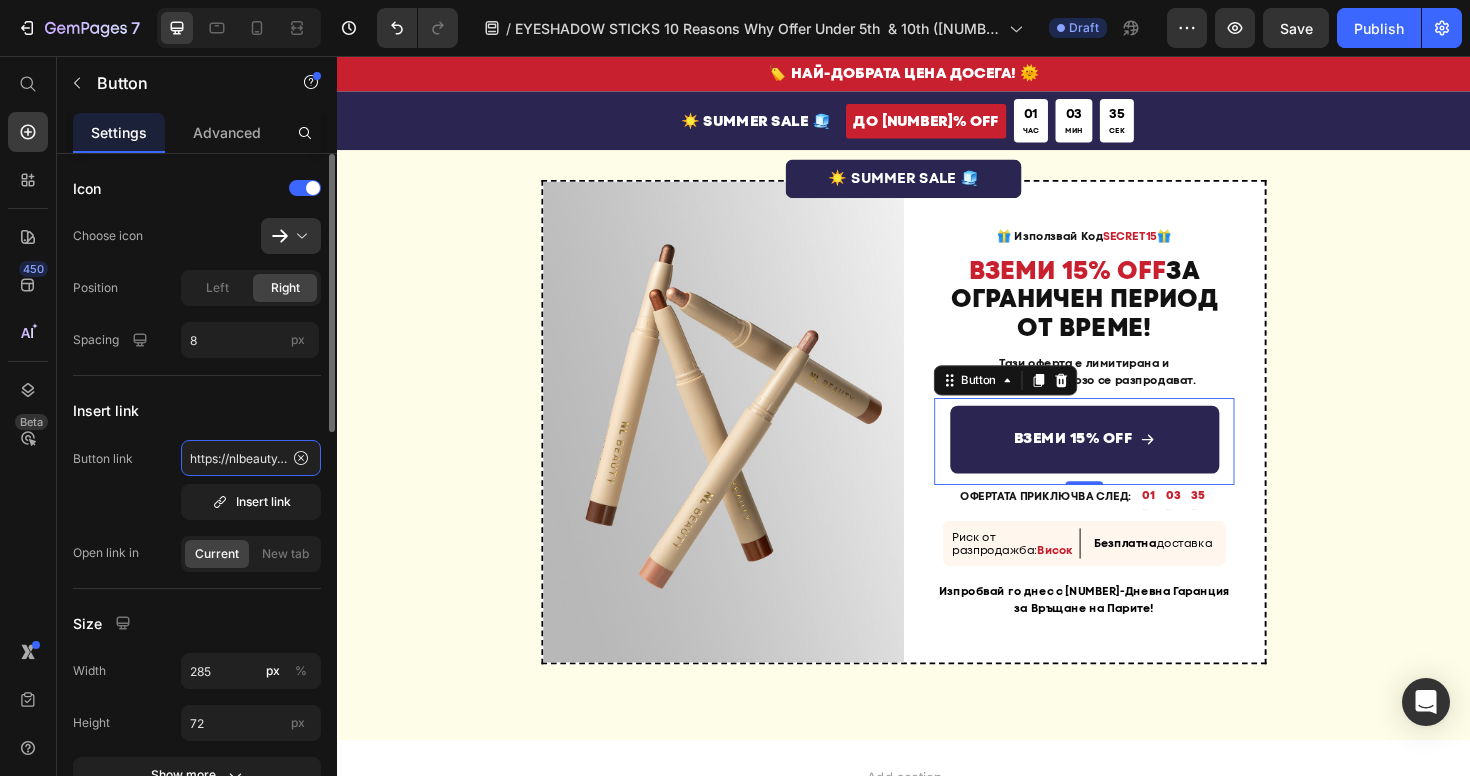 scroll, scrollTop: 0, scrollLeft: 1164, axis: horizontal 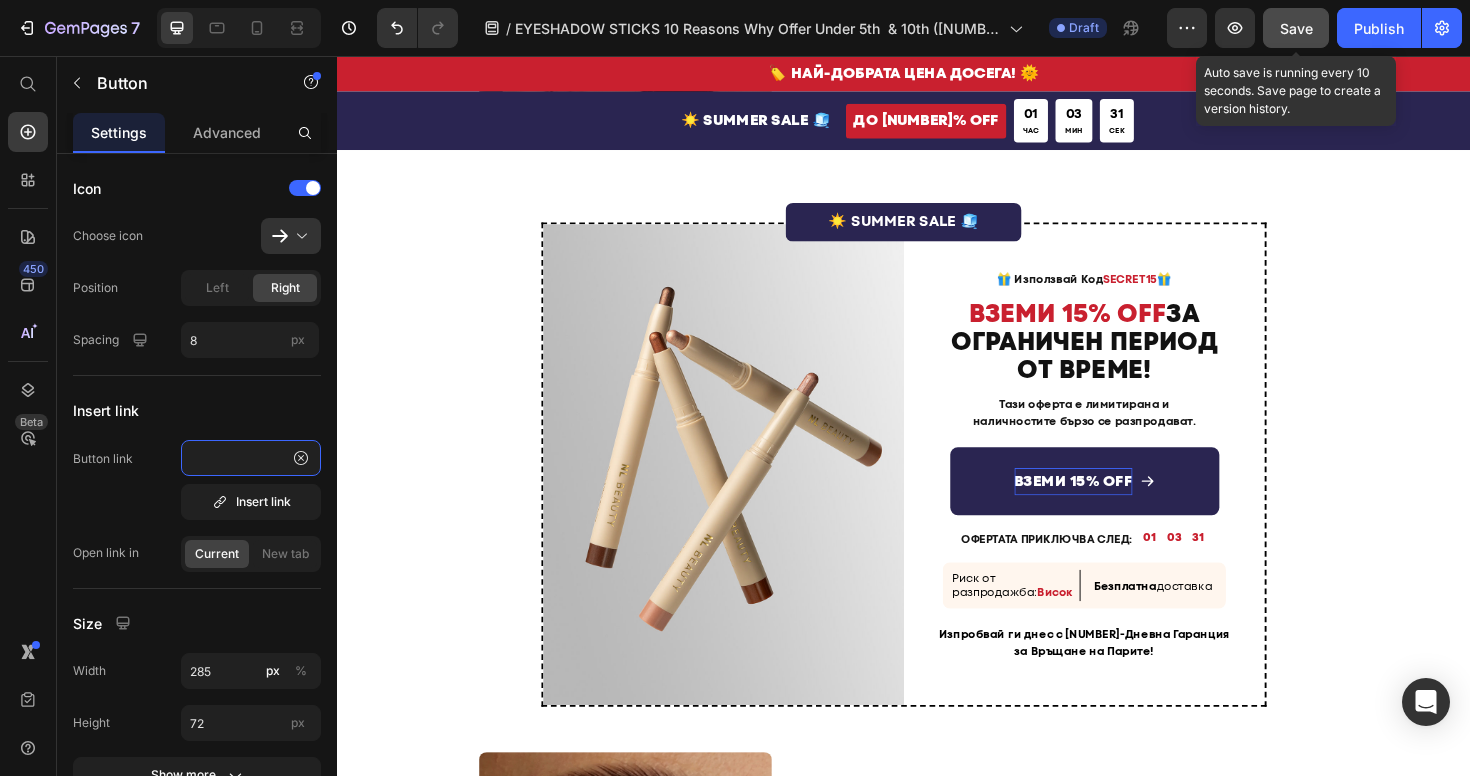 type on "https://nlbeauty.bg/discount/SECRET15?redirect=%2Fproducts%2F%D1%81%D1%82%D0%B8%D0%BA-%D1%81%D0%B5%D0%BD%D0%BA%D0%B8-%D0%B7%D0%B0-%D0%BE%D1%87%D0%B8-masterpiece-glow" 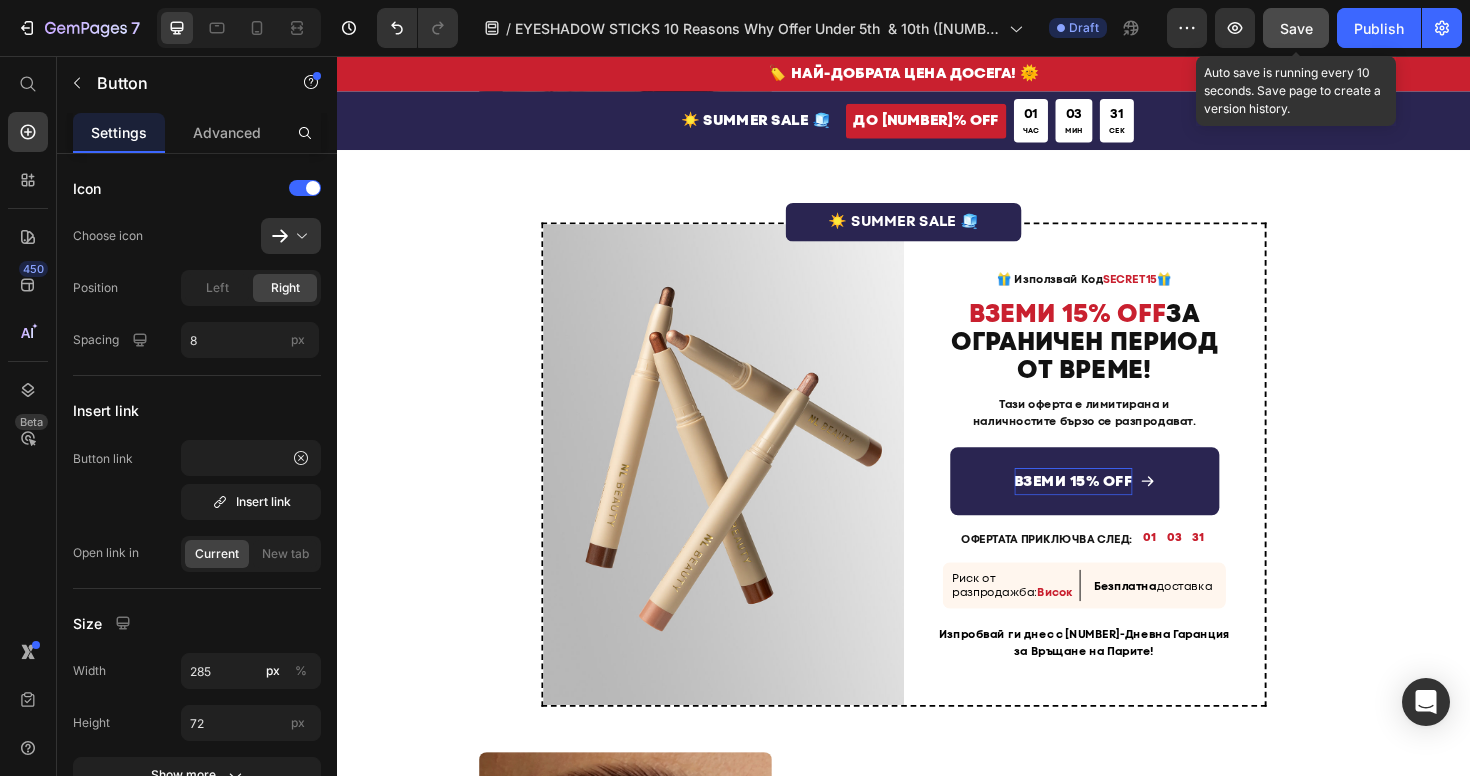 click on "Save" 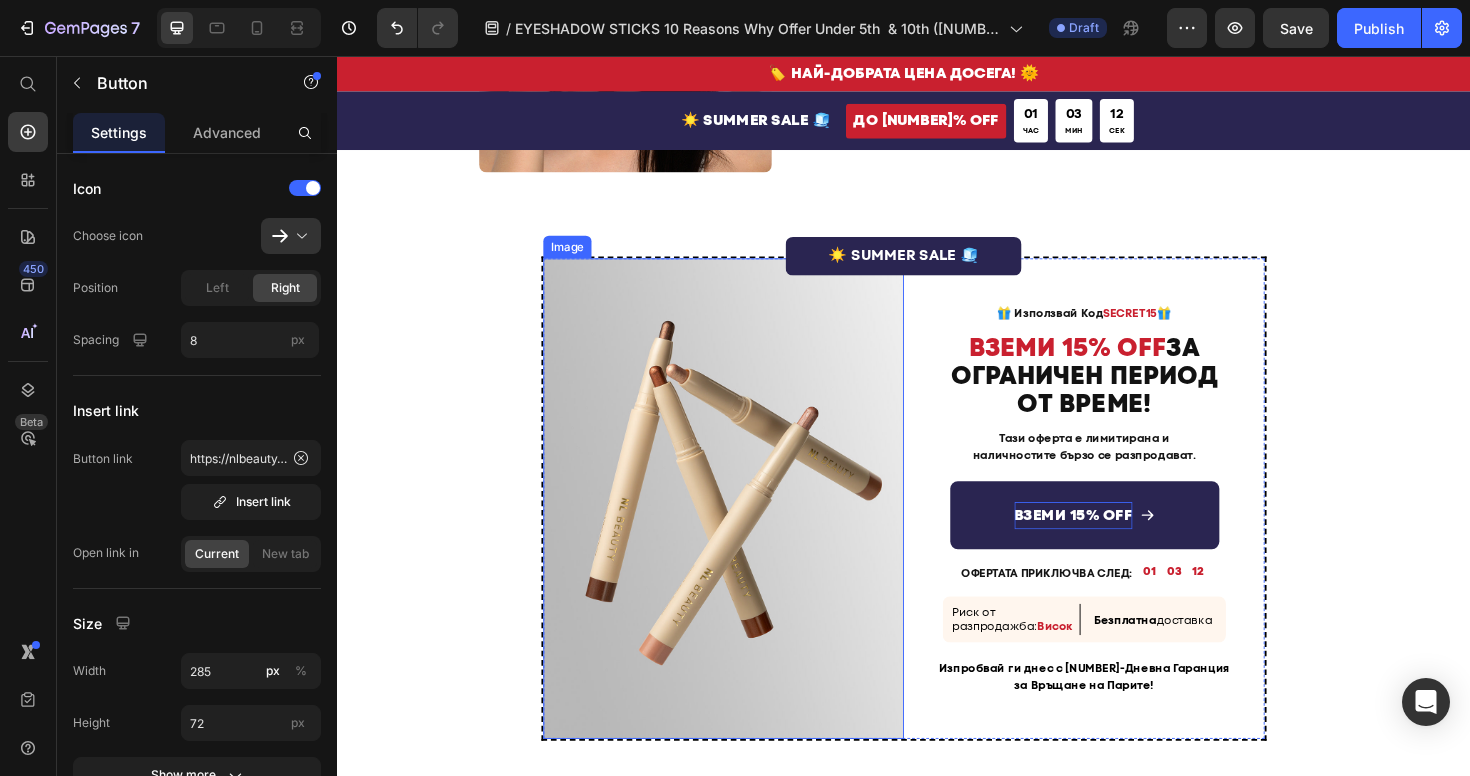 scroll, scrollTop: 2437, scrollLeft: 0, axis: vertical 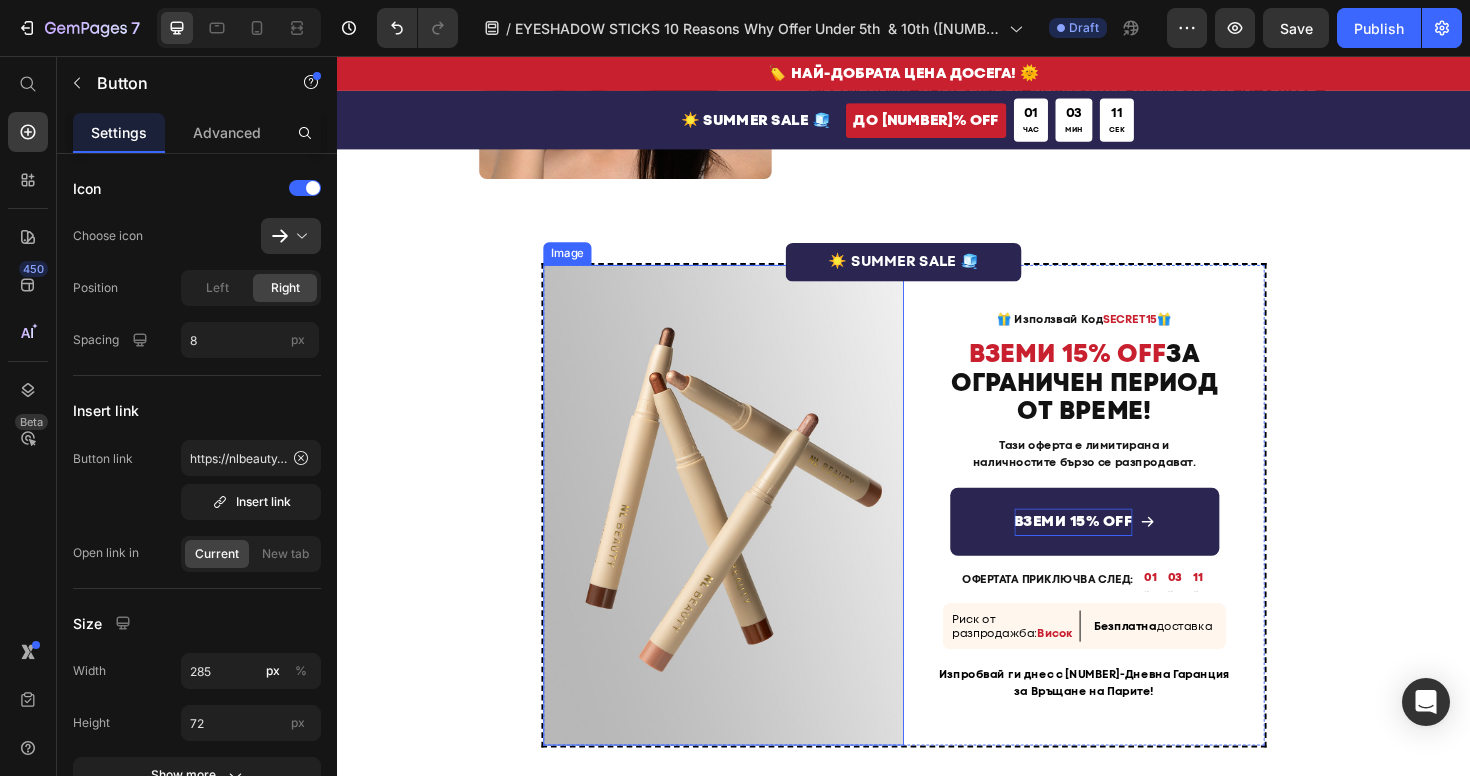 click at bounding box center [746, 531] 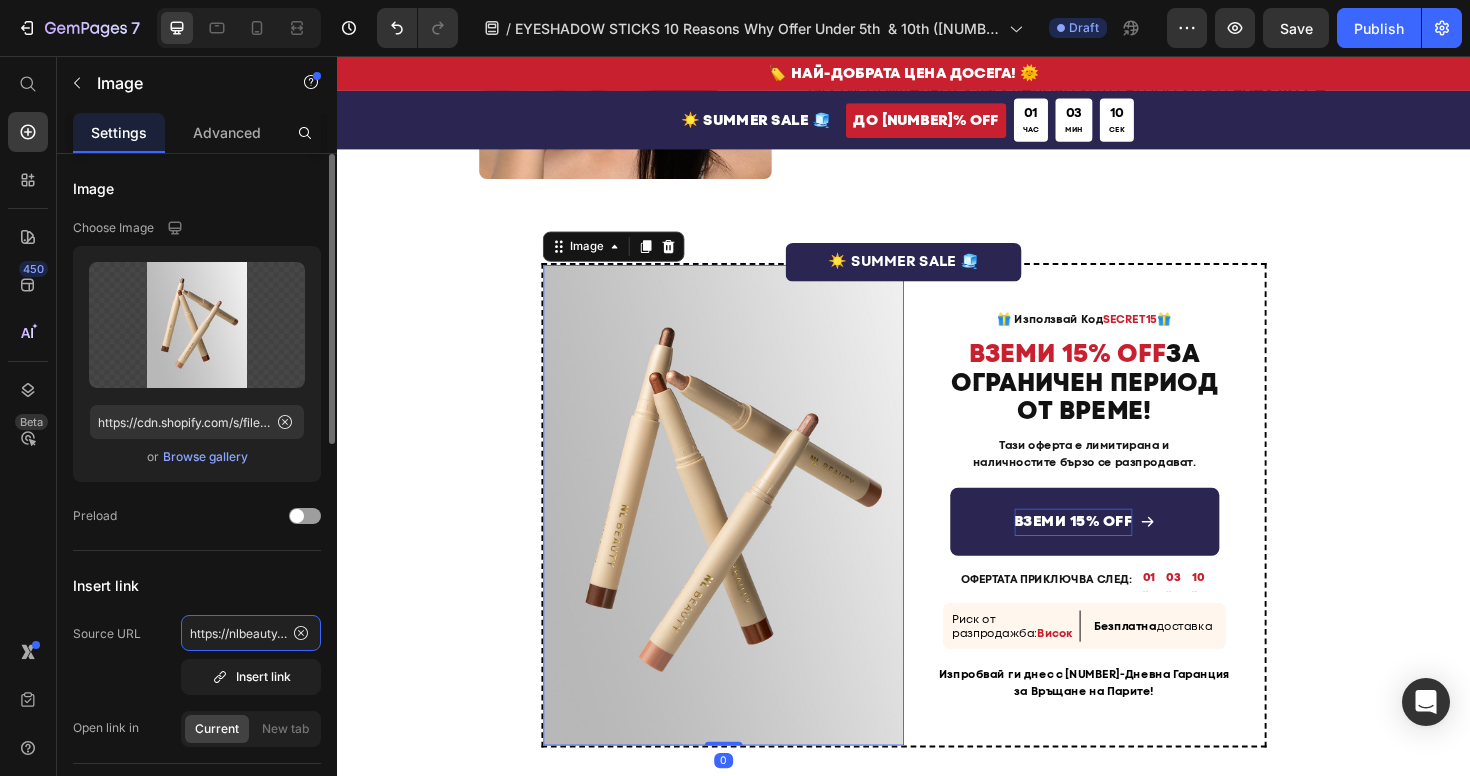 click on "https://nlbeauty.bg/discount/SECRET15?redirect=%2Fproducts%2F%D1%81%D1%82%D0%B8%D0%BA-%D1%81%D0%B5%D0%BD%D0%BA%D0%B8-%D0%B7%D0%B0-%D0%BE%D1%87%D0%B8-masterpiece-glow" 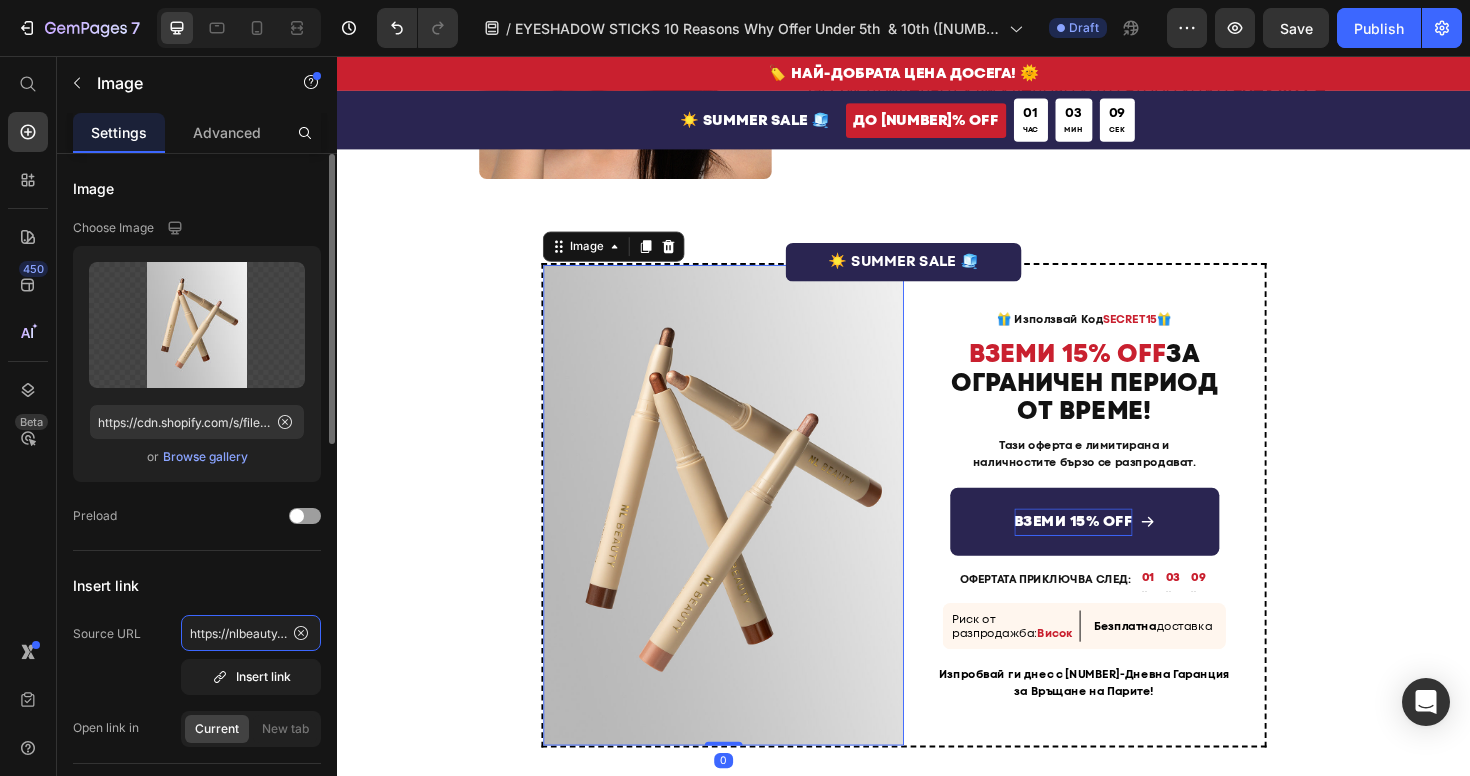 scroll, scrollTop: 0, scrollLeft: 1164, axis: horizontal 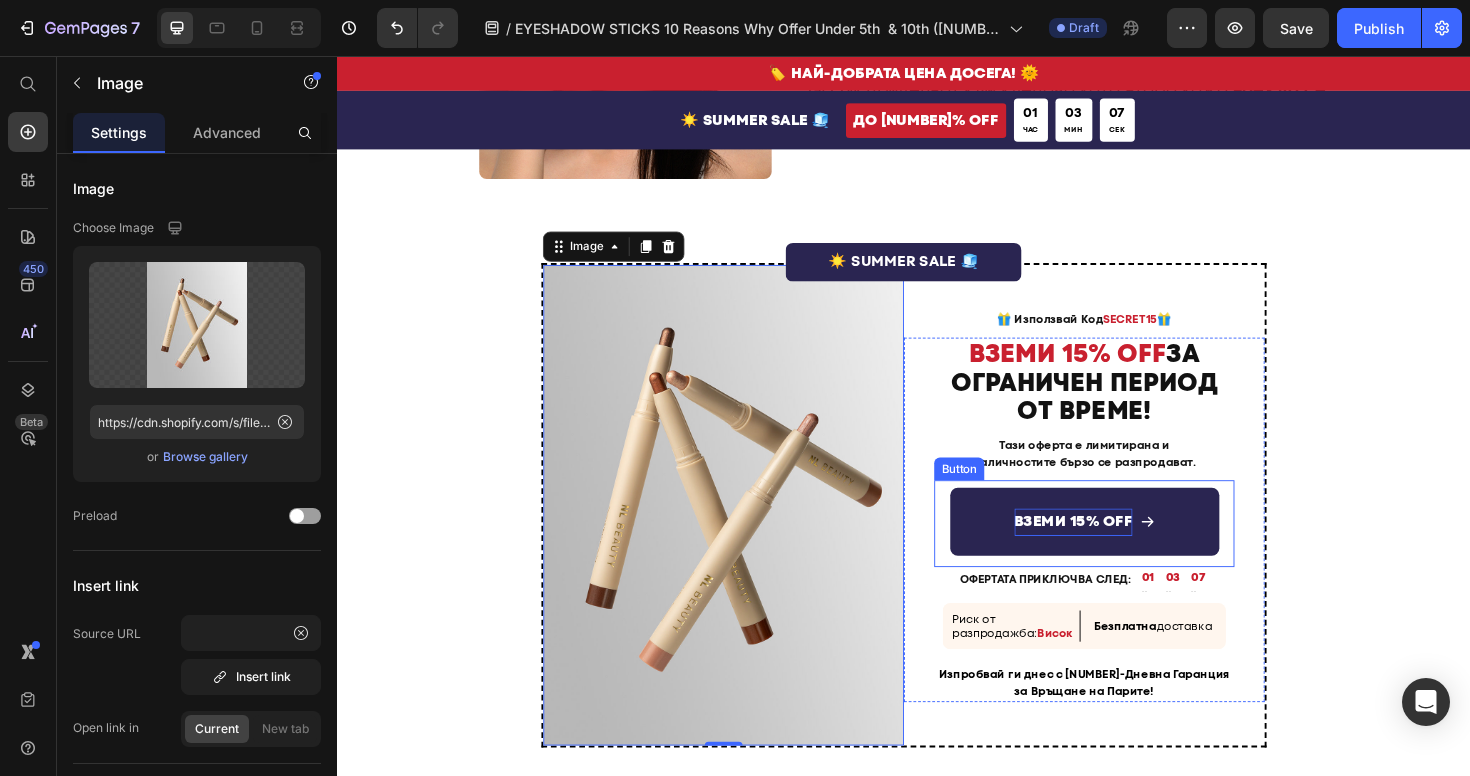 click on "ВЗЕМИ 15% OFF" at bounding box center [1116, 549] 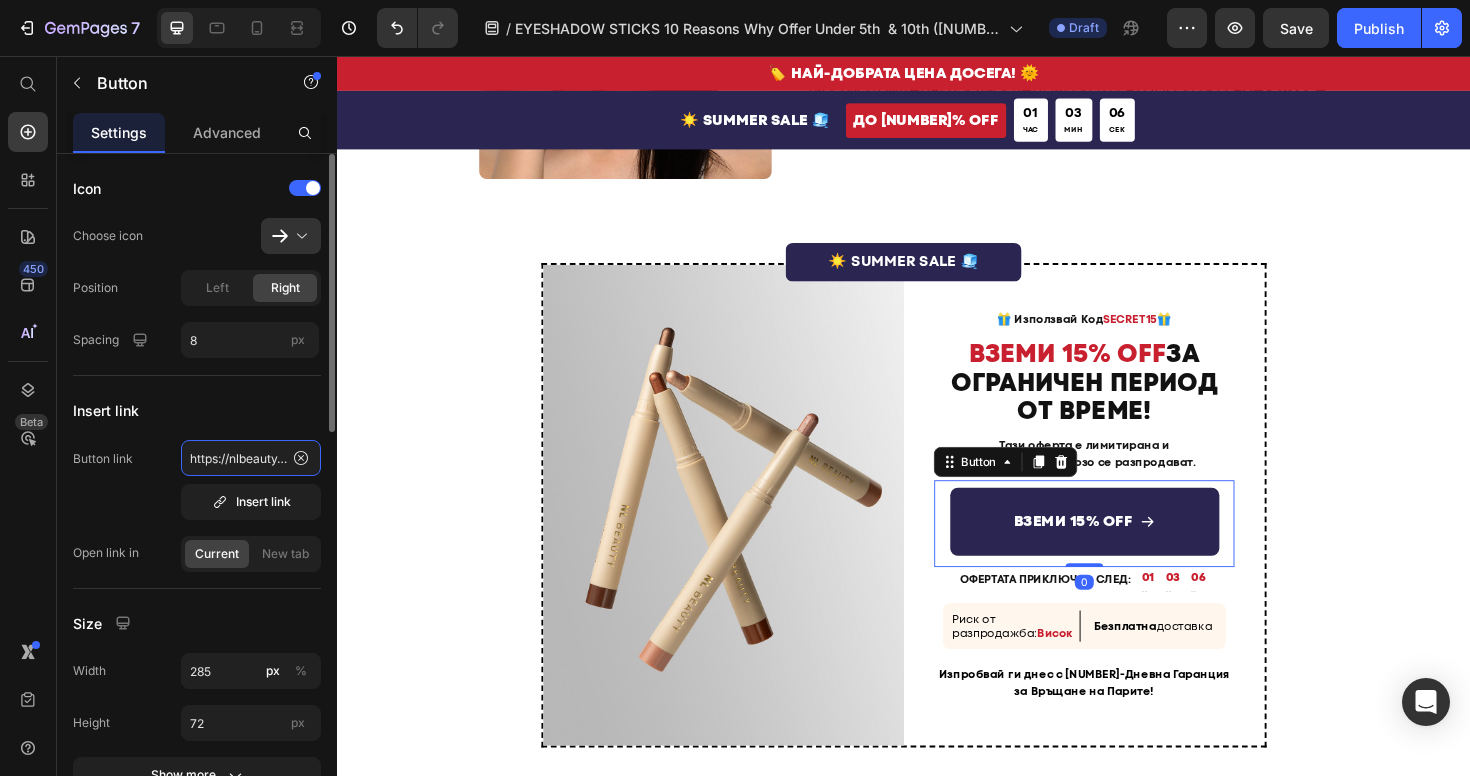 click on "https://nlbeauty.bg/discount/SECRET15?redirect=%2Fproducts%2F%D1%81%D1%82%D0%B8%D0%BA-%D1%81%D0%B5%D0%BD%D0%BA%D0%B8-%D0%B7%D0%B0-%D0%BE%D1%87%D0%B8-masterpiece-glow" 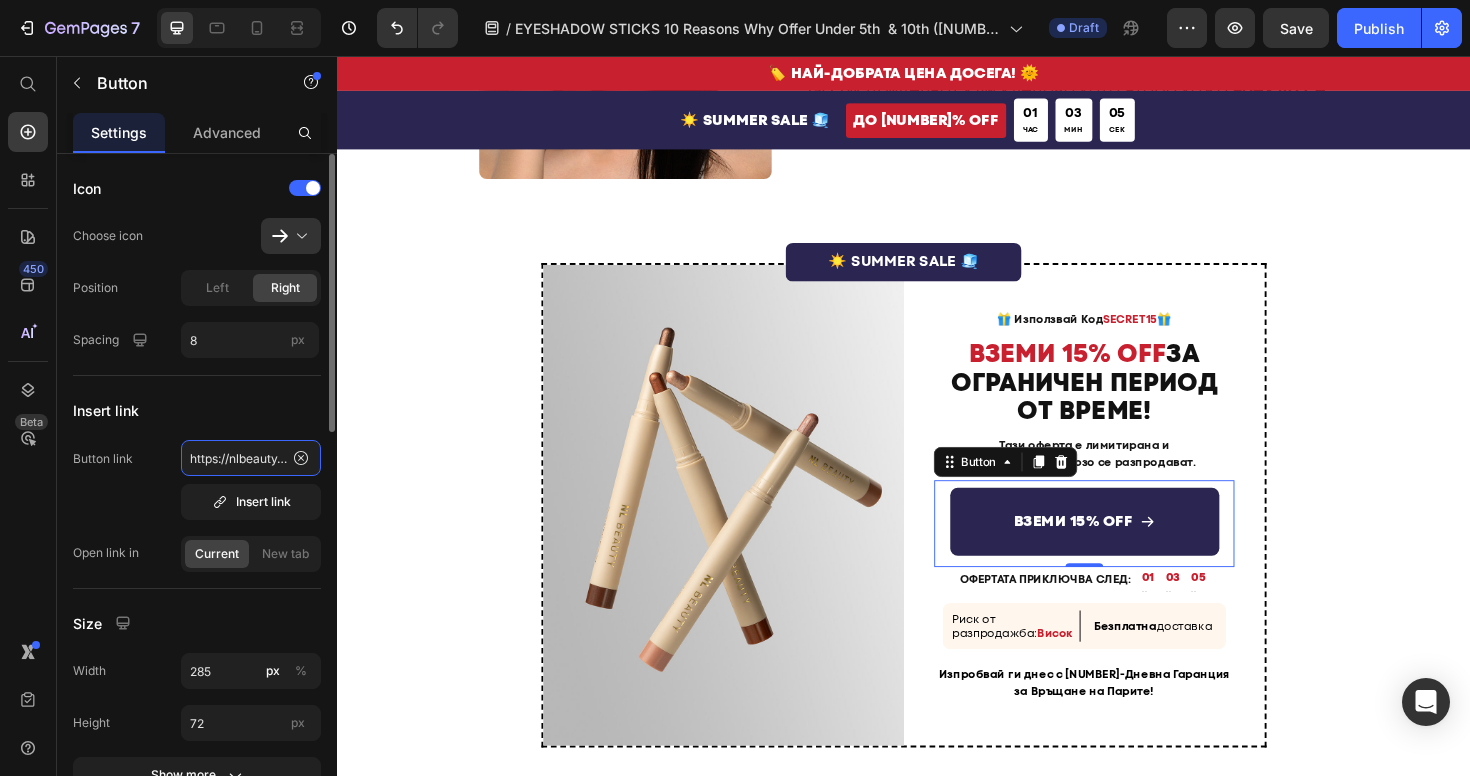 scroll, scrollTop: 0, scrollLeft: 1164, axis: horizontal 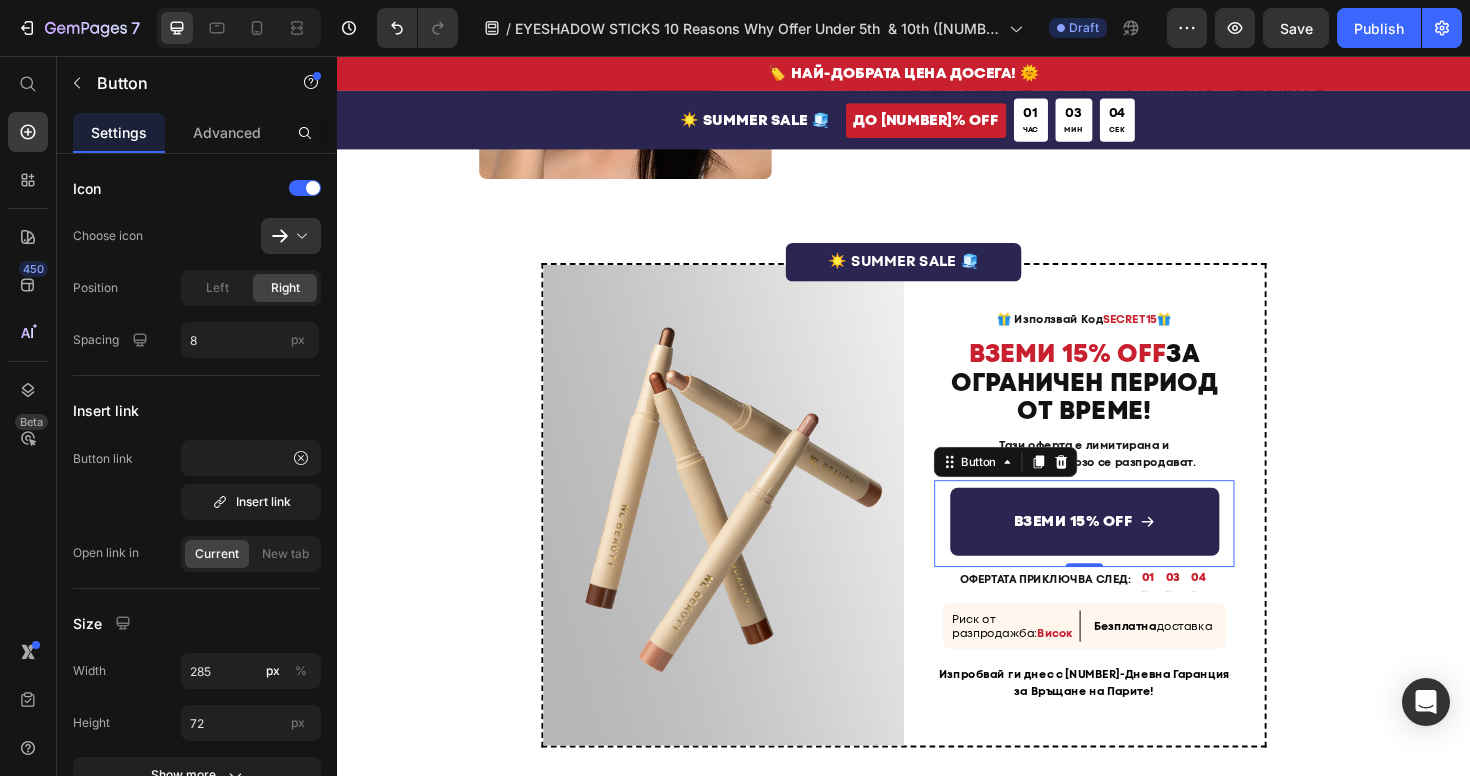 click on "ВЗЕМИ 15% OFF" at bounding box center (1128, 549) 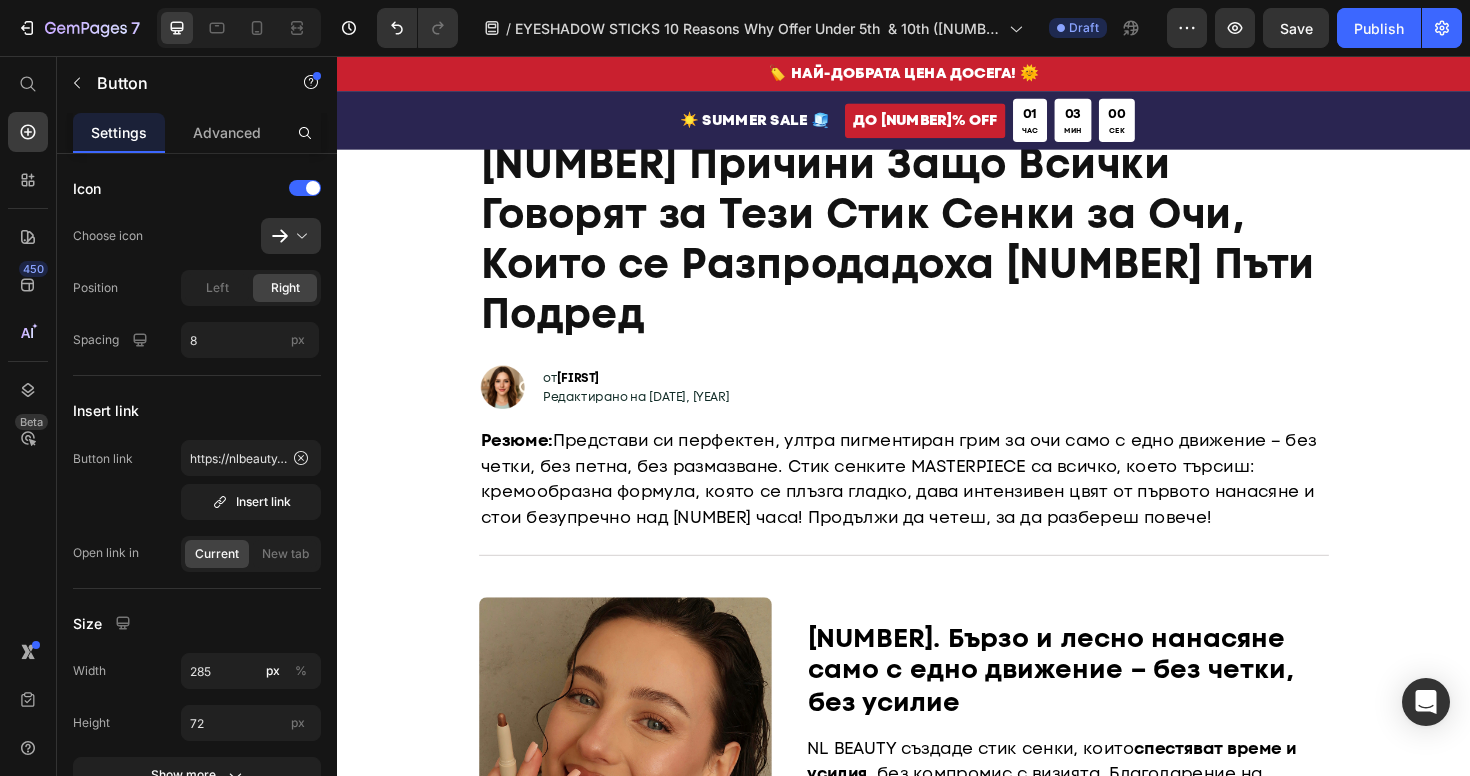scroll, scrollTop: 0, scrollLeft: 0, axis: both 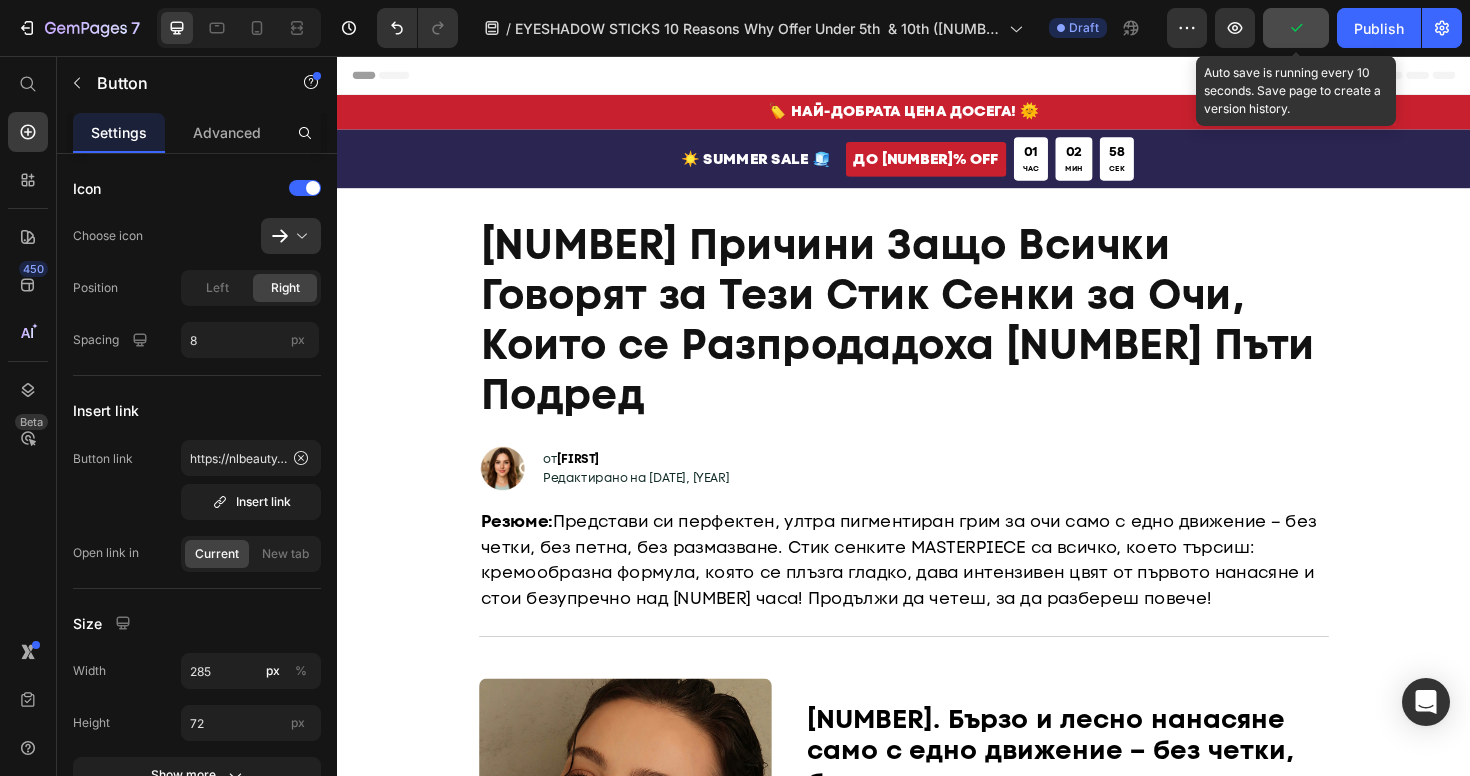 click 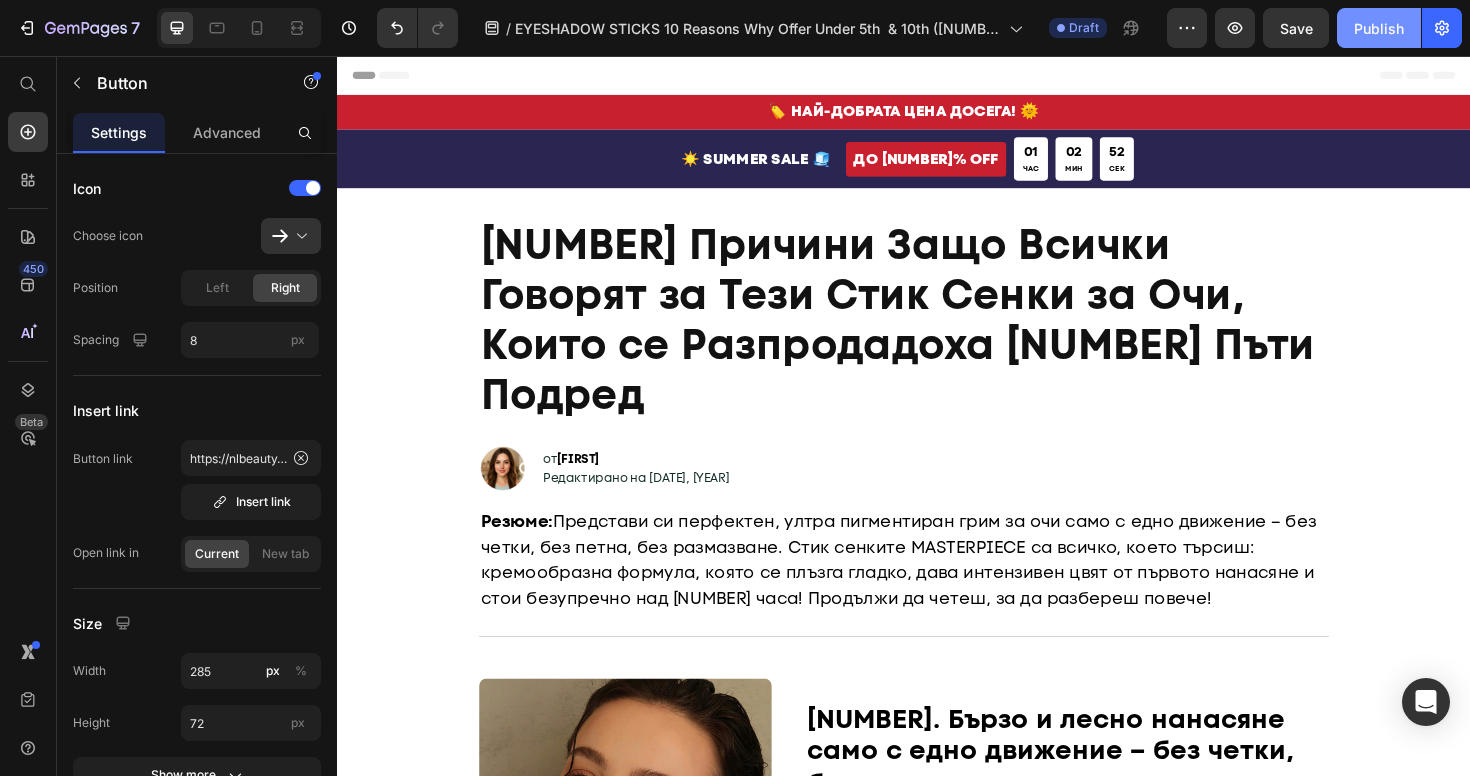 click on "Publish" at bounding box center [1379, 28] 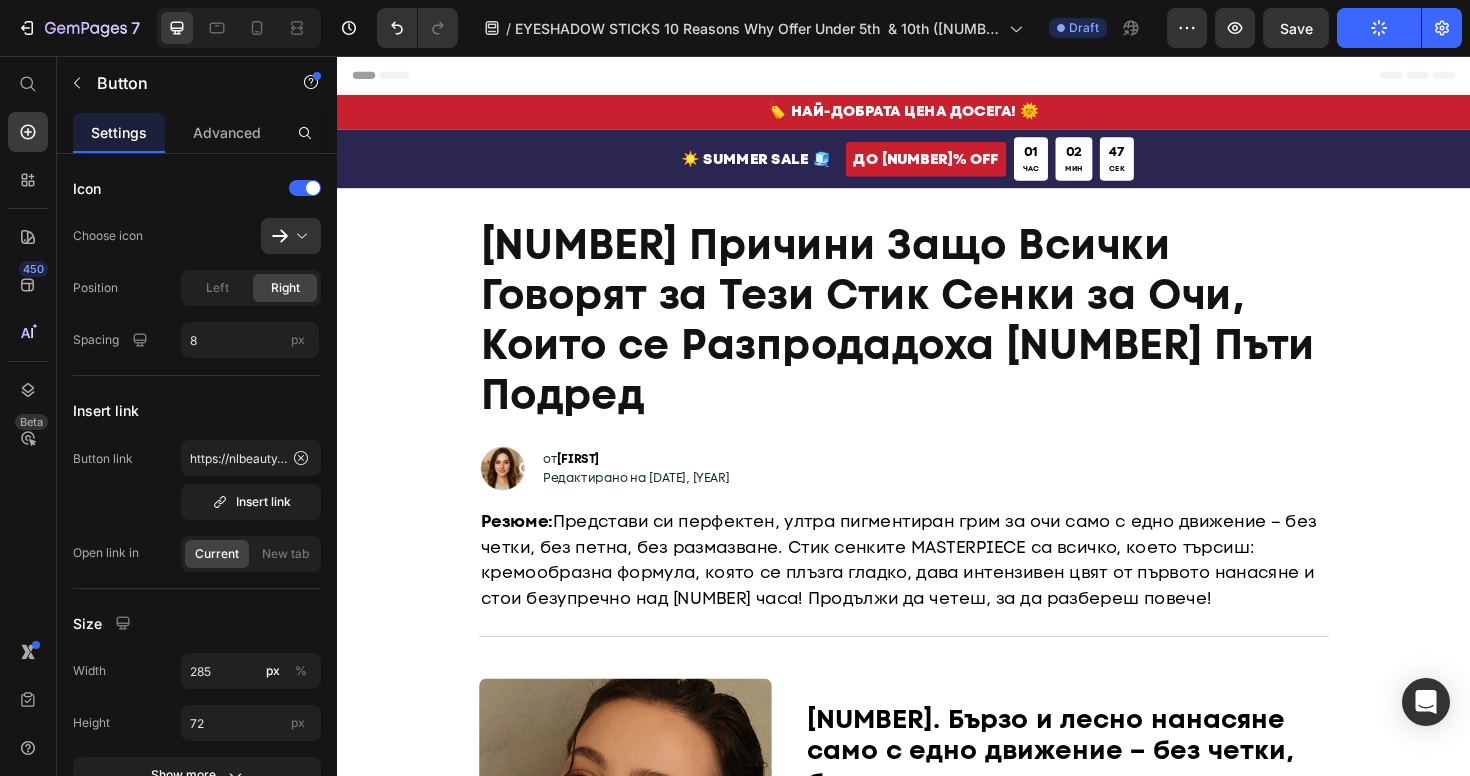 click on "7  Version history  /  EYESHADOW STICKS 10 Reasons Why Offer Under 5th & 10th (15) Draft Preview  Save   Publish" 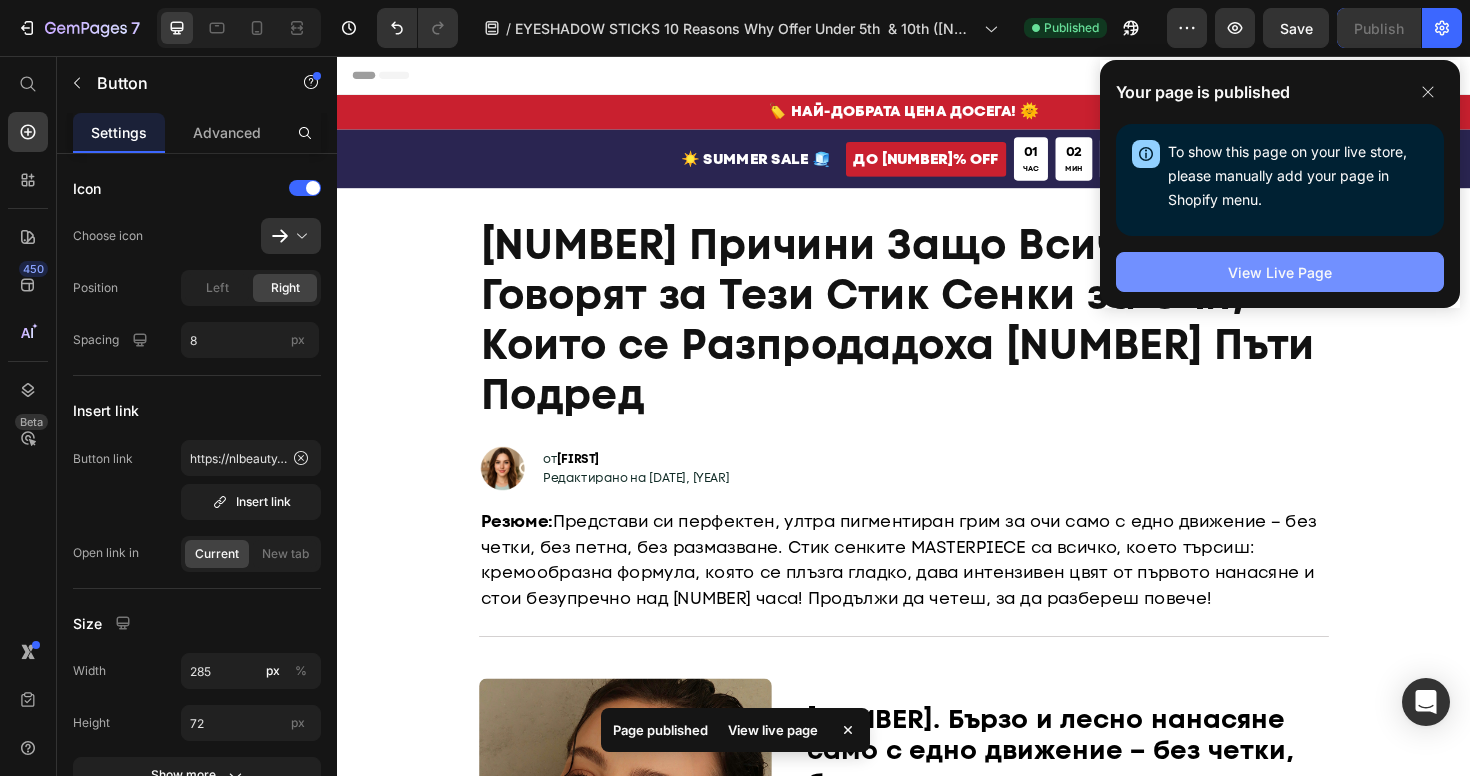 click on "View Live Page" at bounding box center (1280, 272) 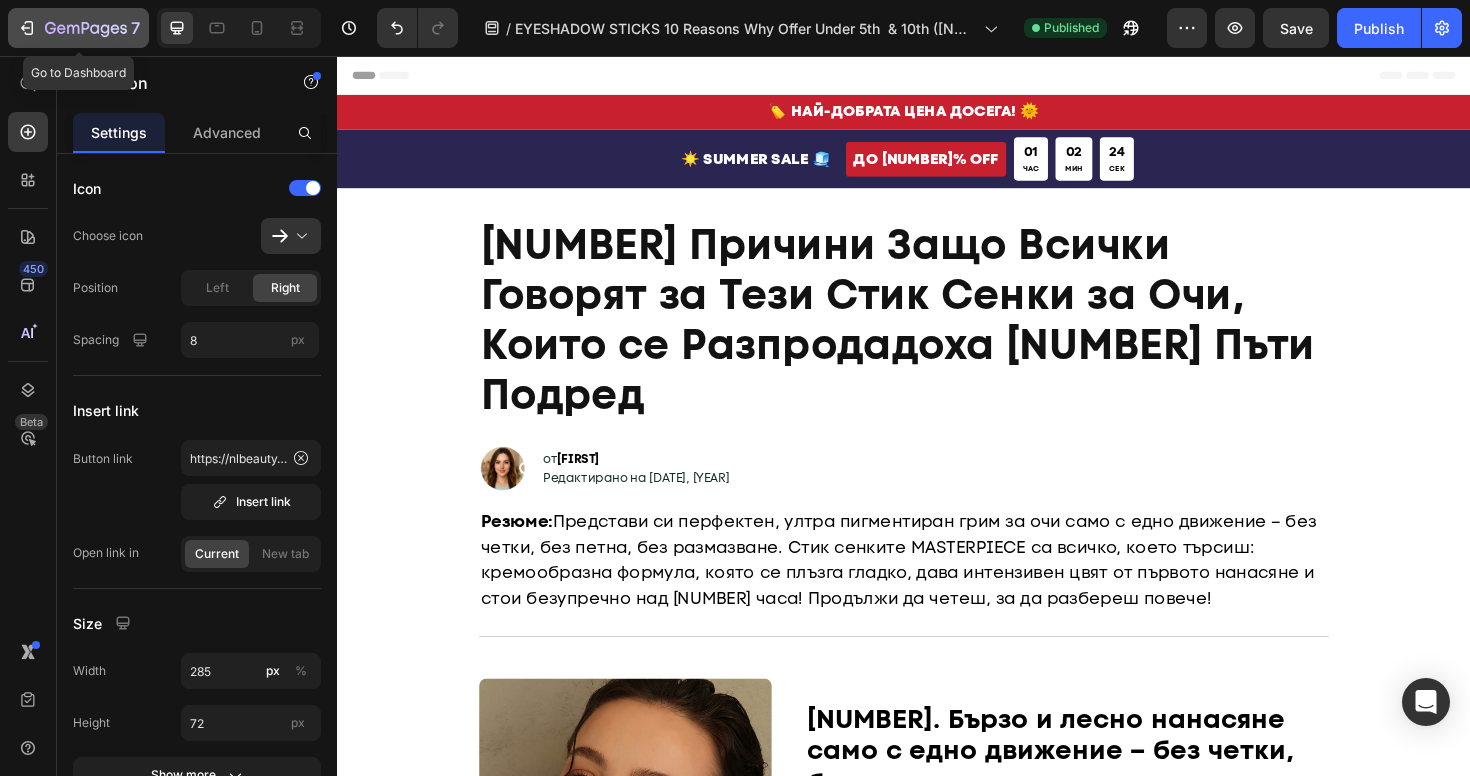 click 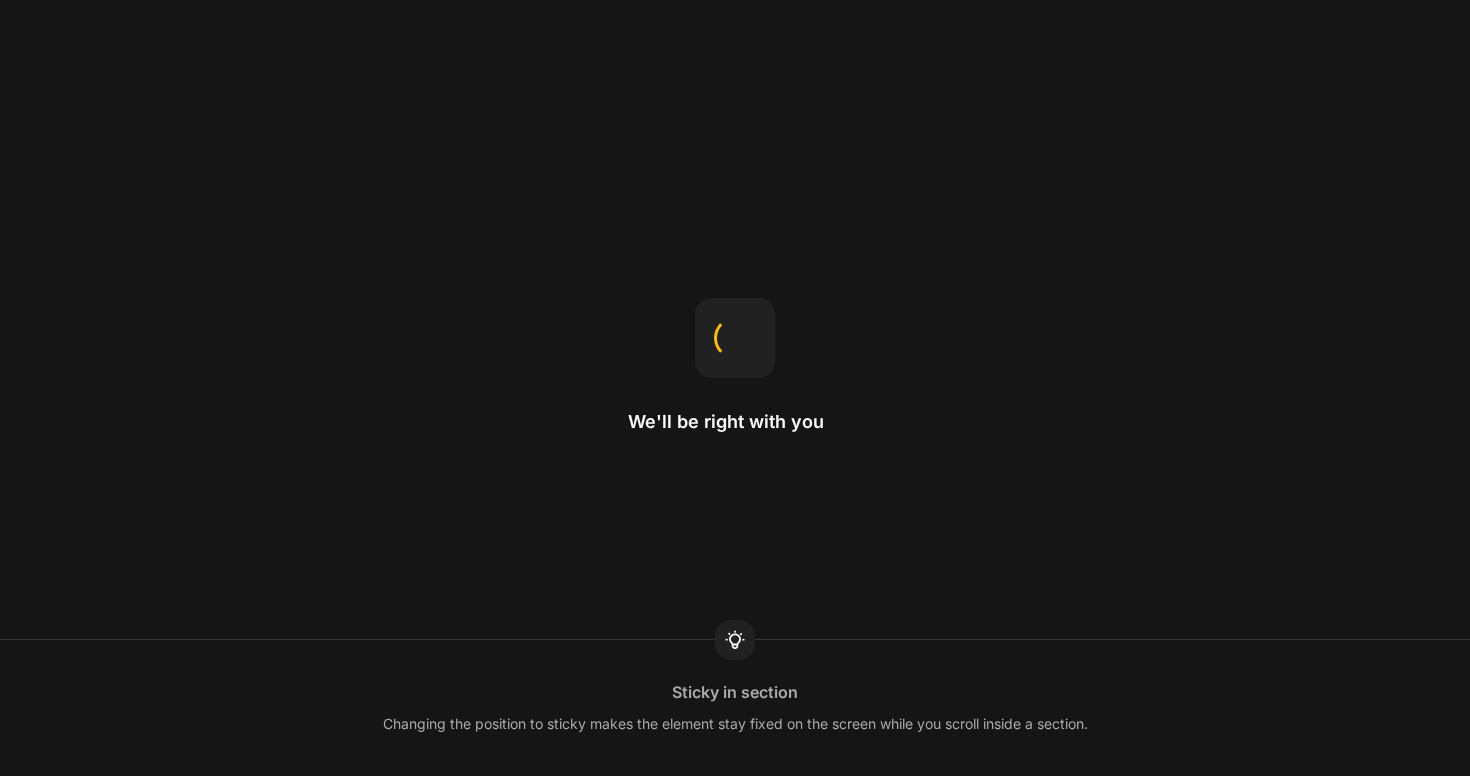 scroll, scrollTop: 0, scrollLeft: 0, axis: both 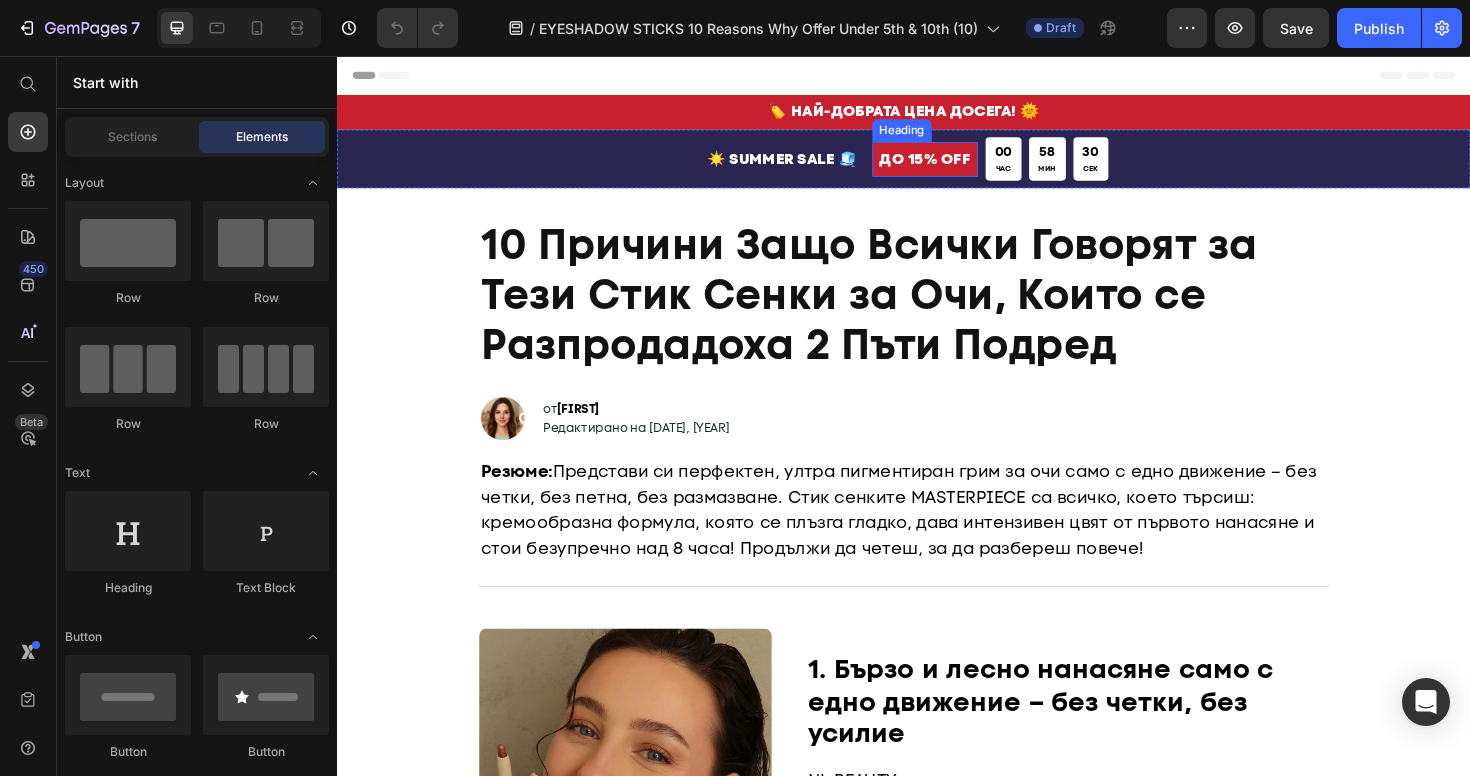 click on "ДО [NUMBER]% OFF" at bounding box center [960, 165] 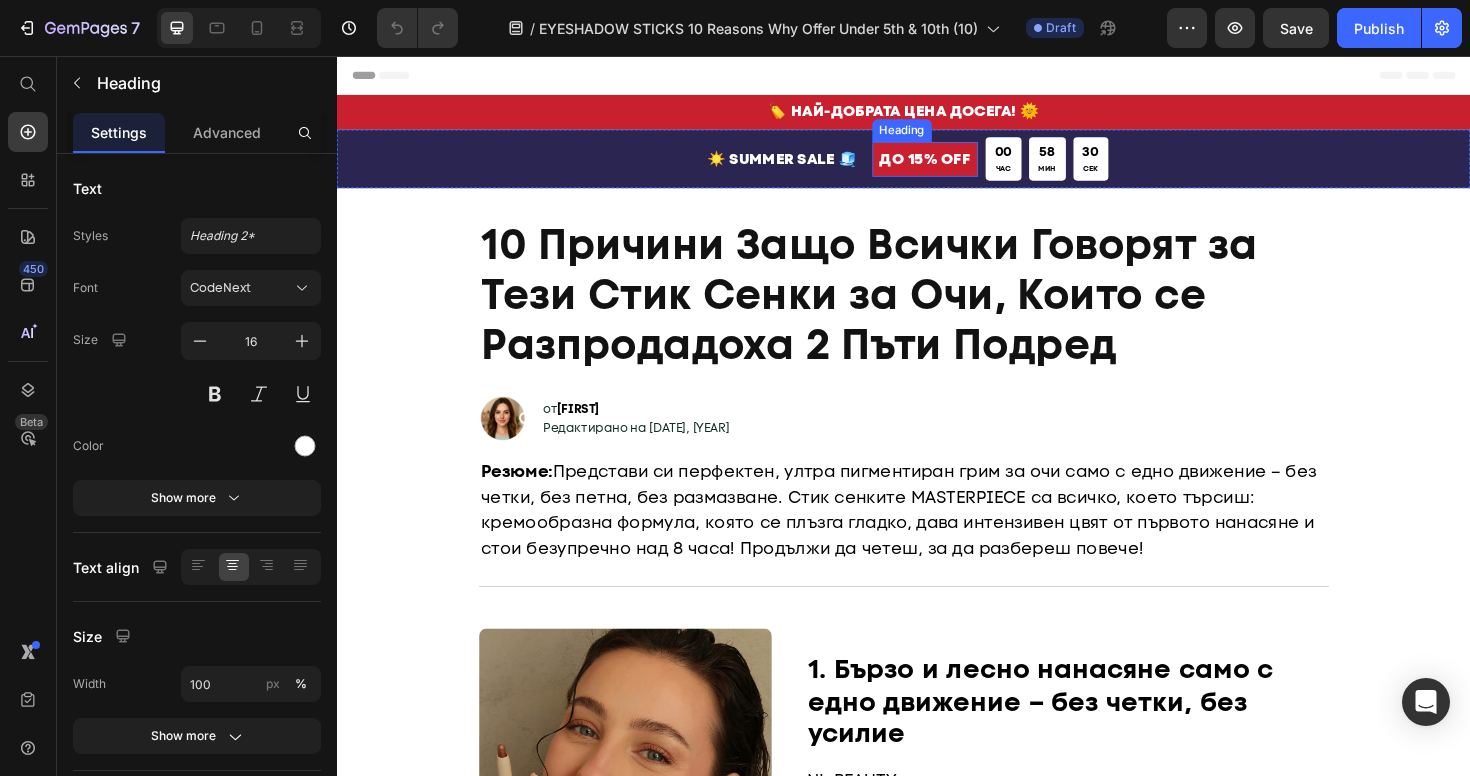 click on "ДО [NUMBER]% OFF" at bounding box center (960, 165) 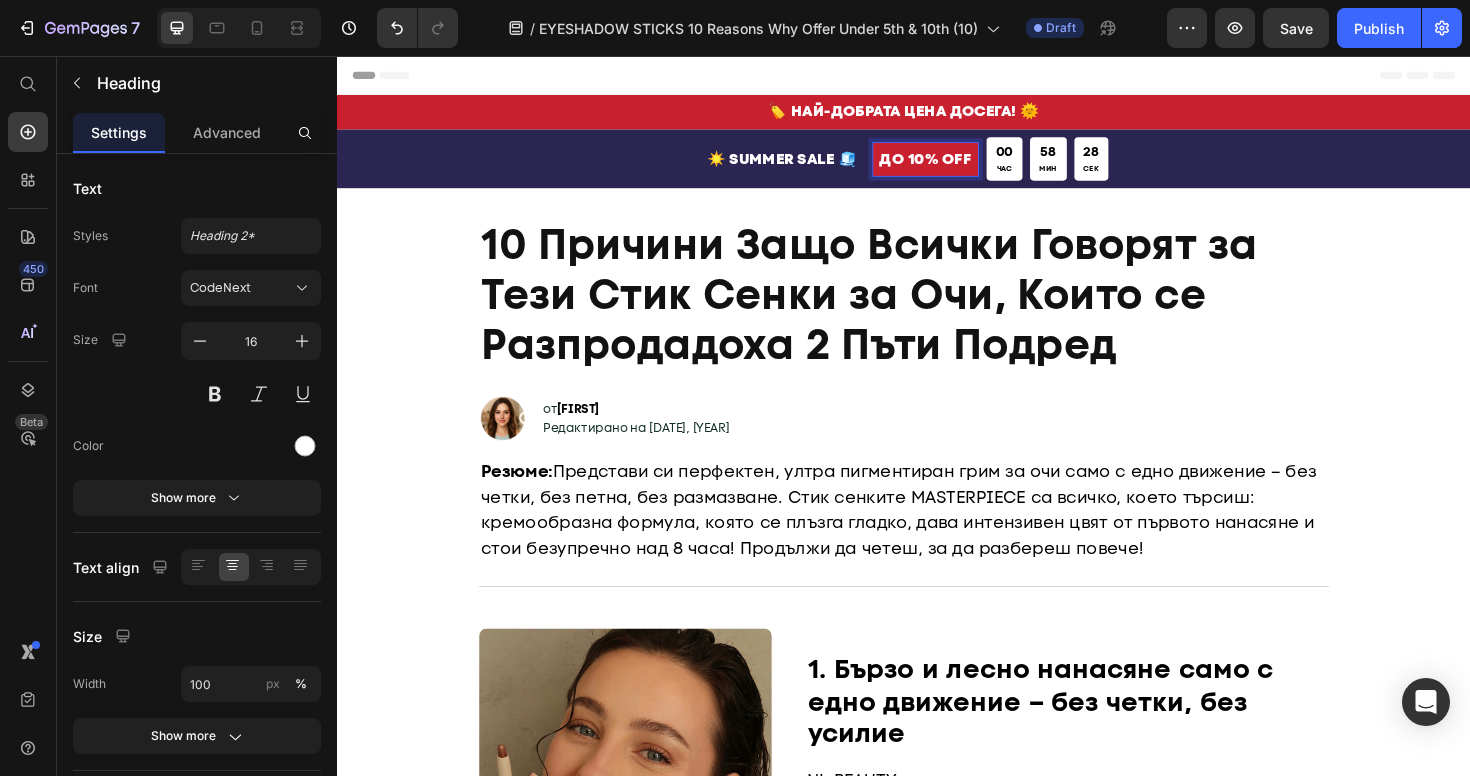 click on "ДО 10% OFF" at bounding box center (960, 165) 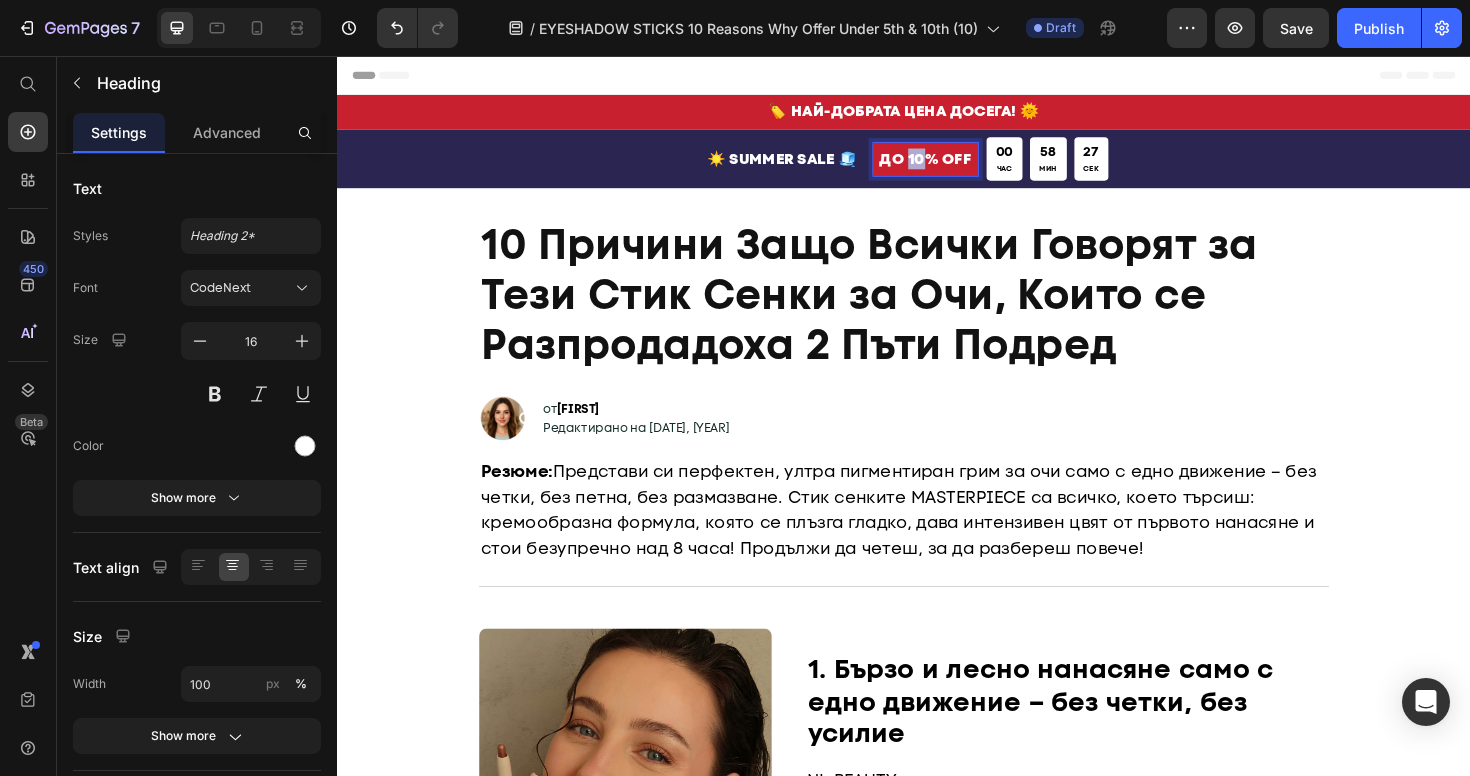 click on "ДО 10% OFF" at bounding box center [960, 165] 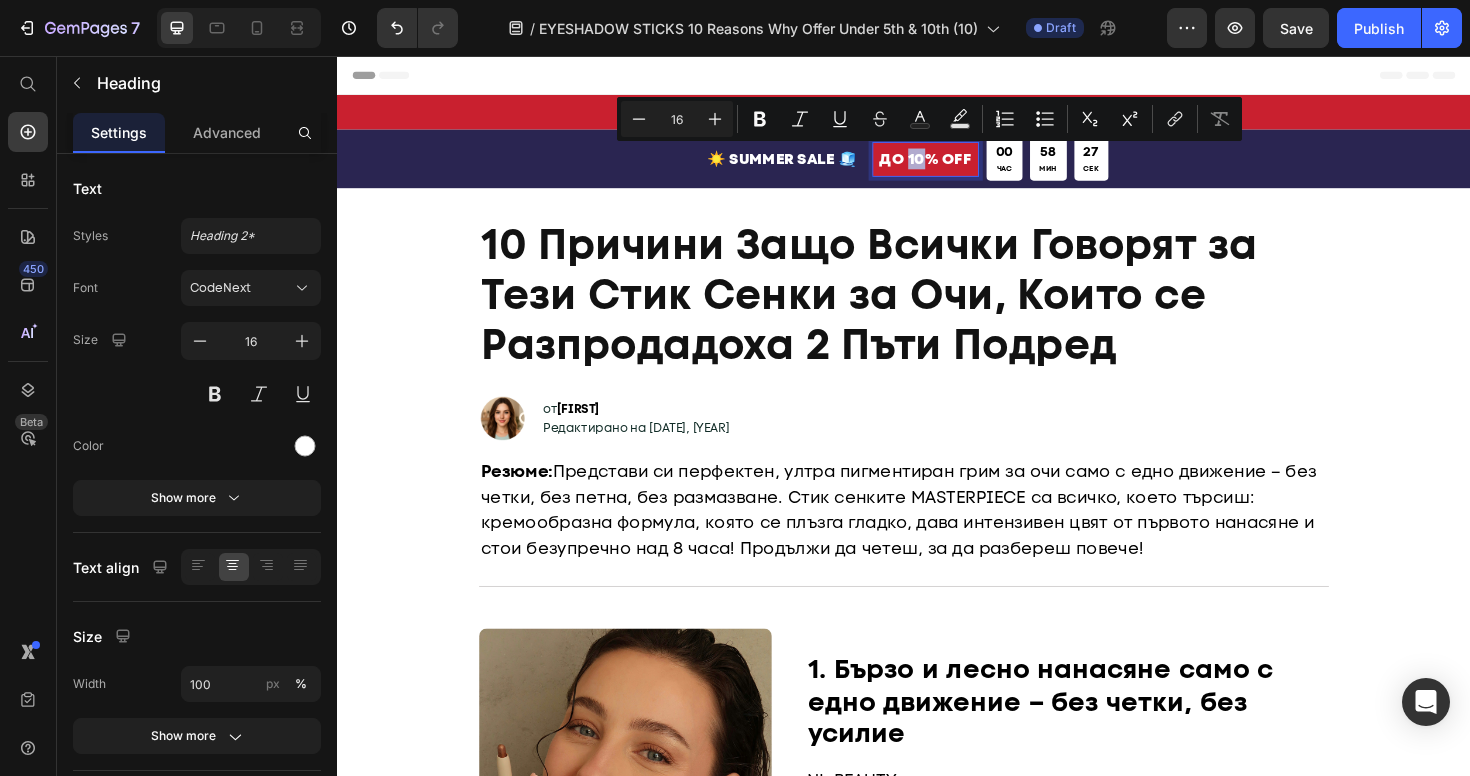 copy on "10" 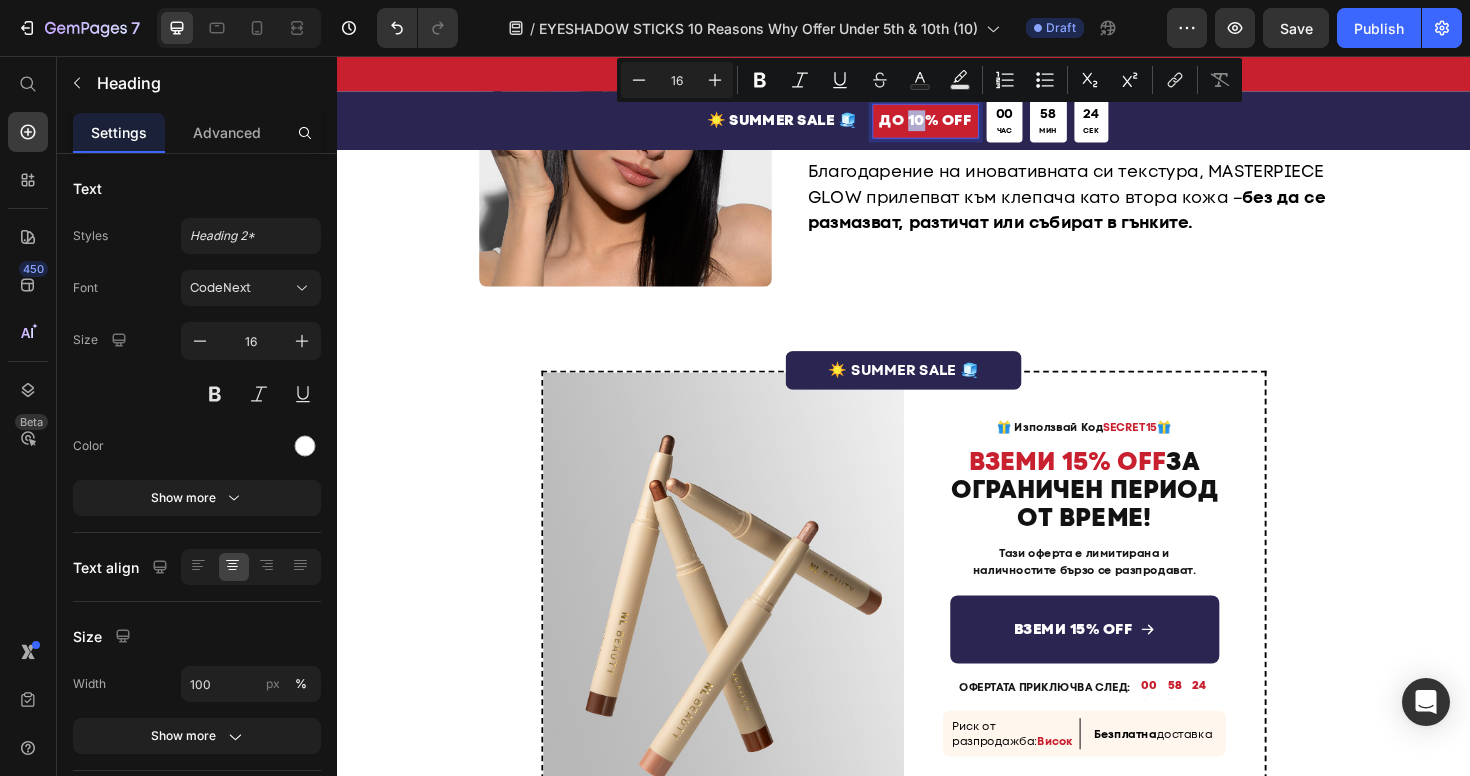 scroll, scrollTop: 2177, scrollLeft: 0, axis: vertical 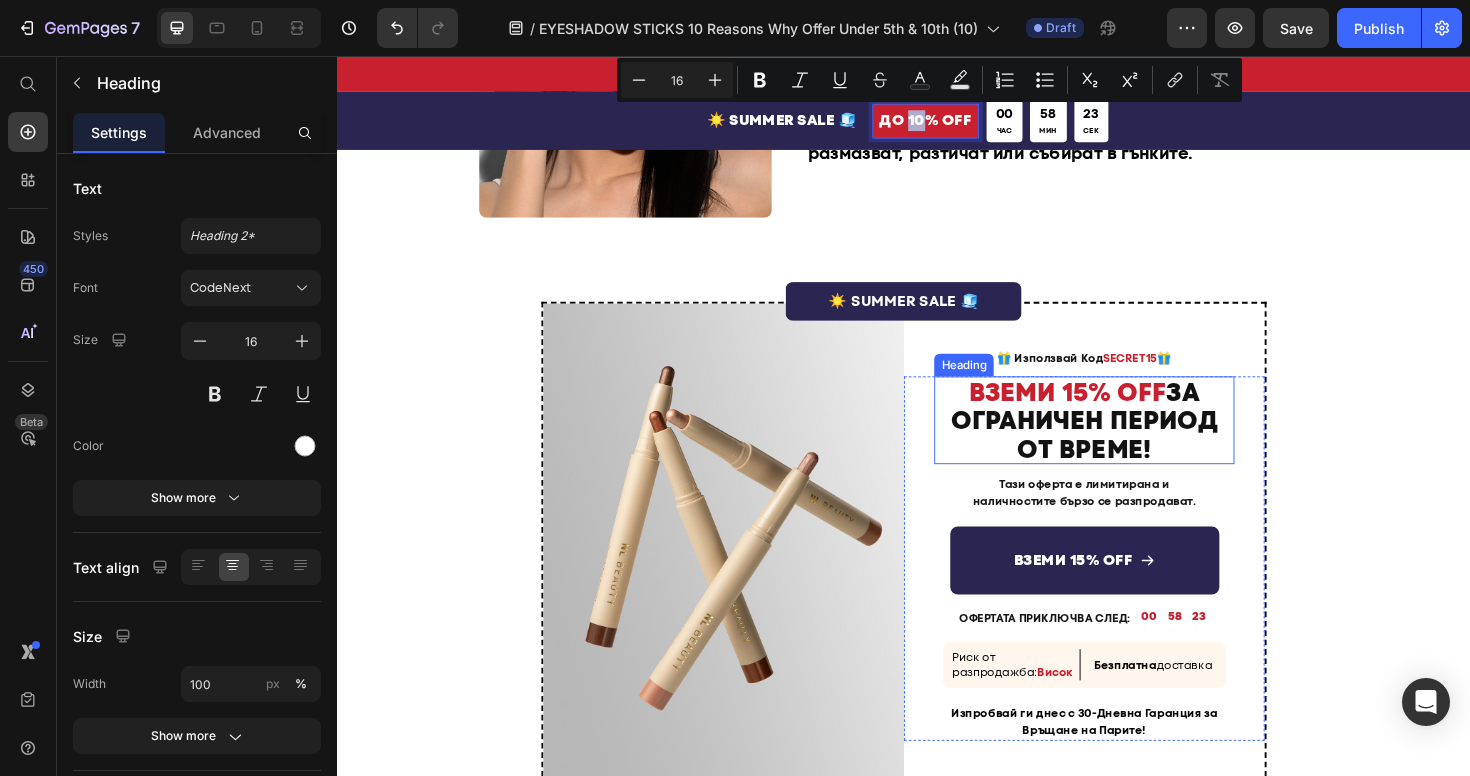 click on "ВЗЕМИ 15% OFF" at bounding box center [1110, 411] 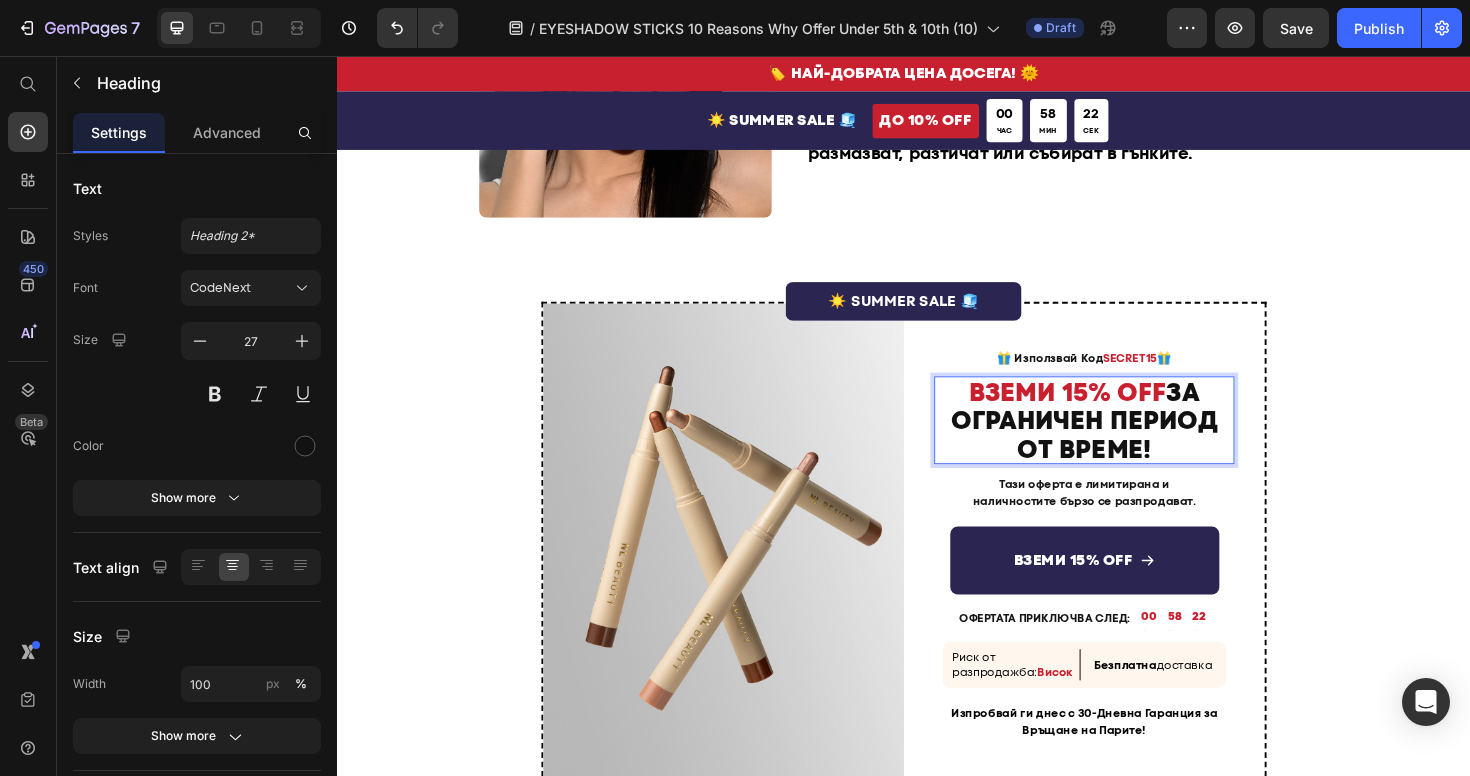click on "ВЗЕМИ 15% OFF" at bounding box center (1110, 411) 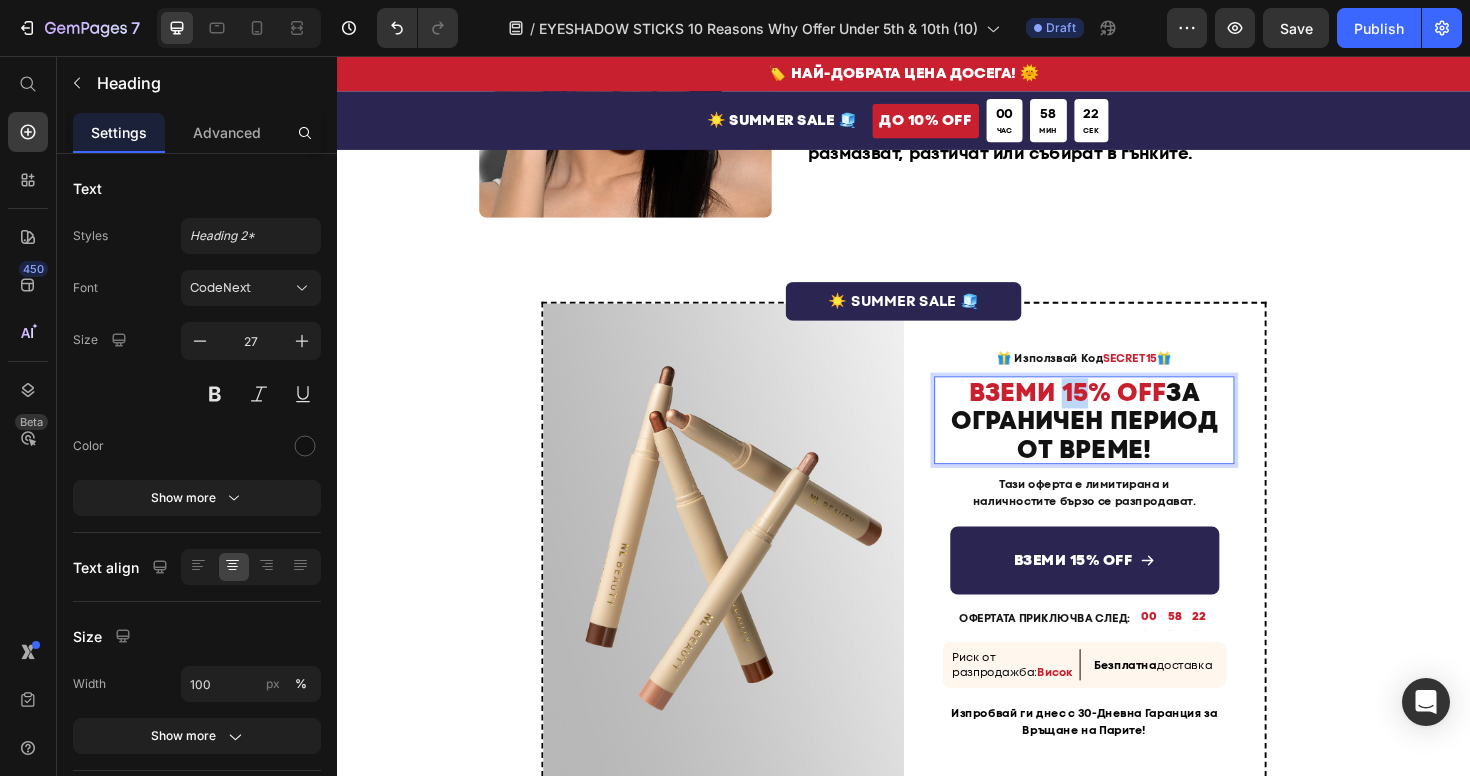 click on "ВЗЕМИ 15% OFF" at bounding box center [1110, 411] 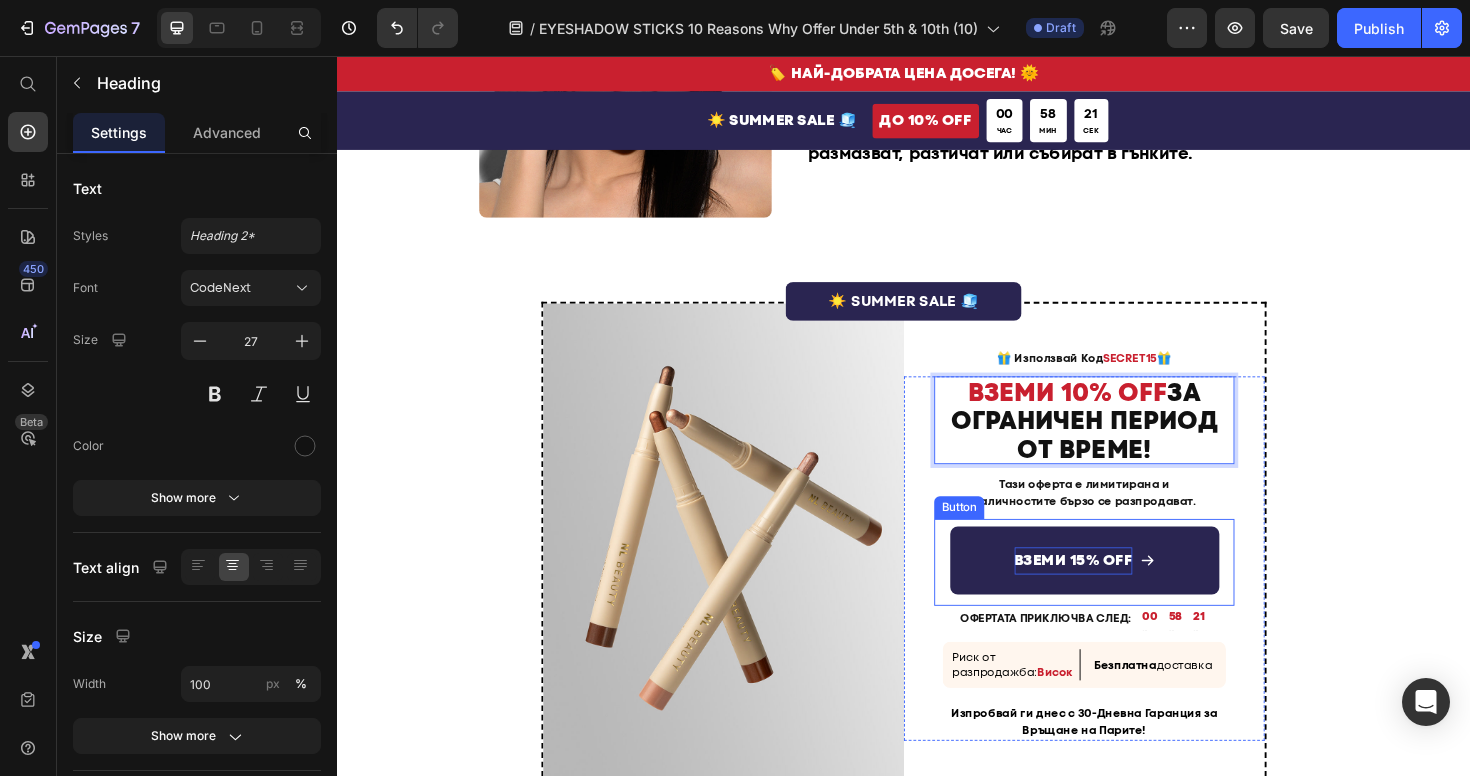 click on "ВЗЕМИ 15% OFF" at bounding box center [1116, 590] 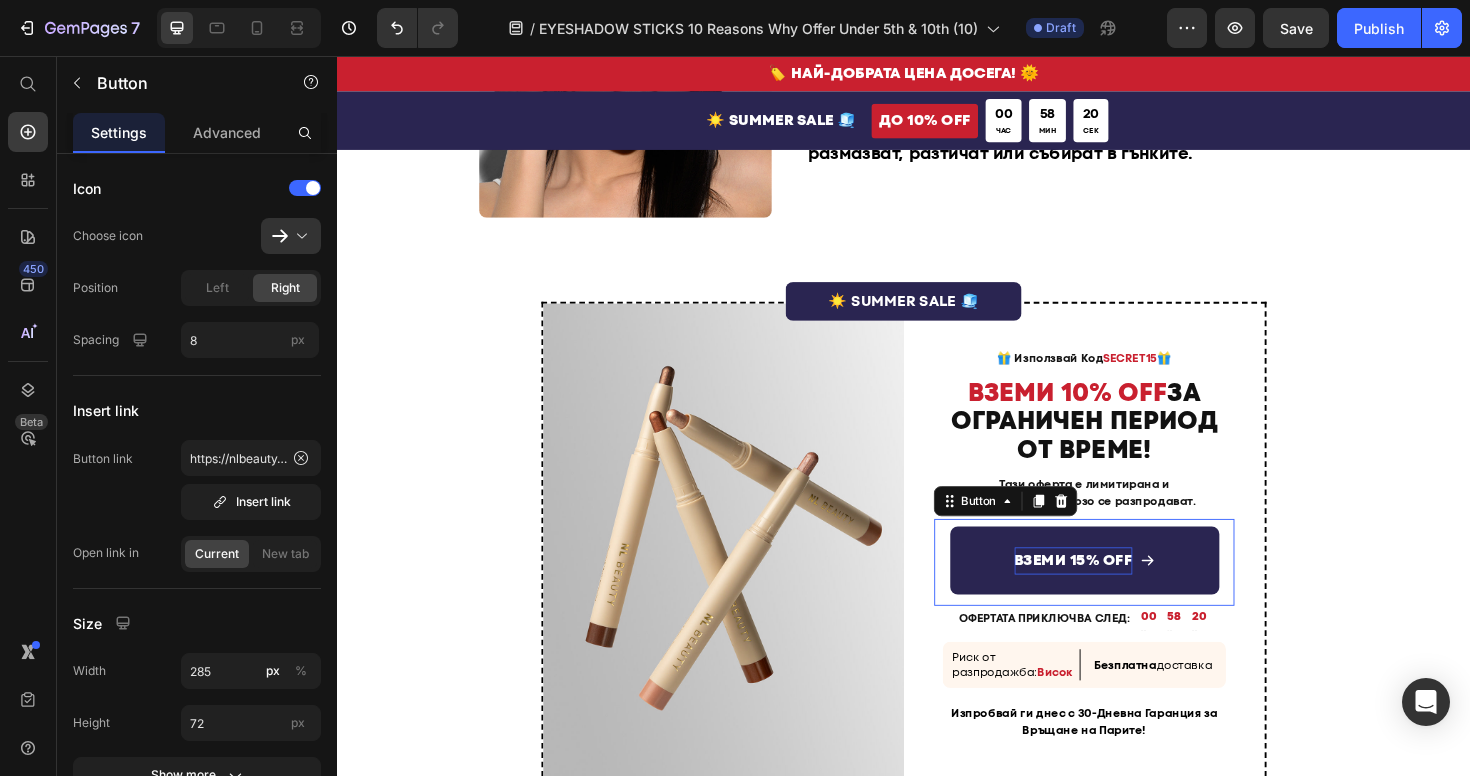 click on "ВЗЕМИ 15% OFF" at bounding box center [1116, 590] 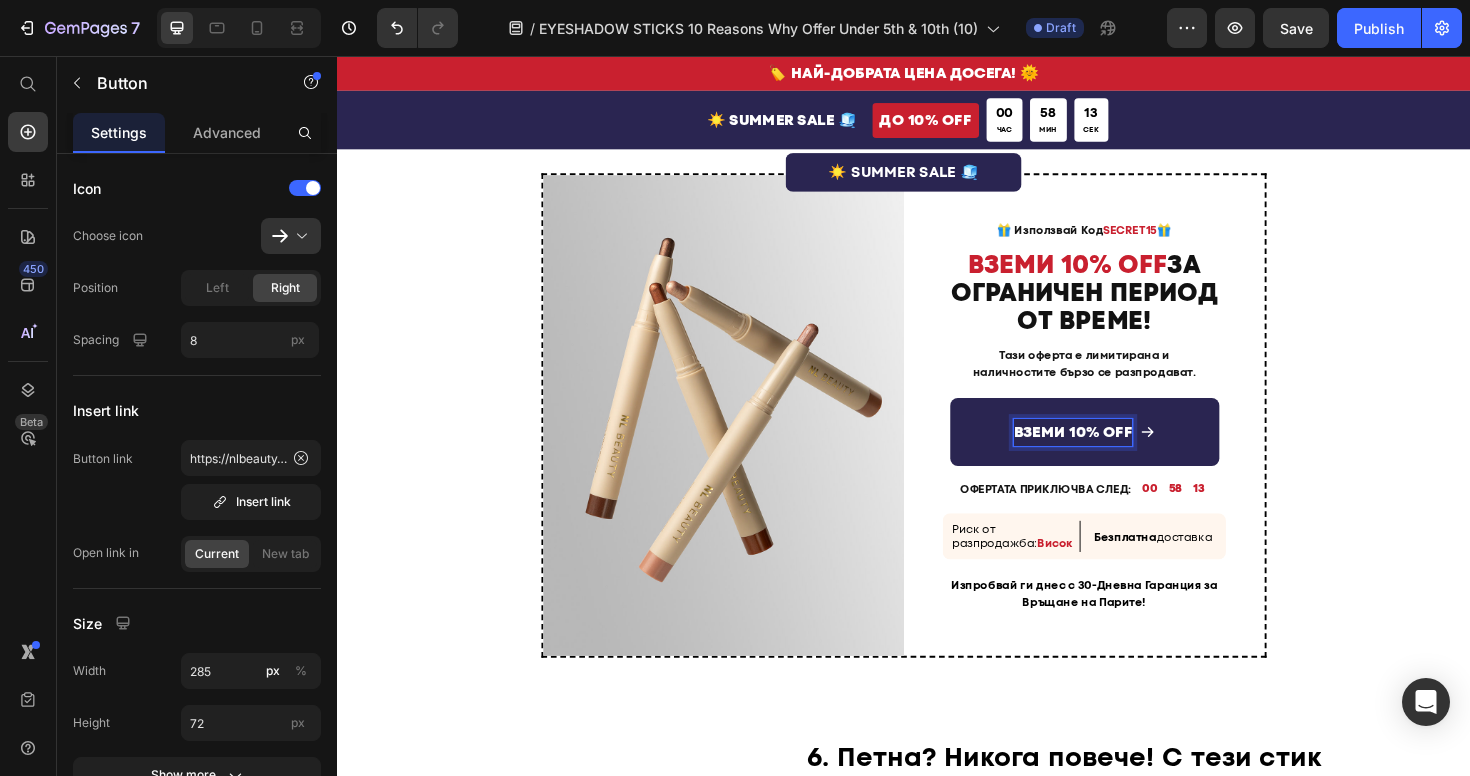 scroll, scrollTop: 2315, scrollLeft: 0, axis: vertical 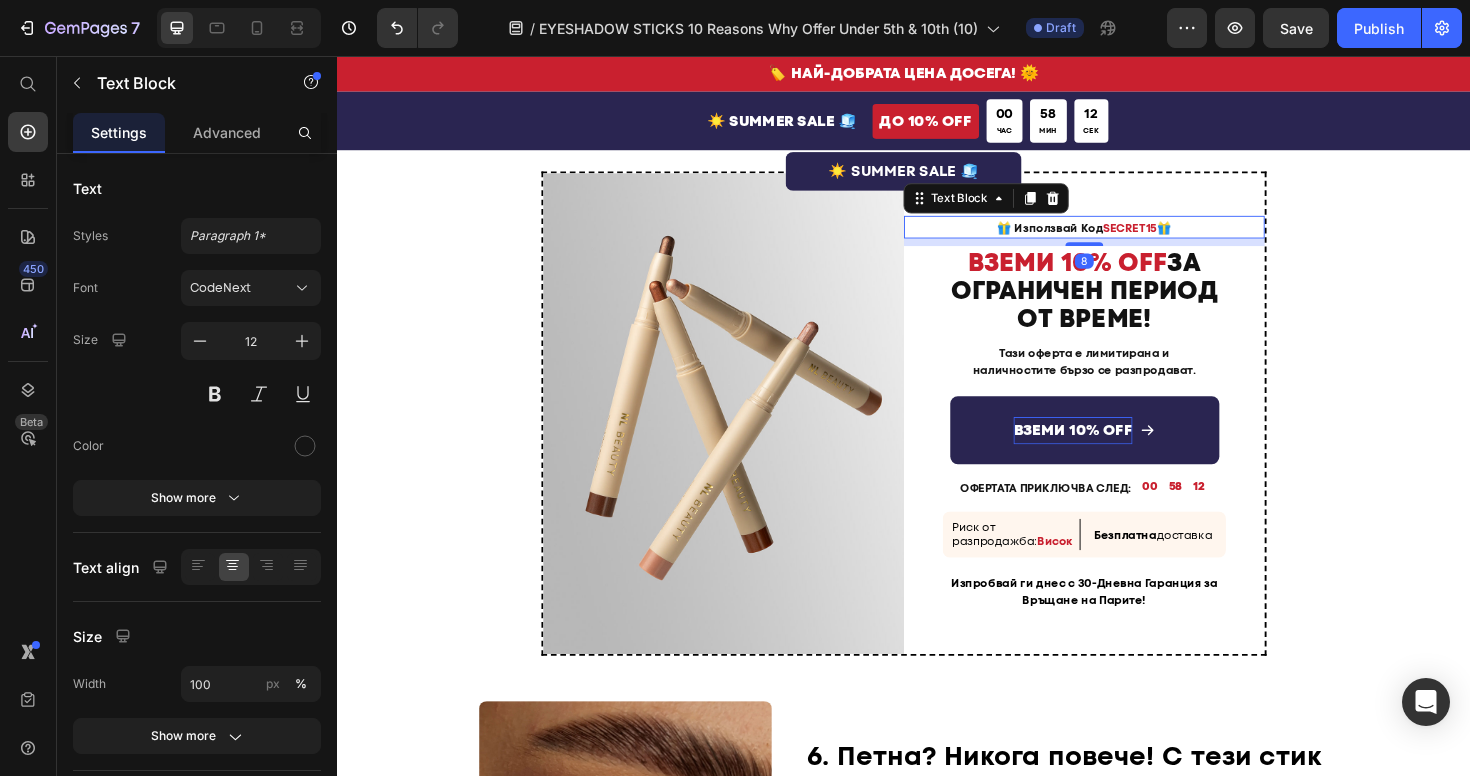 click on "SECRET15" at bounding box center (1176, 238) 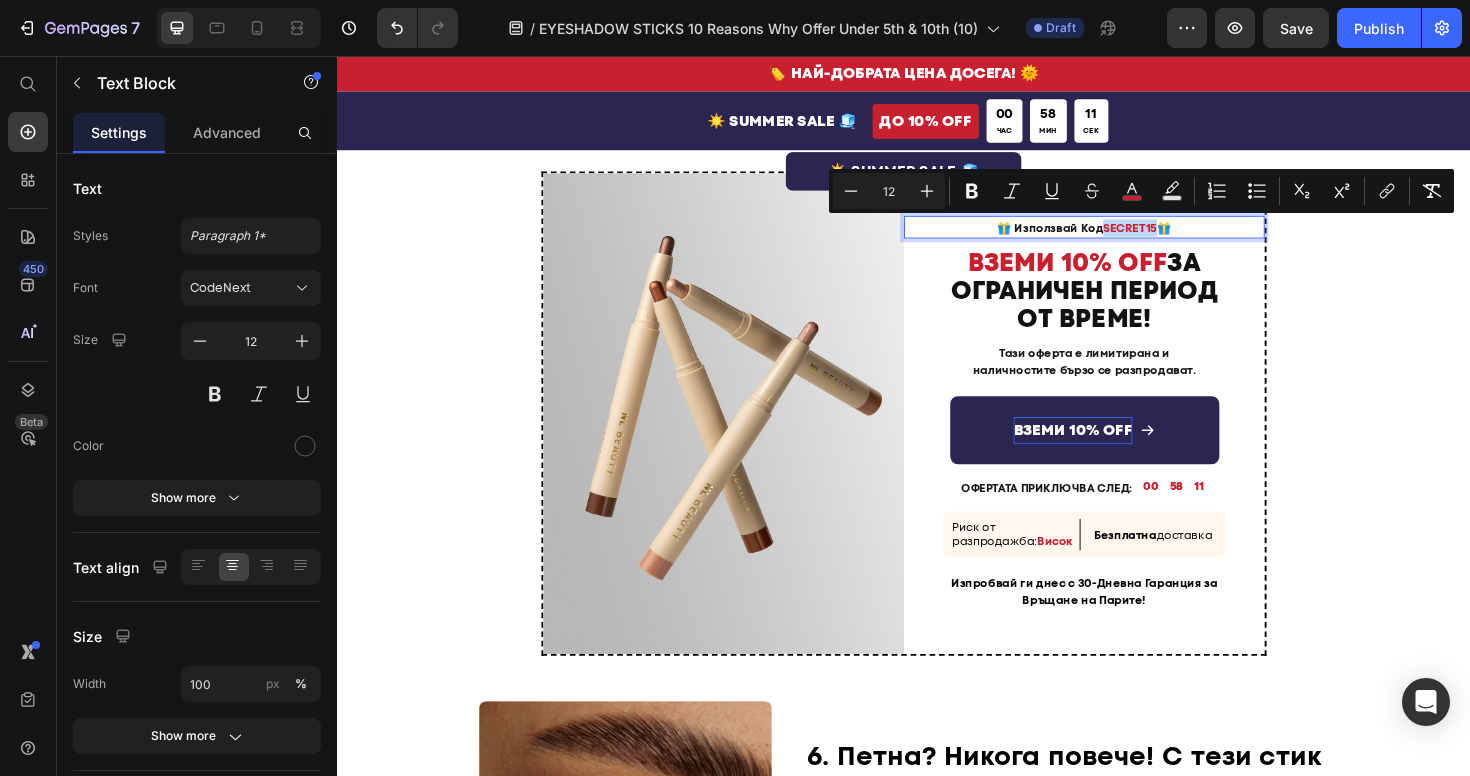 click on "SECRET15" at bounding box center [1176, 238] 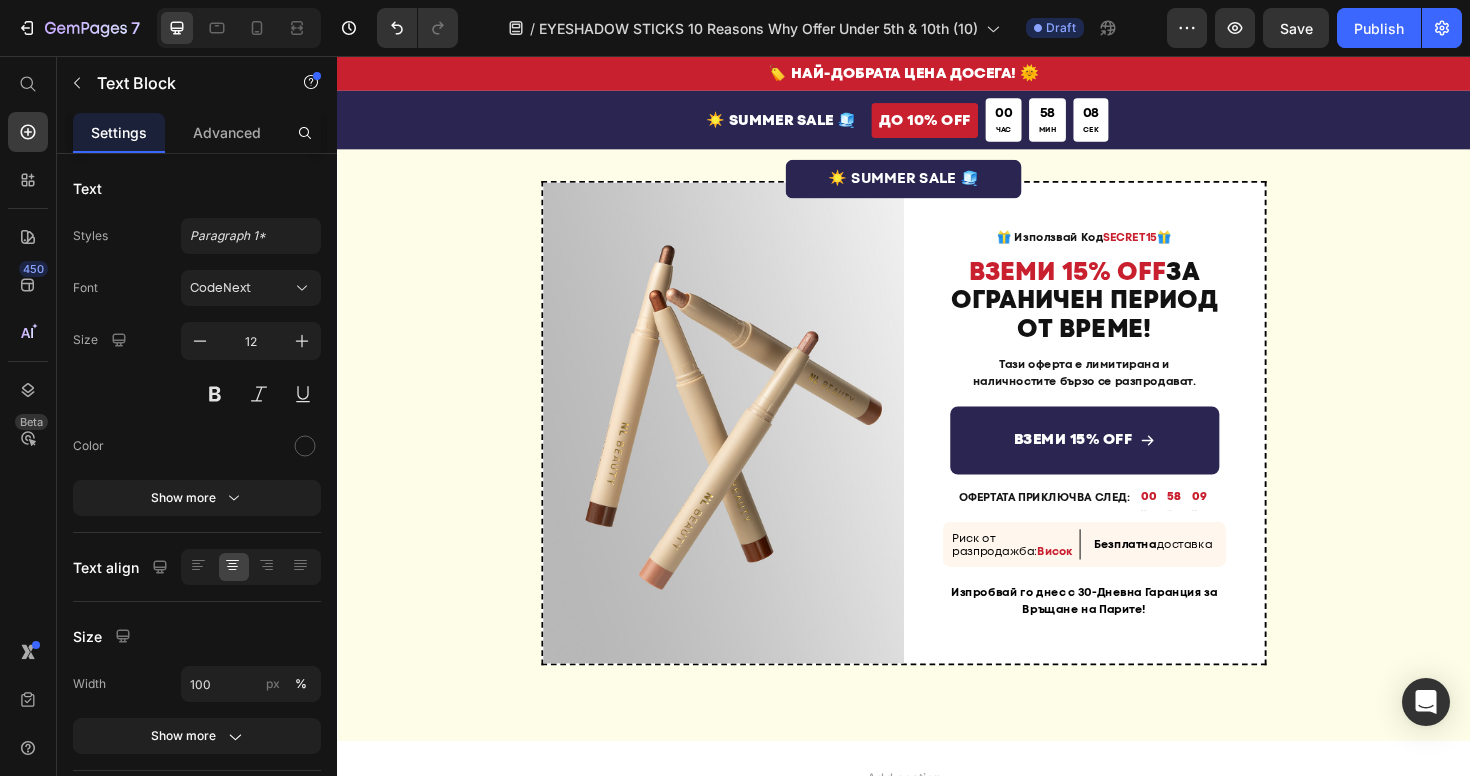 scroll, scrollTop: 4725, scrollLeft: 0, axis: vertical 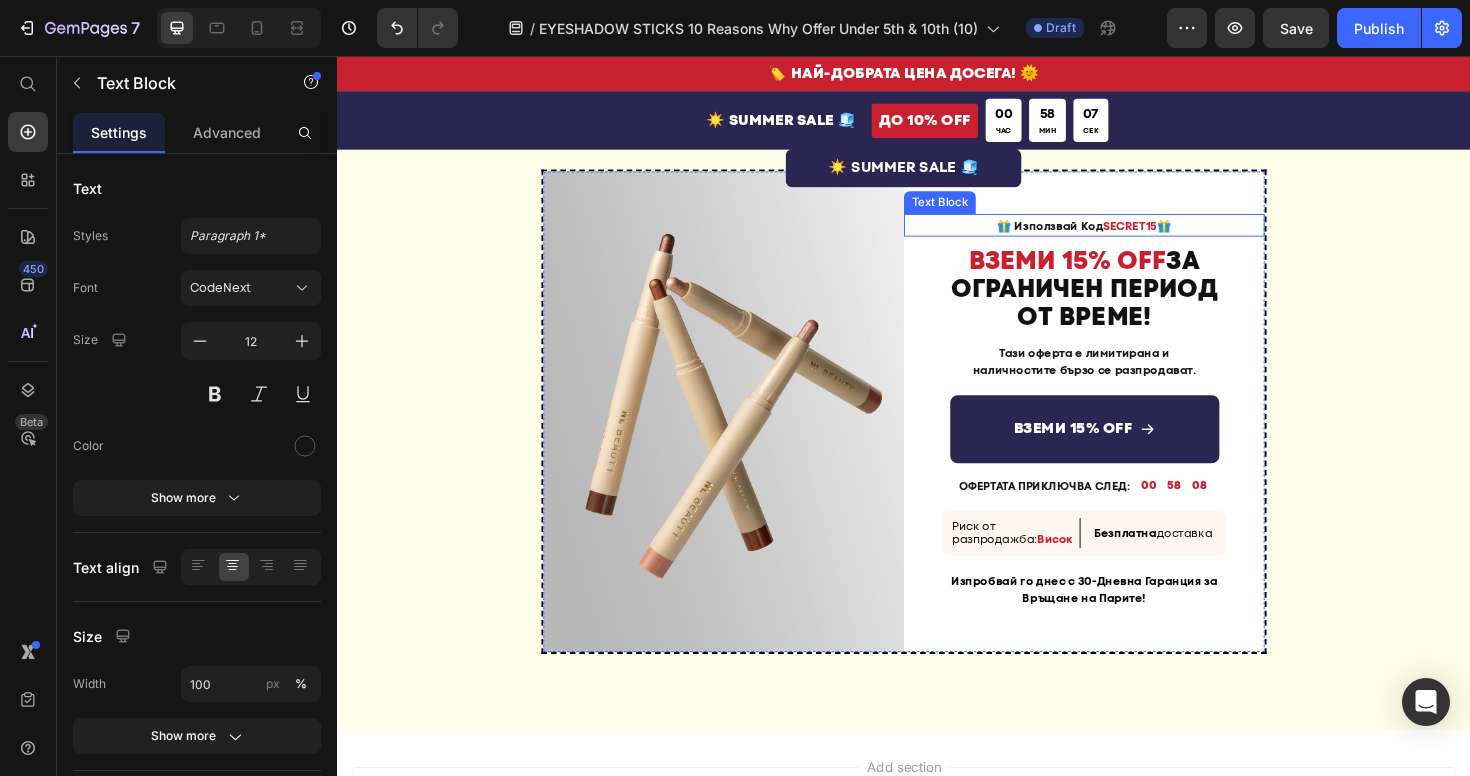 click on "SECRET15" at bounding box center (1176, 236) 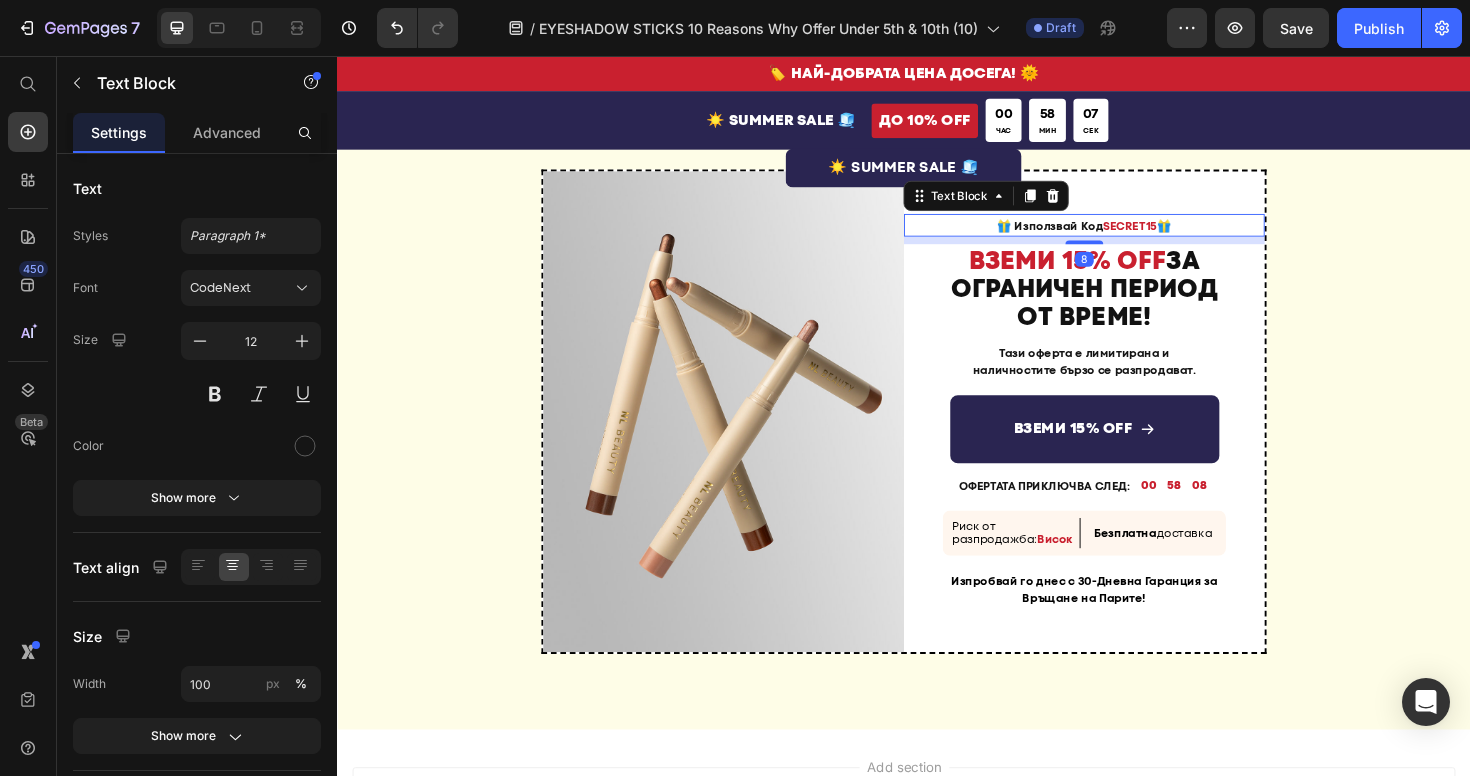 click on "SECRET15" at bounding box center [1176, 236] 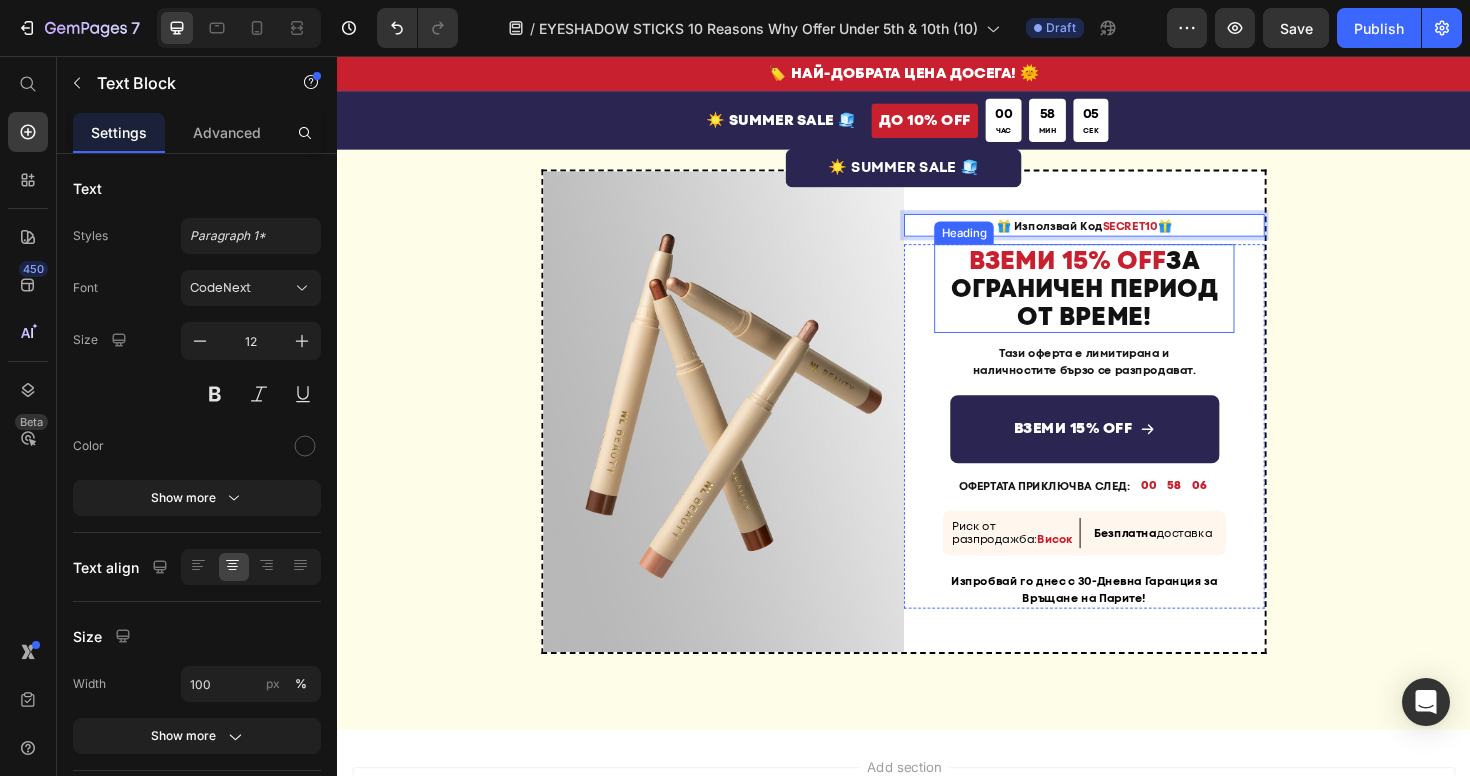 click on "ВЗЕМИ 15% OFF" at bounding box center [1110, 271] 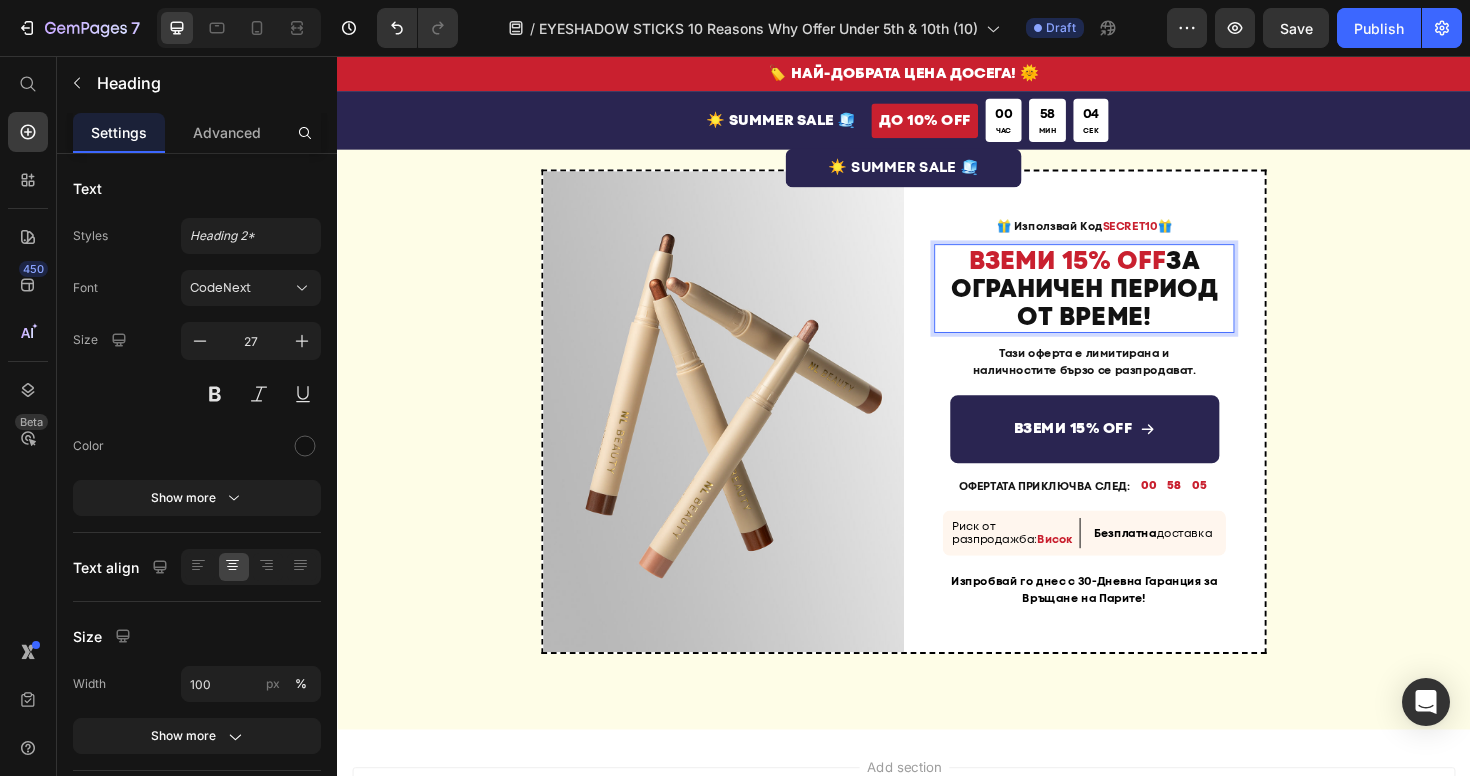 click on "ВЗЕМИ 15% OFF" at bounding box center (1110, 271) 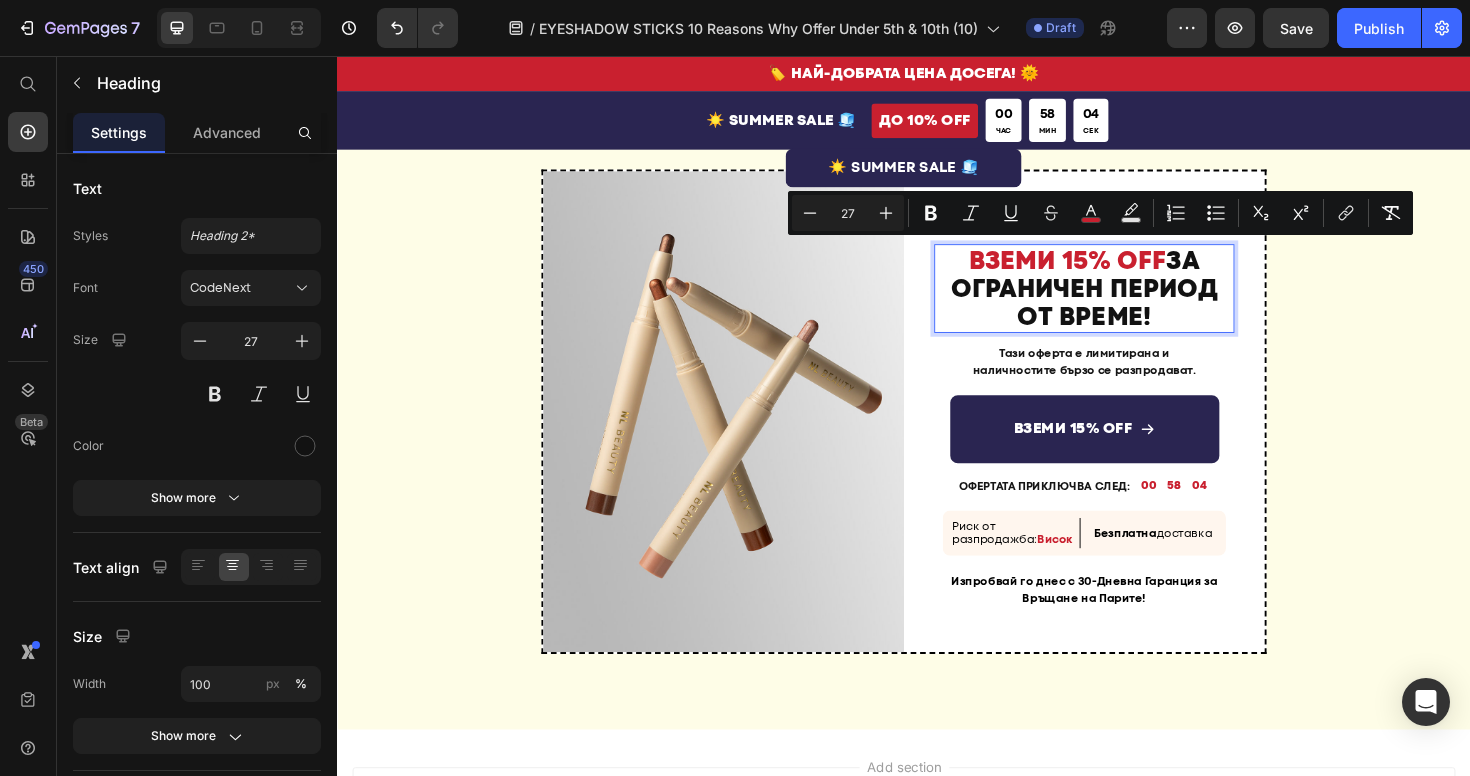 click on "ВЗЕМИ 15% OFF" at bounding box center (1110, 271) 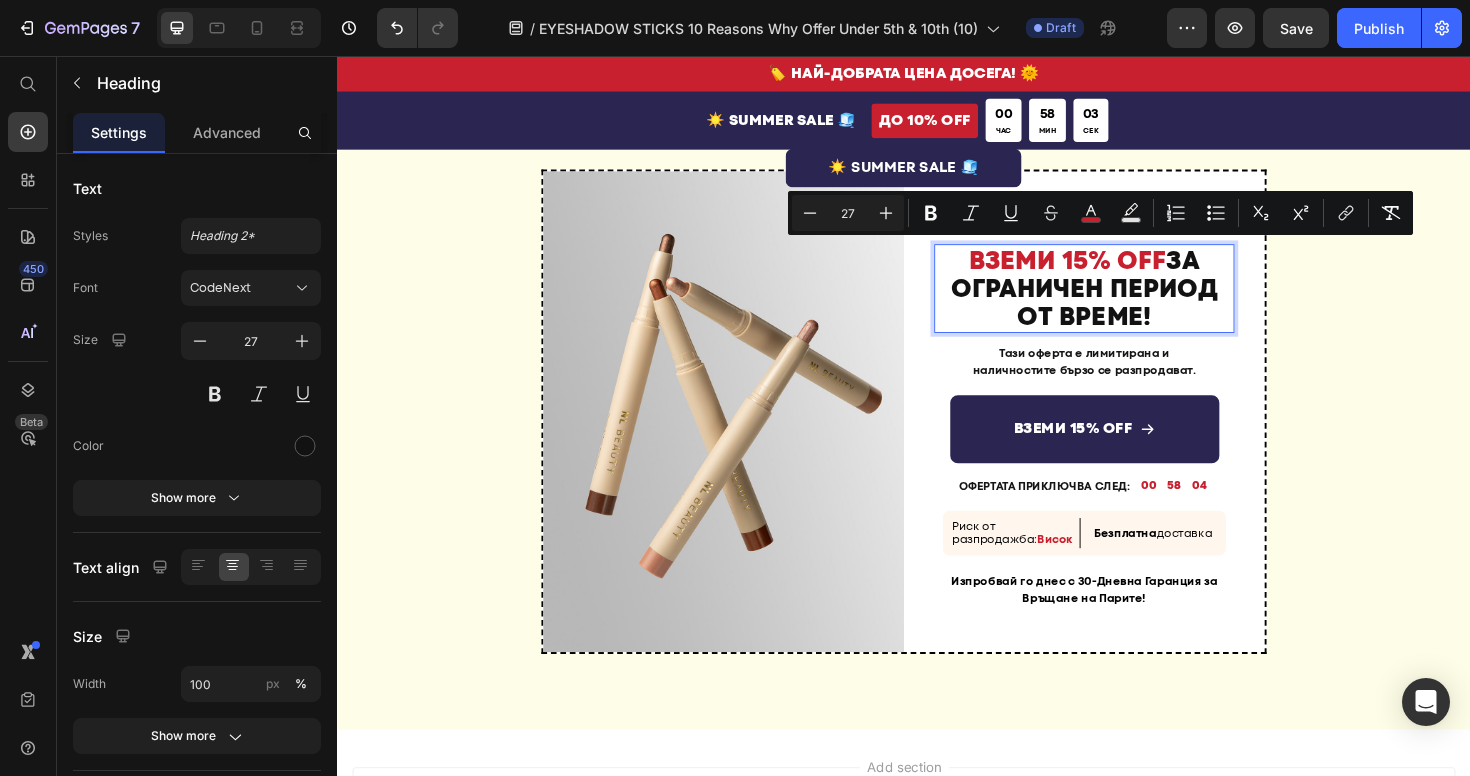 click on "ВЗЕМИ 15% OFF" at bounding box center (1110, 271) 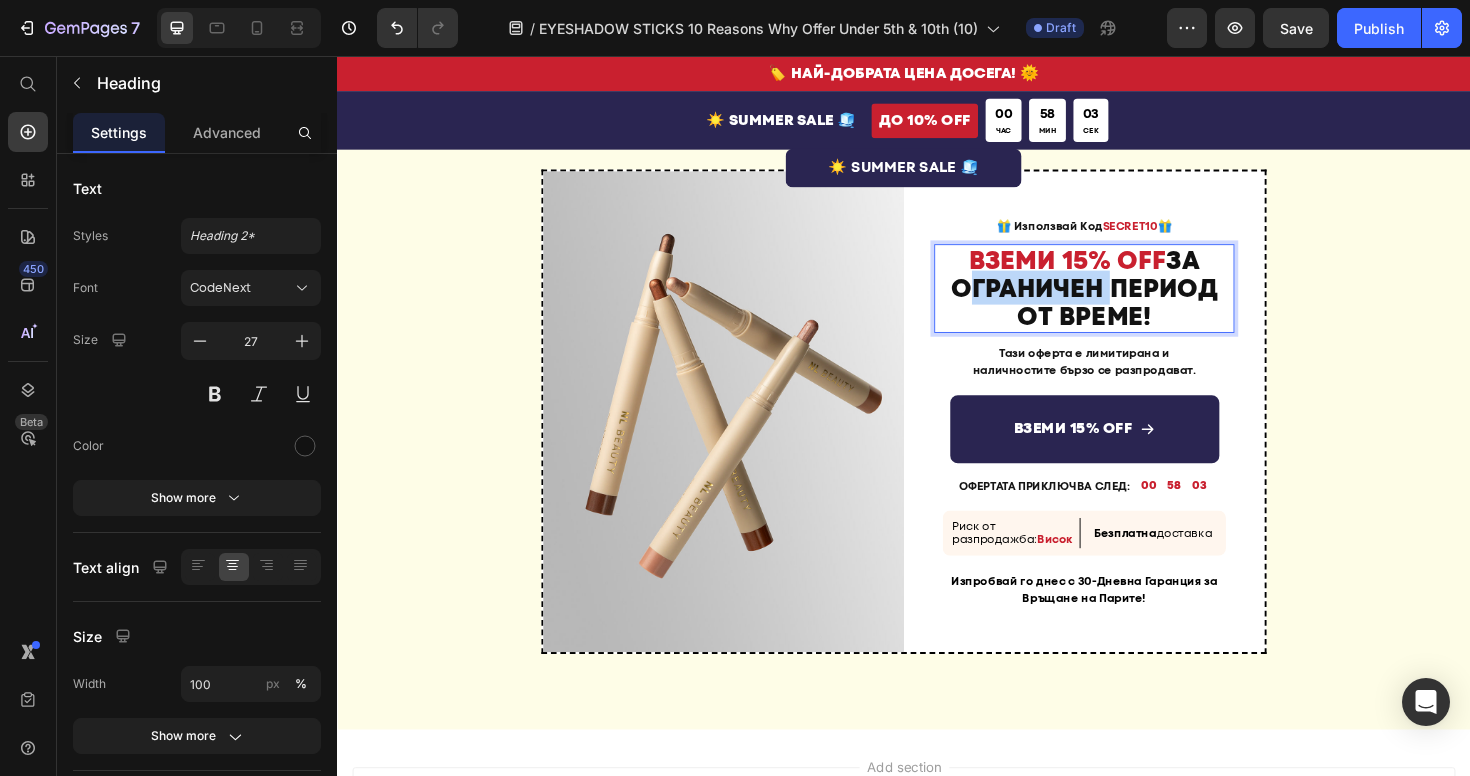 click on "ВЗЕМИ 15% OFF  ЗА ОГРАНИЧЕН ПЕРИОД ОТ ВРЕМЕ!" at bounding box center (1128, 301) 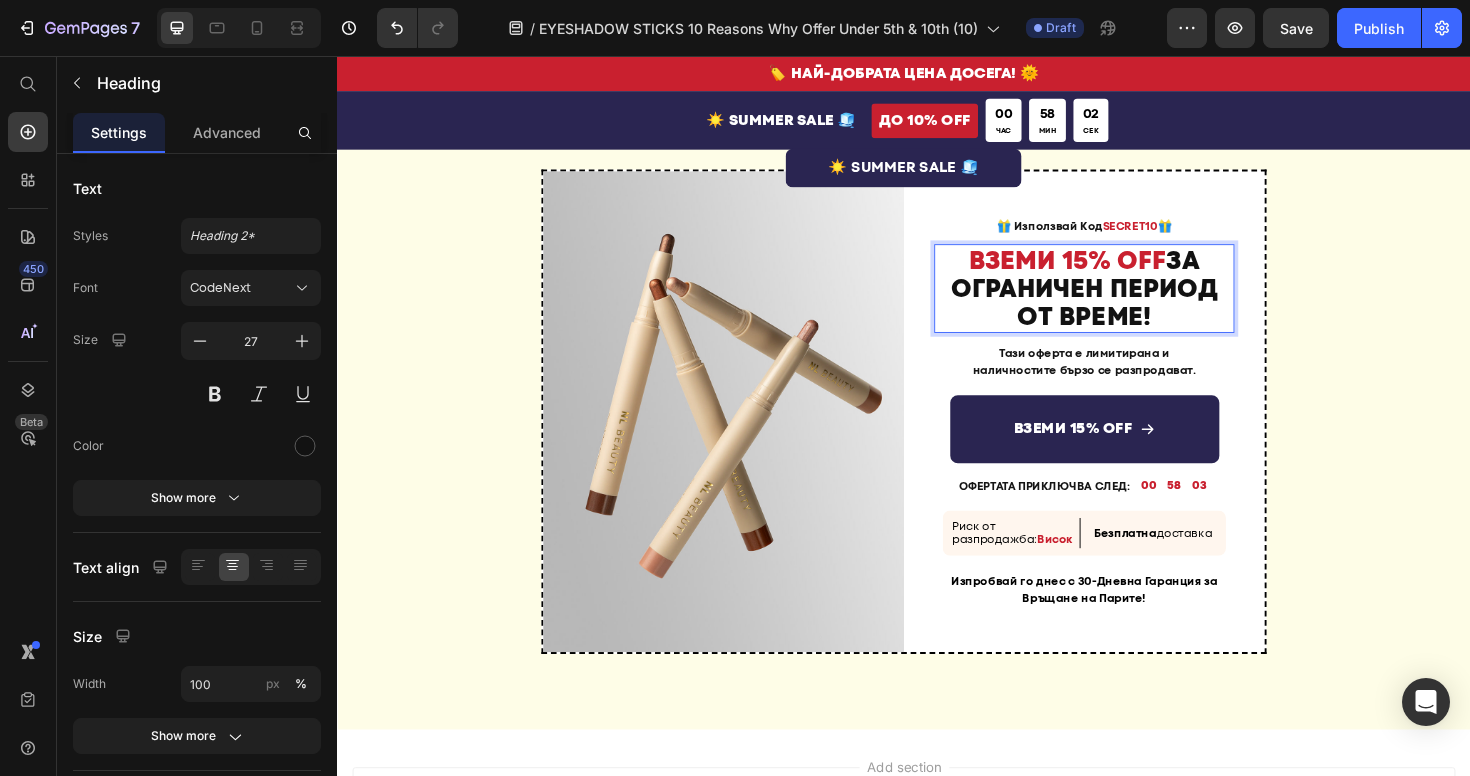 click on "ВЗЕМИ 15% OFF" at bounding box center [1110, 271] 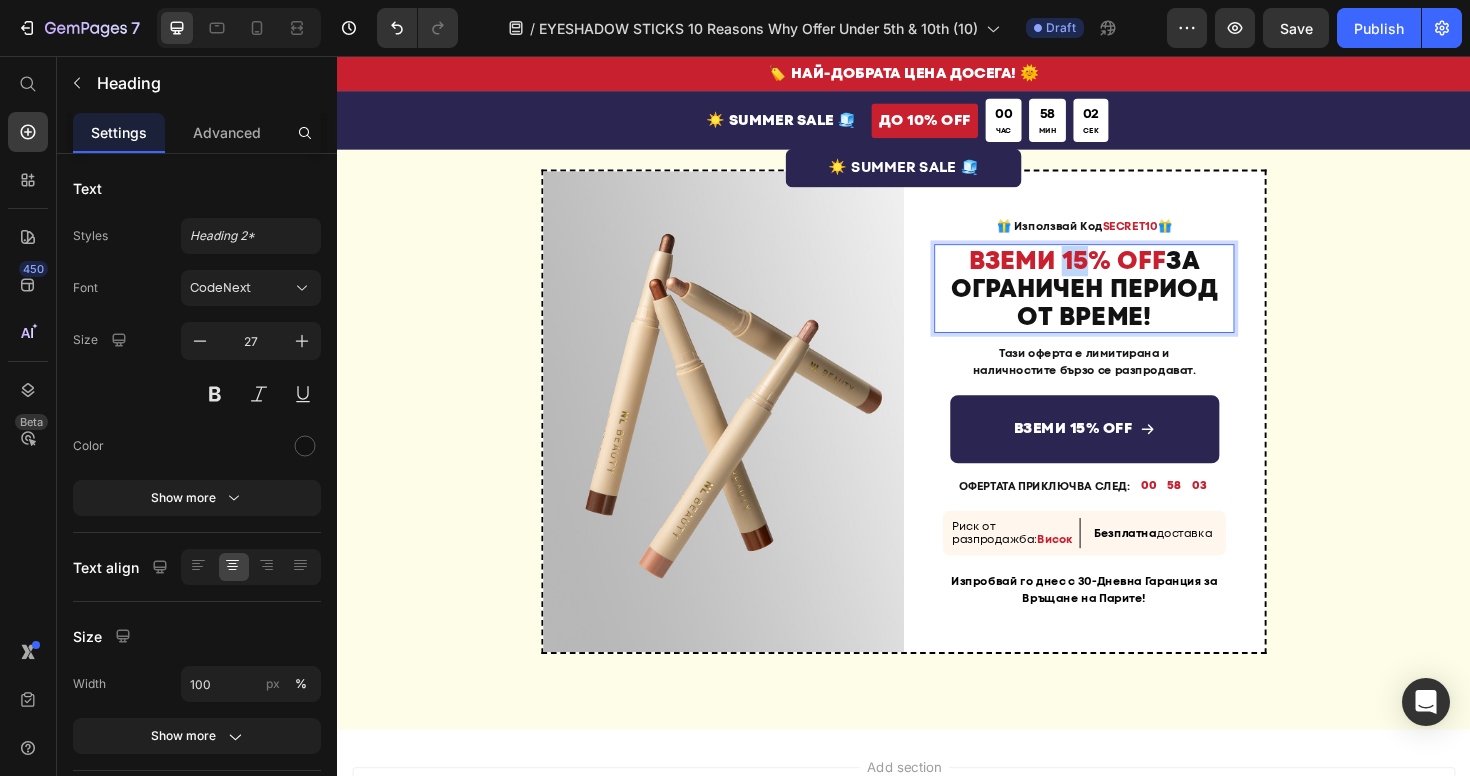 click on "ВЗЕМИ 15% OFF" at bounding box center (1110, 271) 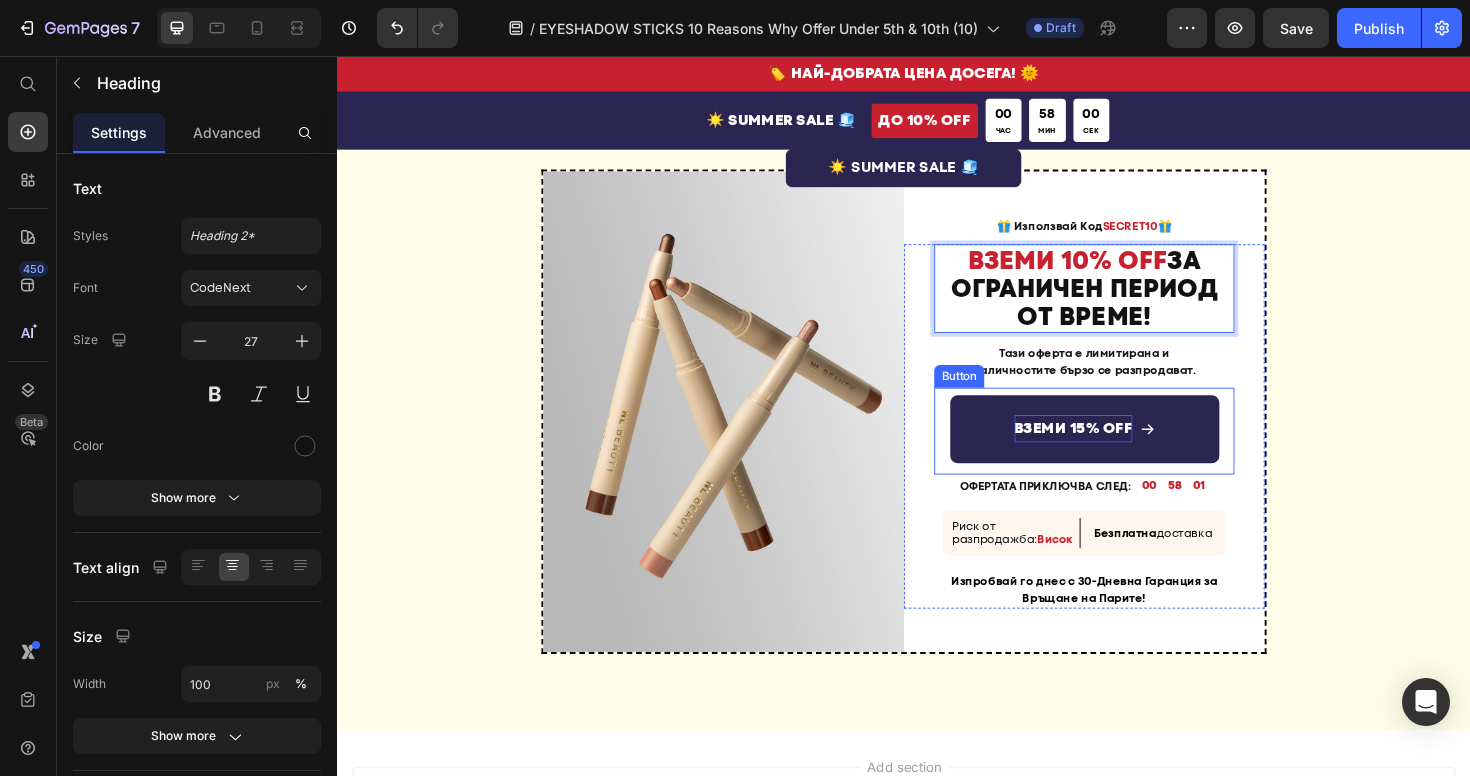 click on "ВЗЕМИ 15% OFF" at bounding box center (1116, 450) 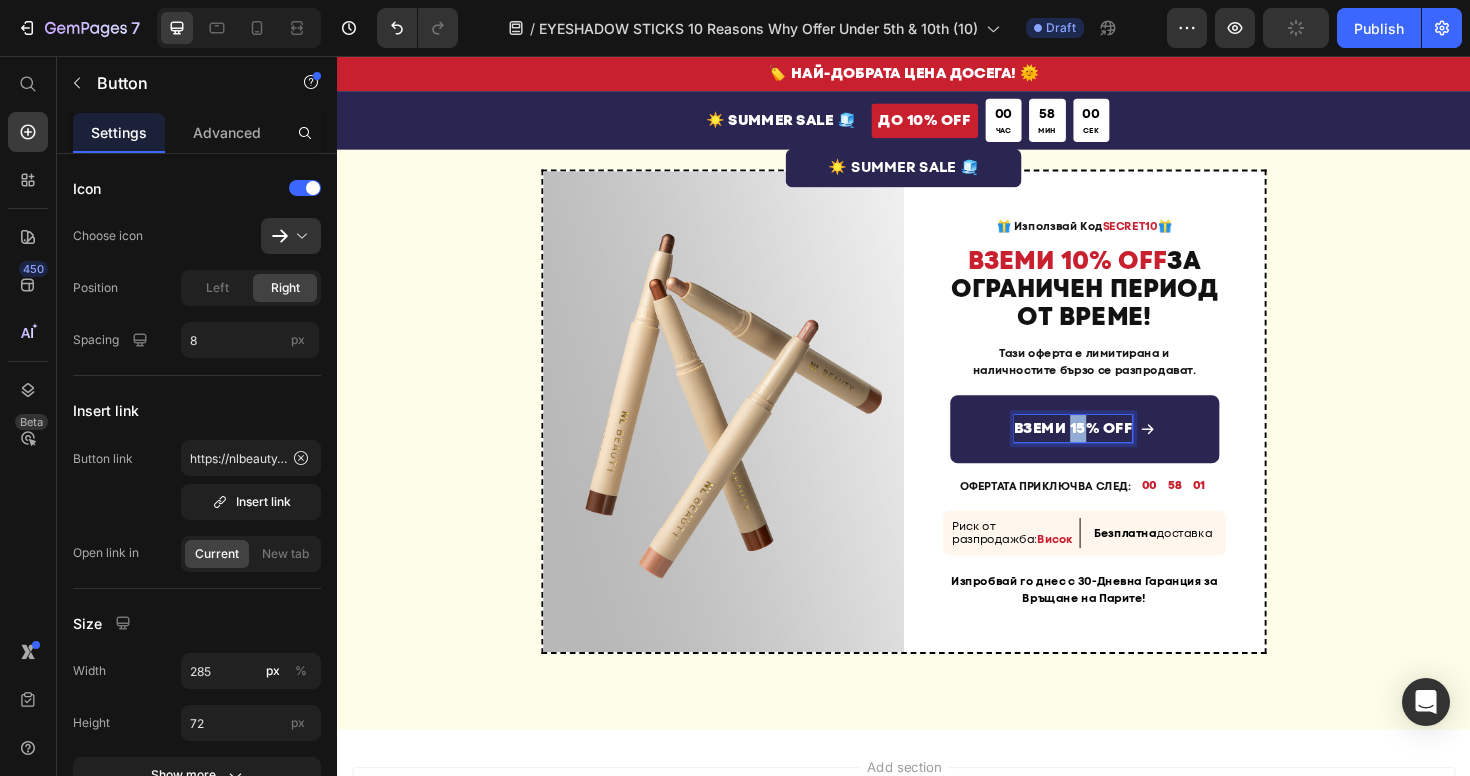 click on "ВЗЕМИ 15% OFF" at bounding box center [1116, 450] 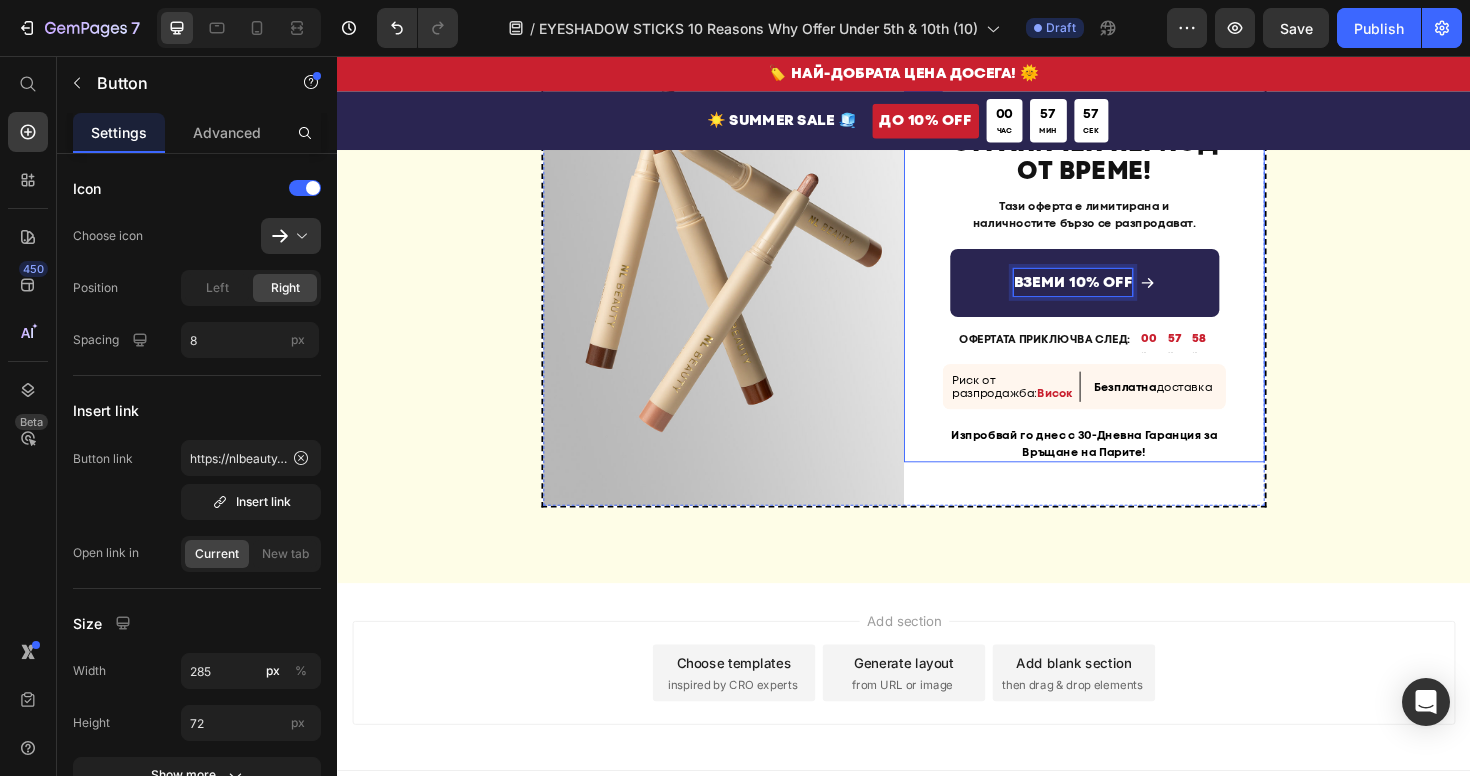 scroll, scrollTop: 4915, scrollLeft: 0, axis: vertical 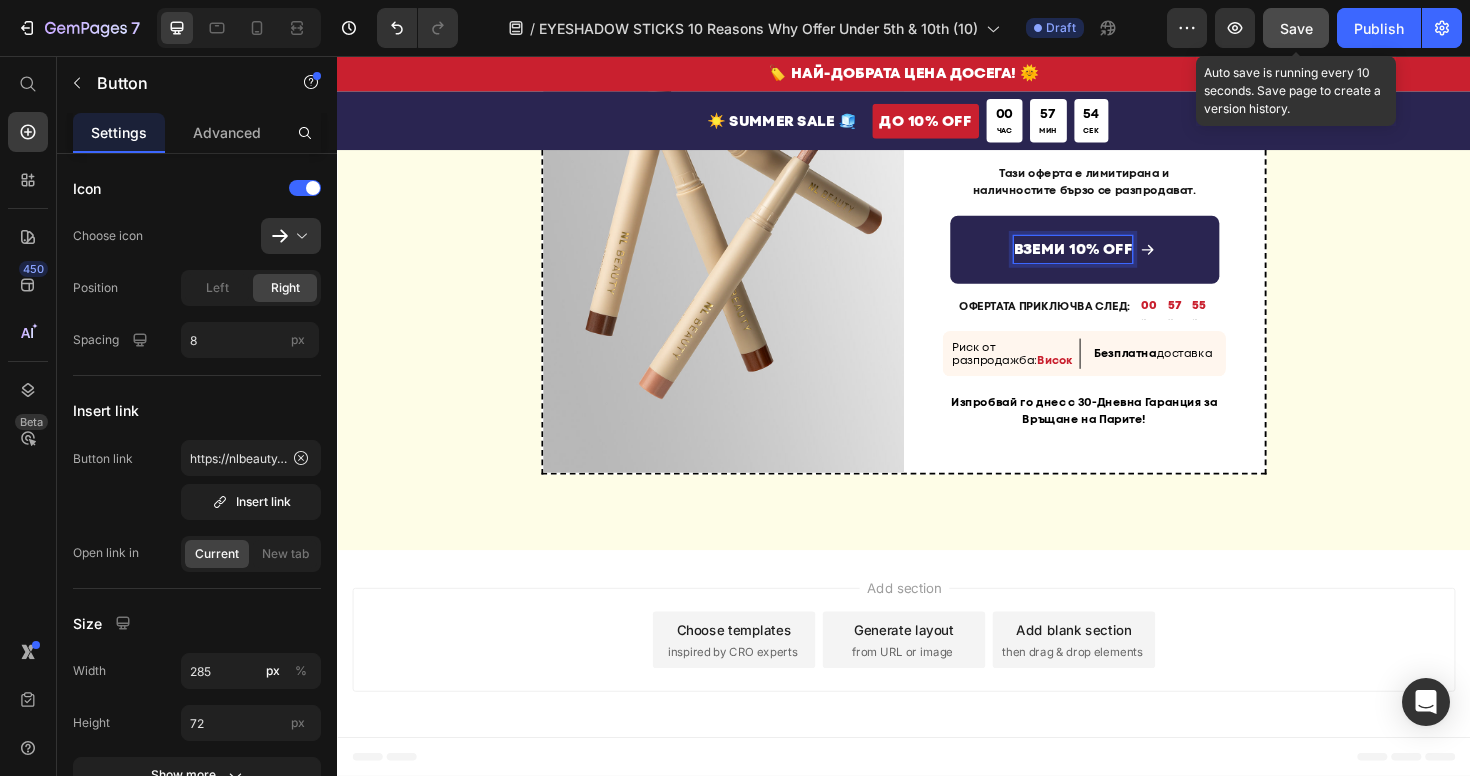 click on "Save" 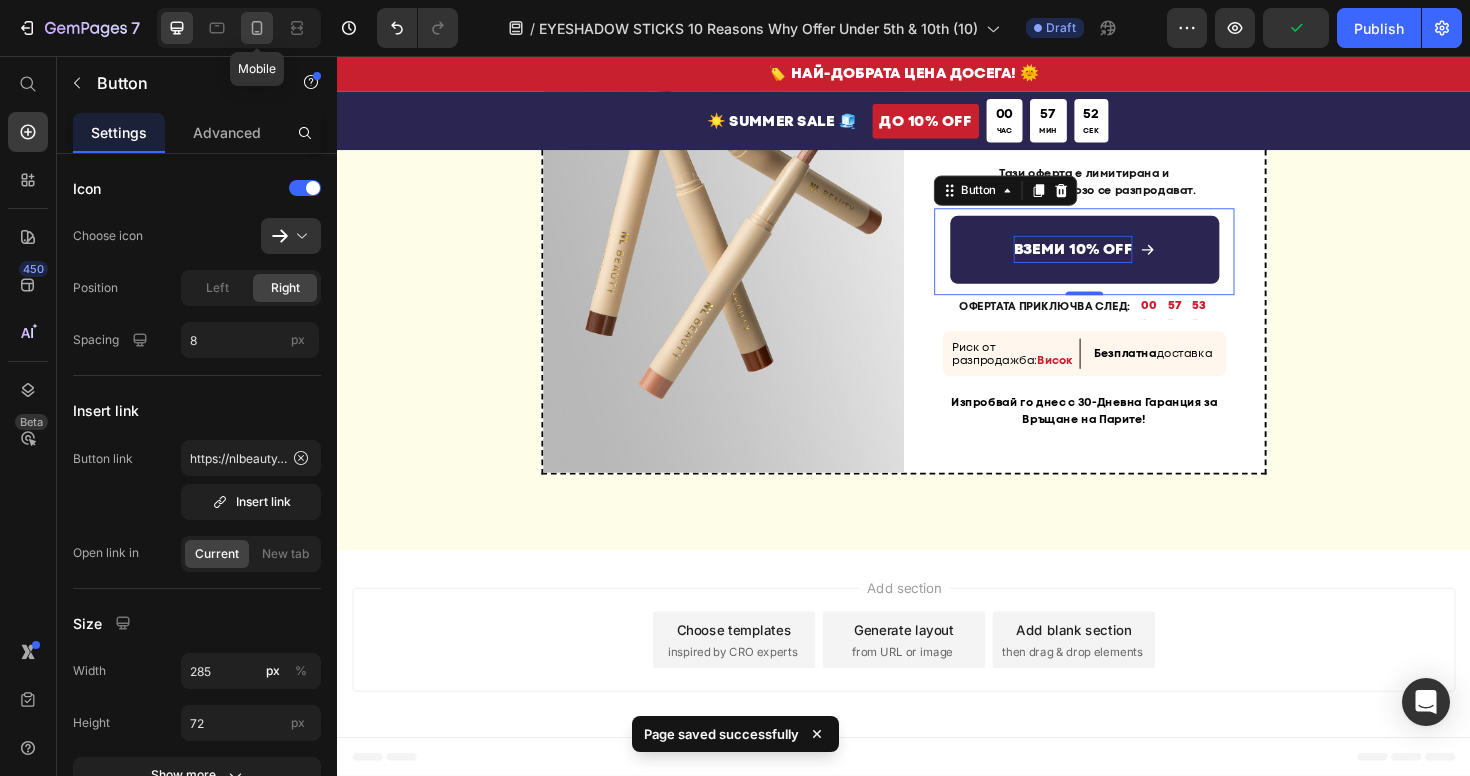 click 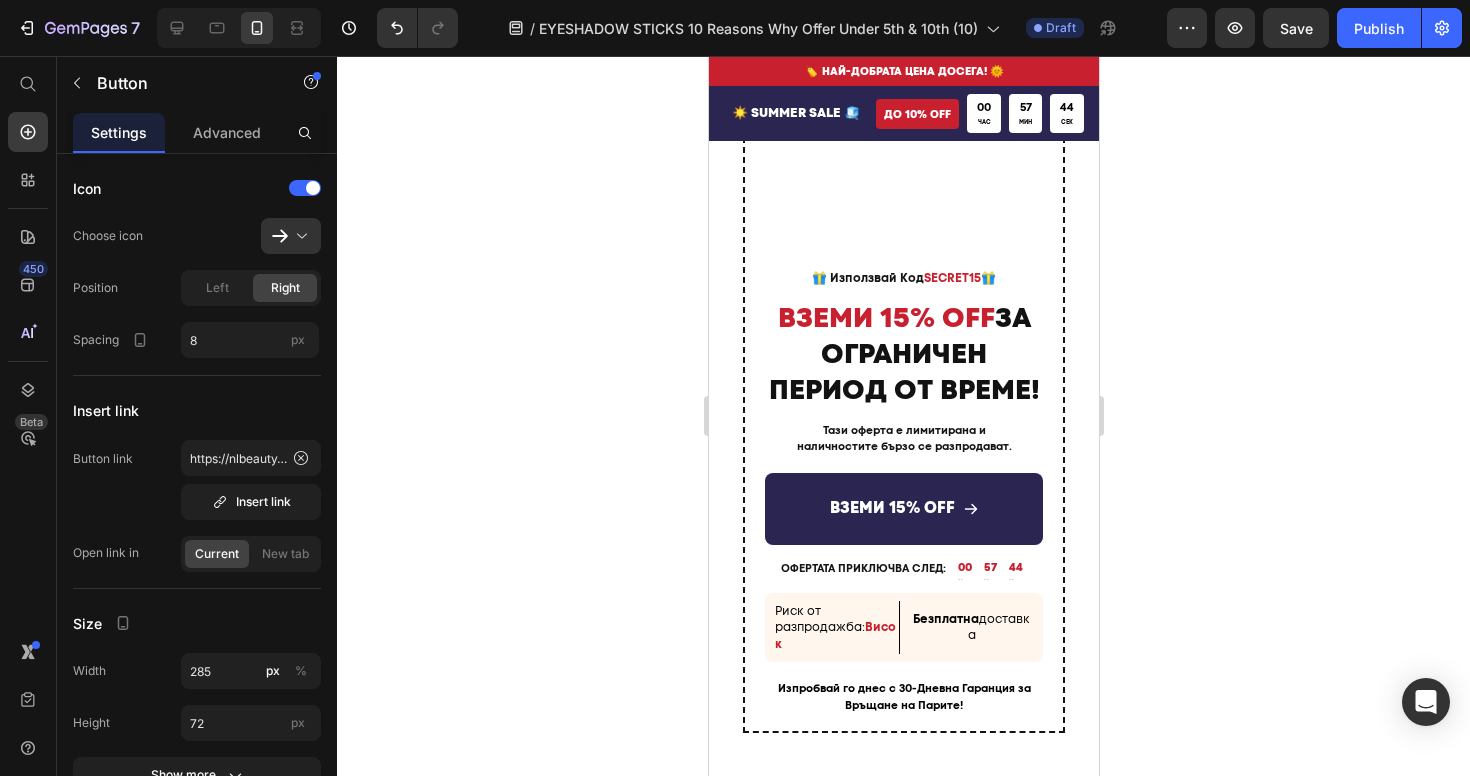 scroll, scrollTop: 4790, scrollLeft: 0, axis: vertical 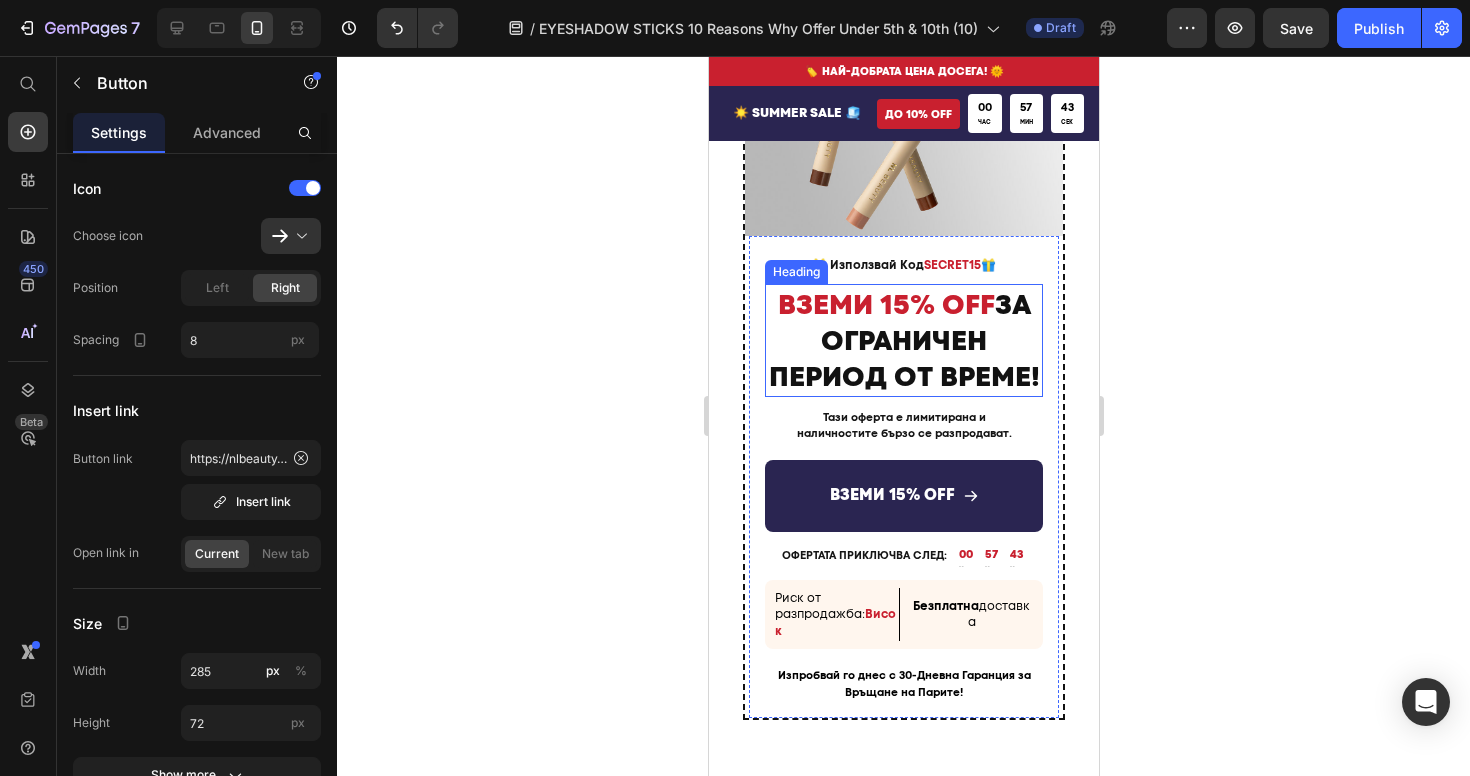 click on "ВЗЕМИ 15% OFF" at bounding box center [885, 304] 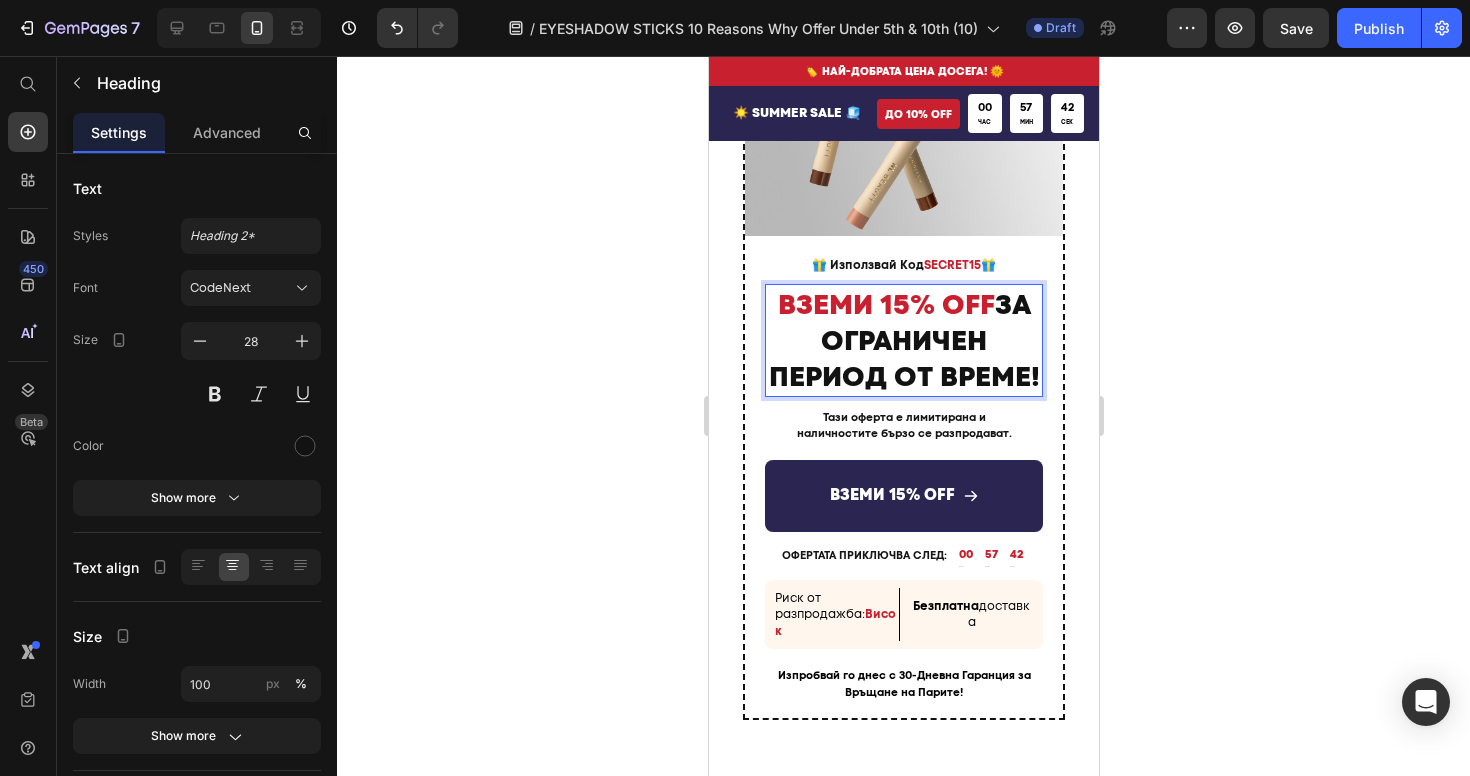 click on "ВЗЕМИ 15% OFF" at bounding box center (885, 304) 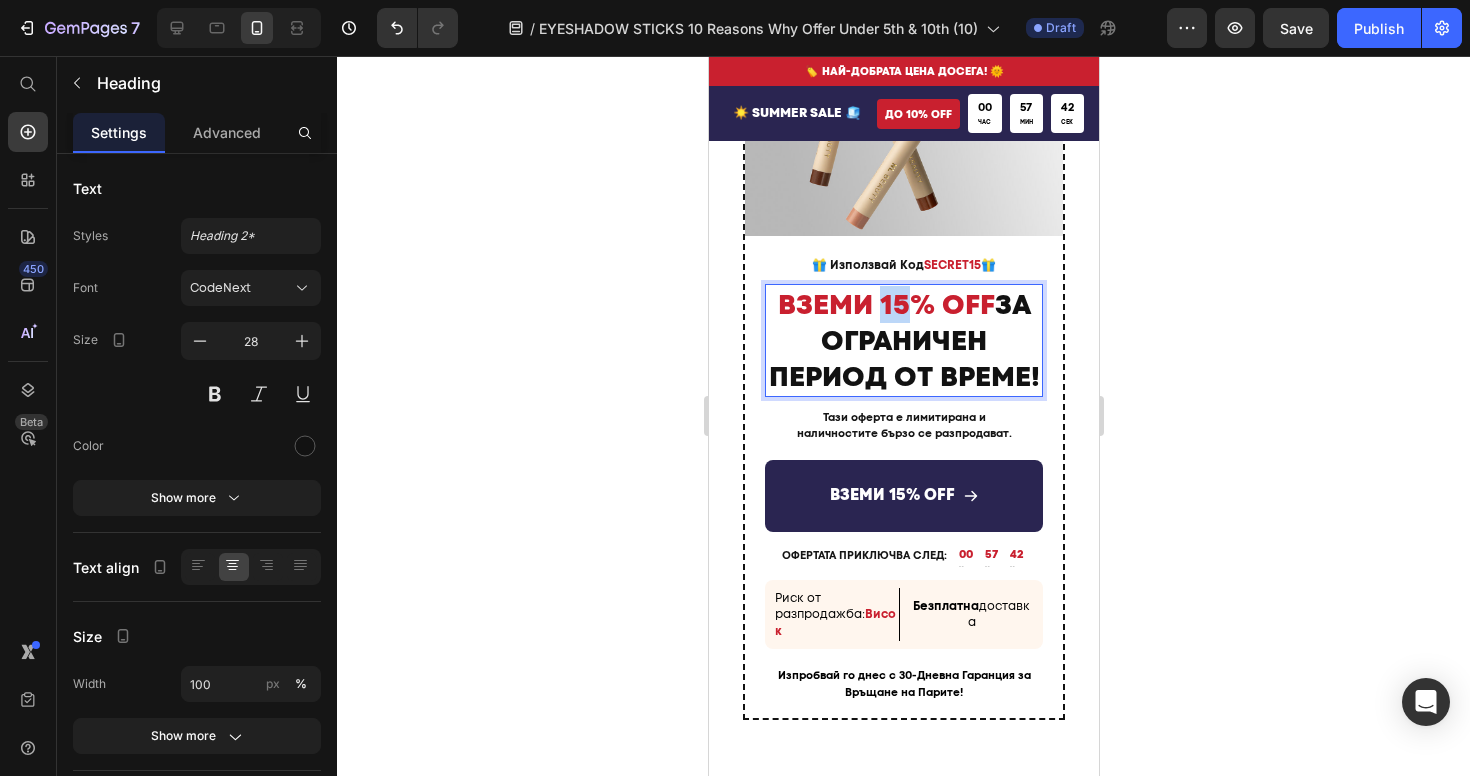 click on "ВЗЕМИ 15% OFF" at bounding box center (885, 304) 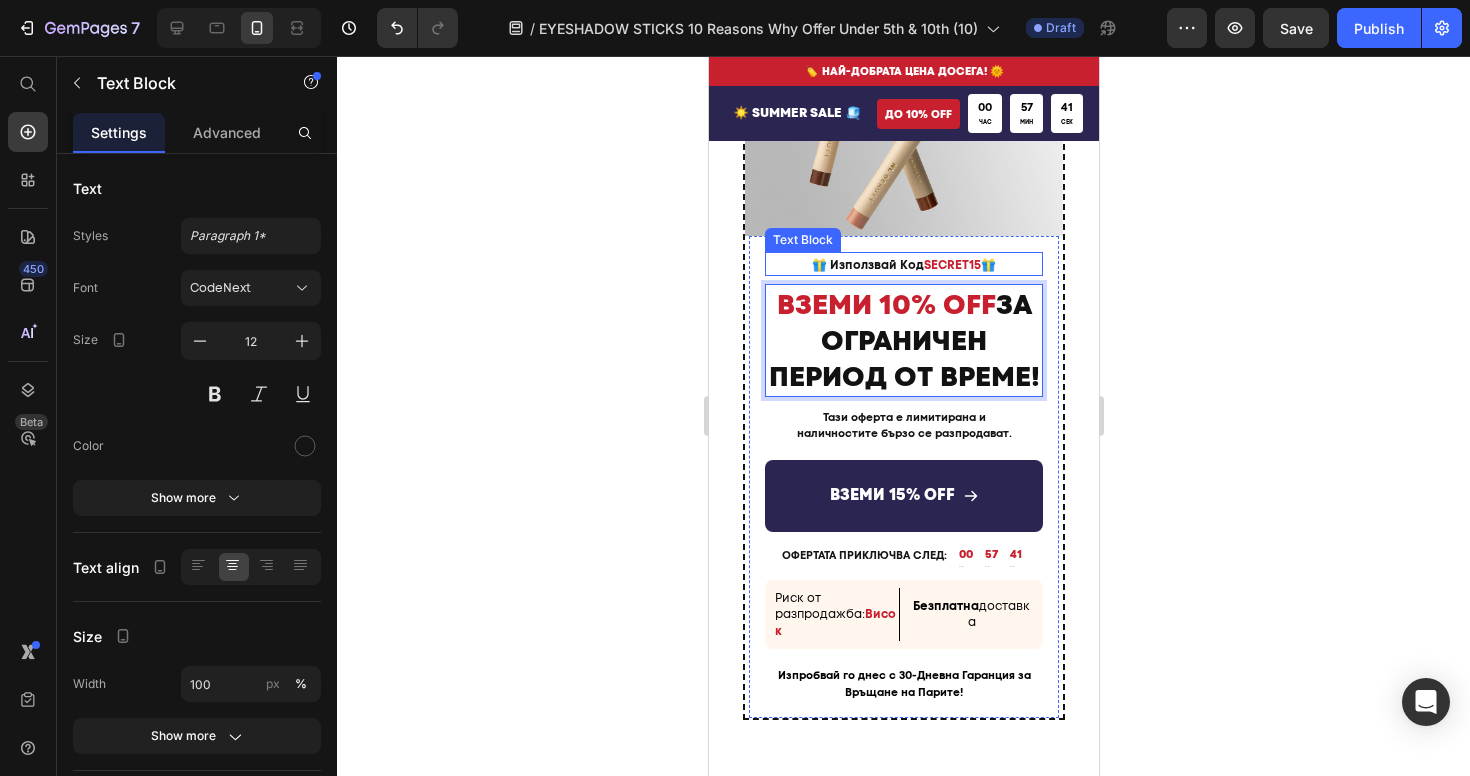 click on "SECRET15" at bounding box center (951, 265) 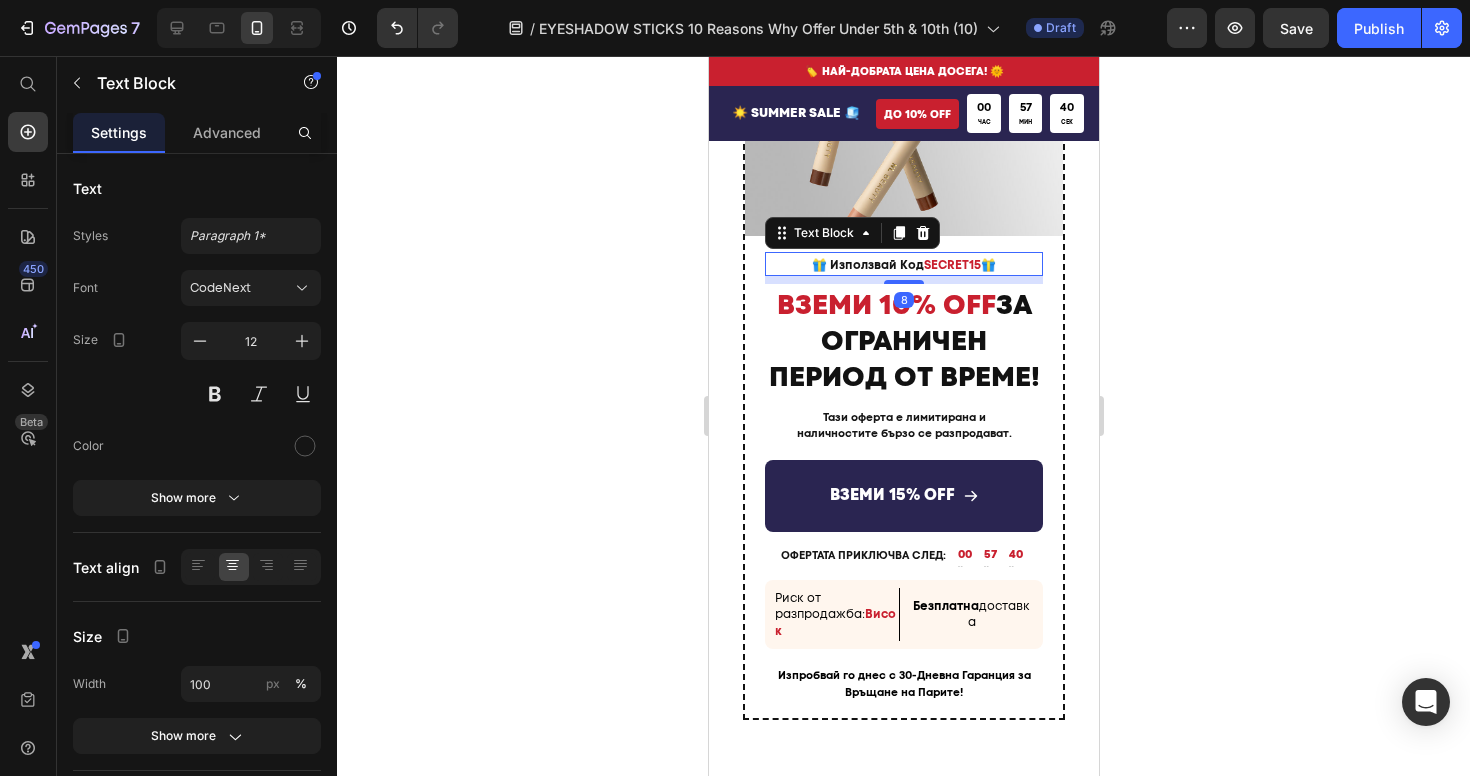 click on "SECRET15" at bounding box center (951, 265) 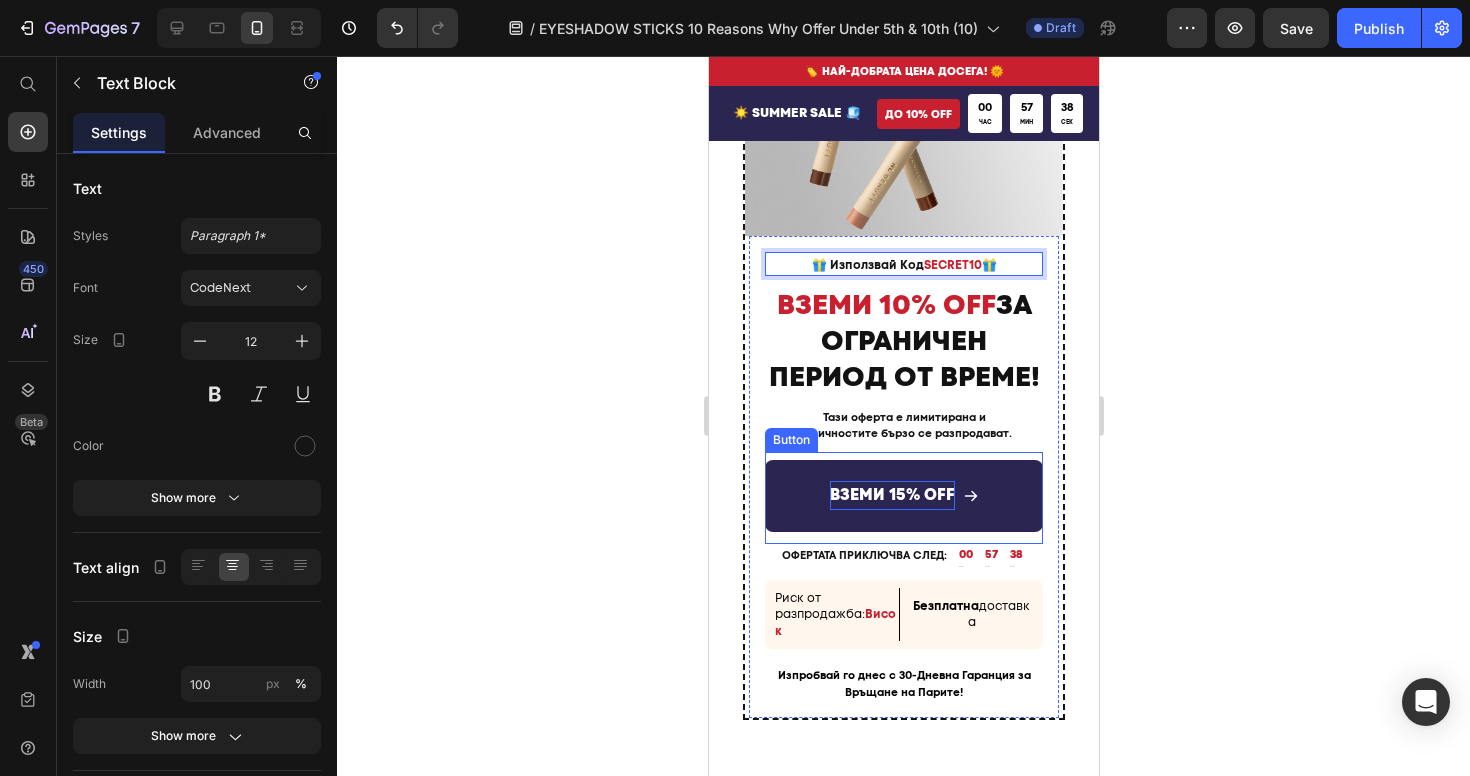 click on "ВЗЕМИ 15% OFF" at bounding box center [891, 495] 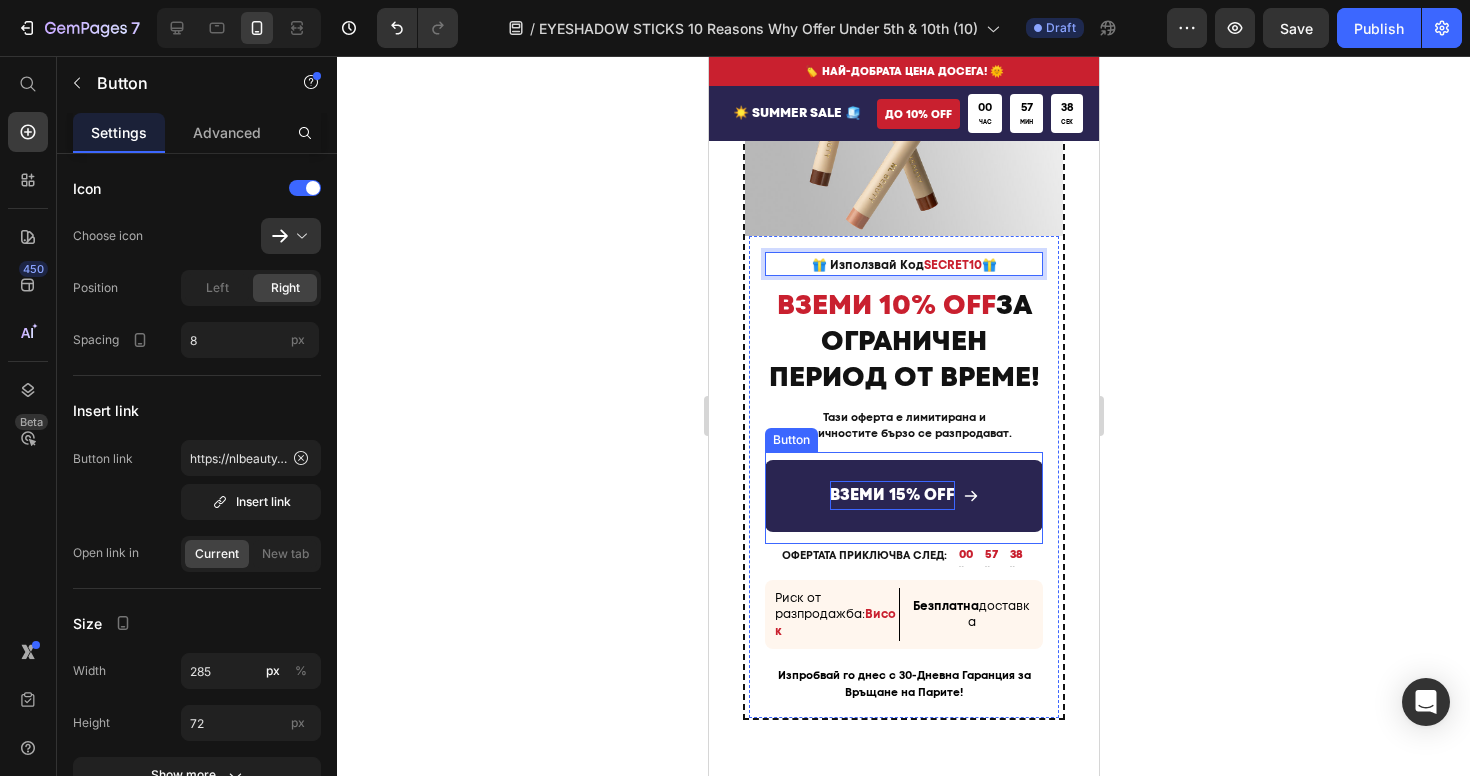 click on "ВЗЕМИ 15% OFF" at bounding box center (891, 495) 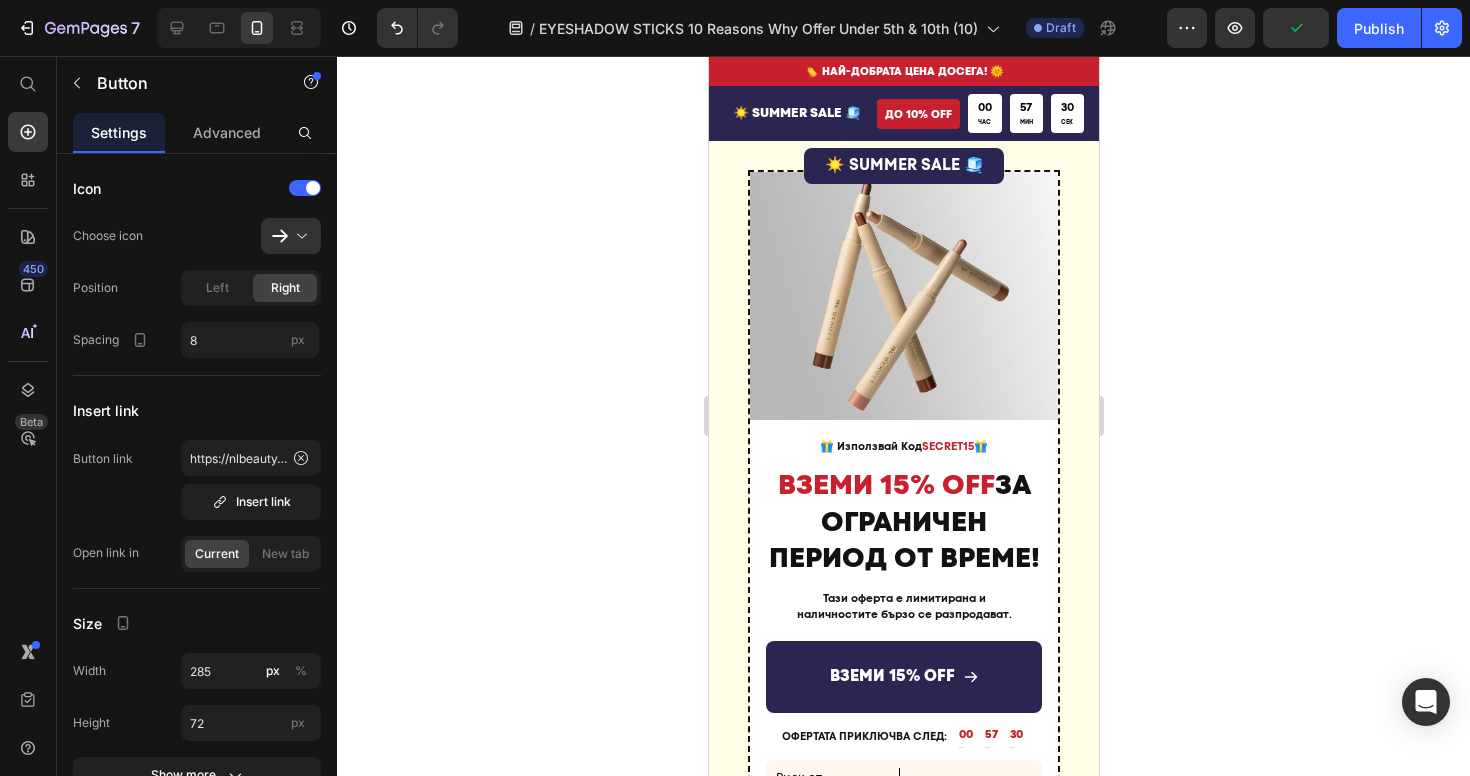 scroll, scrollTop: 9529, scrollLeft: 0, axis: vertical 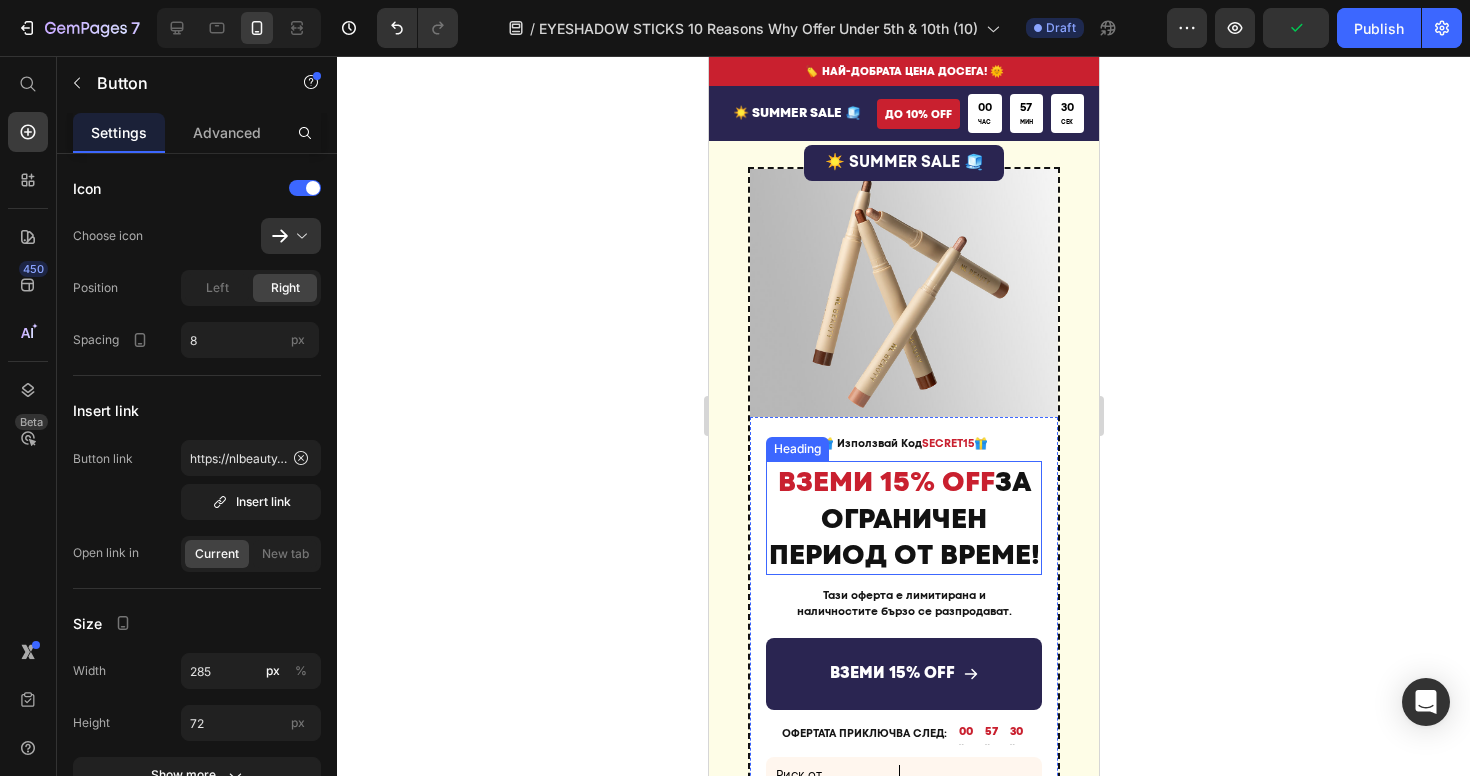 click on "ВЗЕМИ 15% OFF" at bounding box center (885, 481) 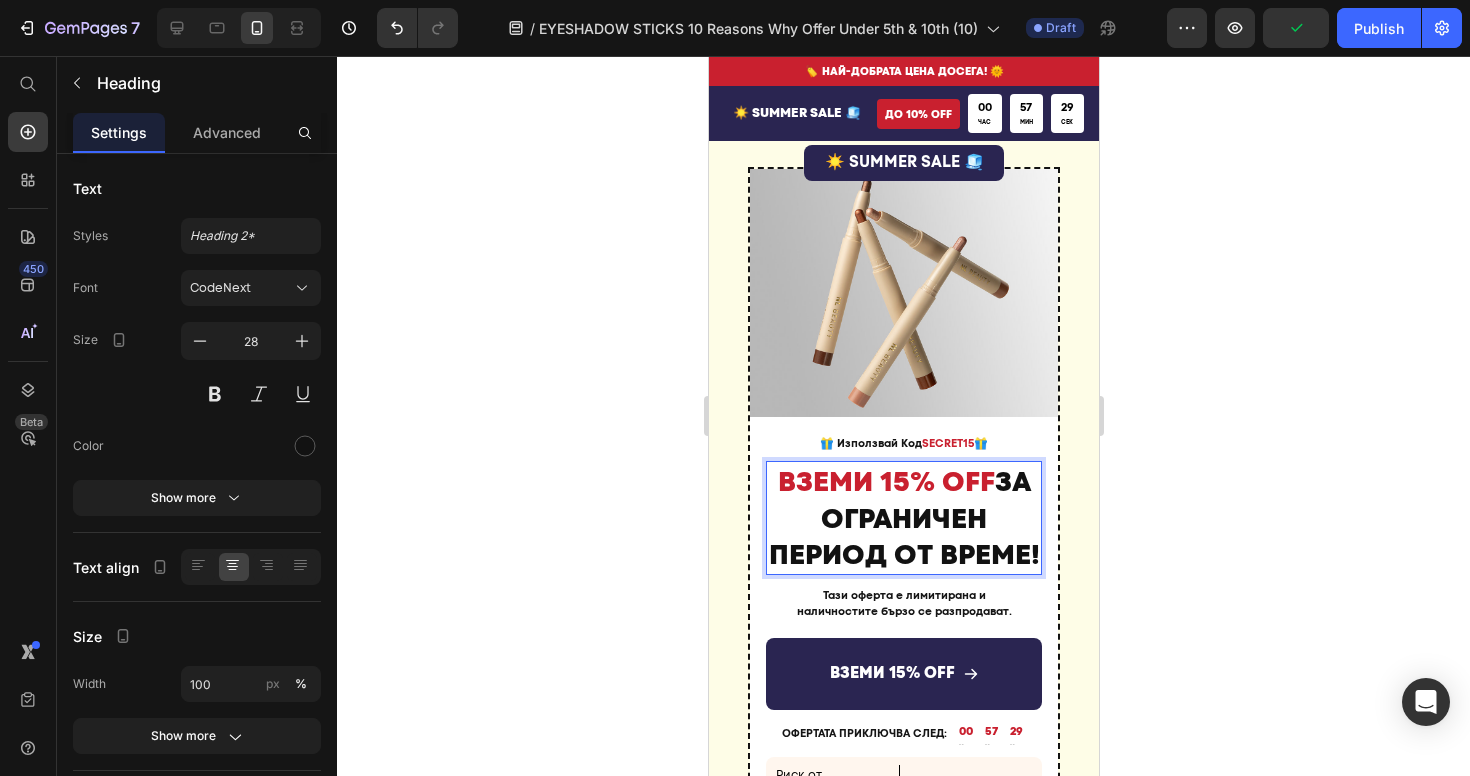 click on "ВЗЕМИ 15% OFF" at bounding box center (885, 481) 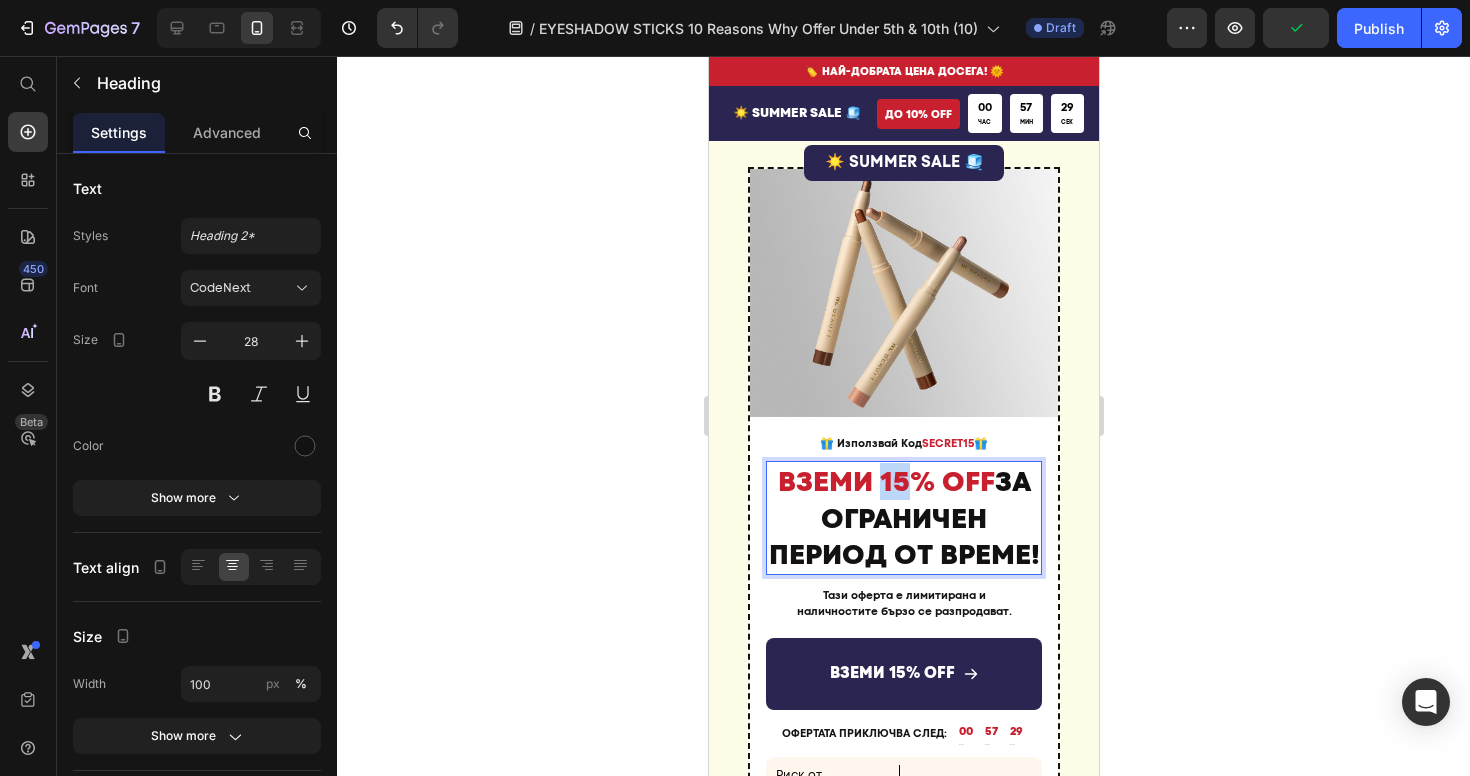 click on "ВЗЕМИ 15% OFF" at bounding box center [885, 481] 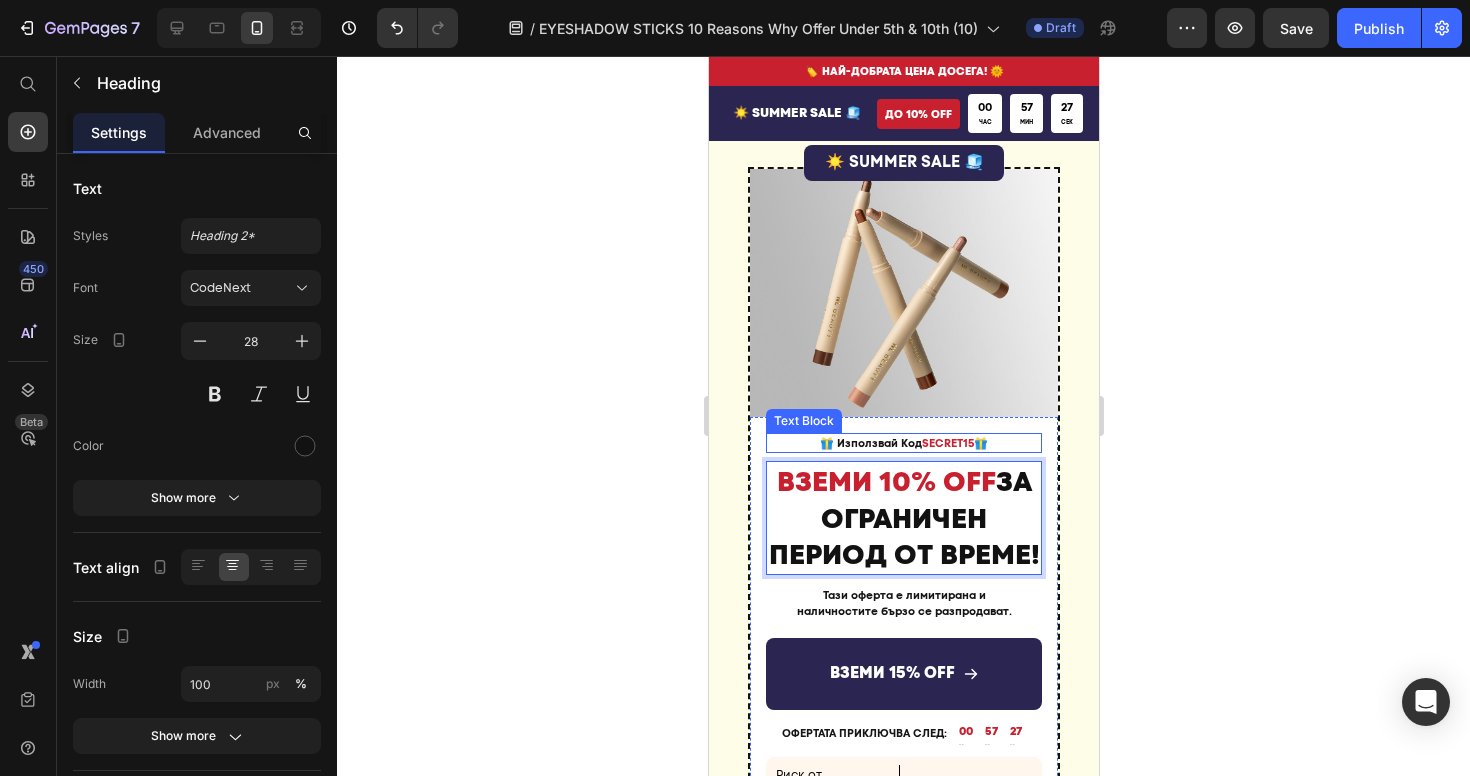 click on "SECRET15" at bounding box center [947, 443] 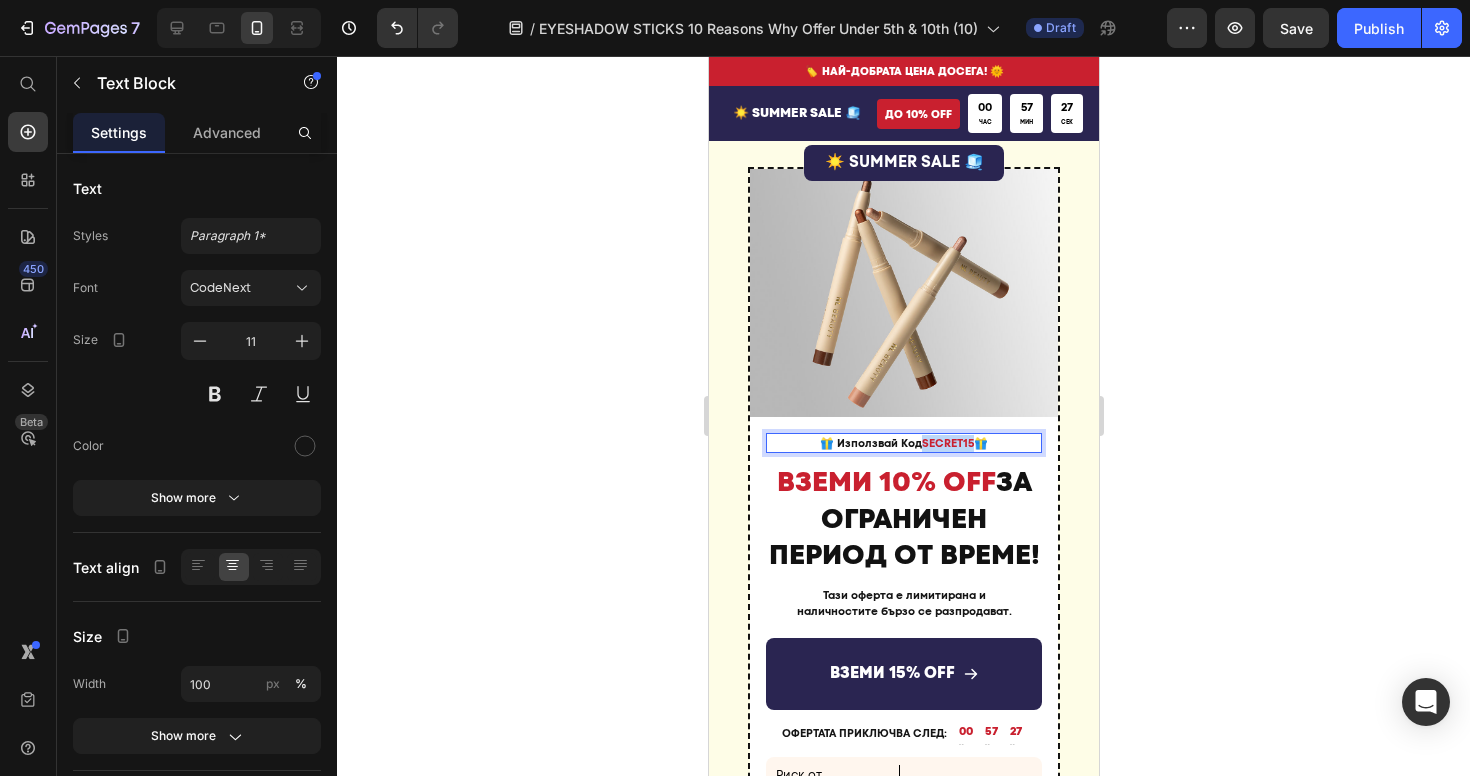 click on "SECRET15" at bounding box center [947, 443] 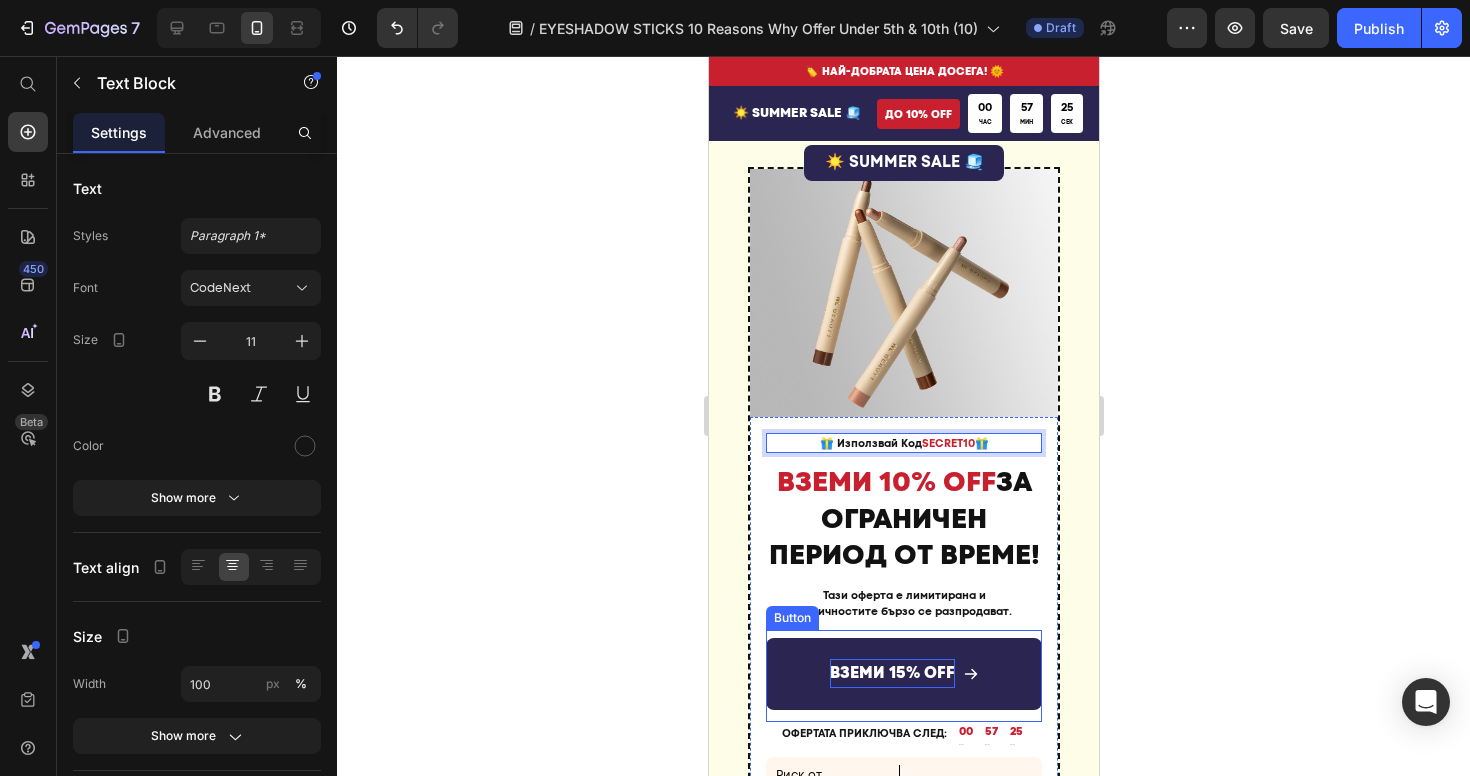 click on "ВЗЕМИ 15% OFF" at bounding box center (891, 673) 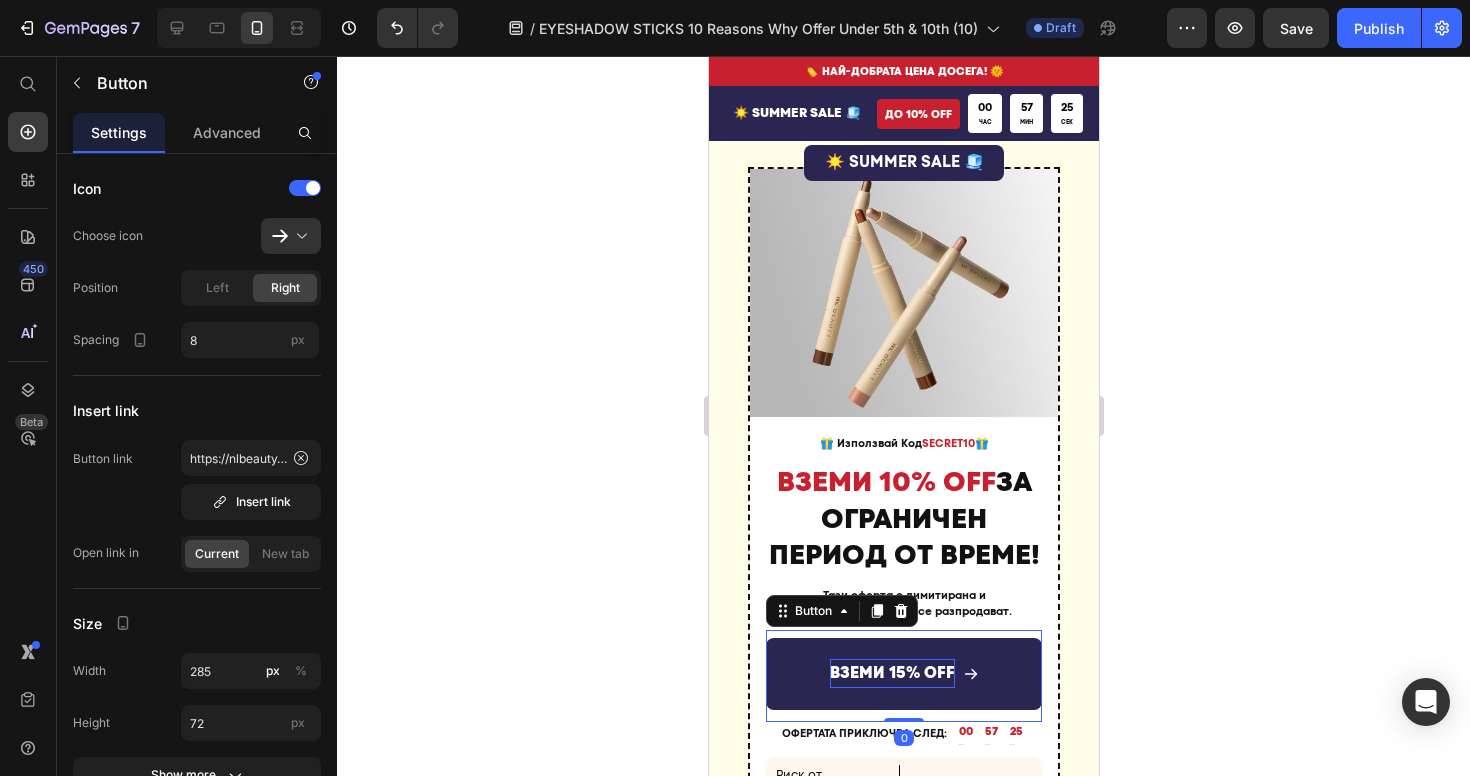 click on "ВЗЕМИ 15% OFF" at bounding box center (891, 673) 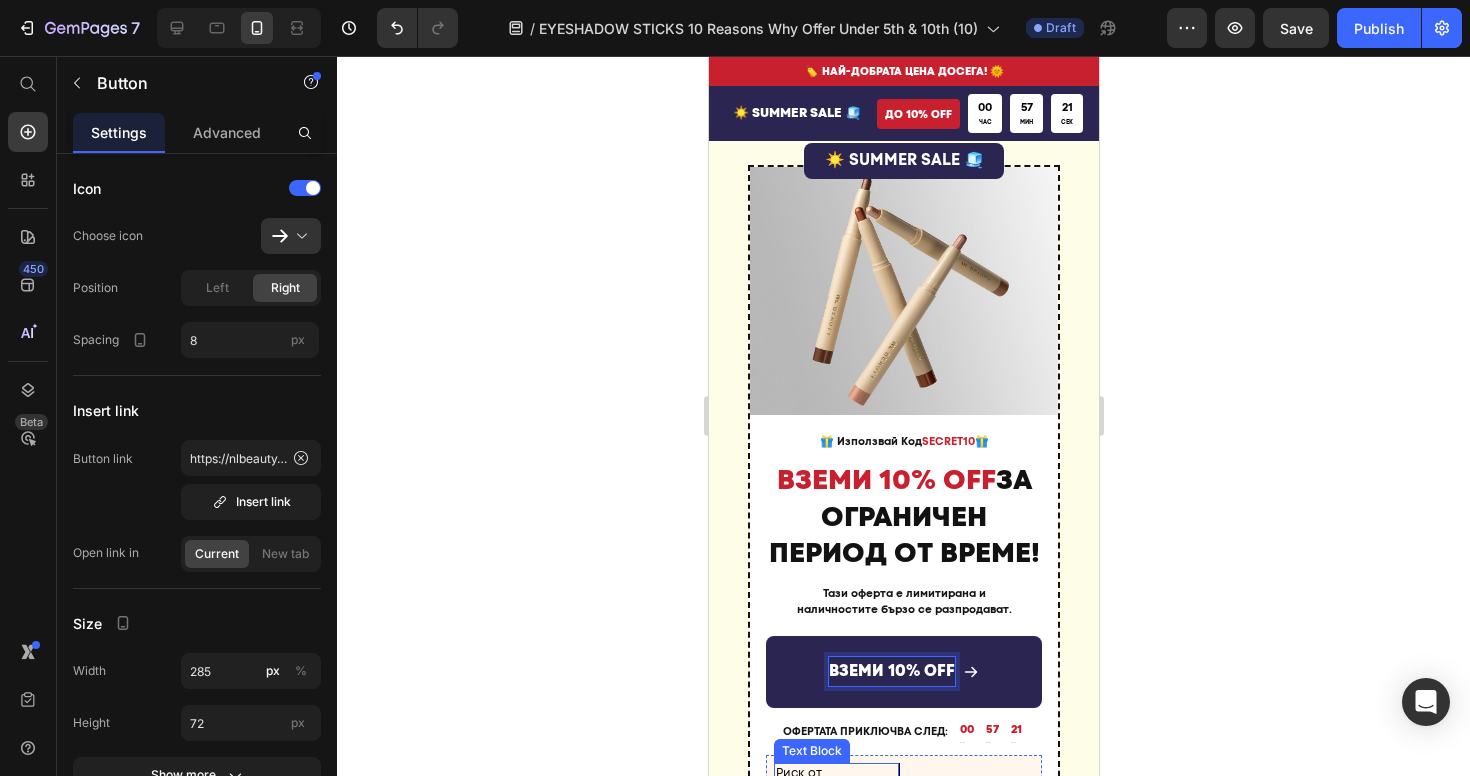 scroll, scrollTop: 9517, scrollLeft: 0, axis: vertical 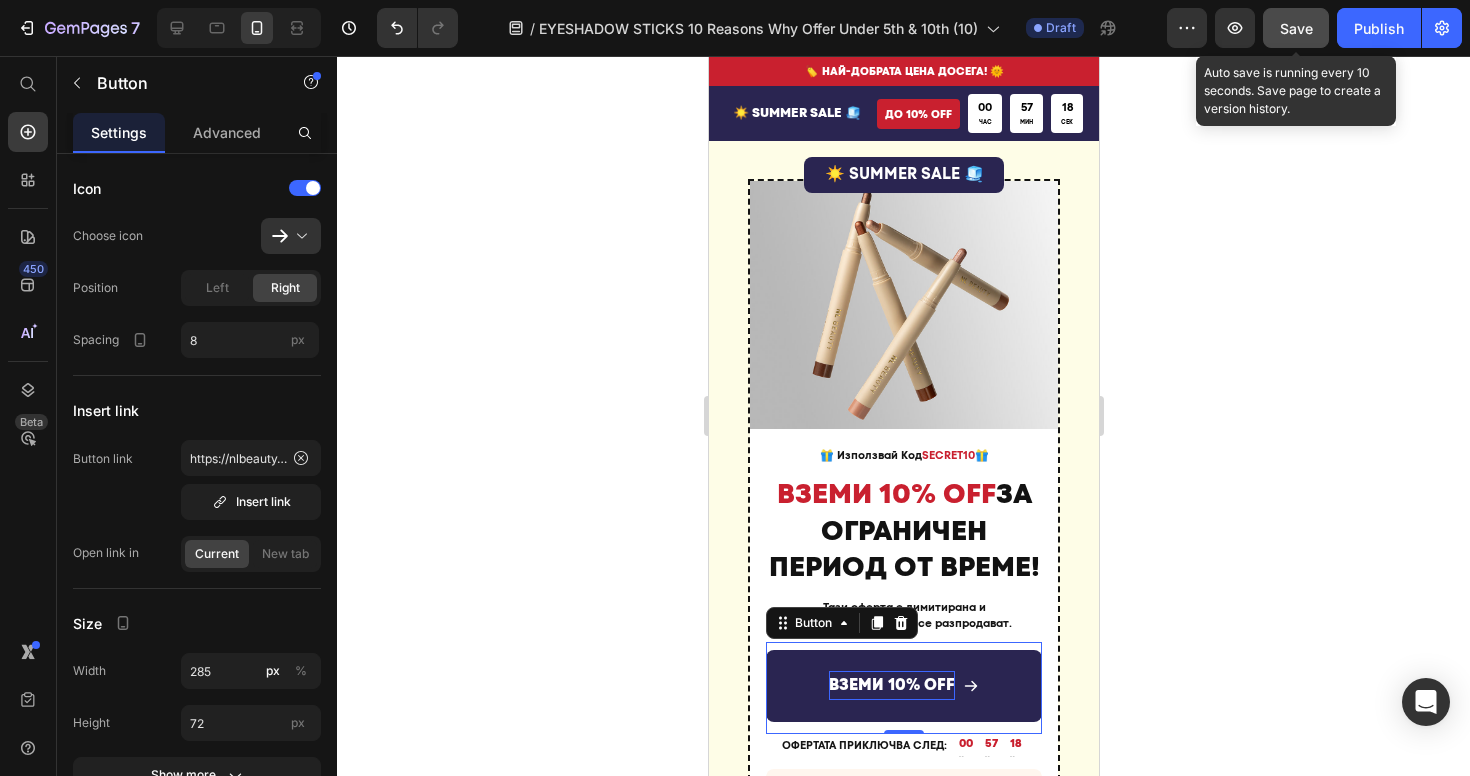 click on "Save" 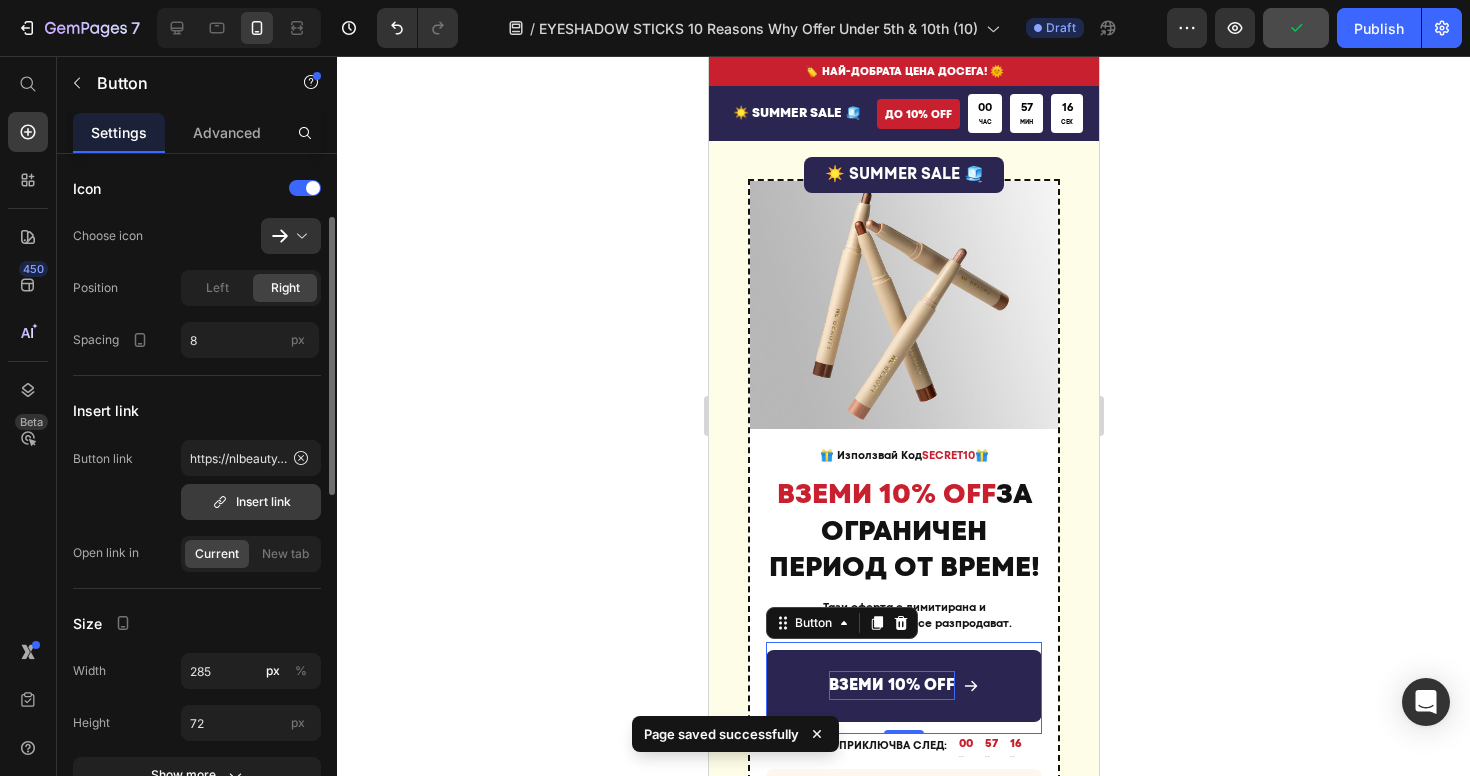 scroll, scrollTop: 127, scrollLeft: 0, axis: vertical 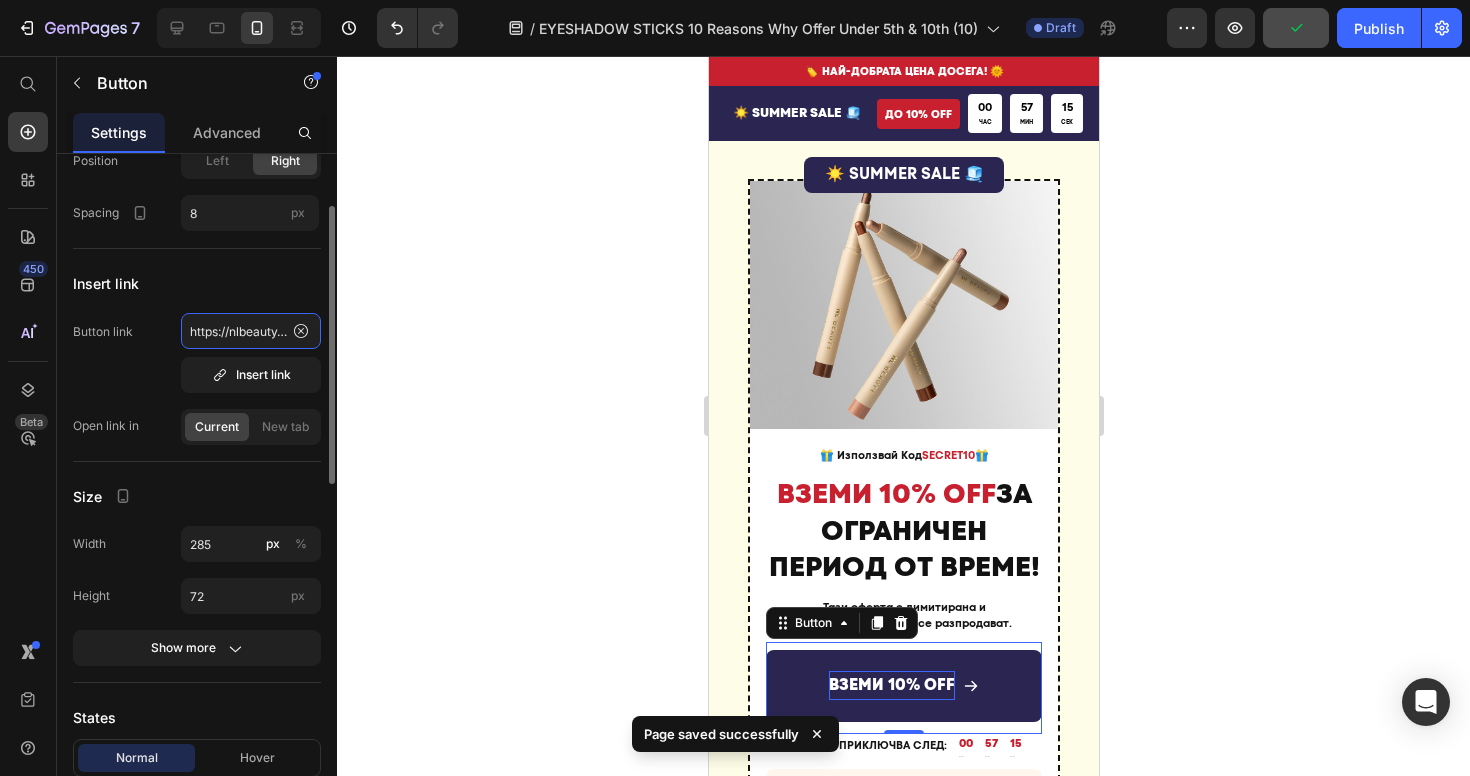 click on "https://nlbeauty.bg/discount/SECRET15?redirect=%2Fproducts%2F%D1%81%D1%82%D0%B8%D0%BA-%D1%81%D0%B5%D0%BD%D0%BA%D0%B8-%D0%B7%D0%B0-%D0%BE%D1%87%D0%B8-masterpiece-glow" 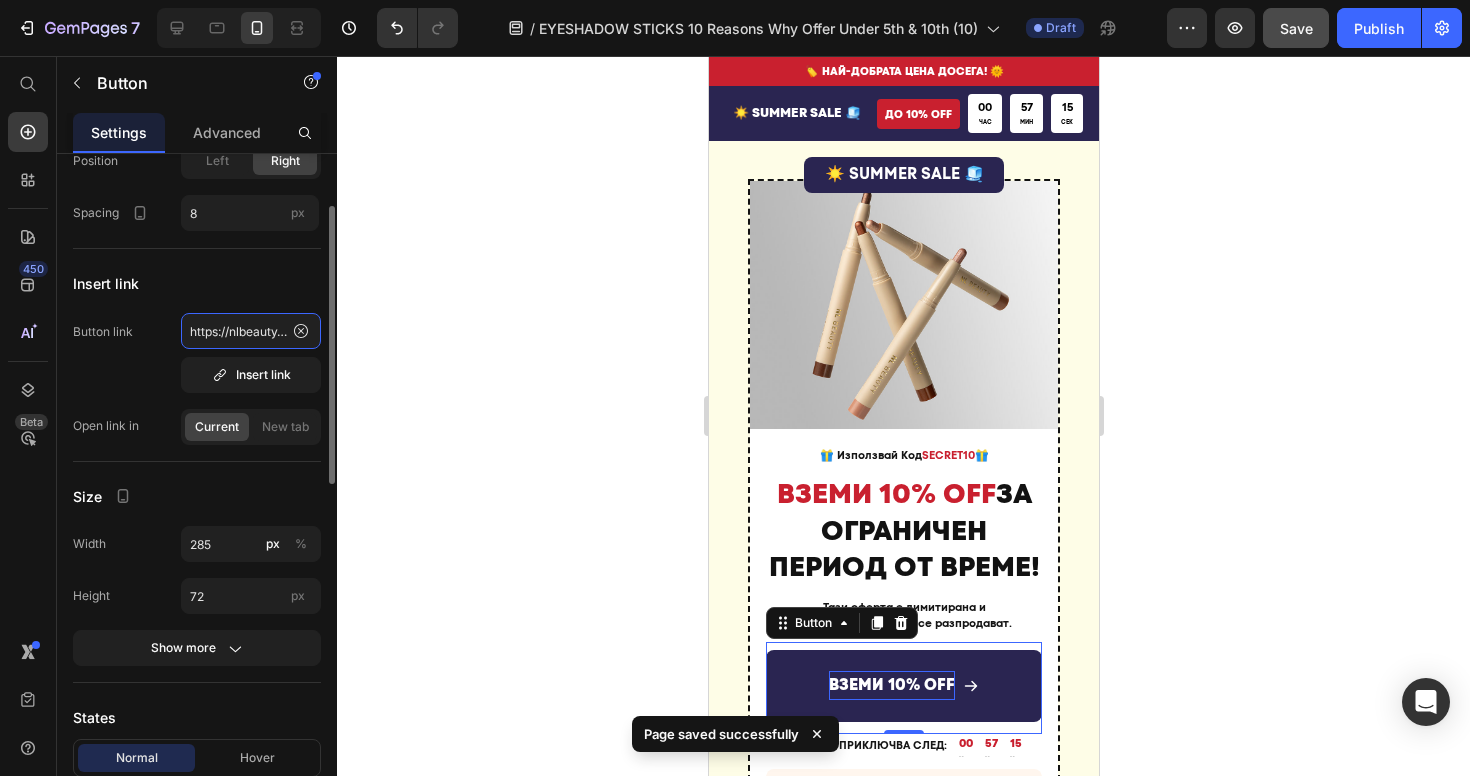 click on "https://nlbeauty.bg/discount/SECRET15?redirect=%2Fproducts%2F%D1%81%D1%82%D0%B8%D0%BA-%D1%81%D0%B5%D0%BD%D0%BA%D0%B8-%D0%B7%D0%B0-%D0%BE%D1%87%D0%B8-masterpiece-glow" 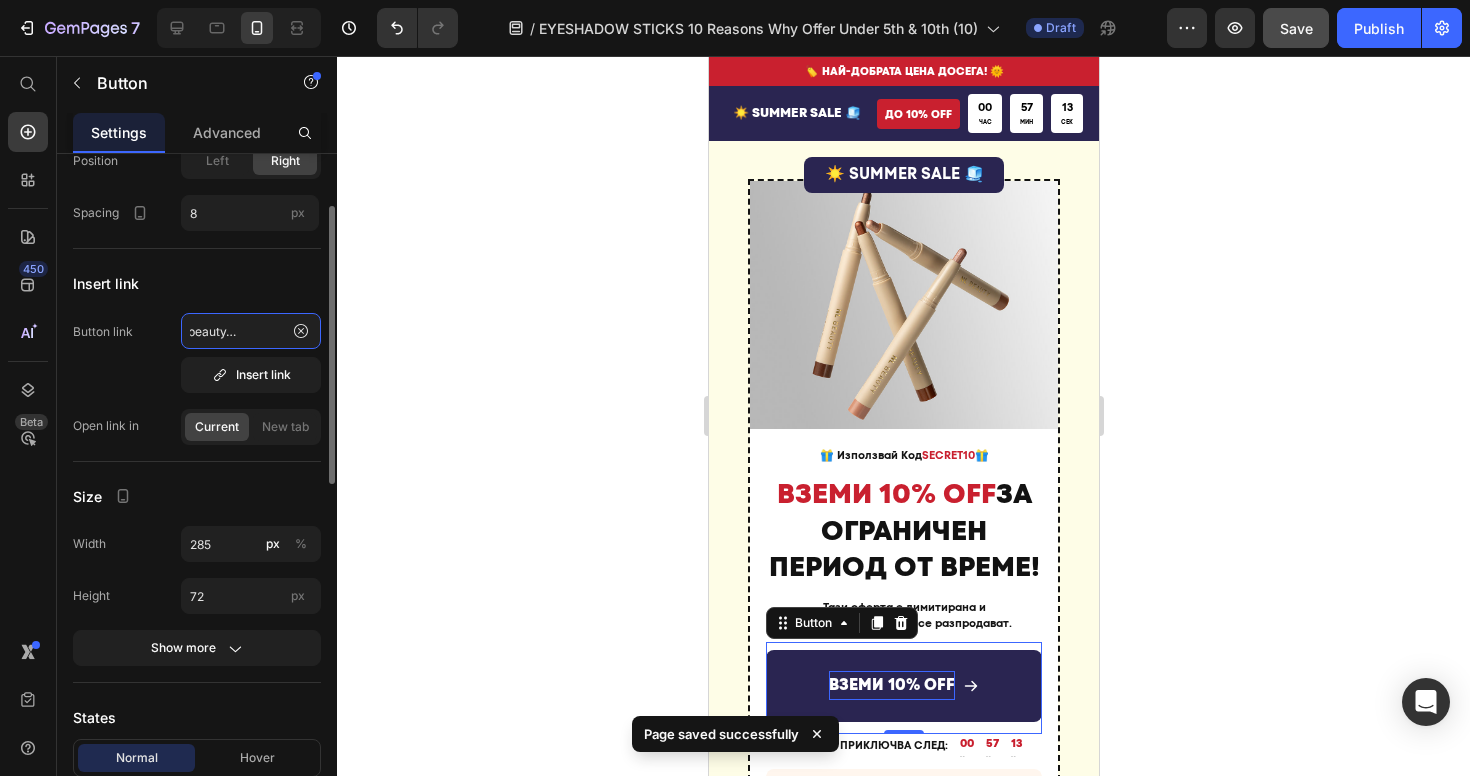 click on "https://nlbeauty.bg/discount/SECRET15?redirect=%2Fproducts%2F%D1%81%D1%82%D0%B8%D0%BA-%D1%81%D0%B5%D0%BD%D0%BA%D0%B8-%D0%B7%D0%B0-%D0%BE%D1%87%D0%B8-masterpiece-glow" 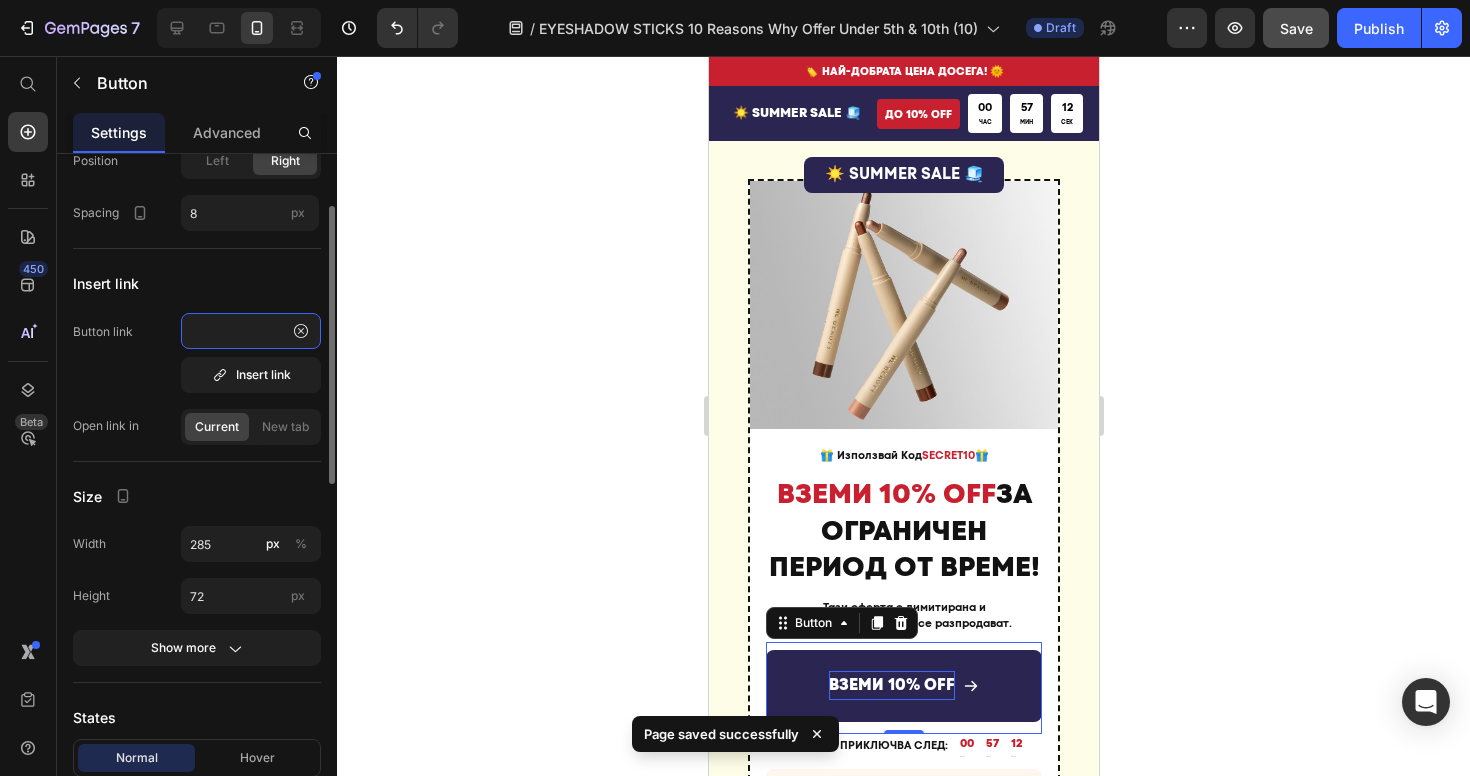click on "https://nlbeauty.bg/discount/SECRET15?redirect=%2Fproducts%2F%D1%81%D1%82%D0%B8%D0%BA-%D1%81%D0%B5%D0%BD%D0%BA%D0%B8-%D0%B7%D0%B0-%D0%BE%D1%87%D0%B8-masterpiece-glow" 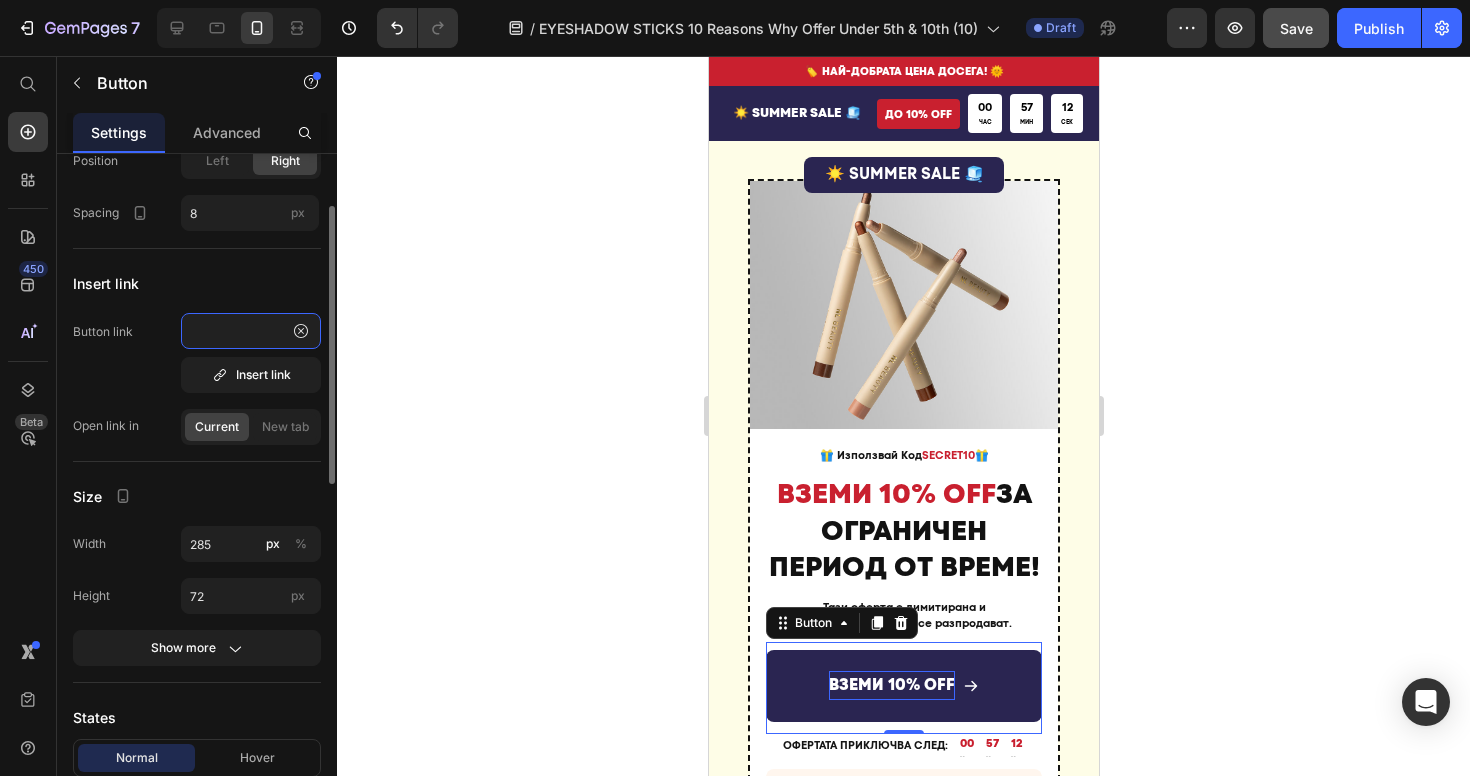 scroll, scrollTop: 0, scrollLeft: 154, axis: horizontal 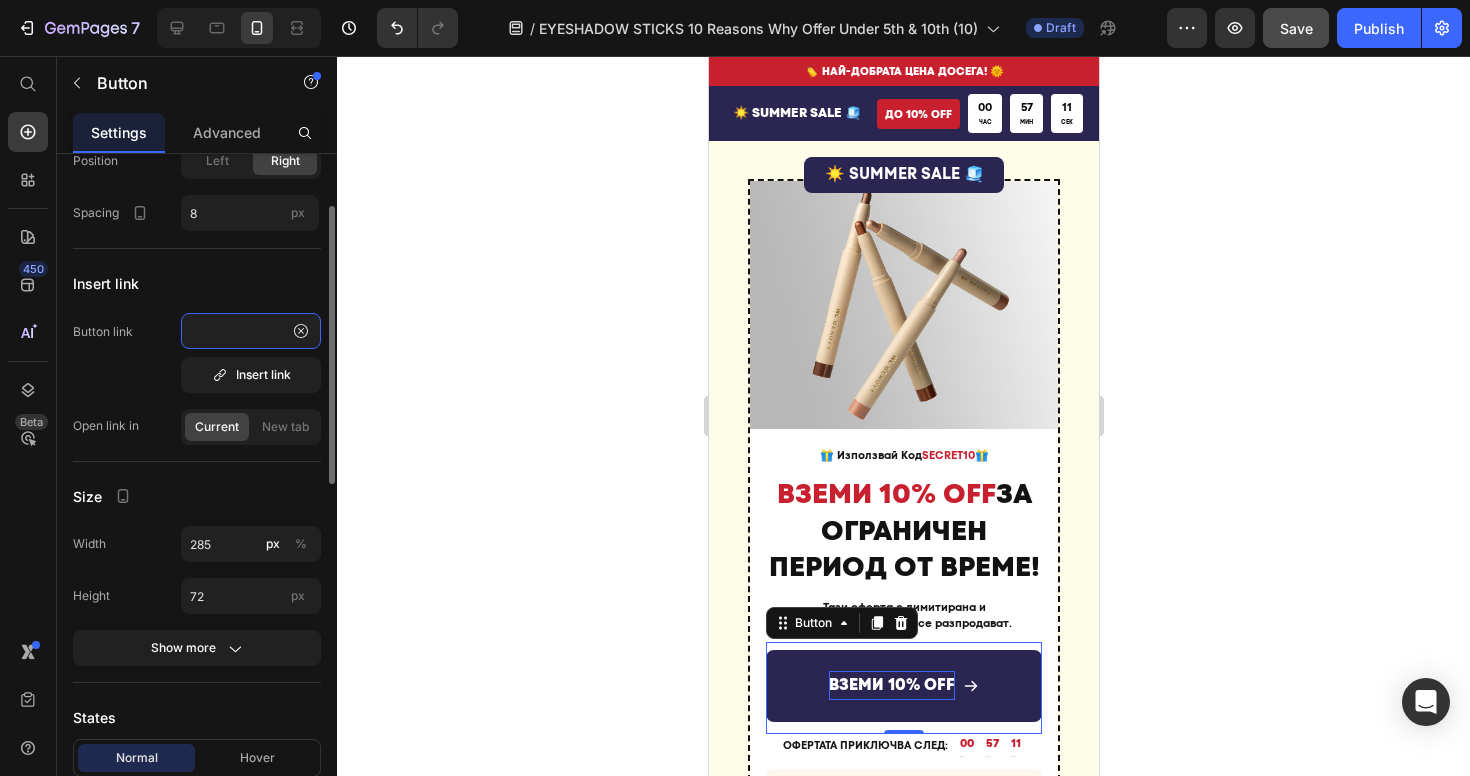 click on "https://nlbeauty.bg/discount/SECRET15?redirect=%2Fproducts%2F%D1%81%D1%82%D0%B8%D0%BA-%D1%81%D0%B5%D0%BD%D0%BA%D0%B8-%D0%B7%D0%B0-%D0%BE%D1%87%D0%B8-masterpiece-glow" 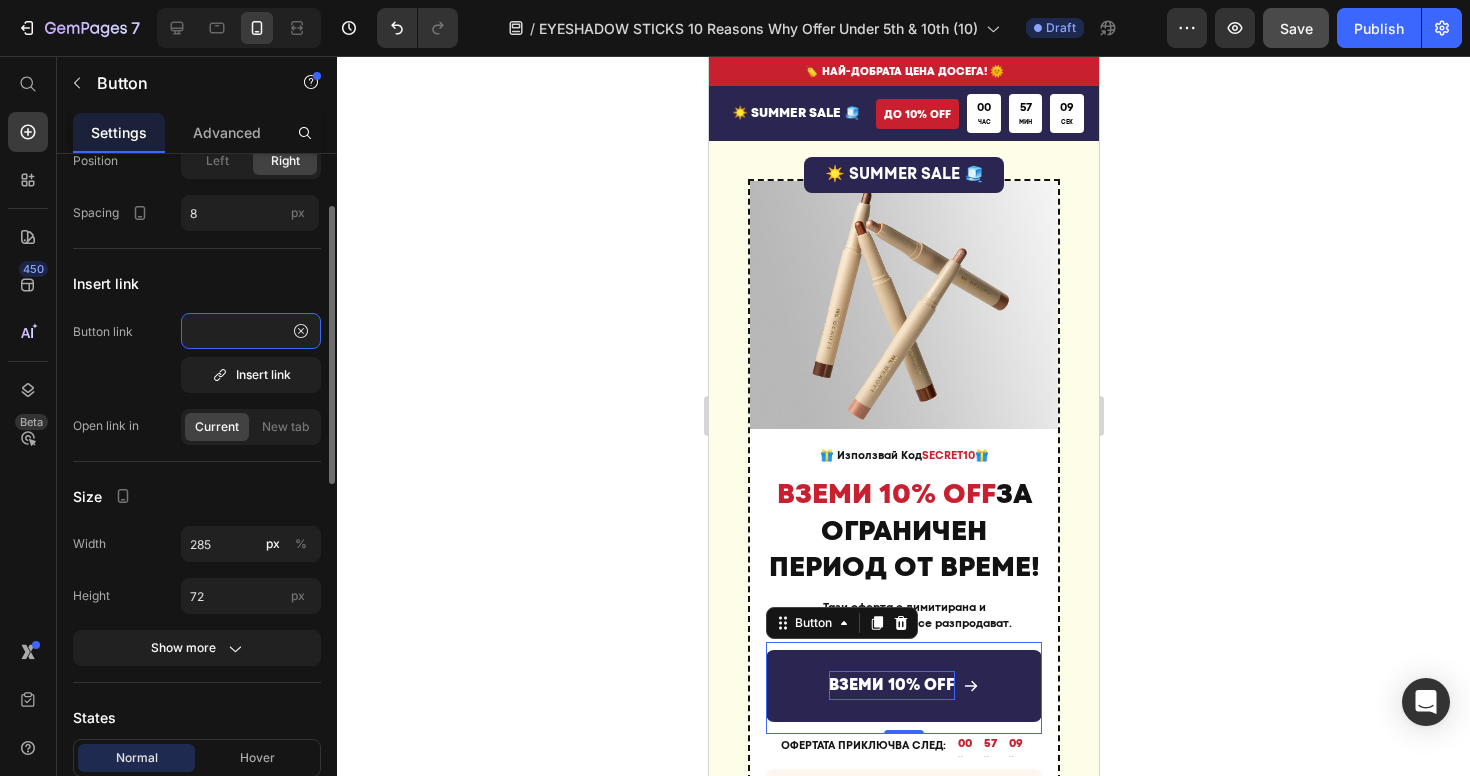 type on "https://nlbeauty.bg/discount/SECRET10?redirect=%2Fproducts%2F%D1%81%D1%82%D0%B8%D0%BA-%D1%81%D0%B5%D0%BD%D0%BA%D0%B8-%D0%B7%D0%B0-%D0%BE%D1%87%D0%B8-masterpiece-glow" 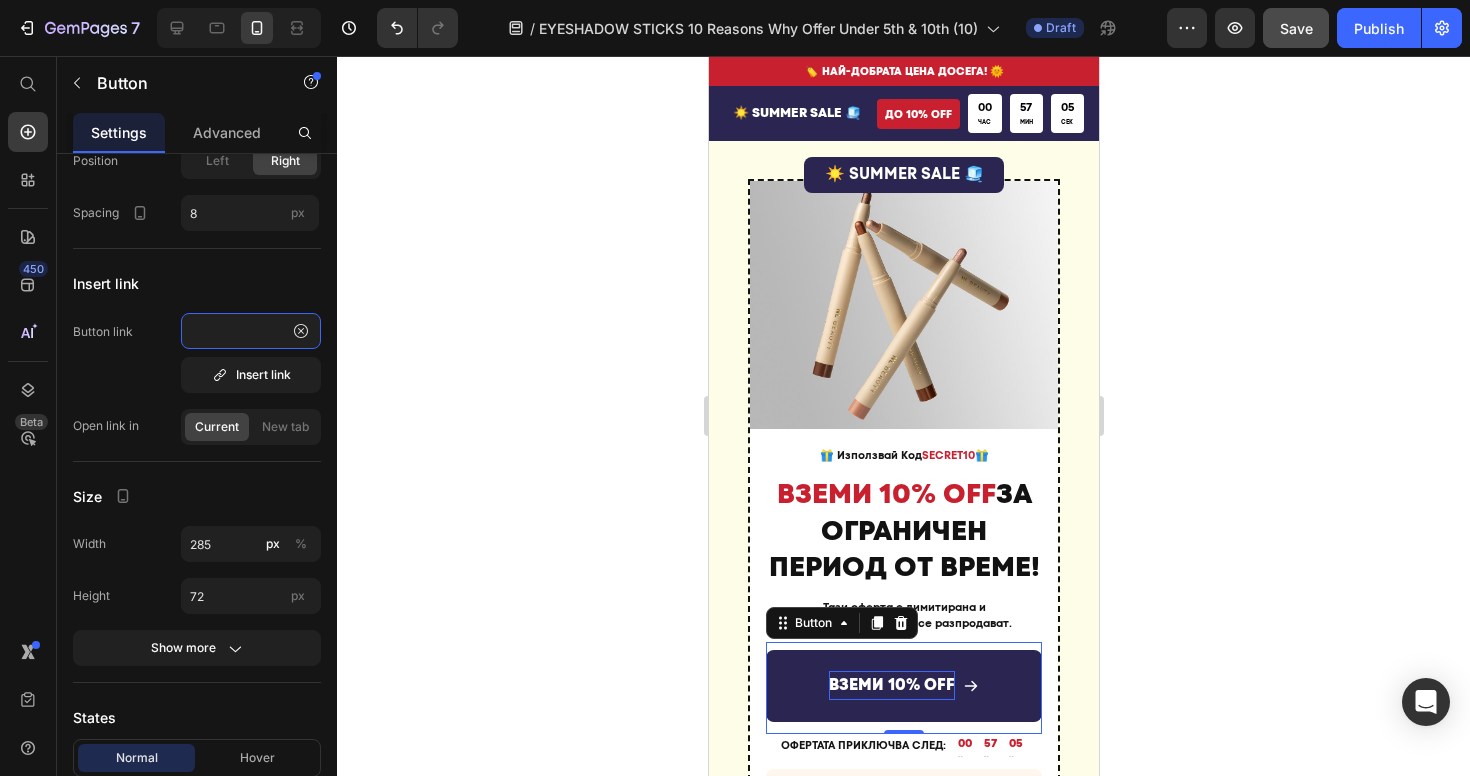 scroll, scrollTop: 0, scrollLeft: 1164, axis: horizontal 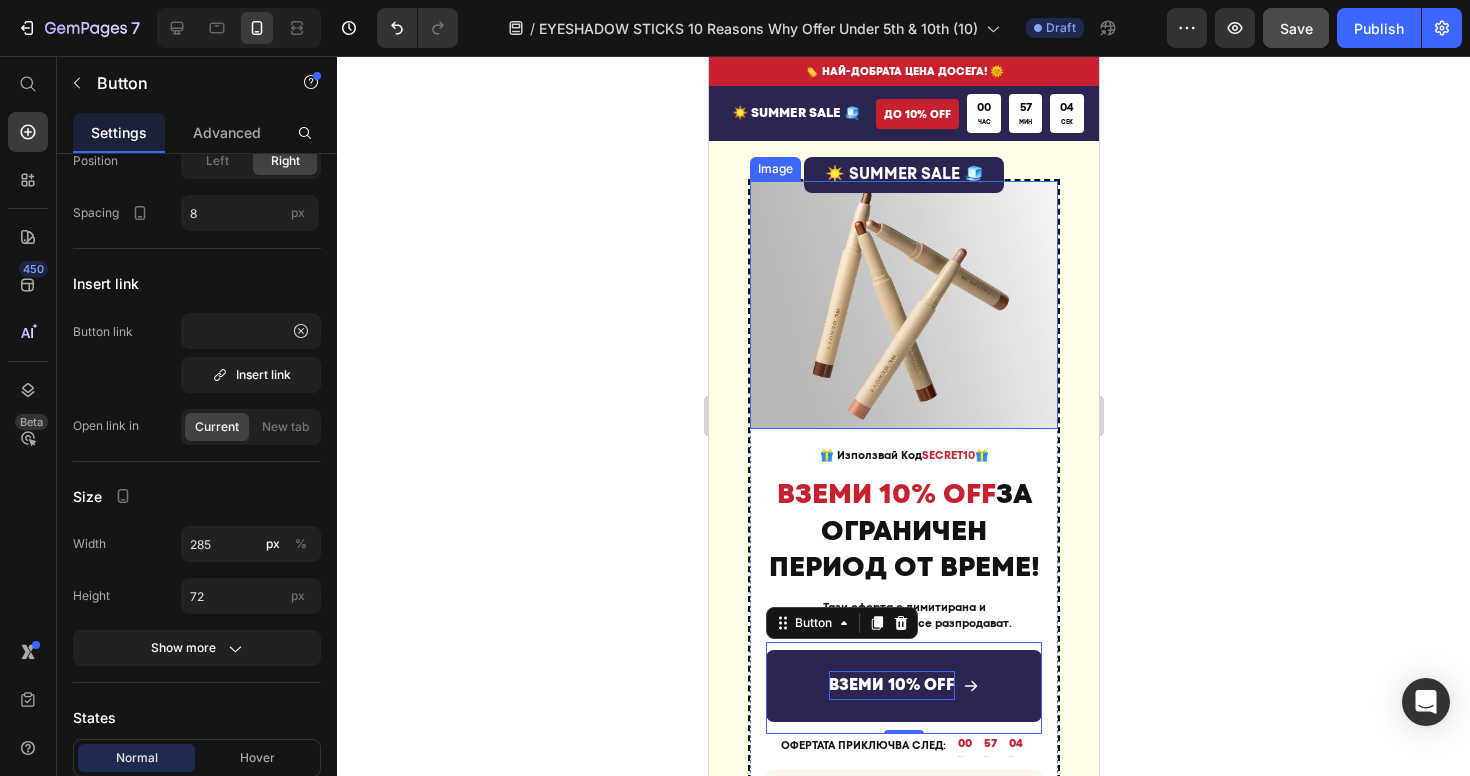 click at bounding box center [903, 305] 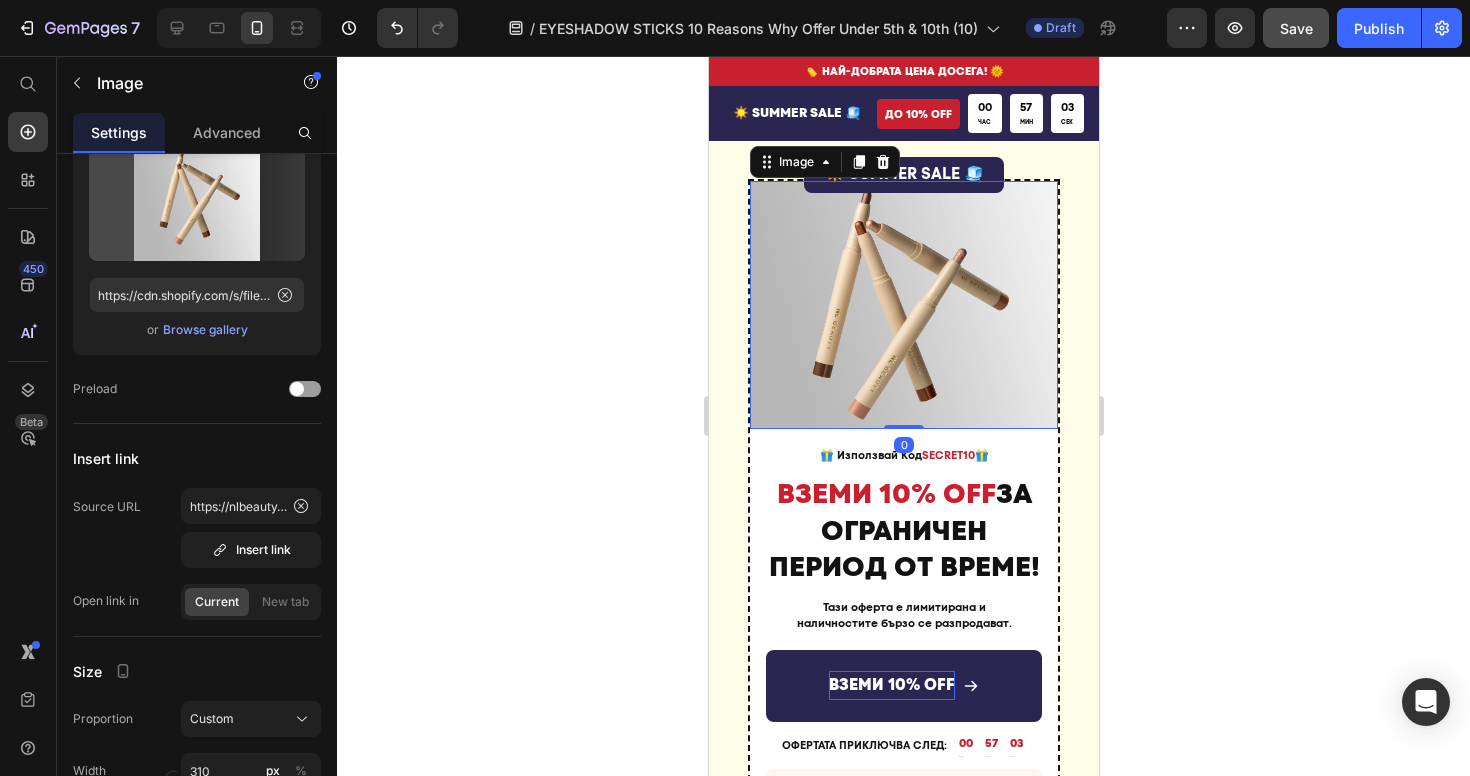 scroll, scrollTop: 0, scrollLeft: 0, axis: both 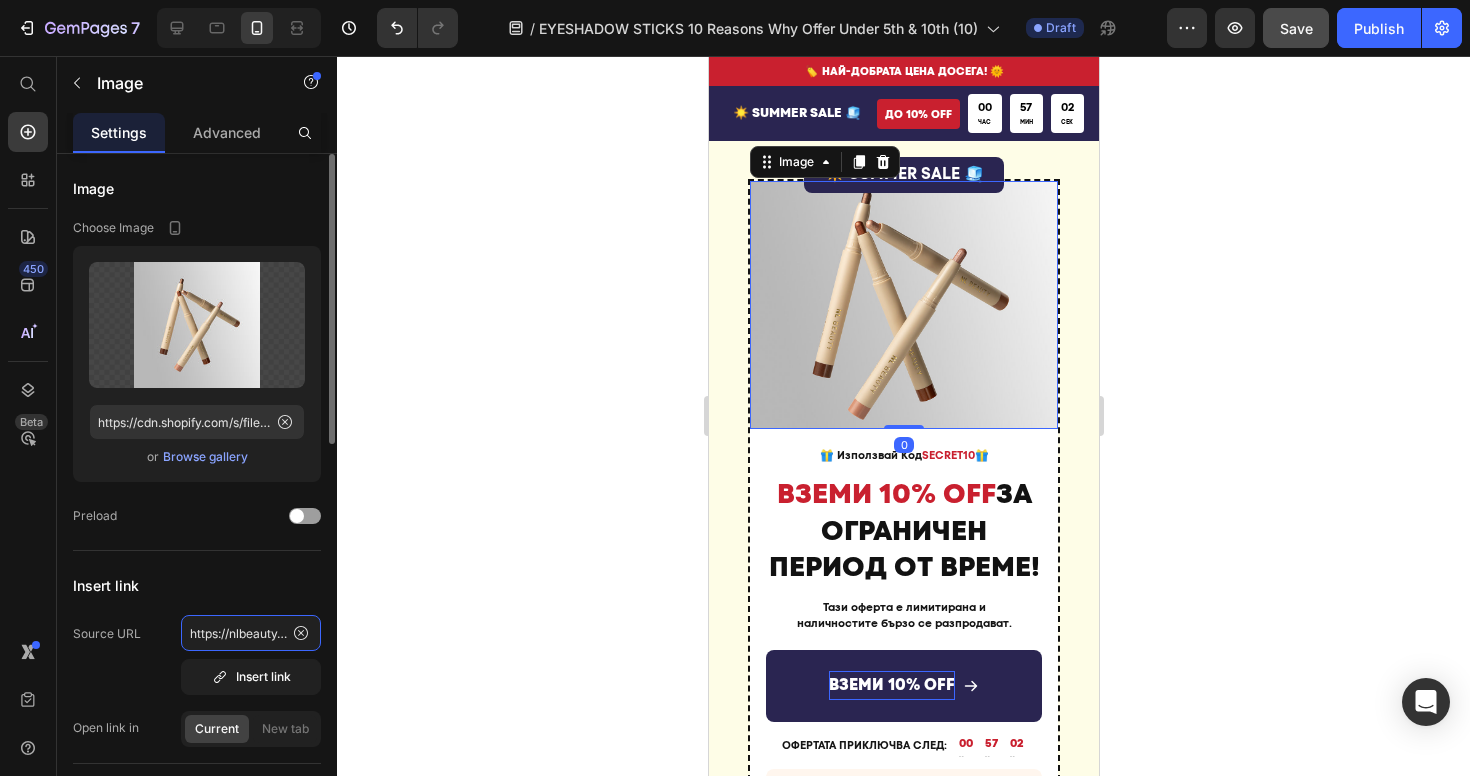 click on "https://nlbeauty.bg/discount/SECRET15?redirect=%2Fproducts%2F%D1%81%D1%82%D0%B8%D0%BA-%D1%81%D0%B5%D0%BD%D0%BA%D0%B8-%D0%B7%D0%B0-%D0%BE%D1%87%D0%B8-masterpiece-glow" 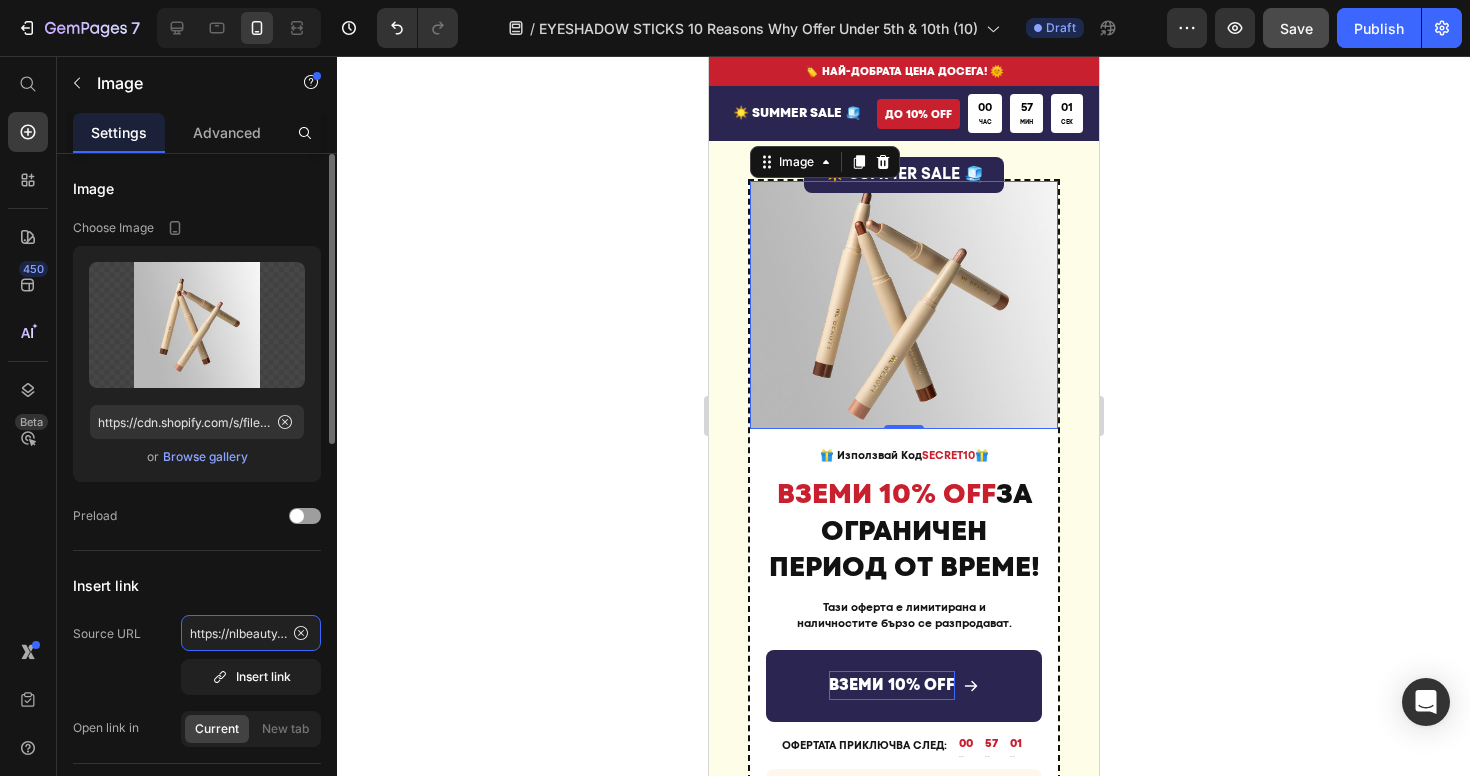 type on "https://nlbeauty.bg/discount/SECRET10?redirect=%2Fproducts%2F%D1%81%D1%82%D0%B8%D0%BA-%D1%81%D0%B5%D0%BD%D0%BA%D0%B8-%D0%B7%D0%B0-%D0%BE%D1%87%D0%B8-masterpiece-glow" 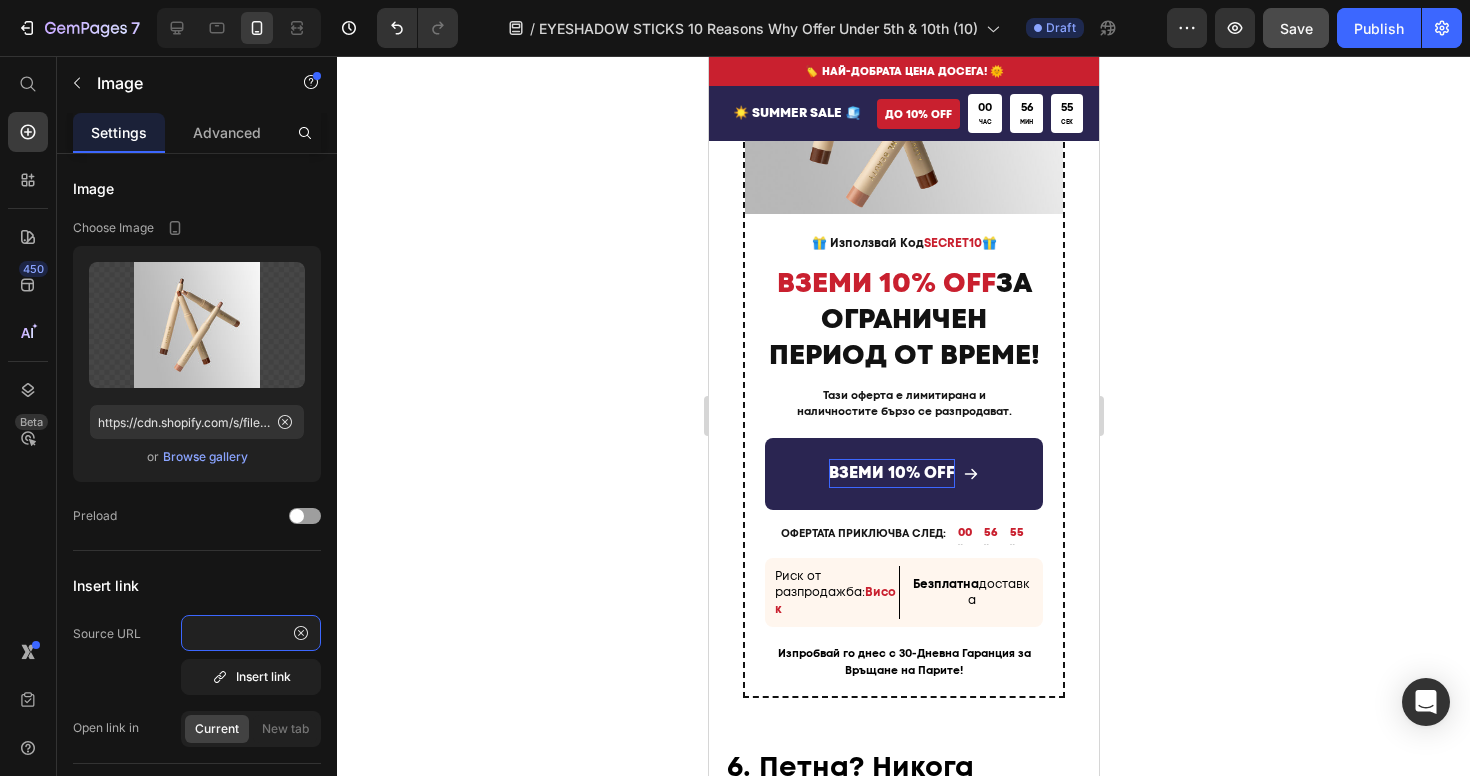 scroll, scrollTop: 4808, scrollLeft: 0, axis: vertical 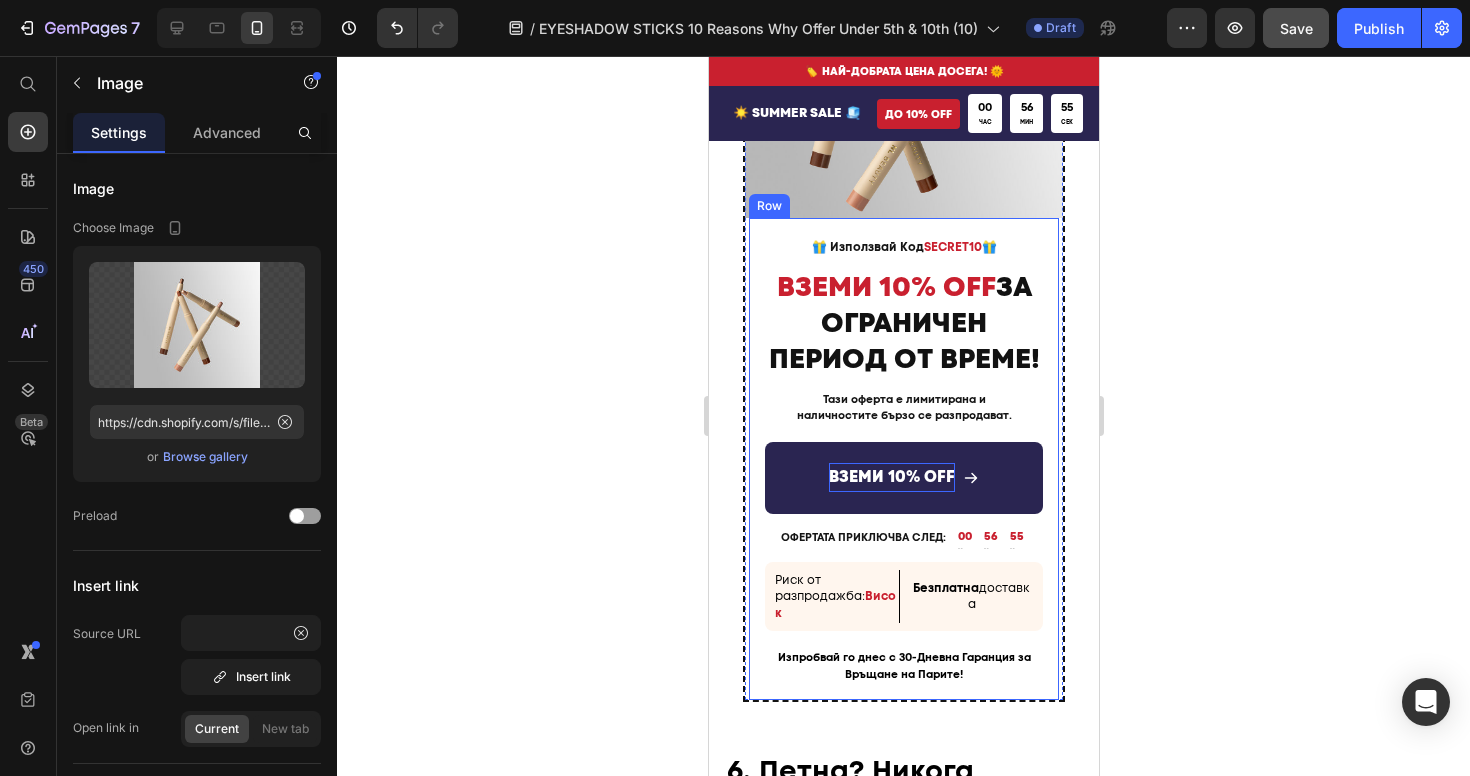 click on "ВЗЕМИ 10% OFF" at bounding box center [903, 478] 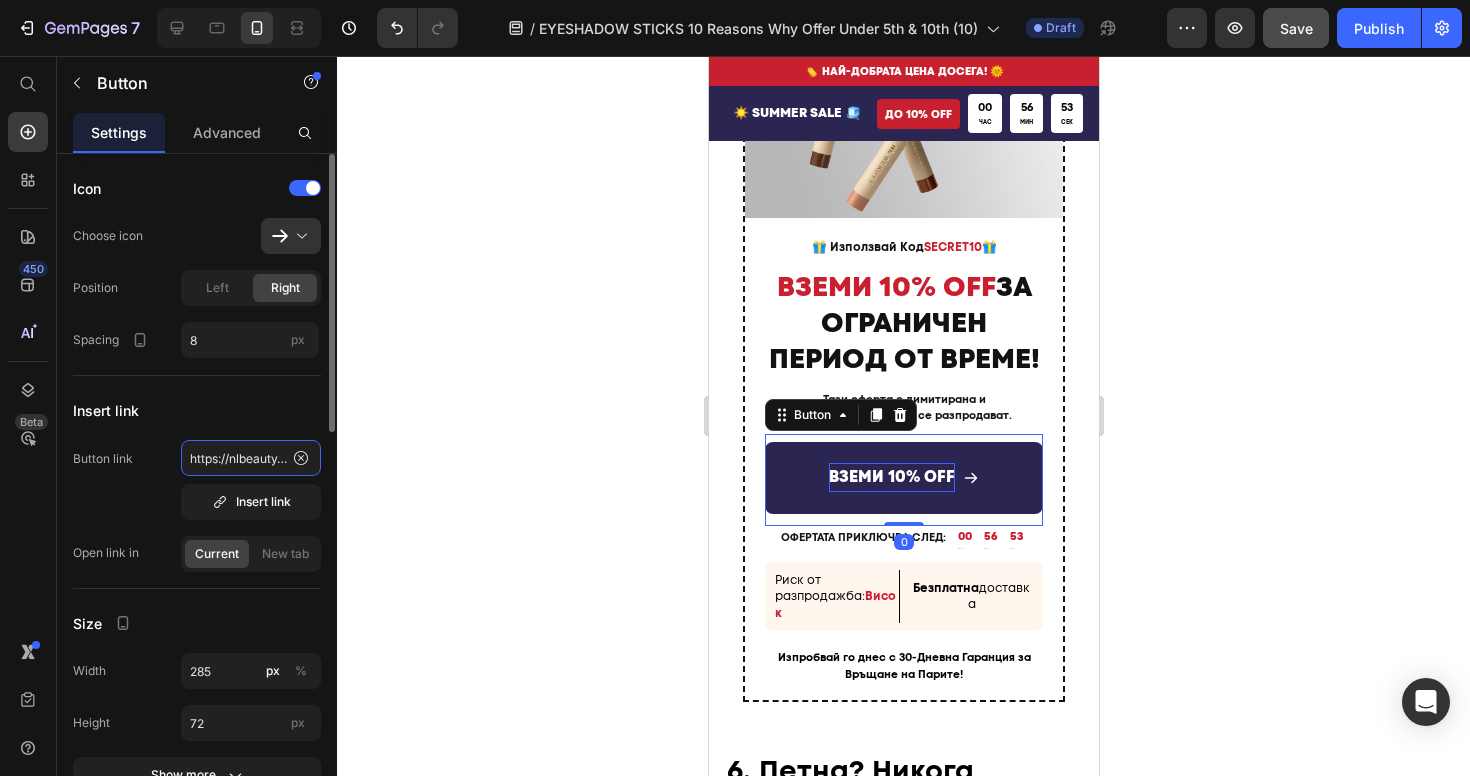 click on "https://nlbeauty.bg/discount/SECRET15?redirect=%2Fproducts%2F%D1%81%D1%82%D0%B8%D0%BA-%D1%81%D0%B5%D0%BD%D0%BA%D0%B8-%D0%B7%D0%B0-%D0%BE%D1%87%D0%B8-masterpiece-glow" 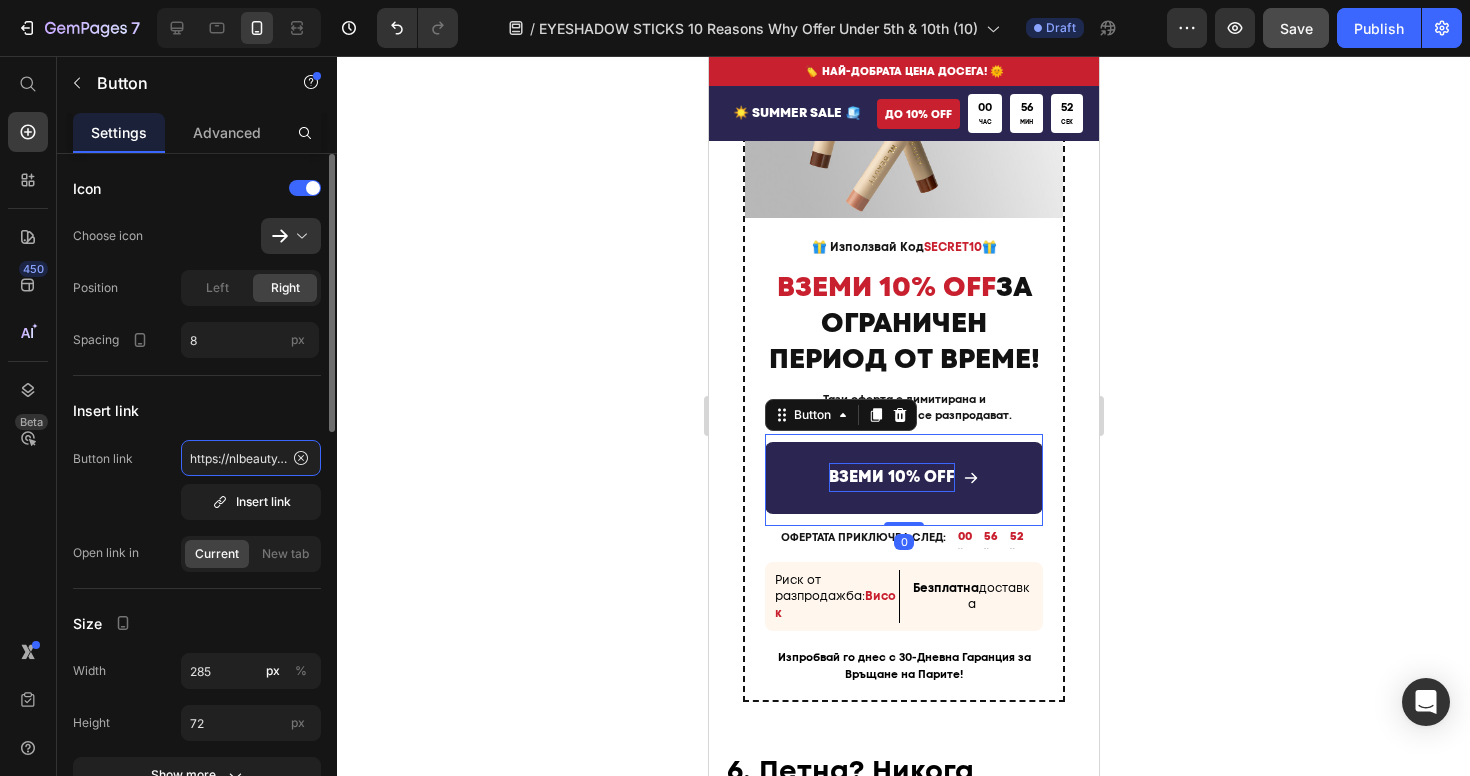 type on "https://nlbeauty.bg/discount/SECRET10?redirect=%2Fproducts%2F%D1%81%D1%82%D0%B8%D0%BA-%D1%81%D0%B5%D0%BD%D0%BA%D0%B8-%D0%B7%D0%B0-%D0%BE%D1%87%D0%B8-masterpiece-glow" 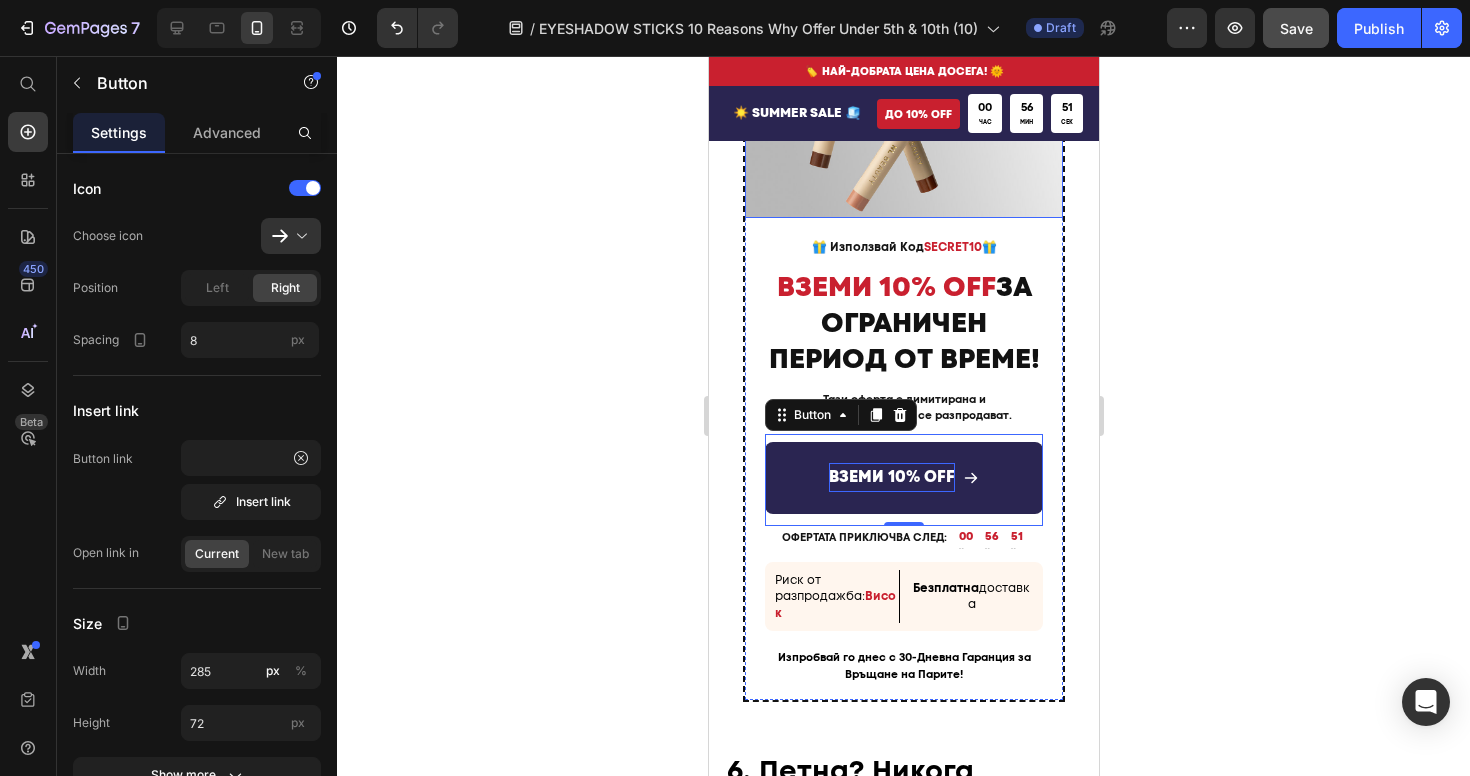 click at bounding box center [903, 93] 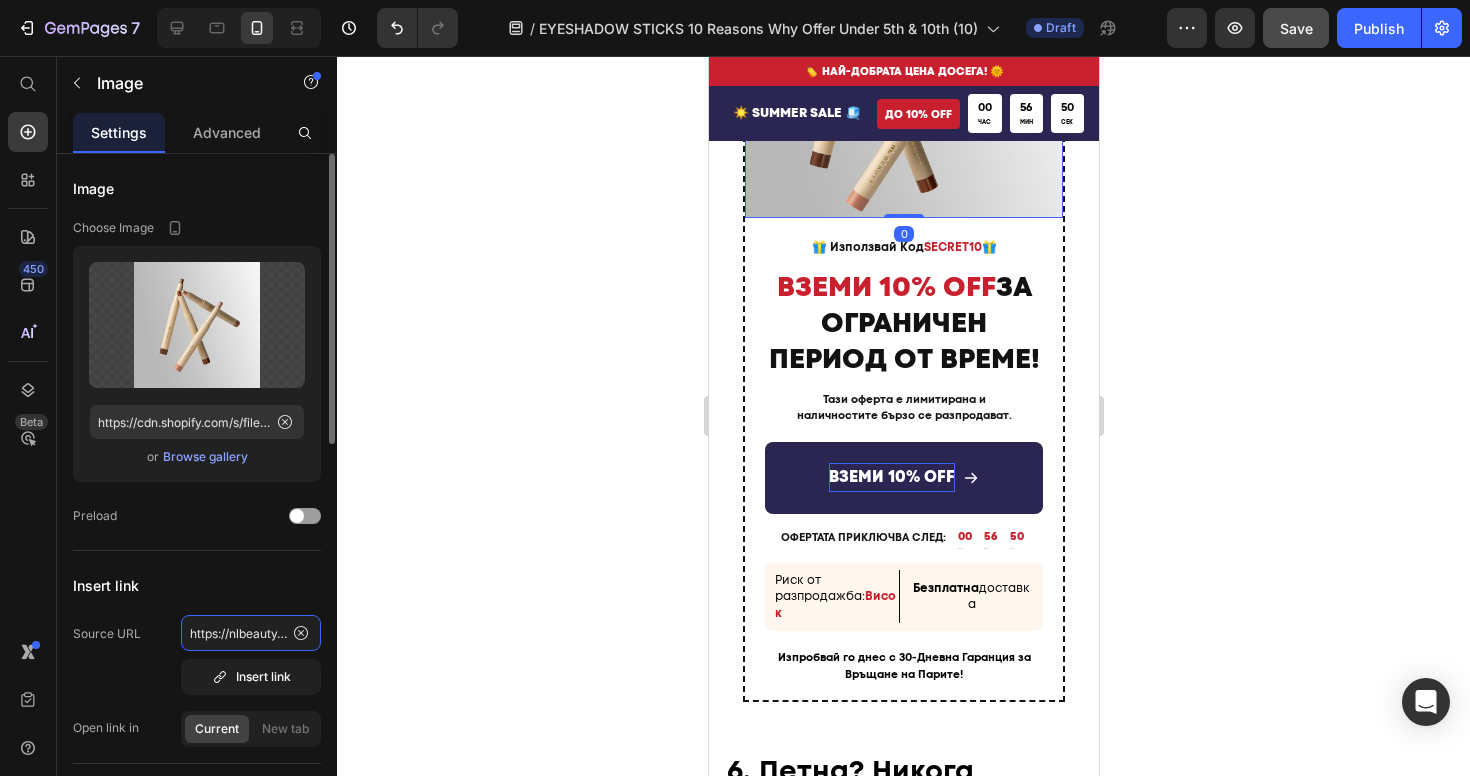 click on "https://nlbeauty.bg/discount/SECRET15?redirect=%2Fproducts%2F%D1%81%D1%82%D0%B8%D0%BA-%D1%81%D0%B5%D0%BD%D0%BA%D0%B8-%D0%B7%D0%B0-%D0%BE%D1%87%D0%B8-masterpiece-glow" 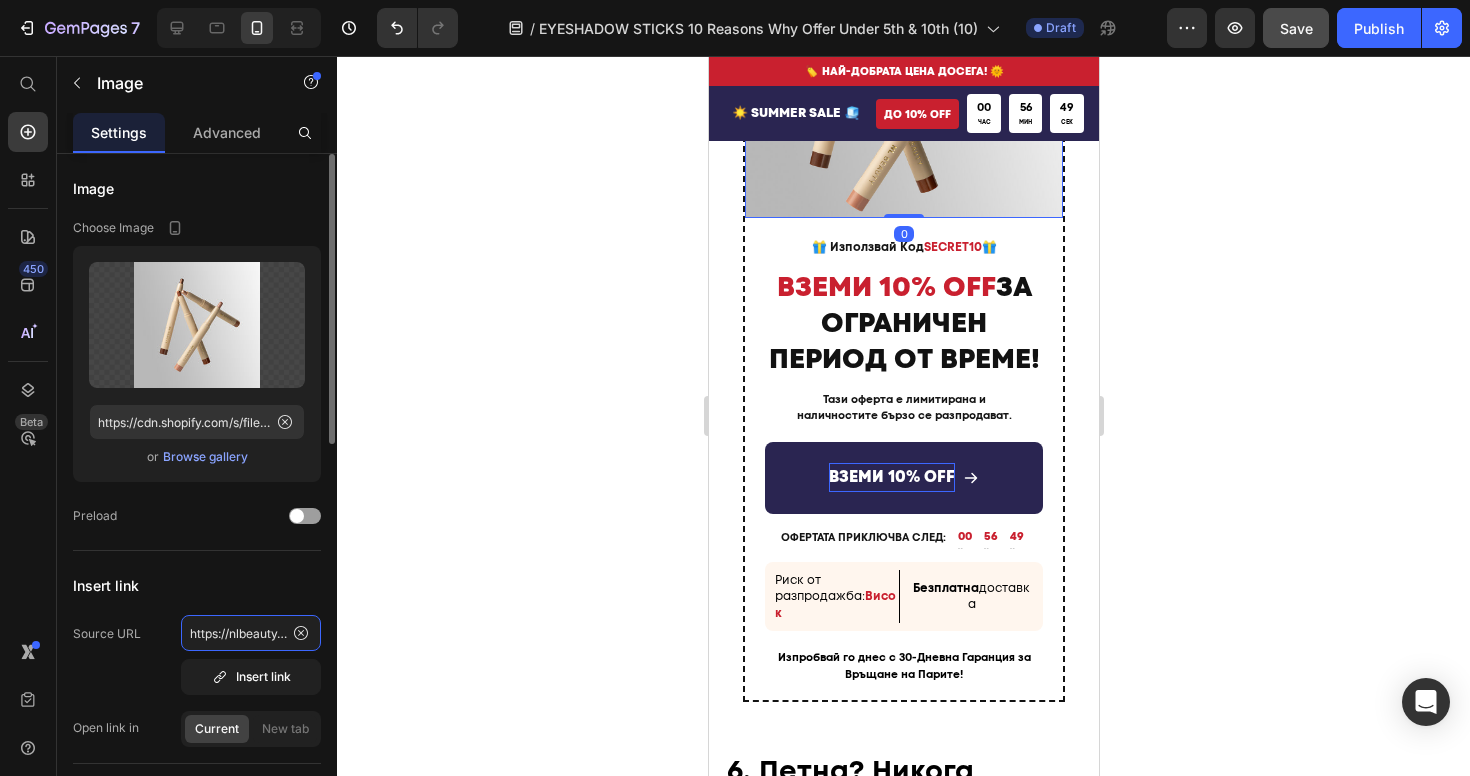 scroll, scrollTop: 0, scrollLeft: 1164, axis: horizontal 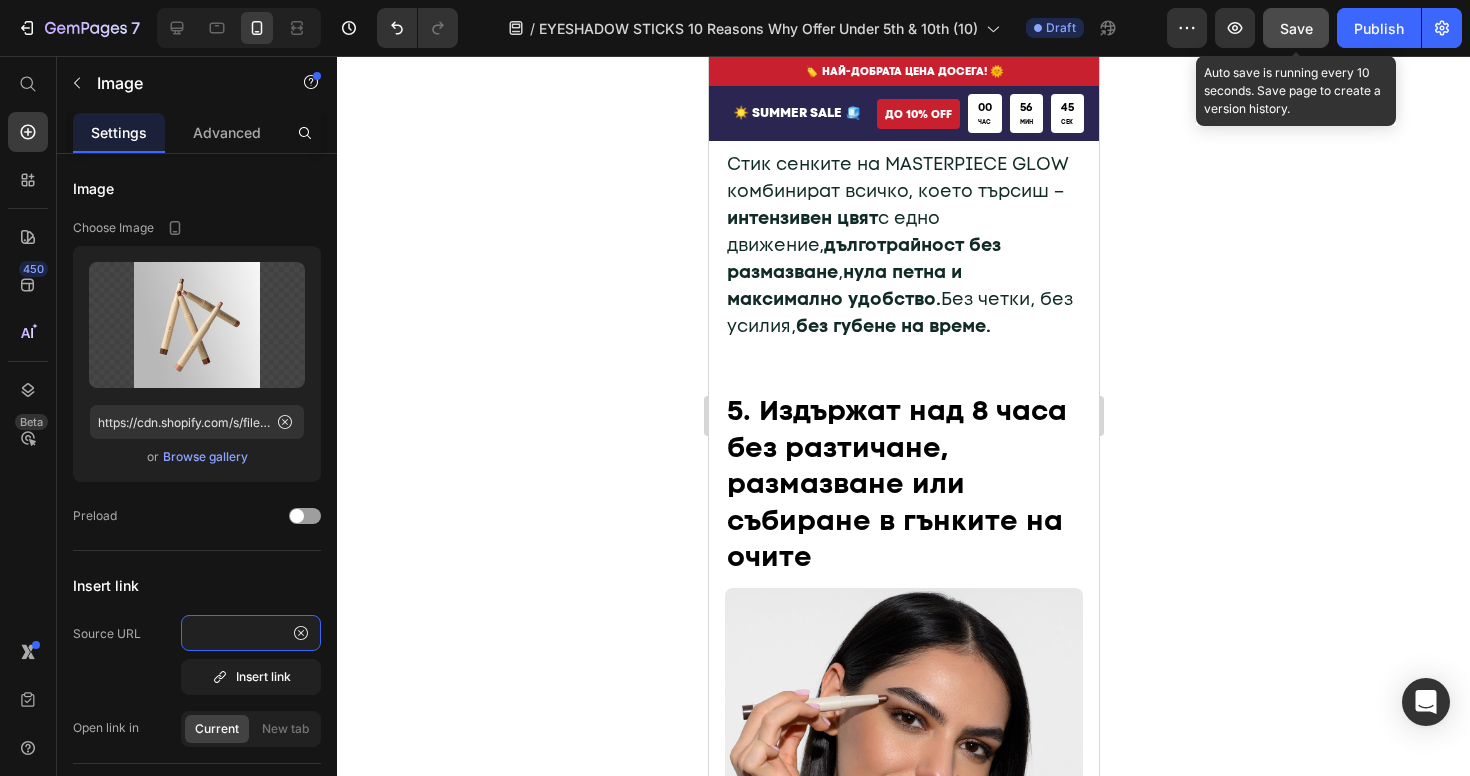 type on "https://nlbeauty.bg/discount/SECRET10?redirect=%2Fproducts%2F%D1%81%D1%82%D0%B8%D0%BA-%D1%81%D0%B5%D0%BD%D0%BA%D0%B8-%D0%B7%D0%B0-%D0%BE%D1%87%D0%B8-masterpiece-glow" 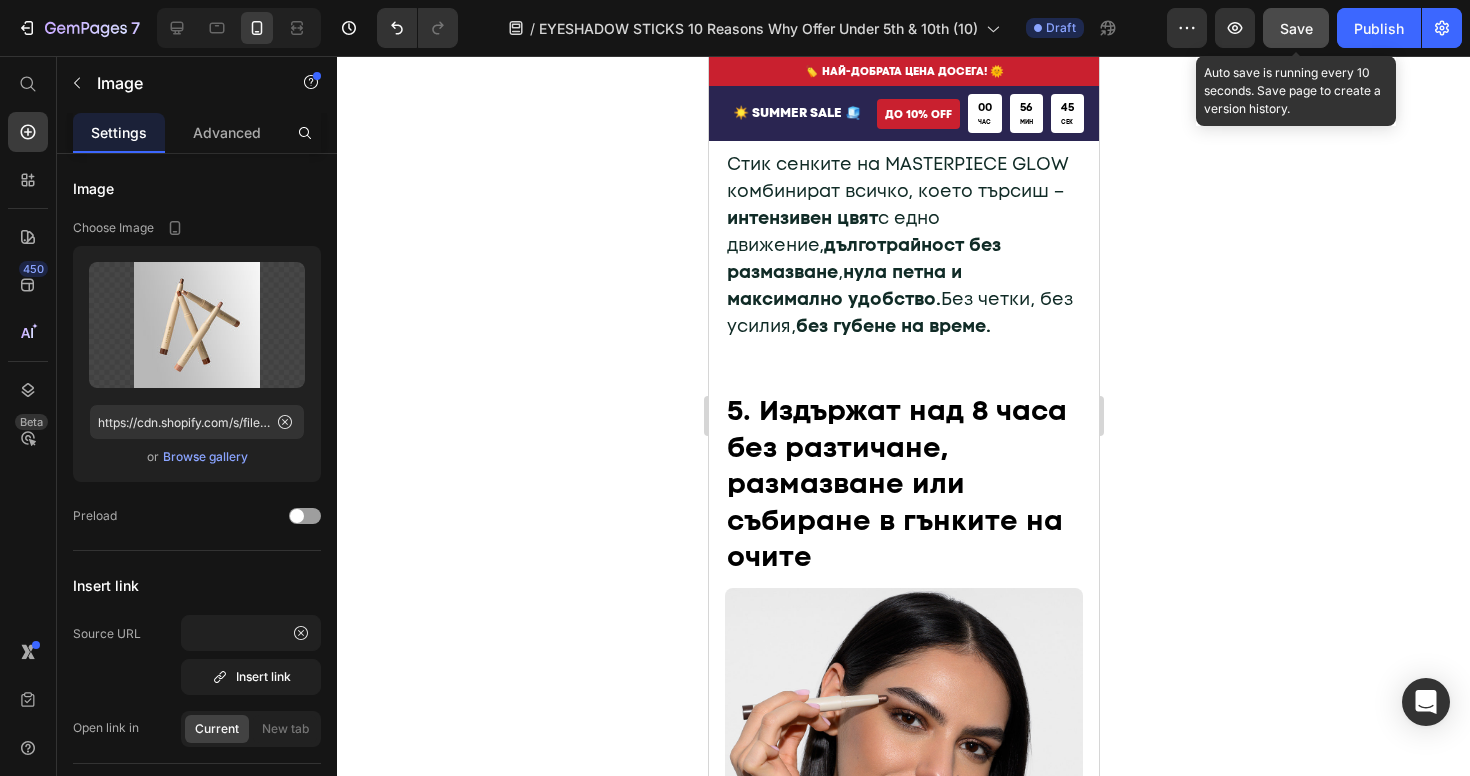 click on "Save" at bounding box center [1296, 28] 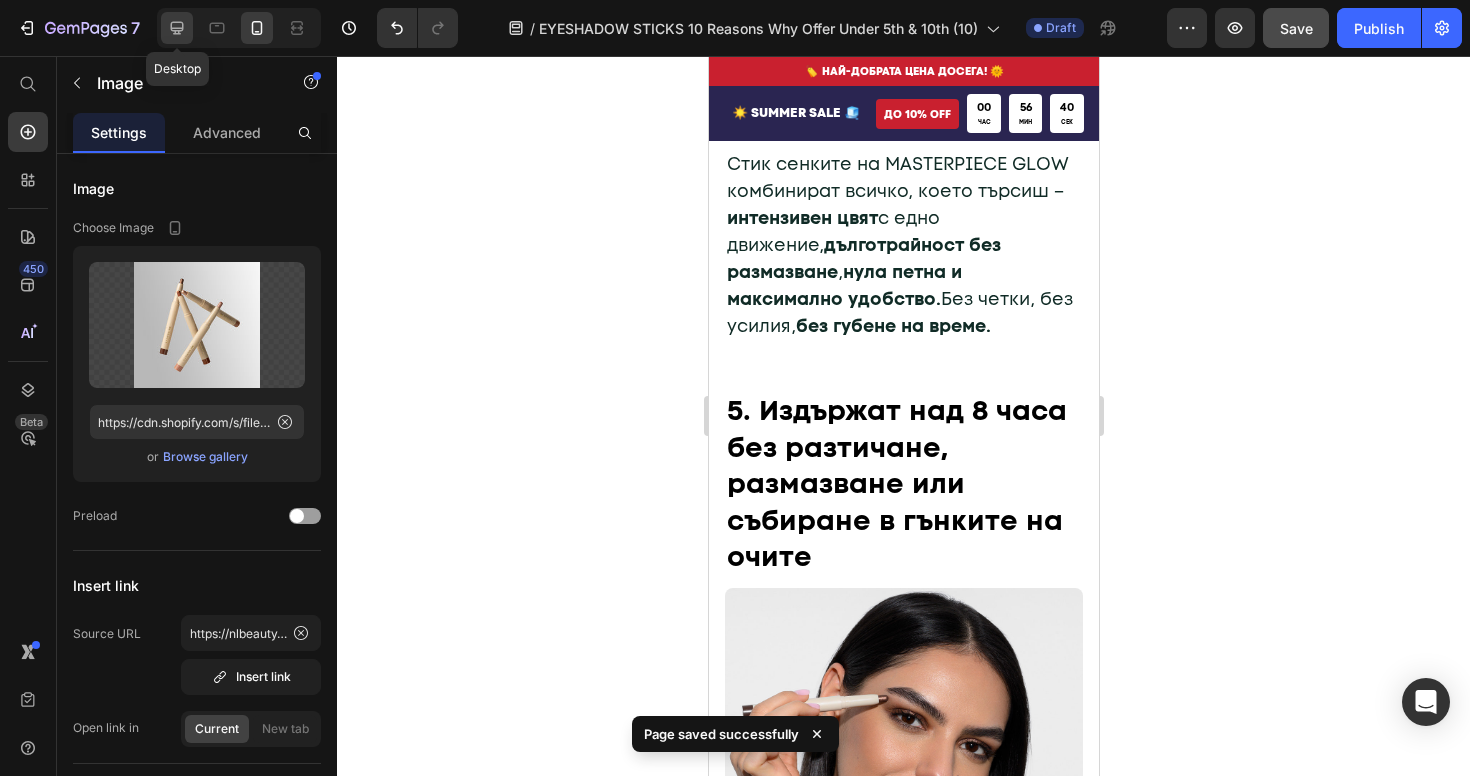 click 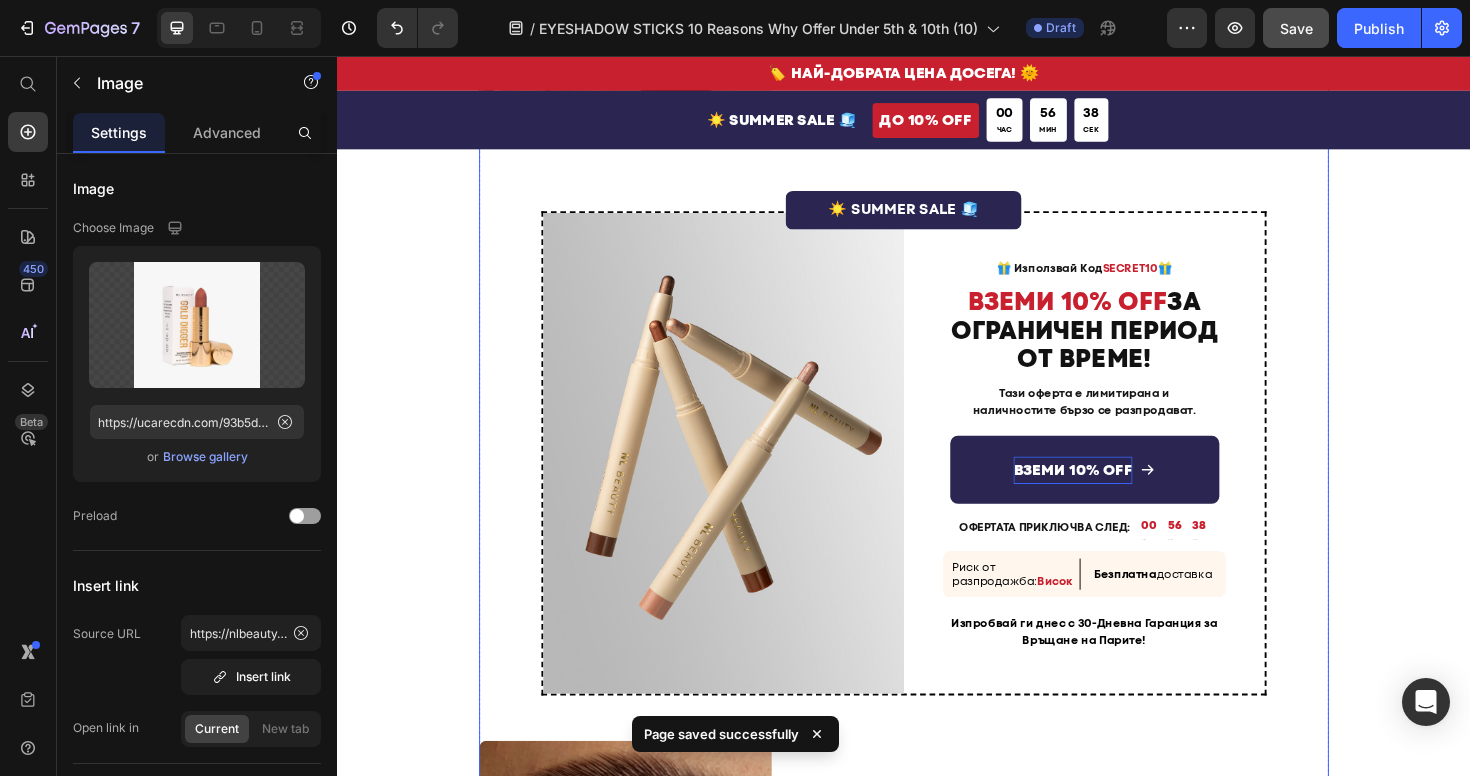 scroll, scrollTop: 2410, scrollLeft: 0, axis: vertical 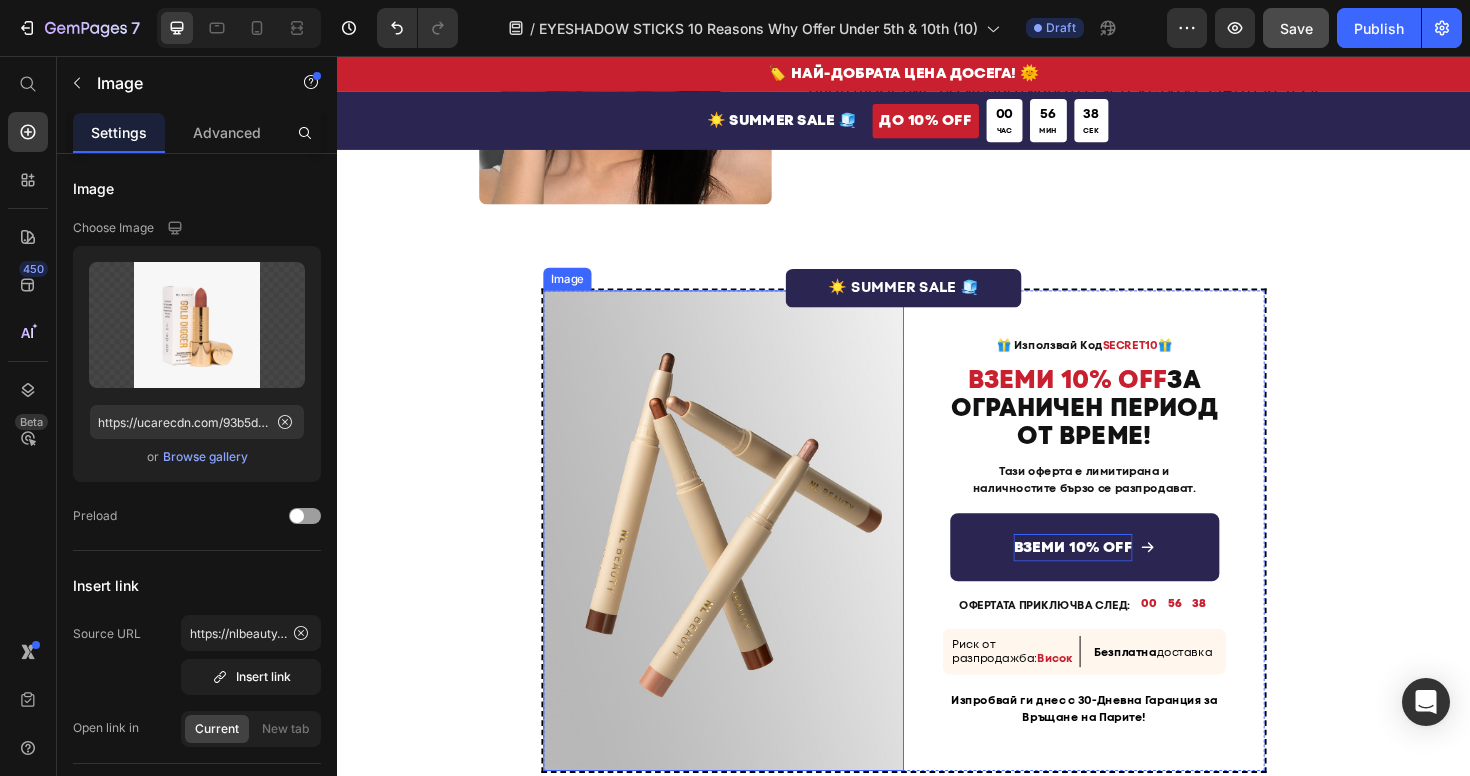 click at bounding box center (746, 558) 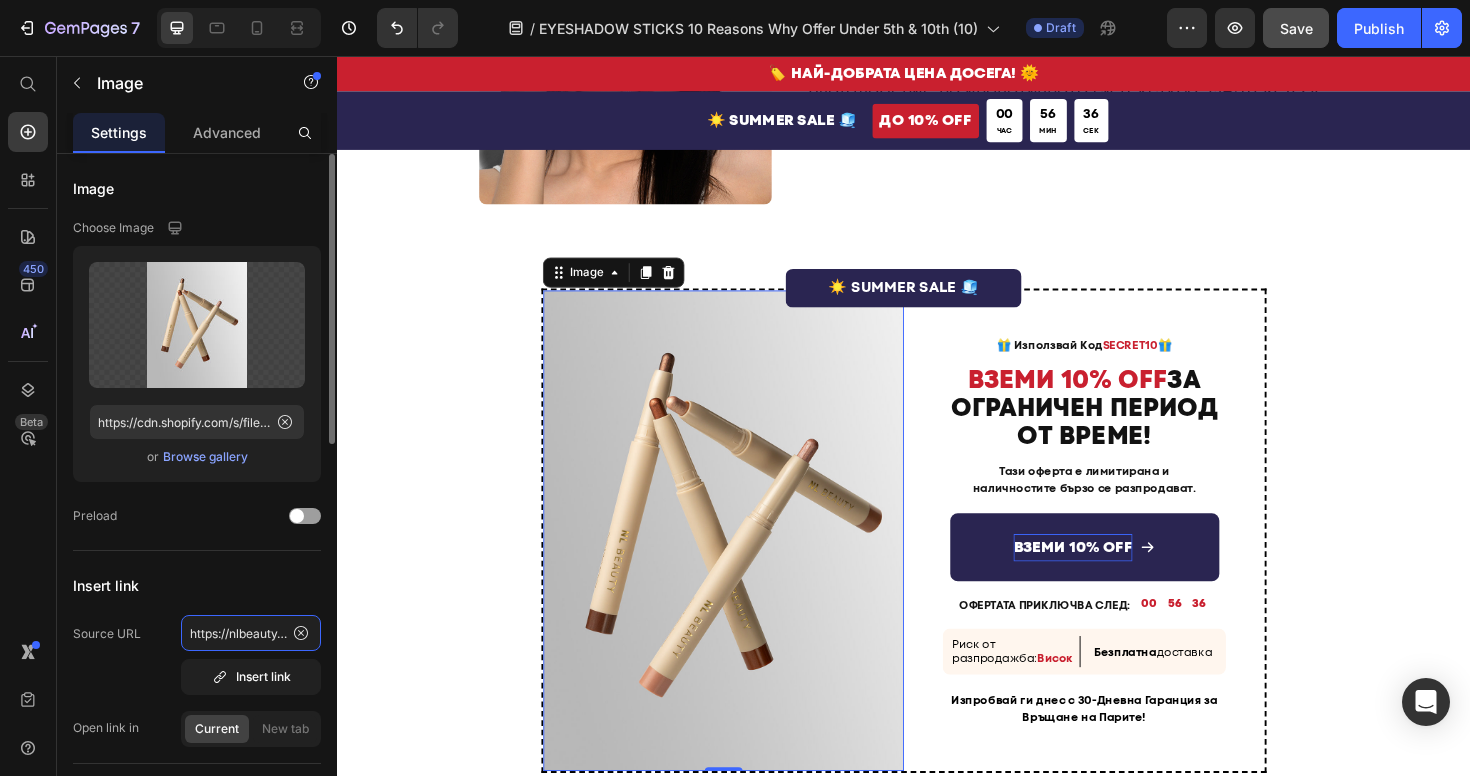 click on "https://nlbeauty.bg/discount/SECRET15?redirect=%2Fproducts%2F%D1%81%D1%82%D0%B8%D0%BA-%D1%81%D0%B5%D0%BD%D0%BA%D0%B8-%D0%B7%D0%B0-%D0%BE%D1%87%D0%B8-masterpiece-glow" 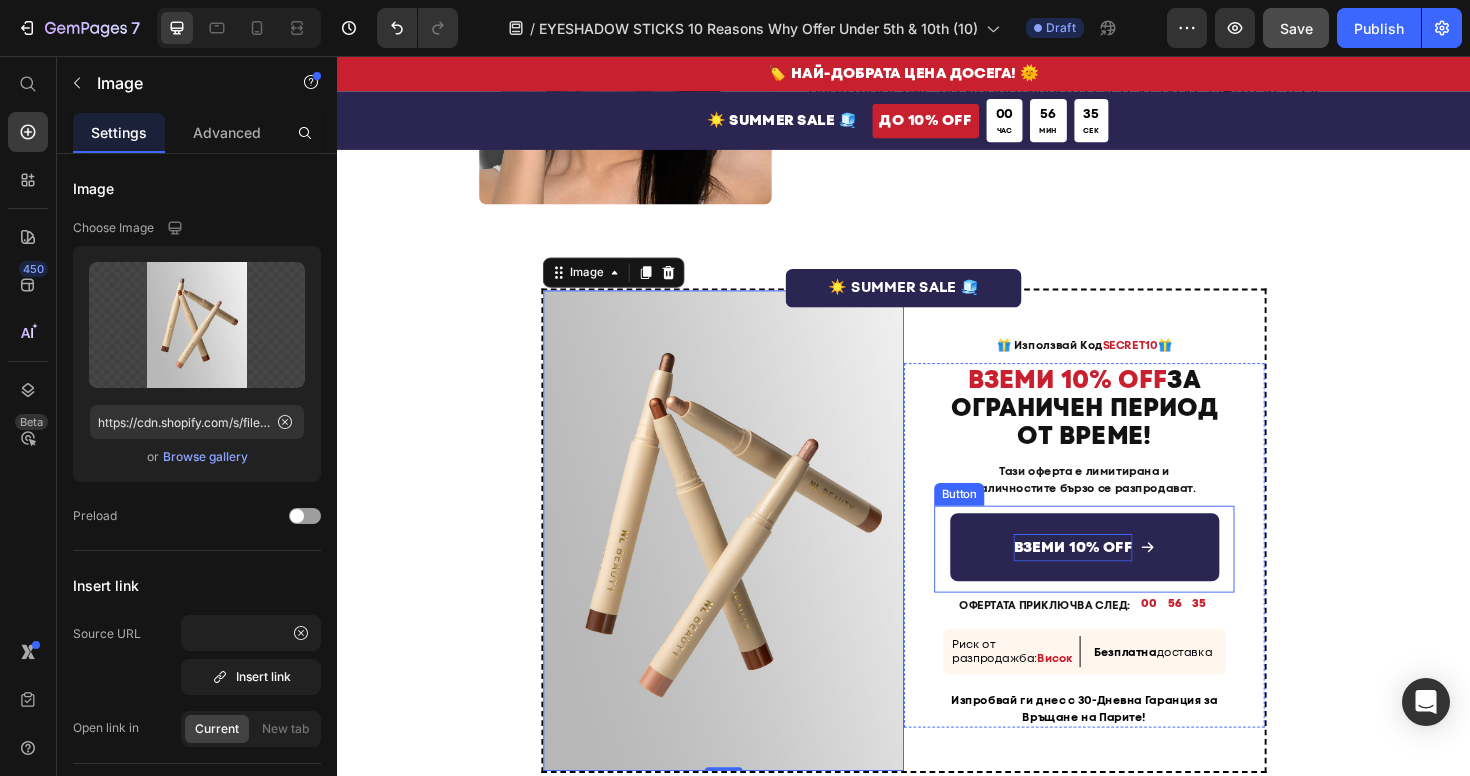 click on "ВЗЕМИ 10% OFF" at bounding box center [1128, 576] 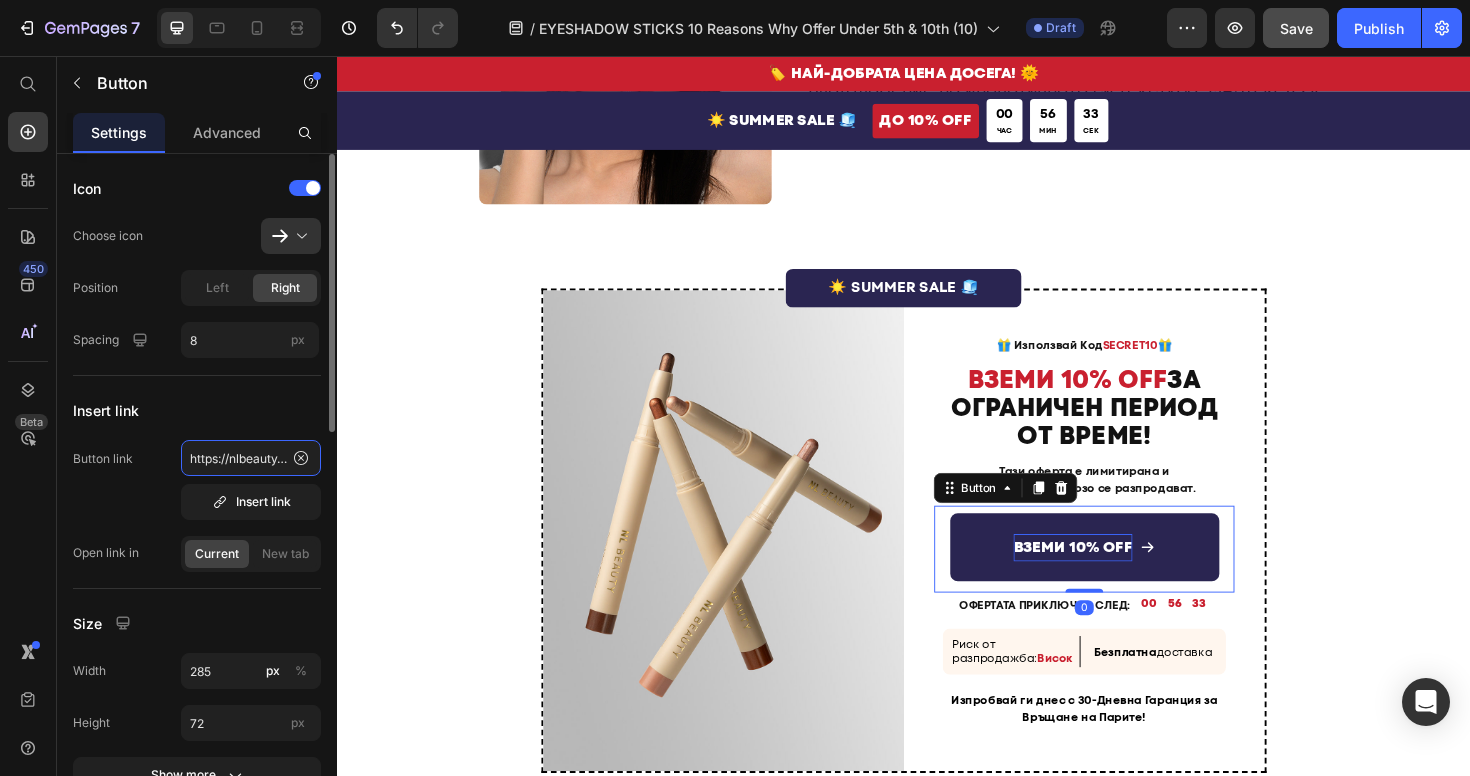 click on "https://nlbeauty.bg/discount/SECRET15?redirect=%2Fproducts%2F%D1%81%D1%82%D0%B8%D0%BA-%D1%81%D0%B5%D0%BD%D0%BA%D0%B8-%D0%B7%D0%B0-%D0%BE%D1%87%D0%B8-masterpiece-glow" 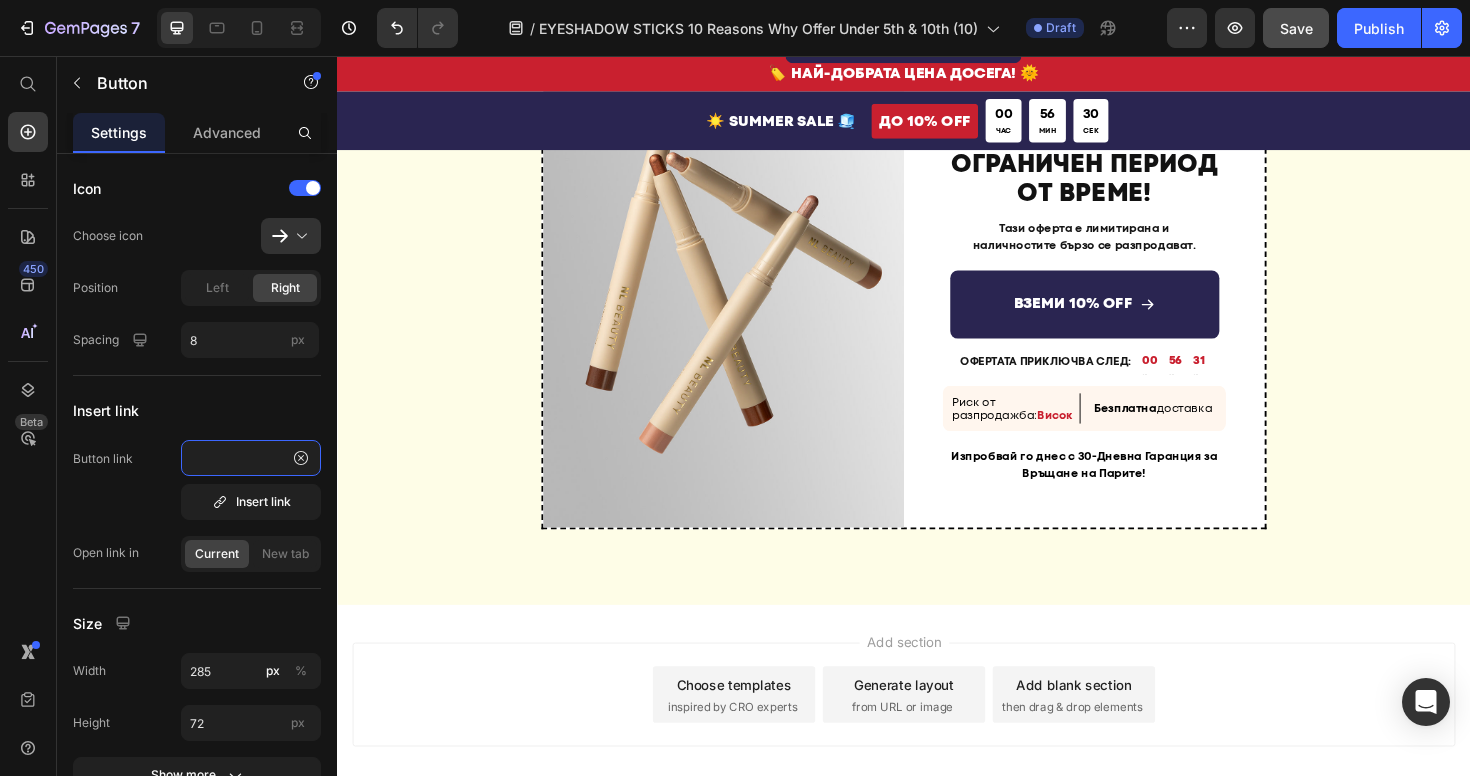 scroll, scrollTop: 5008, scrollLeft: 0, axis: vertical 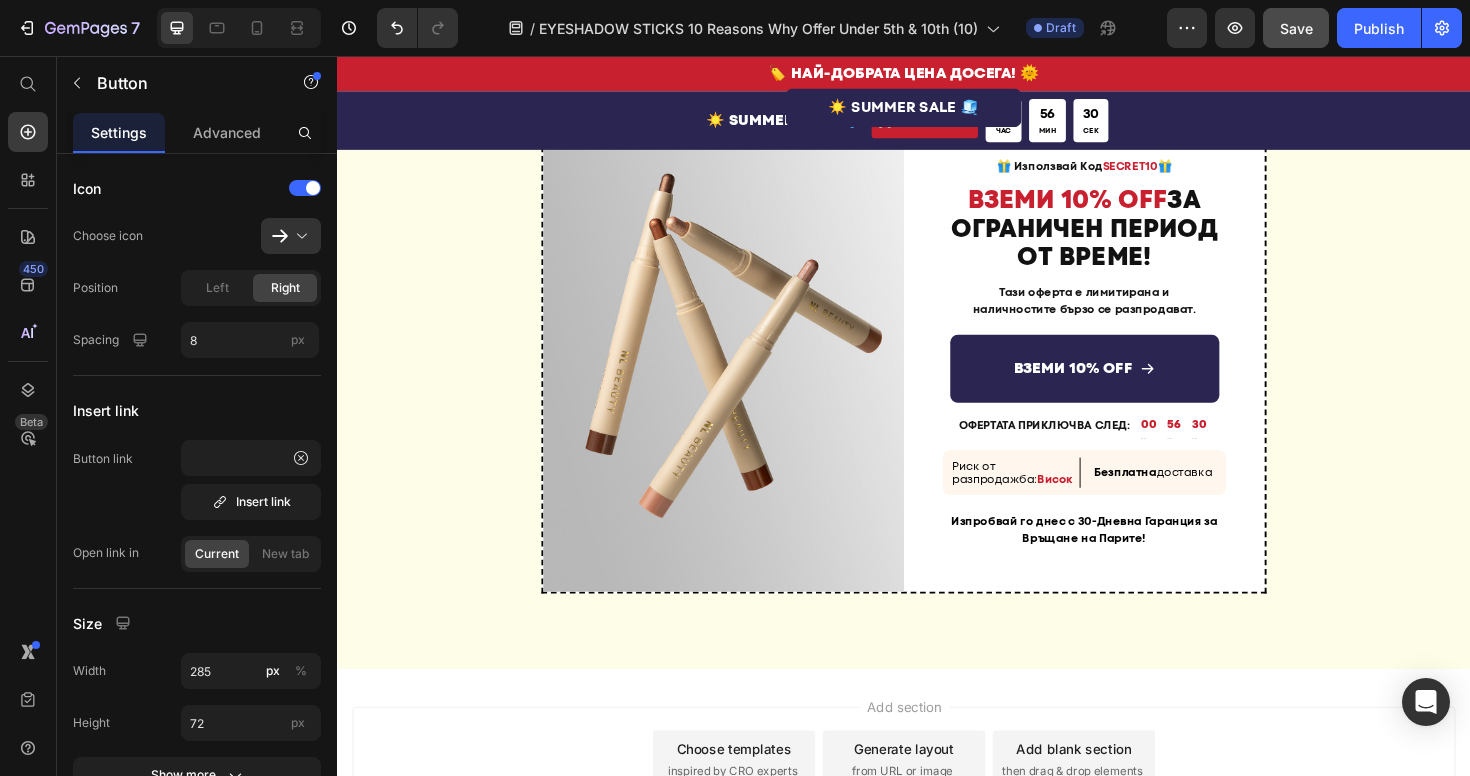 click at bounding box center (746, 368) 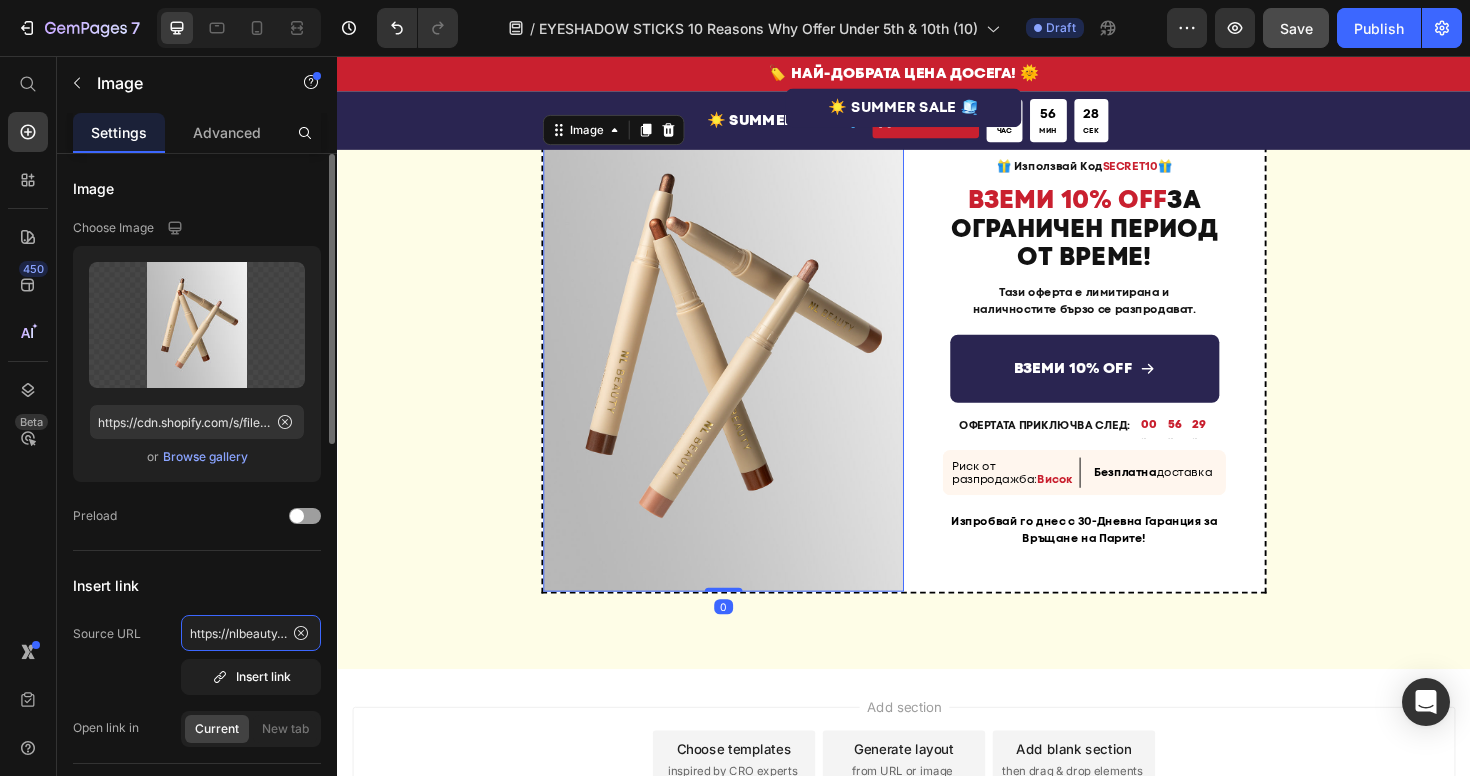 click on "https://nlbeauty.bg/discount/SECRET15?redirect=%2Fproducts%2F%D1%81%D1%82%D0%B8%D0%BA-%D1%81%D0%B5%D0%BD%D0%BA%D0%B8-%D0%B7%D0%B0-%D0%BE%D1%87%D0%B8-masterpiece-glow" 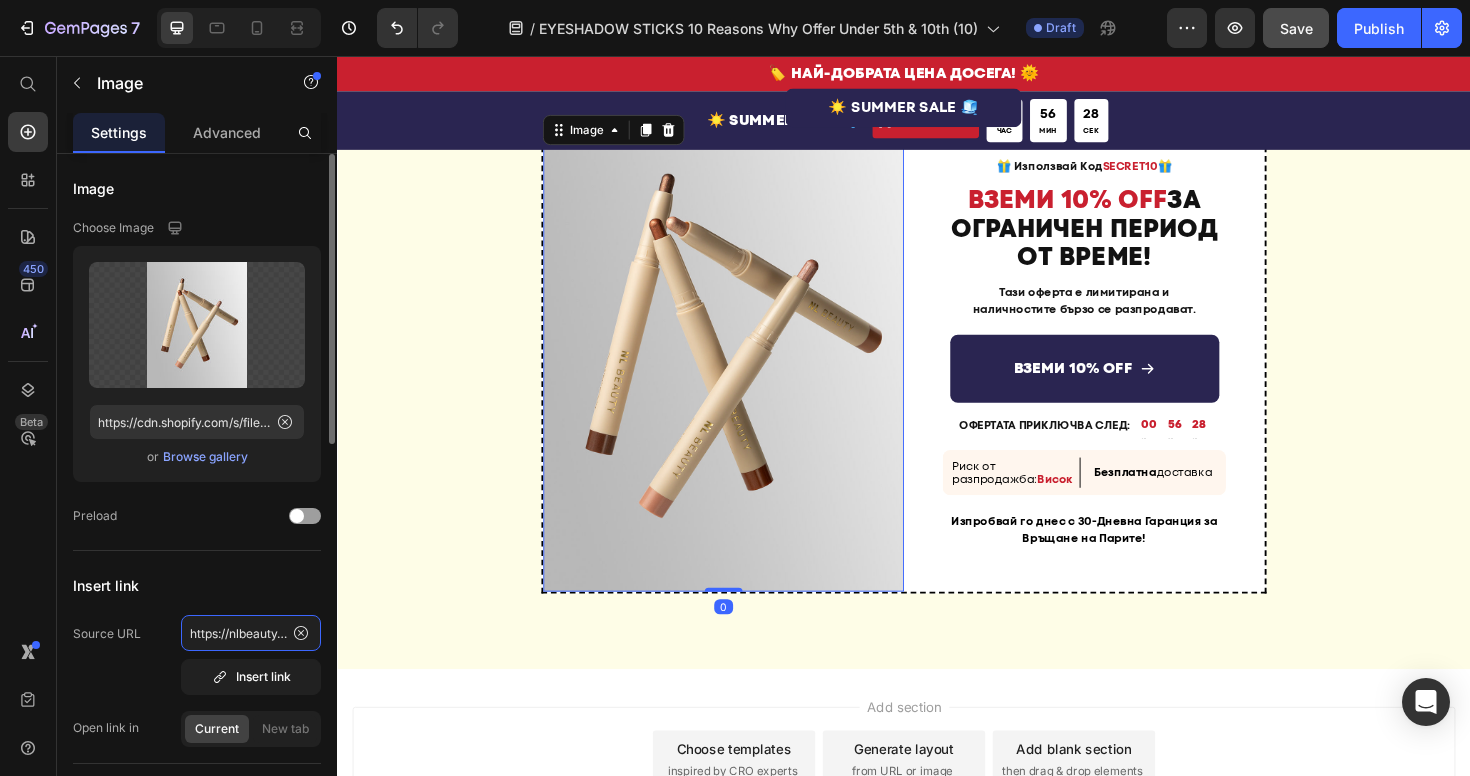 type on "https://nlbeauty.bg/discount/SECRET10?redirect=%2Fproducts%2F%D1%81%D1%82%D0%B8%D0%BA-%D1%81%D0%B5%D0%BD%D0%BA%D0%B8-%D0%B7%D0%B0-%D0%BE%D1%87%D0%B8-masterpiece-glow" 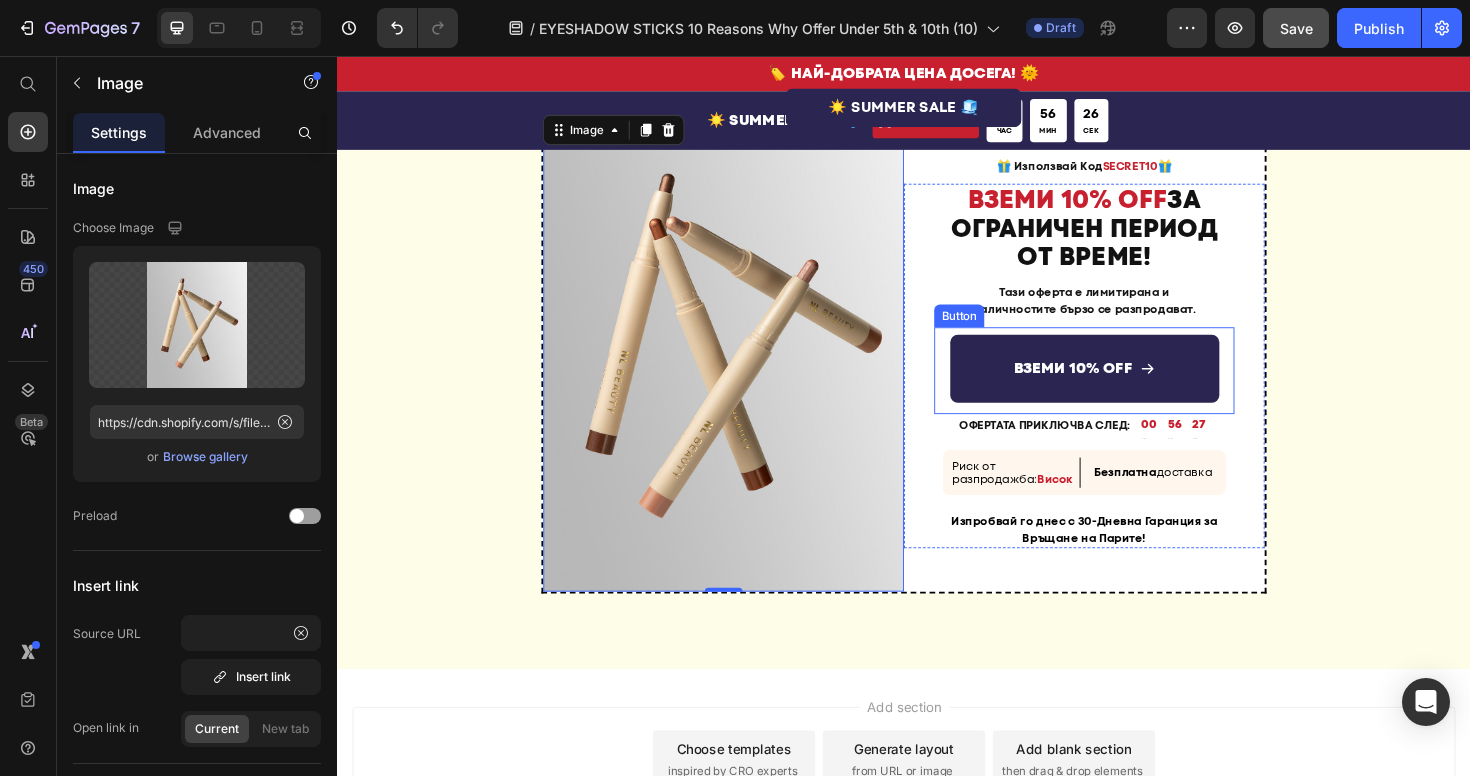 click on "ВЗЕМИ 10% OFF" at bounding box center [1128, 387] 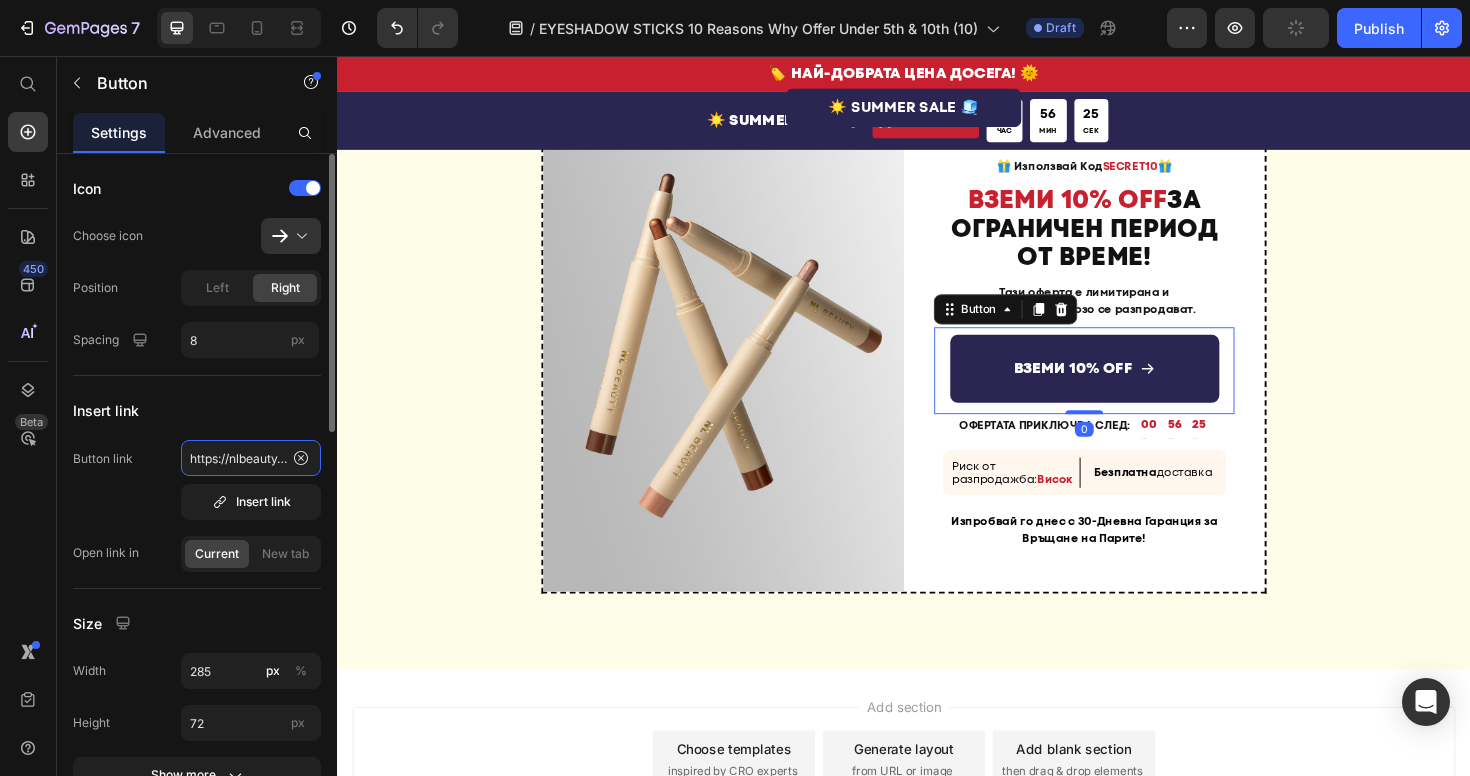 click on "https://nlbeauty.bg/discount/SECRET15?redirect=%2Fproducts%2F%D1%81%D1%82%D0%B8%D0%BA-%D1%81%D0%B5%D0%BD%D0%BA%D0%B8-%D0%B7%D0%B0-%D0%BE%D1%87%D0%B8-masterpiece-glow" 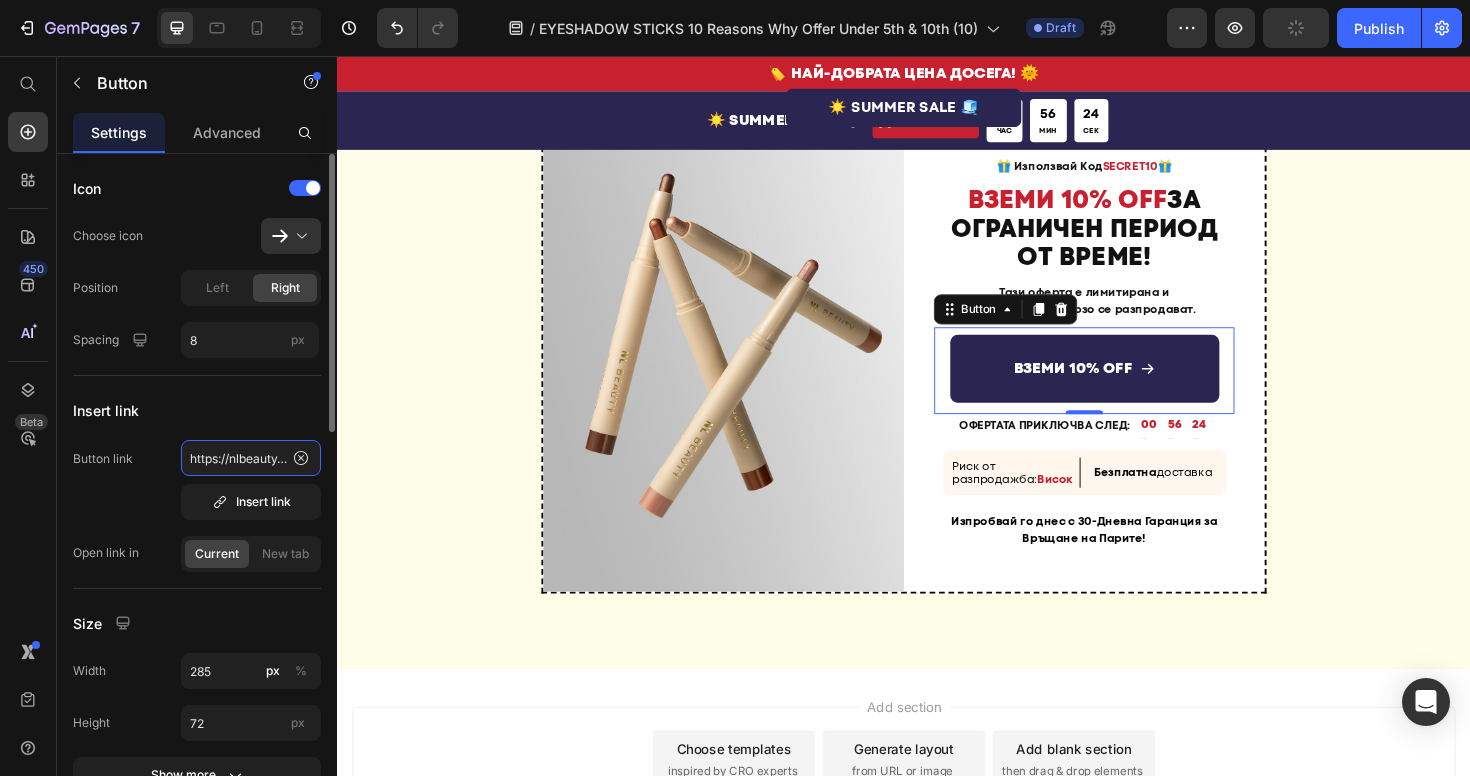 scroll, scrollTop: 0, scrollLeft: 1164, axis: horizontal 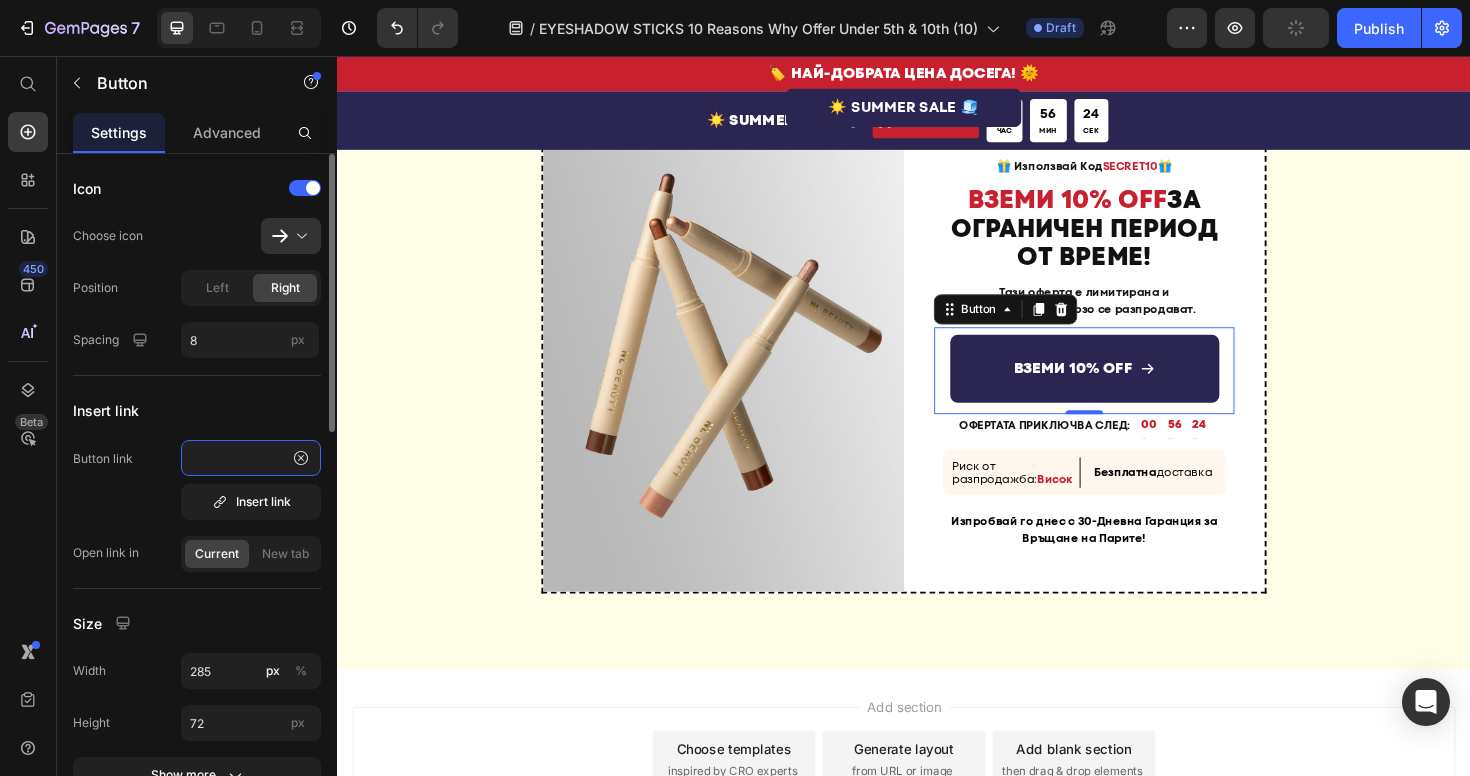 type on "https://nlbeauty.bg/discount/SECRET15?redirect=%2Fproducts%2F%D1%81%D1%82%D0%B8%D0%BA-%D1%81%D0%B5%D0%BD%D0%BA%D0%B8-%D0%B7%D0%B0-%D0%BE%D1%87%D0%B8-masterpiece-glow" 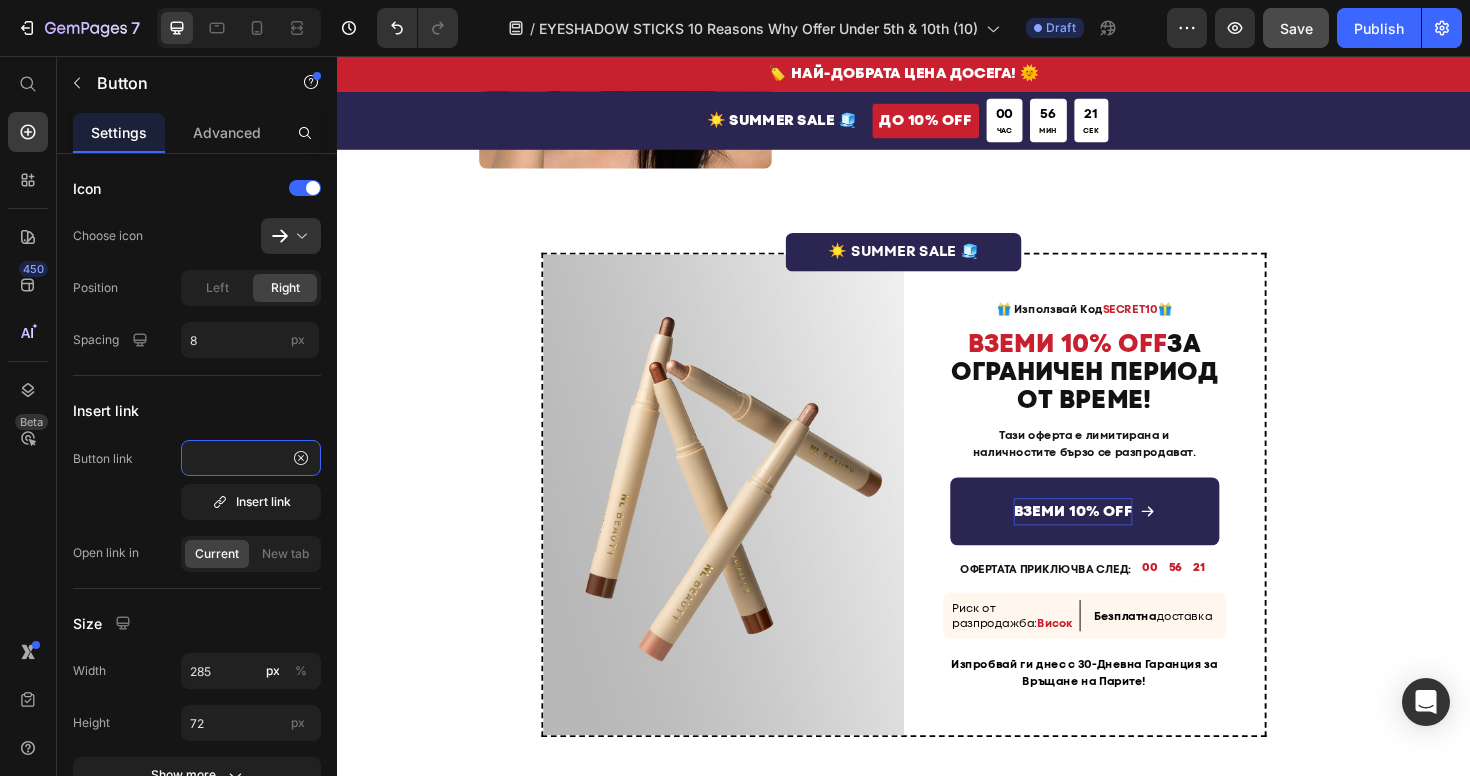 scroll, scrollTop: 2442, scrollLeft: 0, axis: vertical 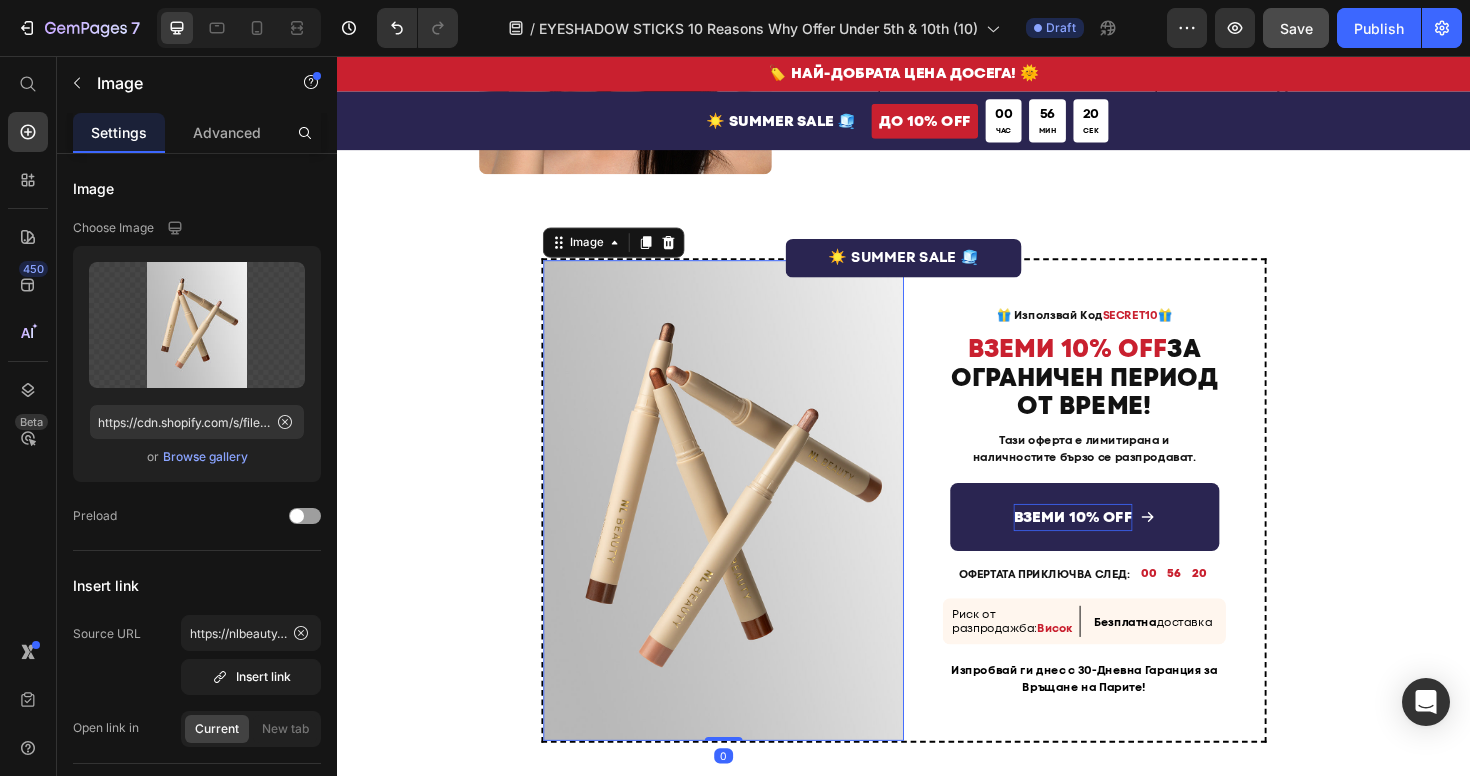 click at bounding box center [746, 526] 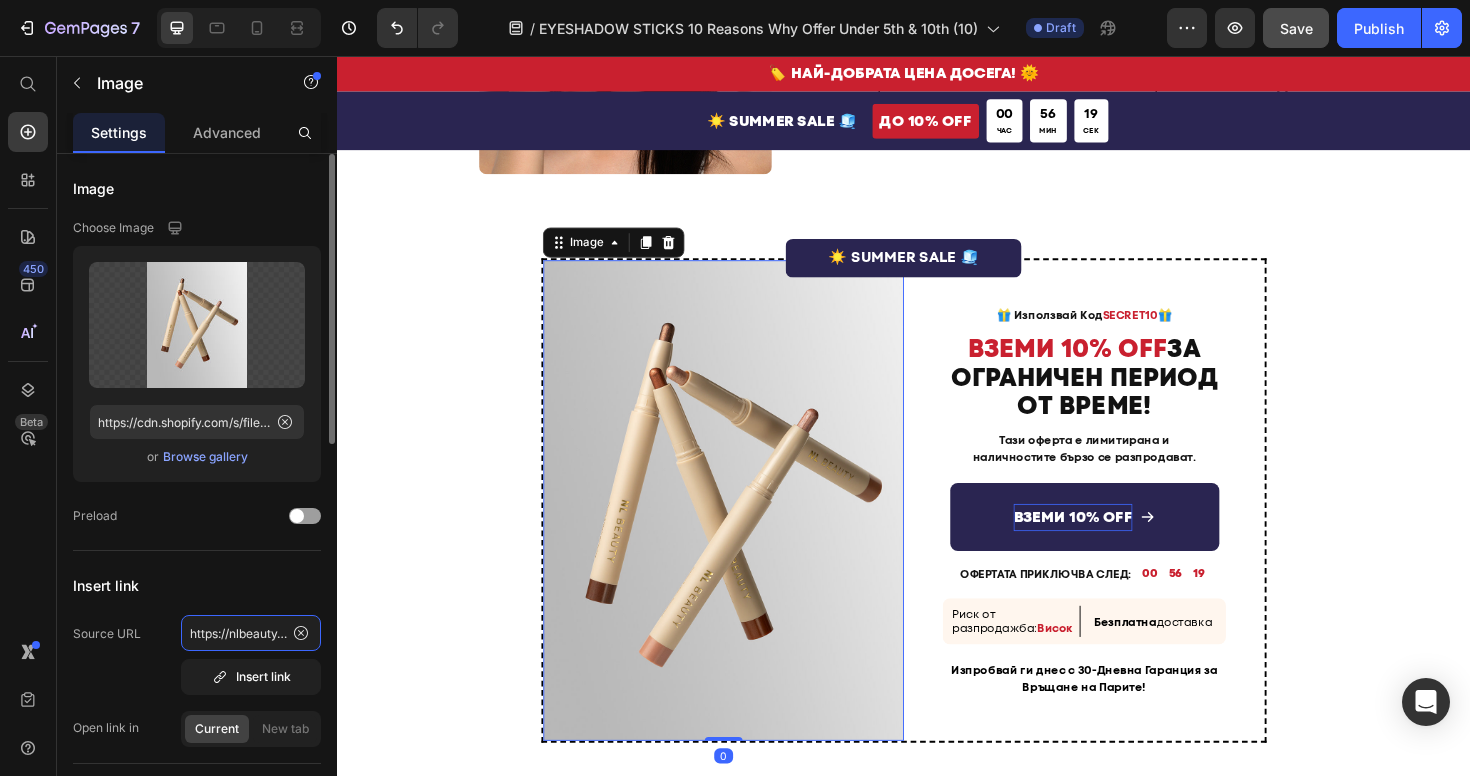 click on "https://nlbeauty.bg/discount/SECRET10?redirect=%2Fproducts%2F%D1%81%D1%82%D0%B8%D0%BA-%D1%81%D0%B5%D0%BD%D0%BA%D0%B8-%D0%B7%D0%B0-%D0%BE%D1%87%D0%B8-masterpiece-glow" 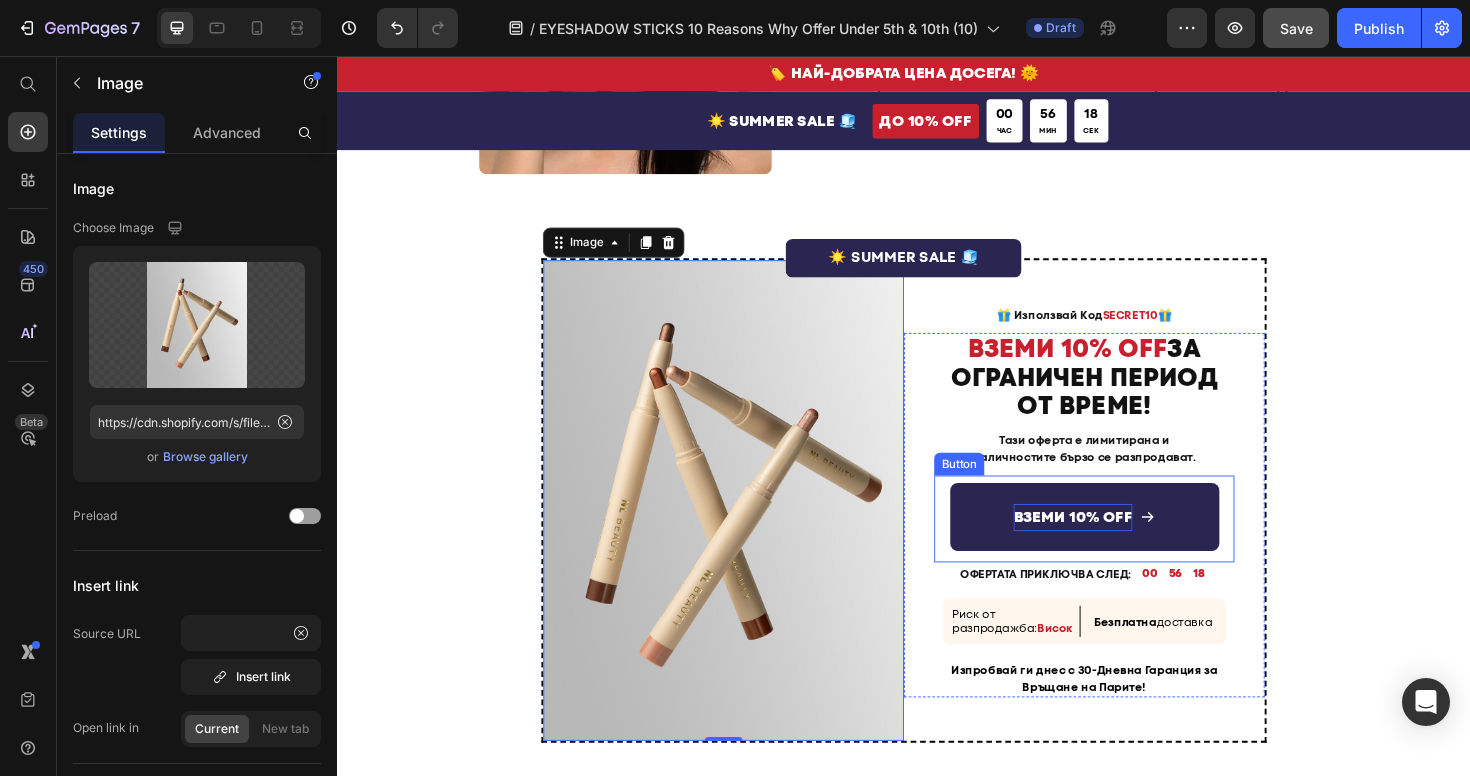 click on "ВЗЕМИ 10% OFF" at bounding box center [1128, 544] 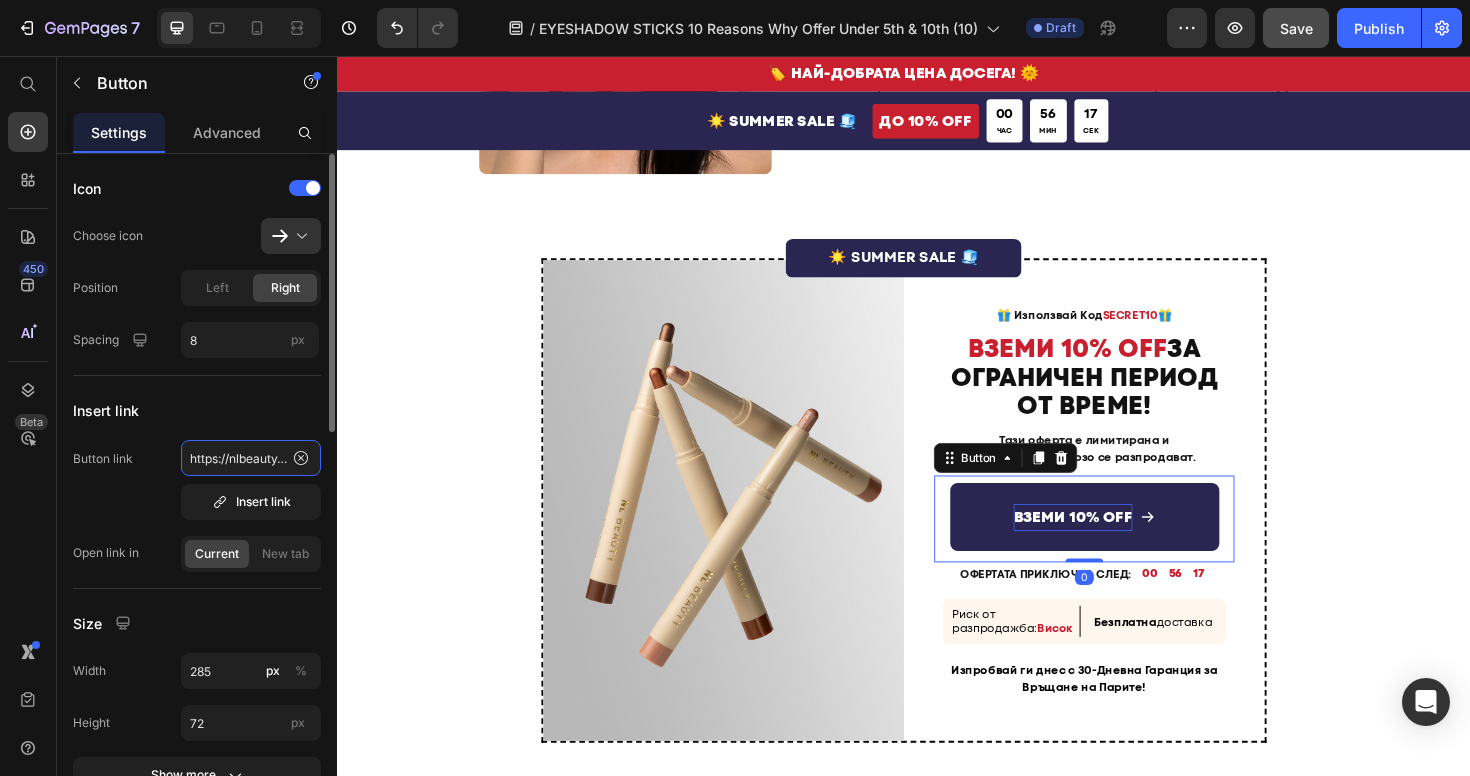 click on "https://nlbeauty.bg/discount/SECRET10?redirect=%2Fproducts%2F%D1%81%D1%82%D0%B8%D0%BA-%D1%81%D0%B5%D0%BD%D0%BA%D0%B8-%D0%B7%D0%B0-%D0%BE%D1%87%D0%B8-masterpiece-glow" 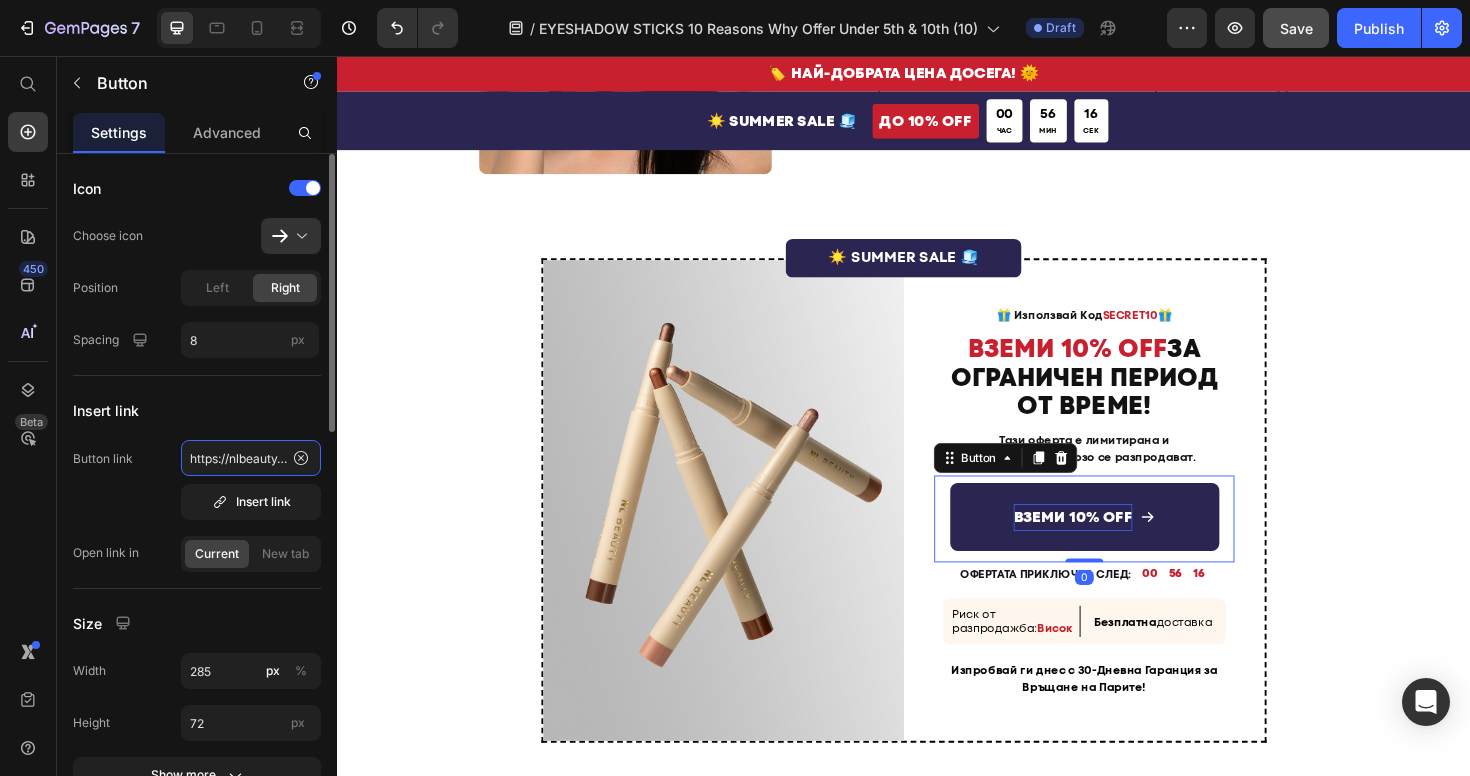 scroll, scrollTop: 0, scrollLeft: 1164, axis: horizontal 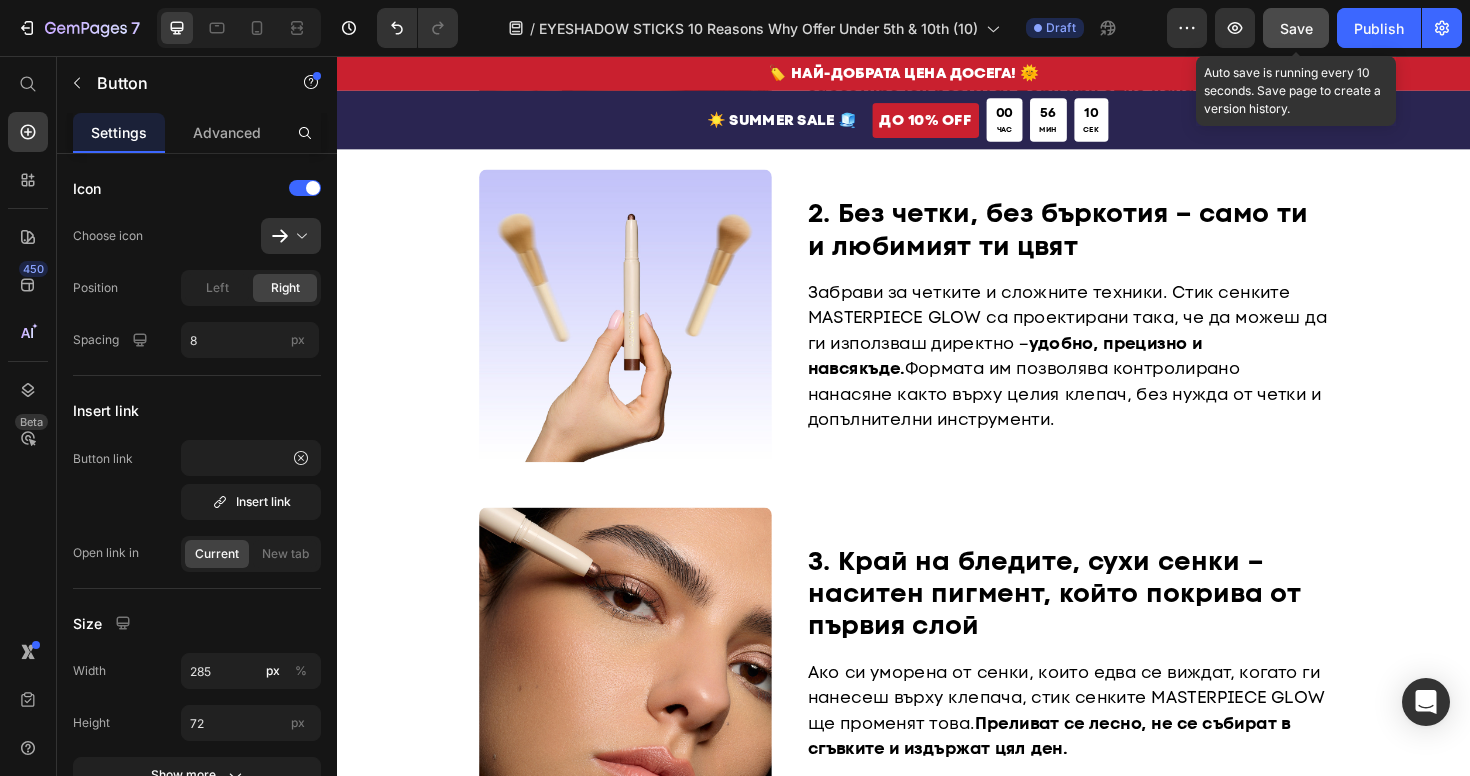 click on "Save" 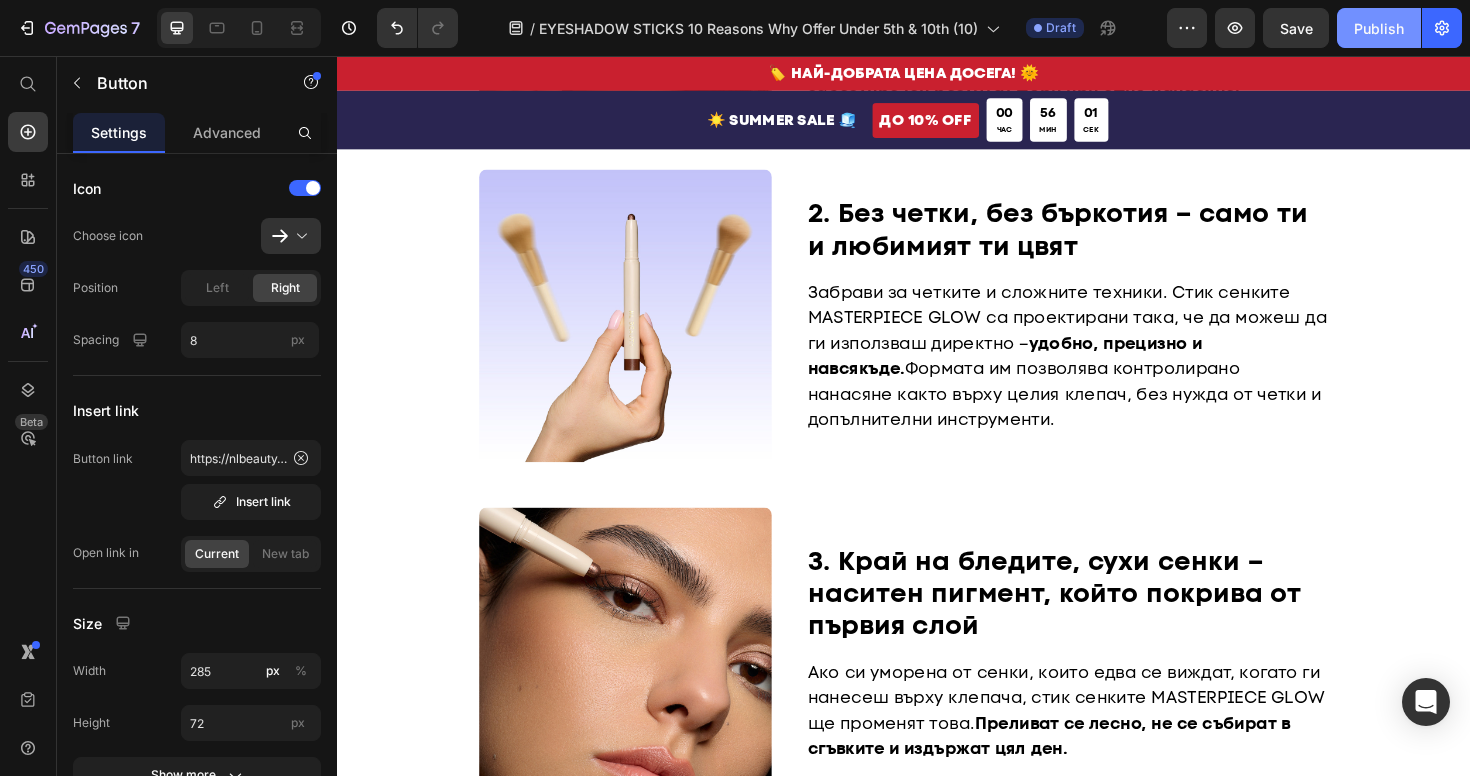 click on "Publish" at bounding box center [1379, 28] 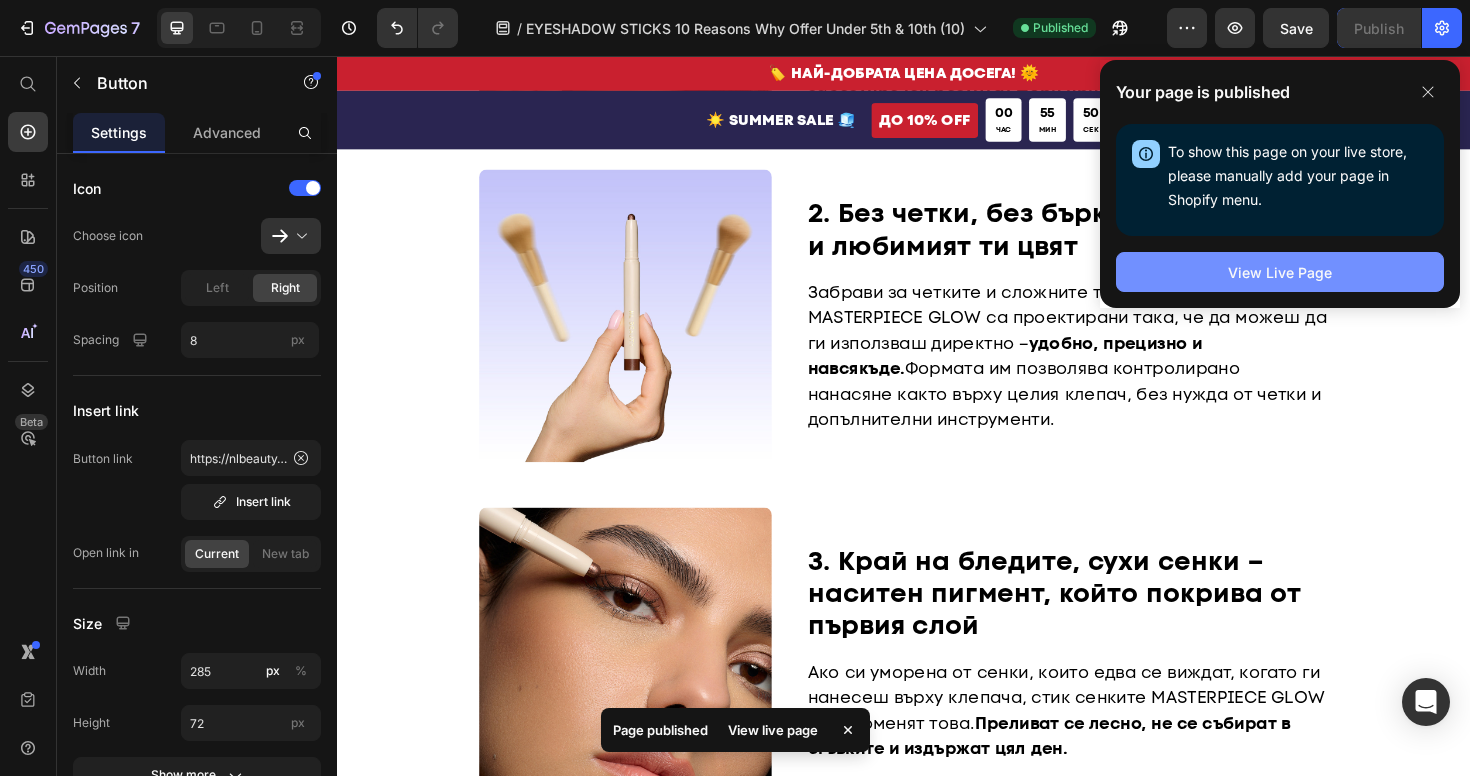 click on "View Live Page" at bounding box center (1280, 272) 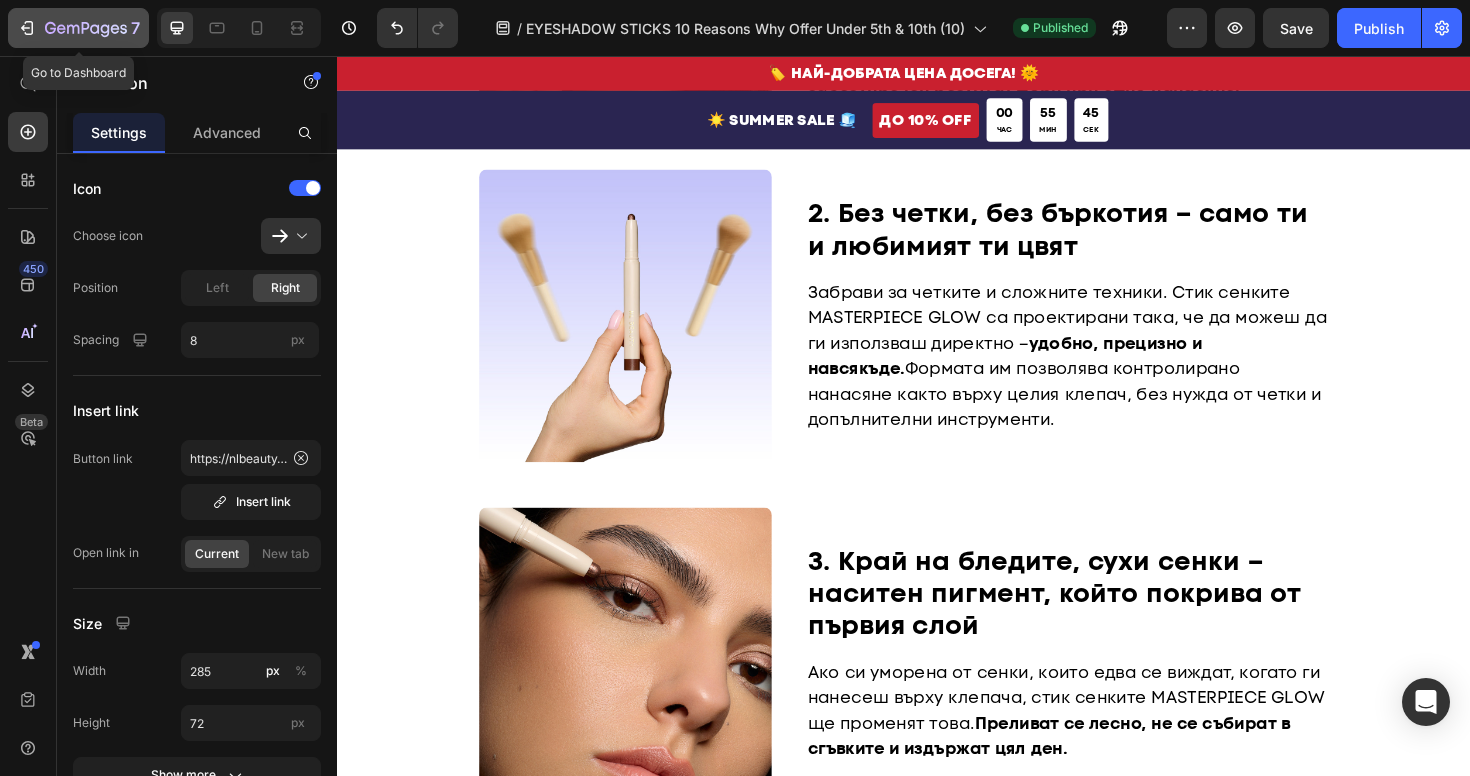 click 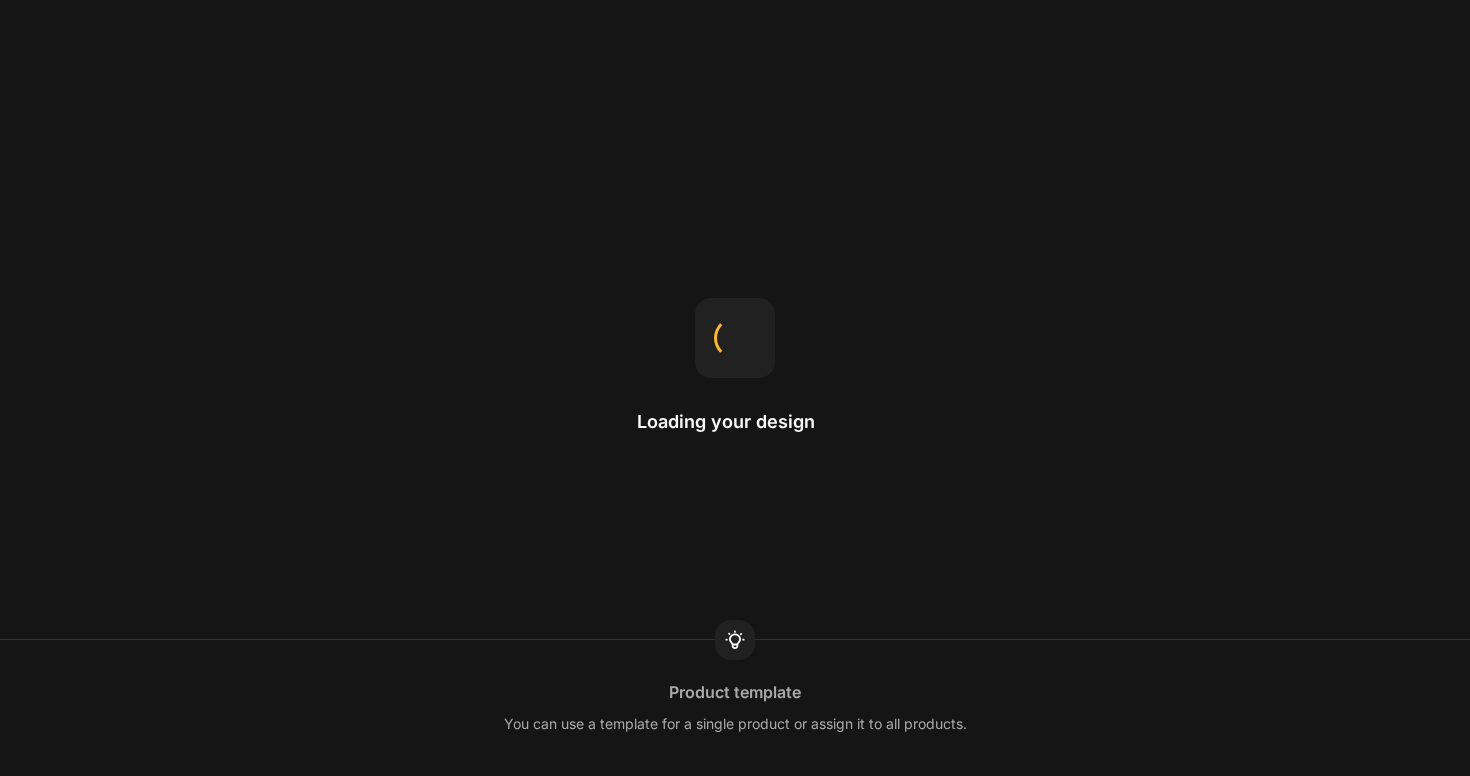 scroll, scrollTop: 0, scrollLeft: 0, axis: both 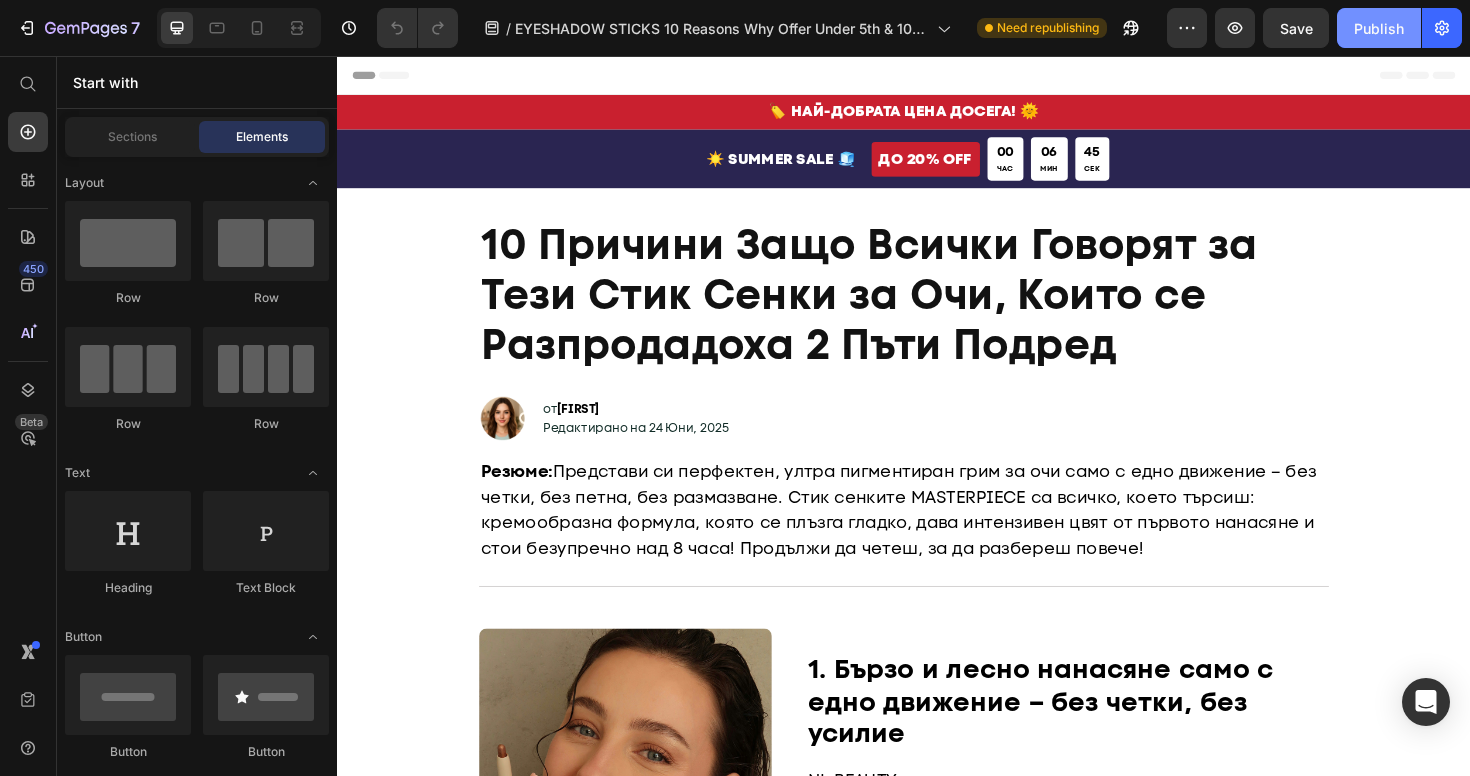 click on "Publish" at bounding box center (1379, 28) 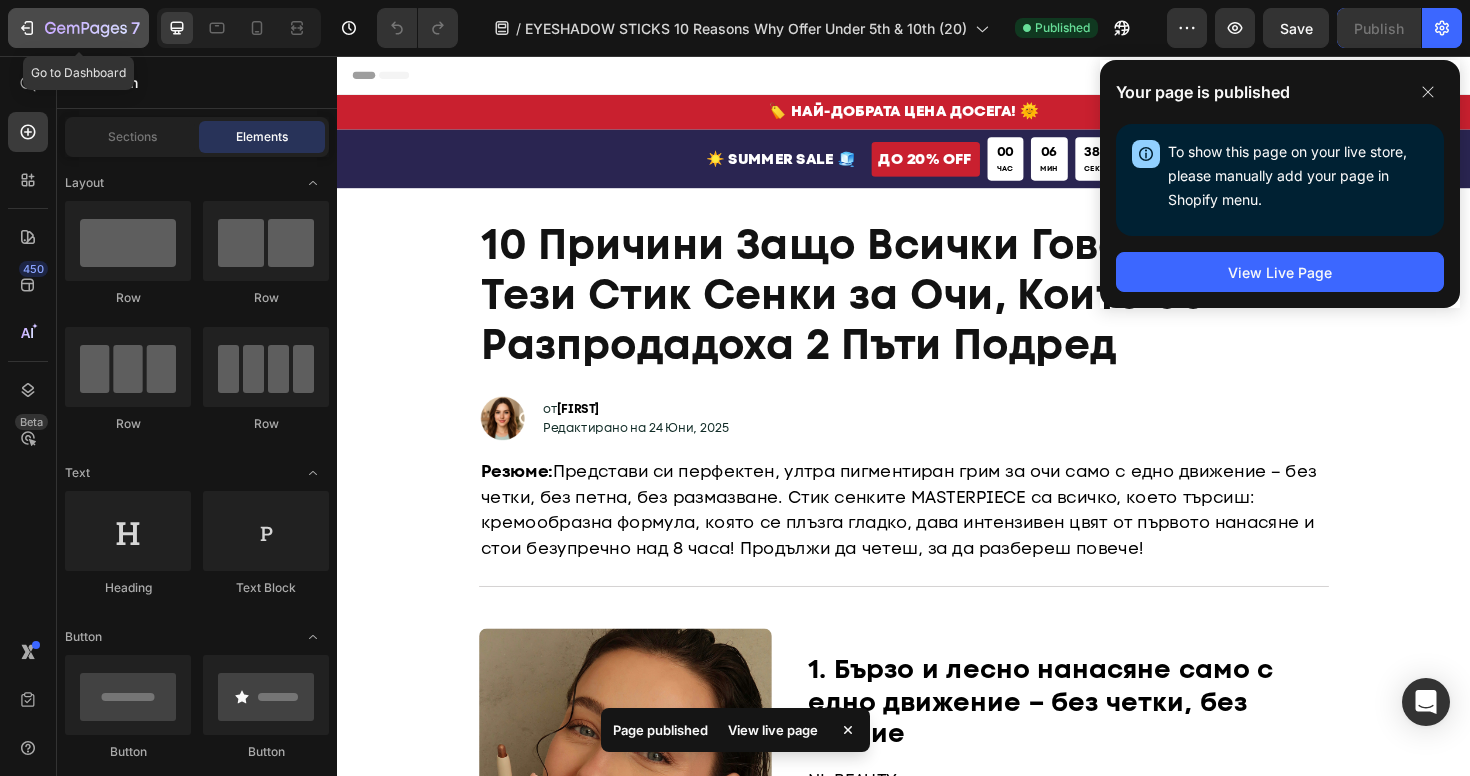 click 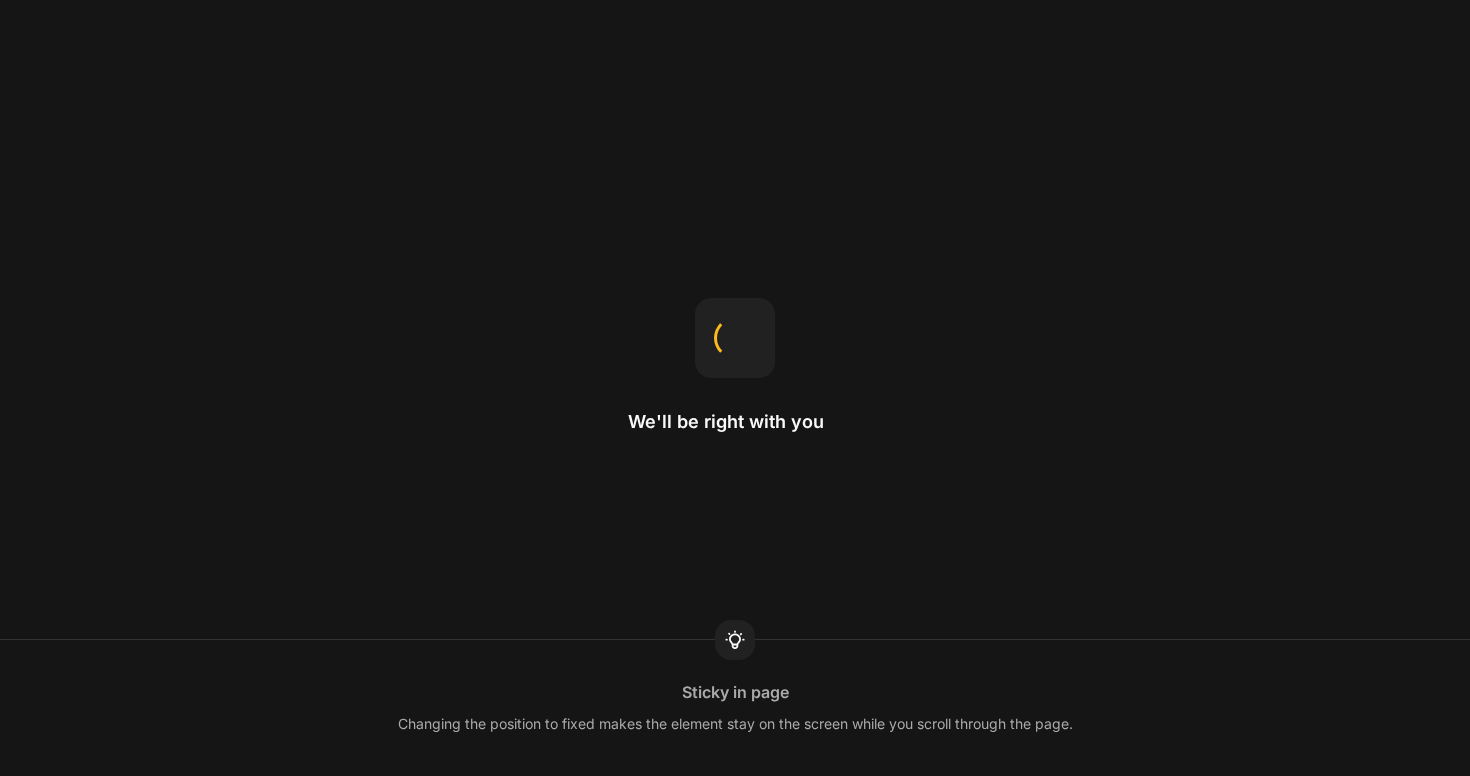 scroll, scrollTop: 0, scrollLeft: 0, axis: both 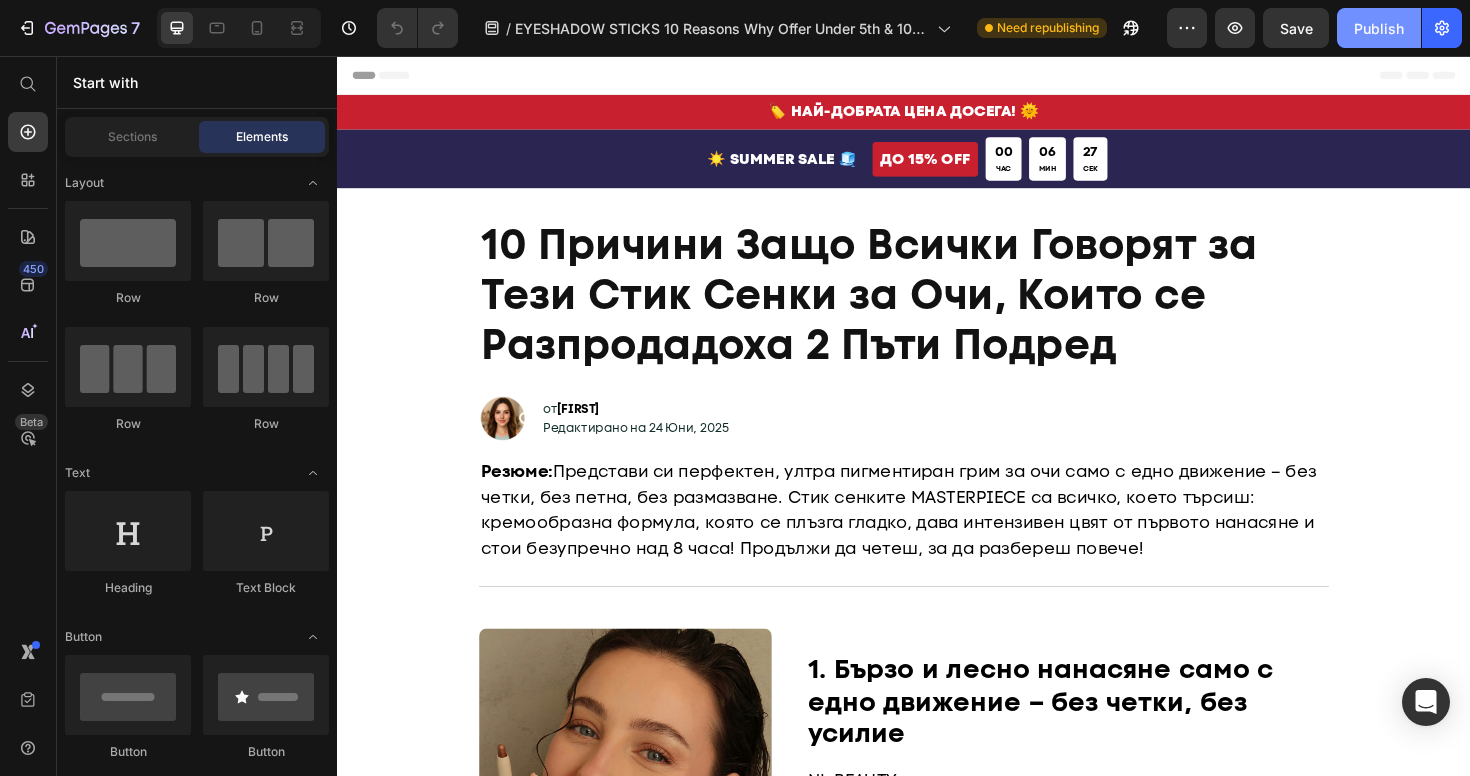 click on "Publish" at bounding box center [1379, 28] 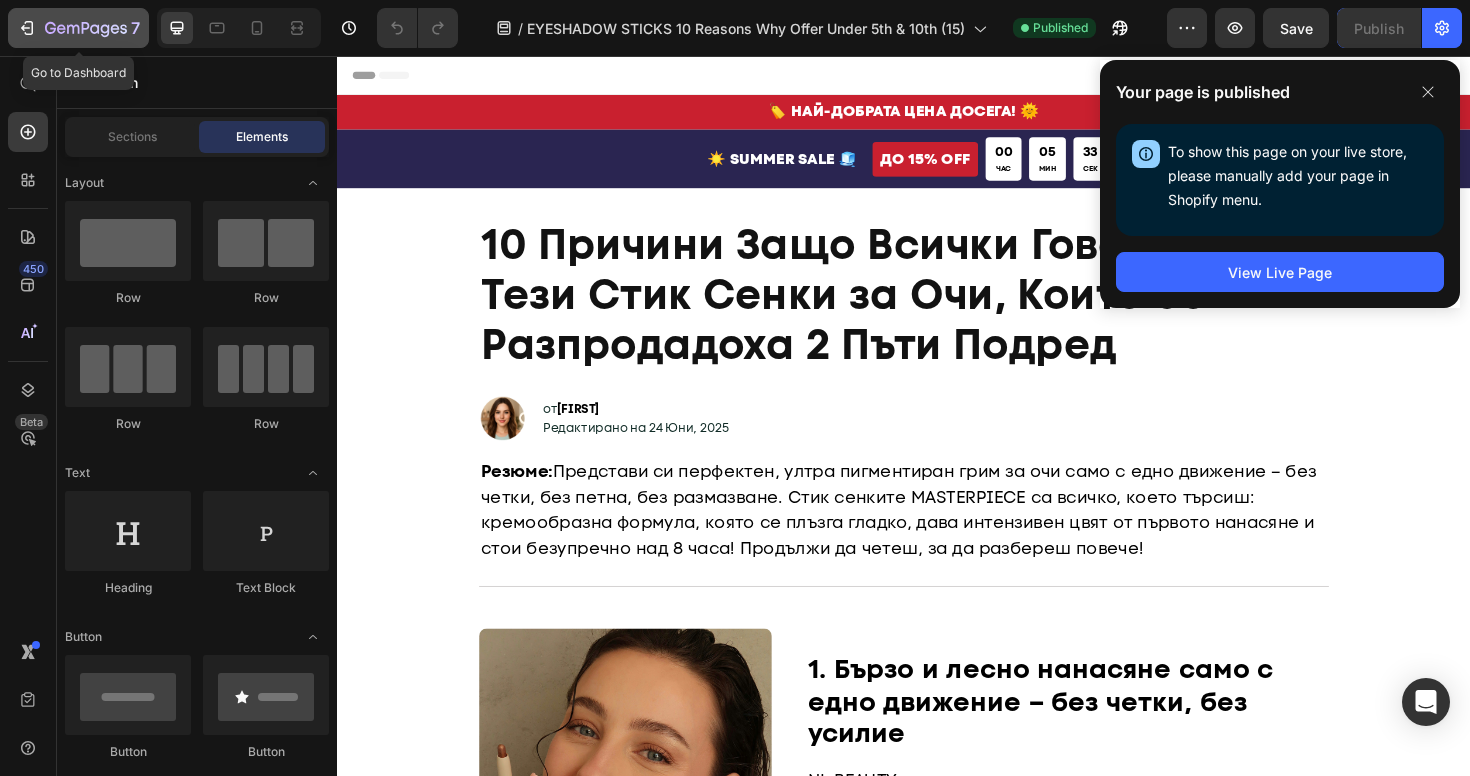 click 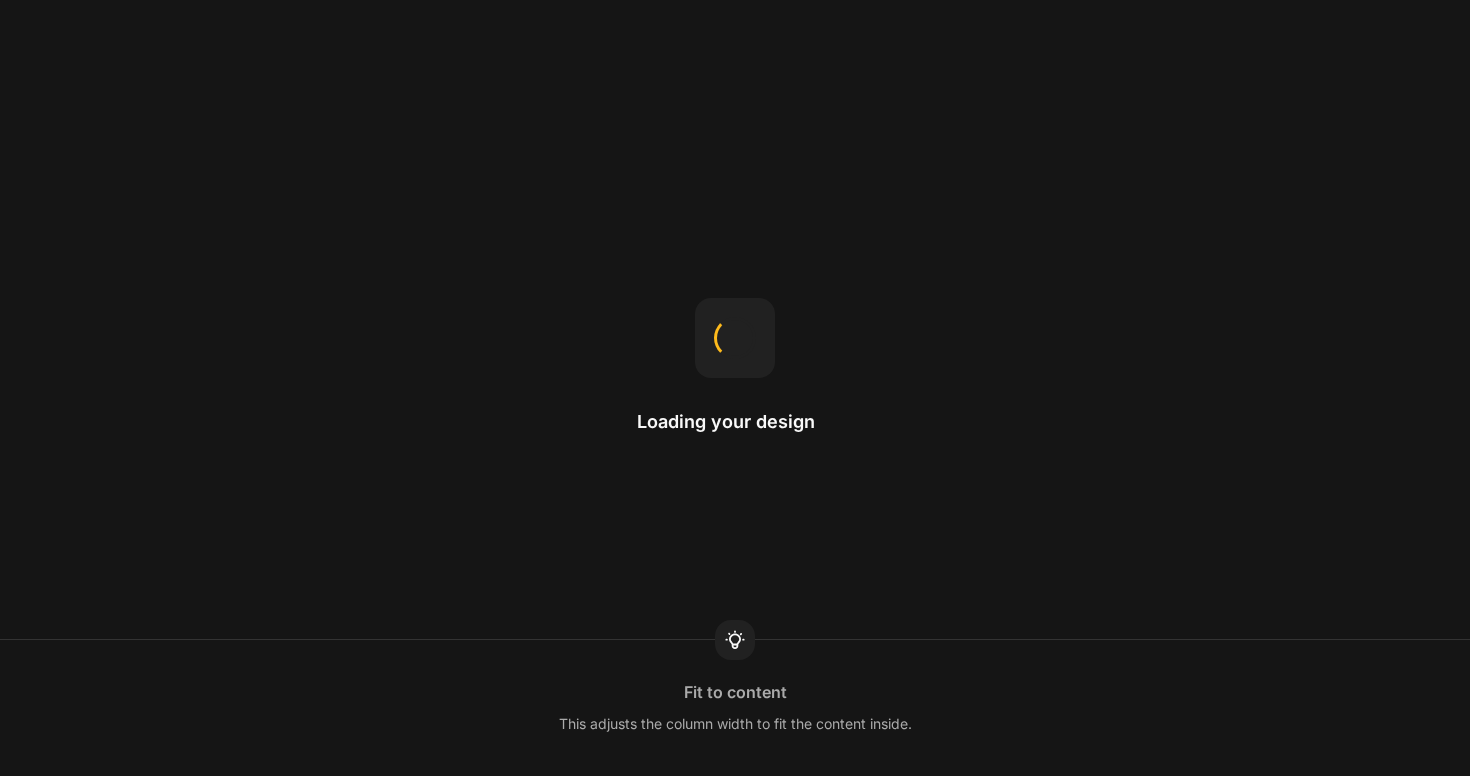 scroll, scrollTop: 0, scrollLeft: 0, axis: both 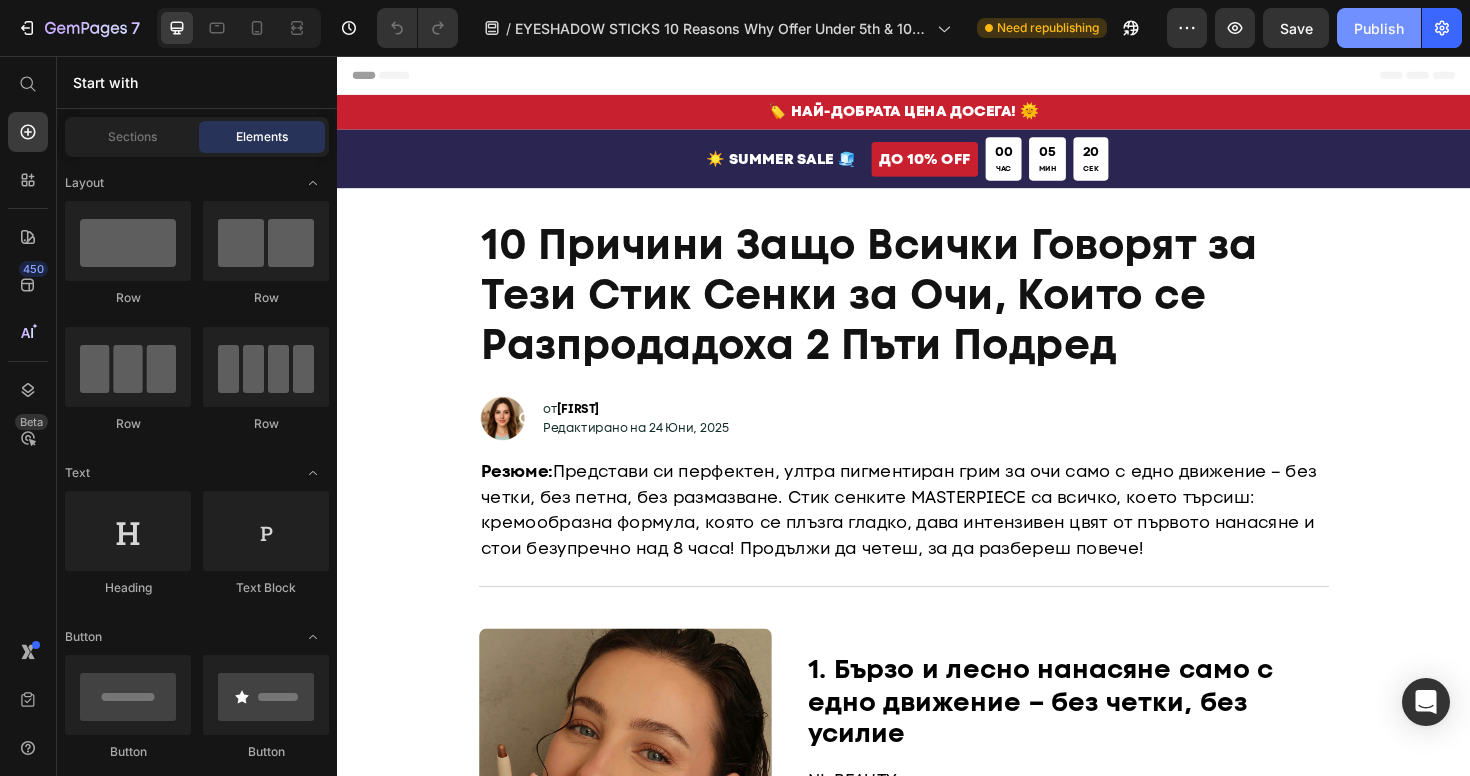click on "Publish" 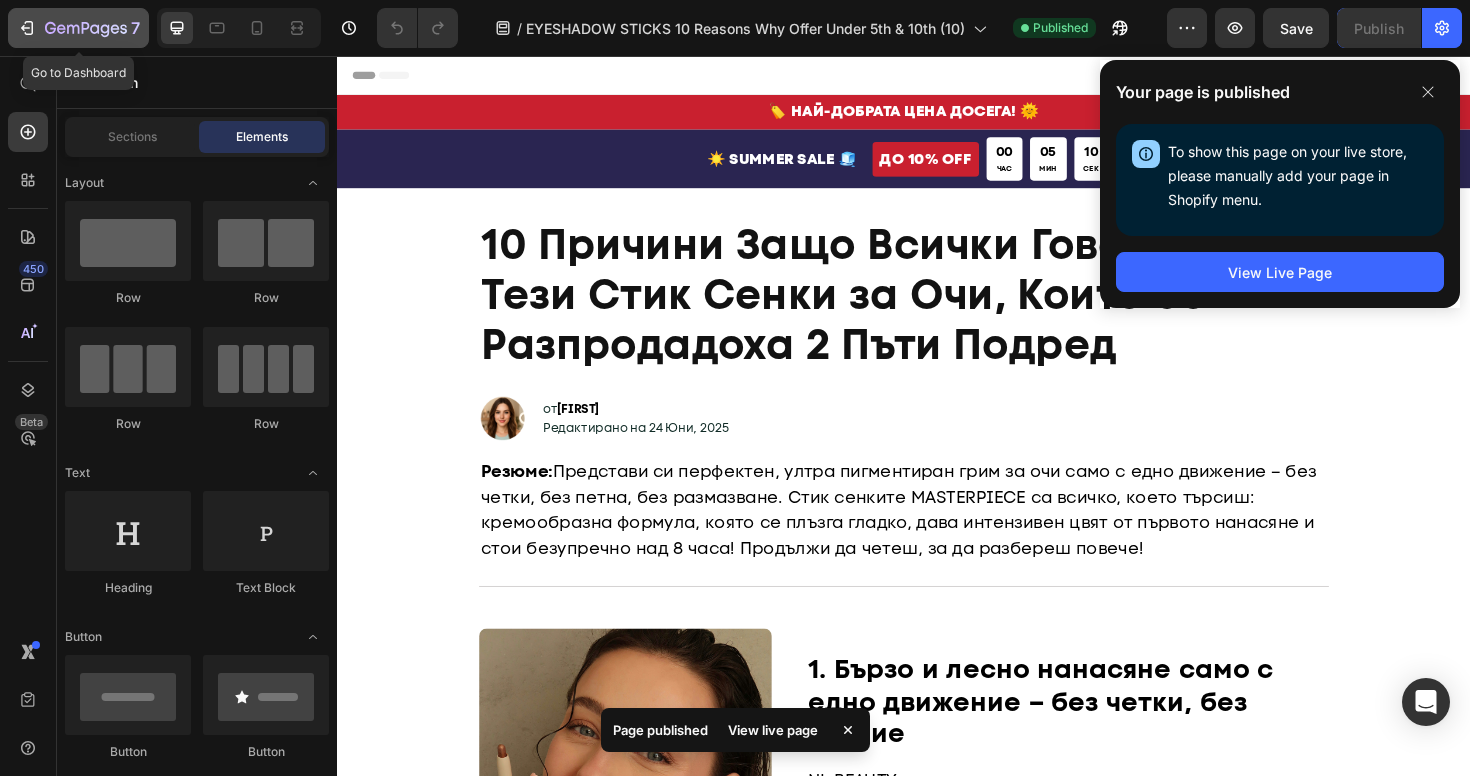 click 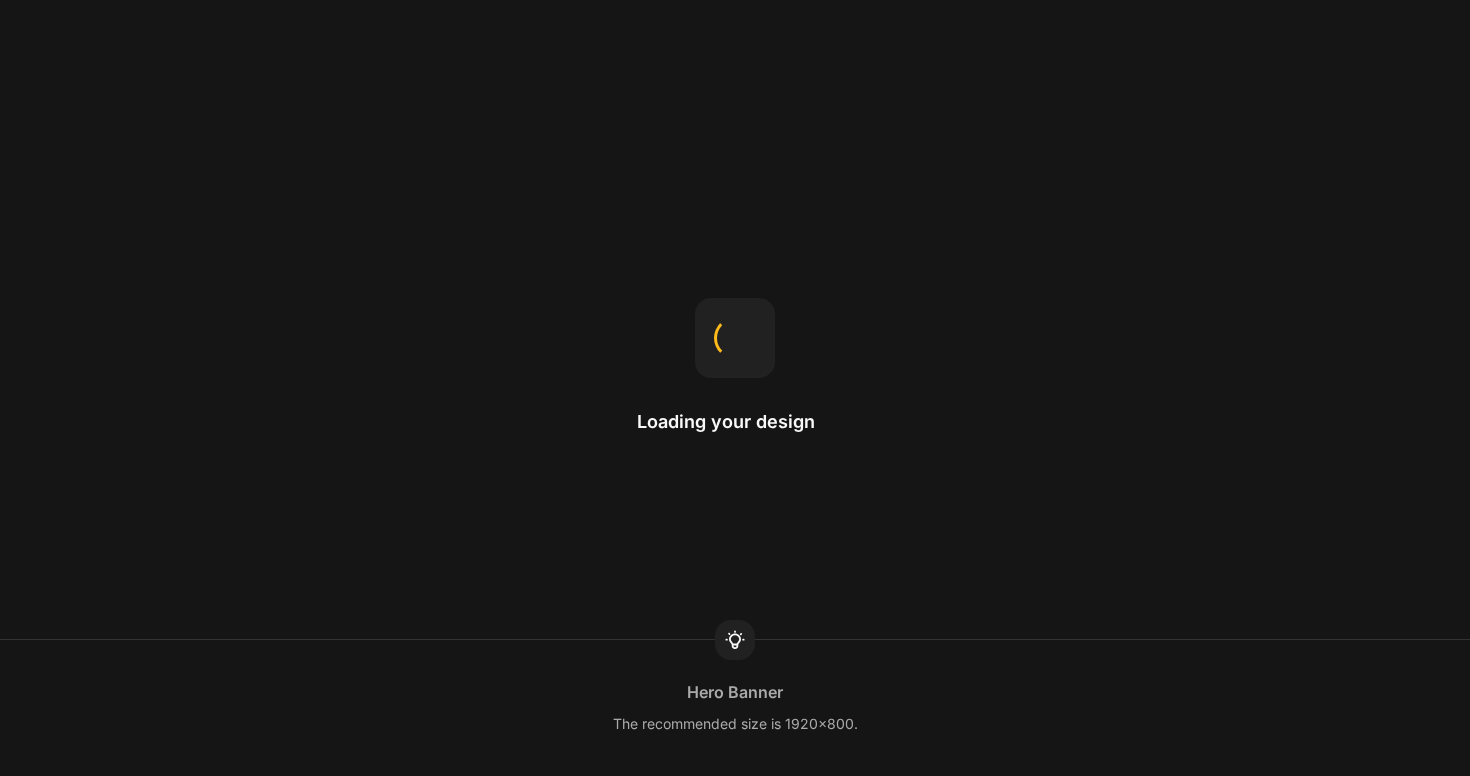 scroll, scrollTop: 0, scrollLeft: 0, axis: both 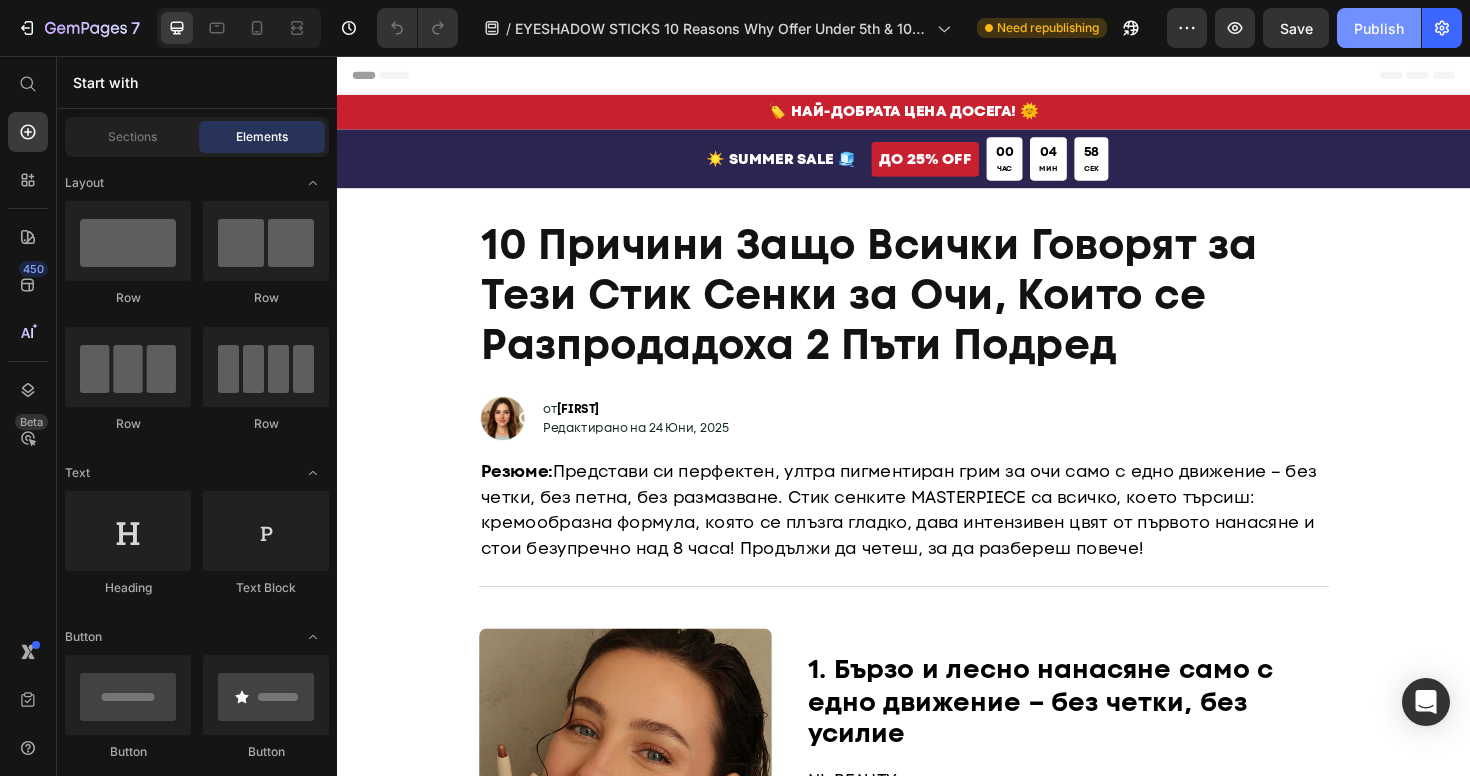 click on "Publish" 